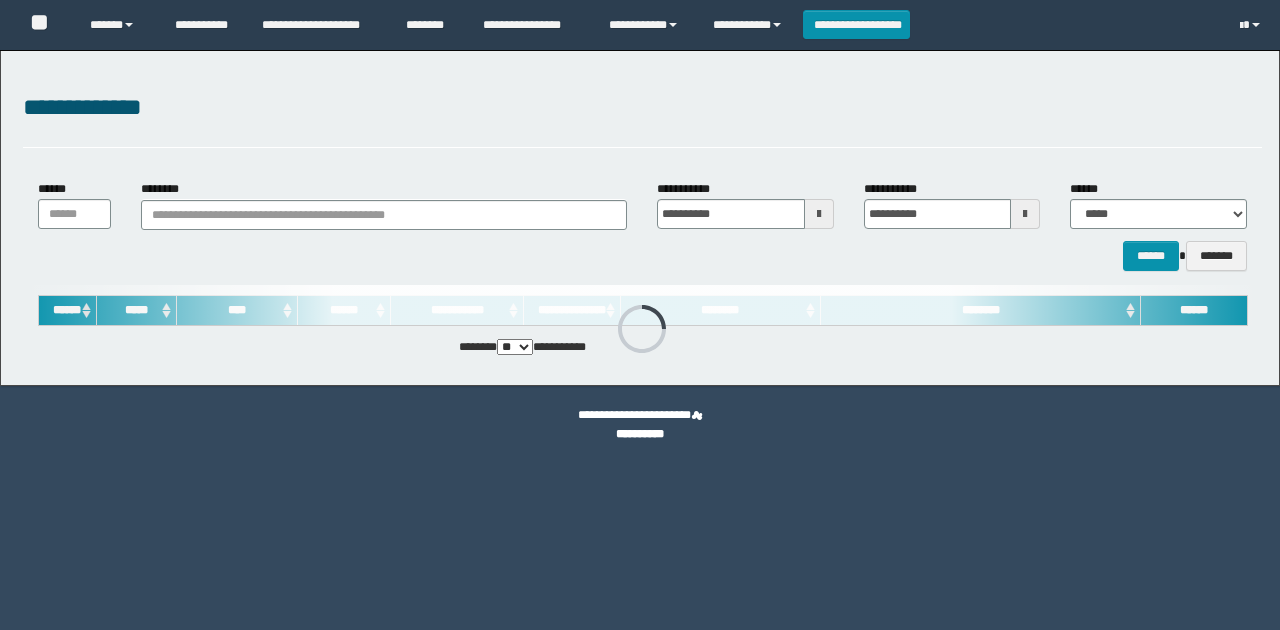 scroll, scrollTop: 0, scrollLeft: 0, axis: both 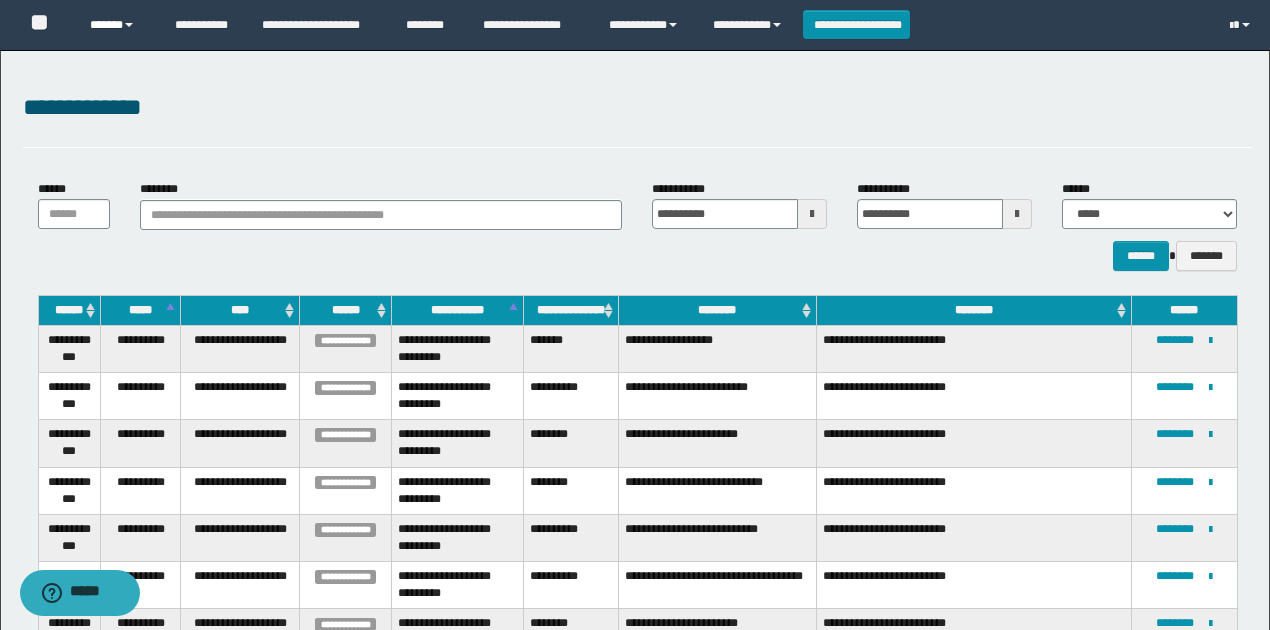 click on "******" at bounding box center [117, 25] 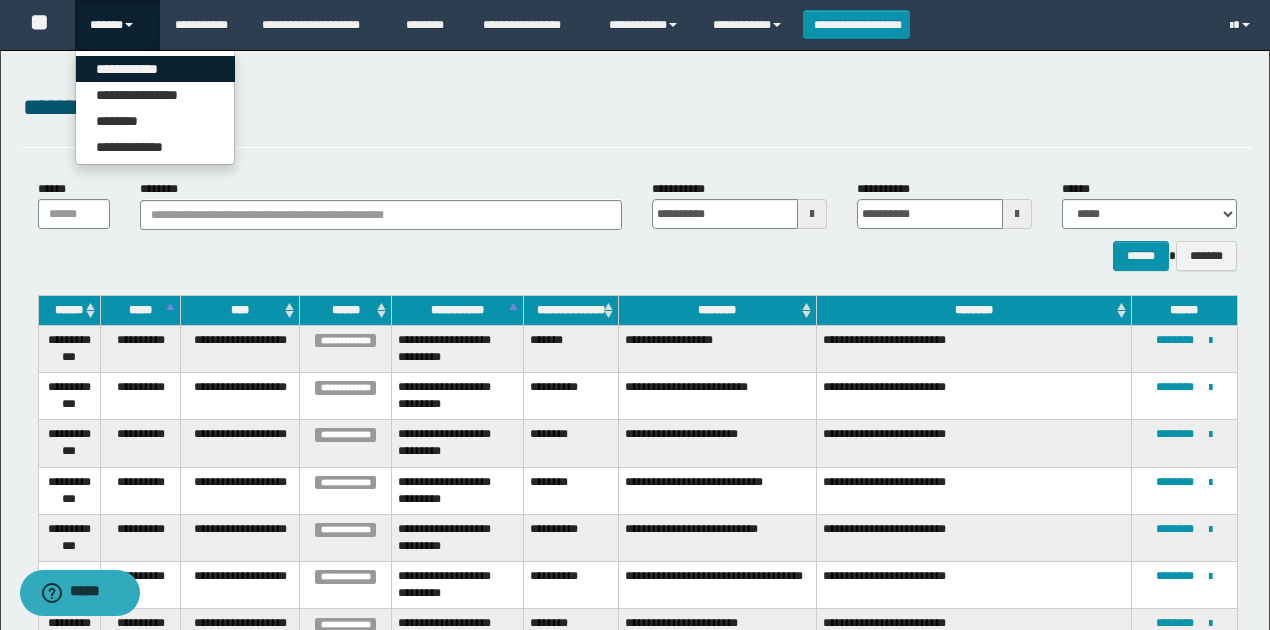click on "**********" at bounding box center (155, 69) 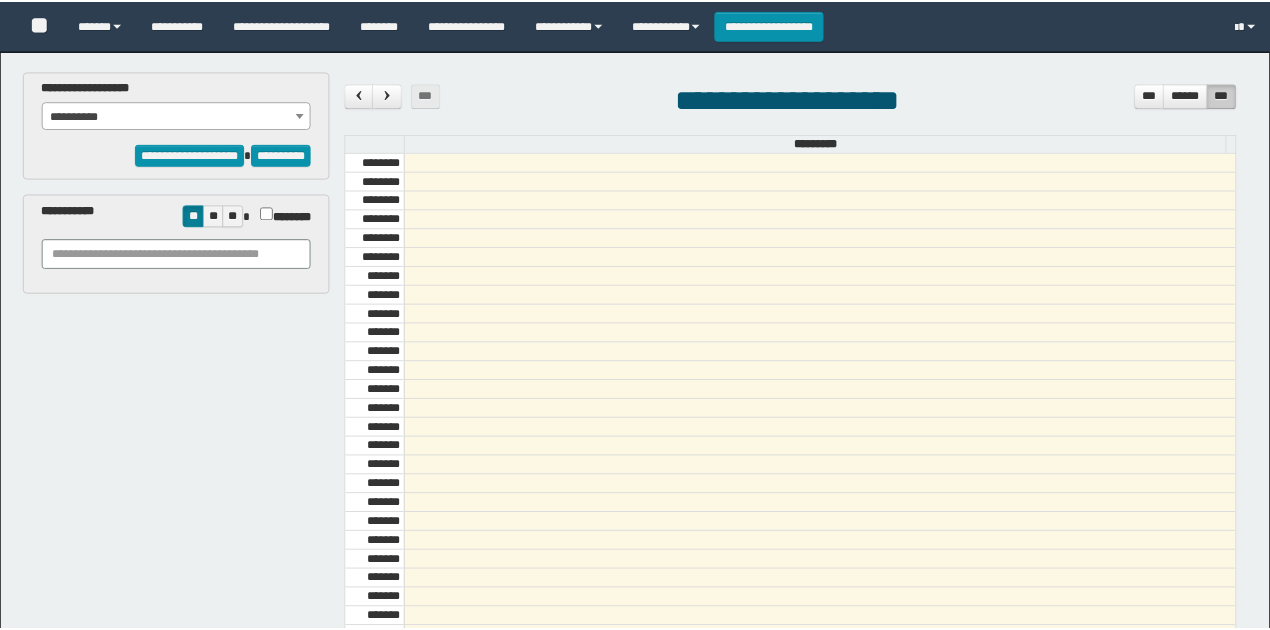 scroll, scrollTop: 0, scrollLeft: 0, axis: both 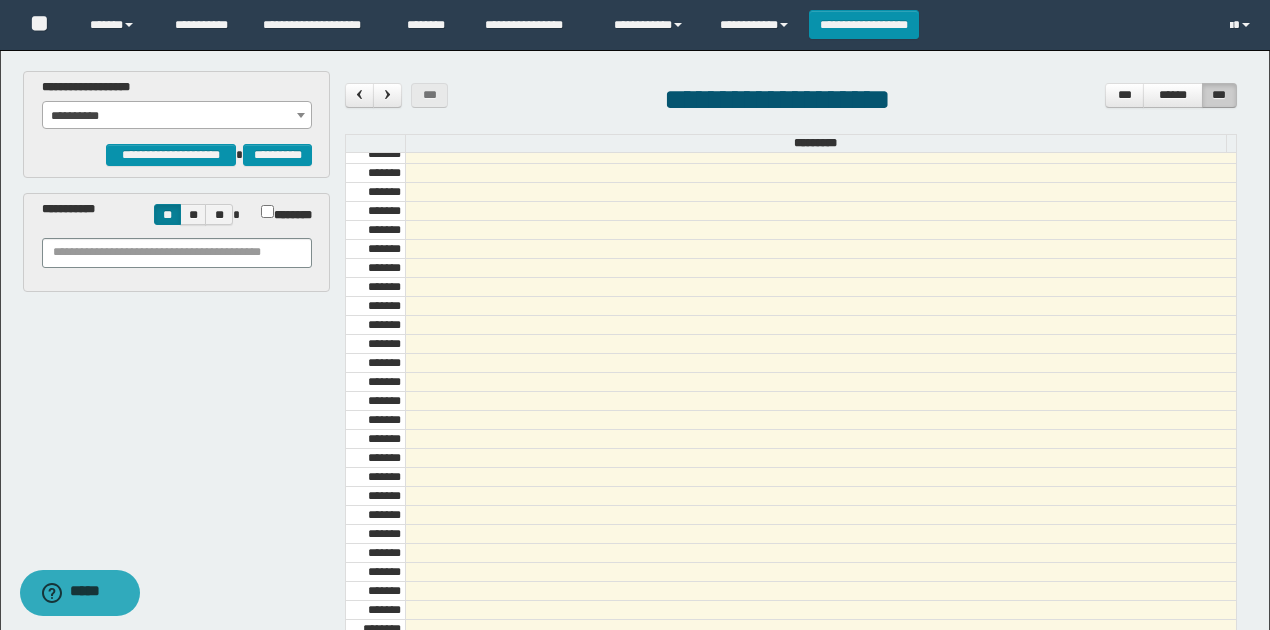 click on "**********" at bounding box center [177, 116] 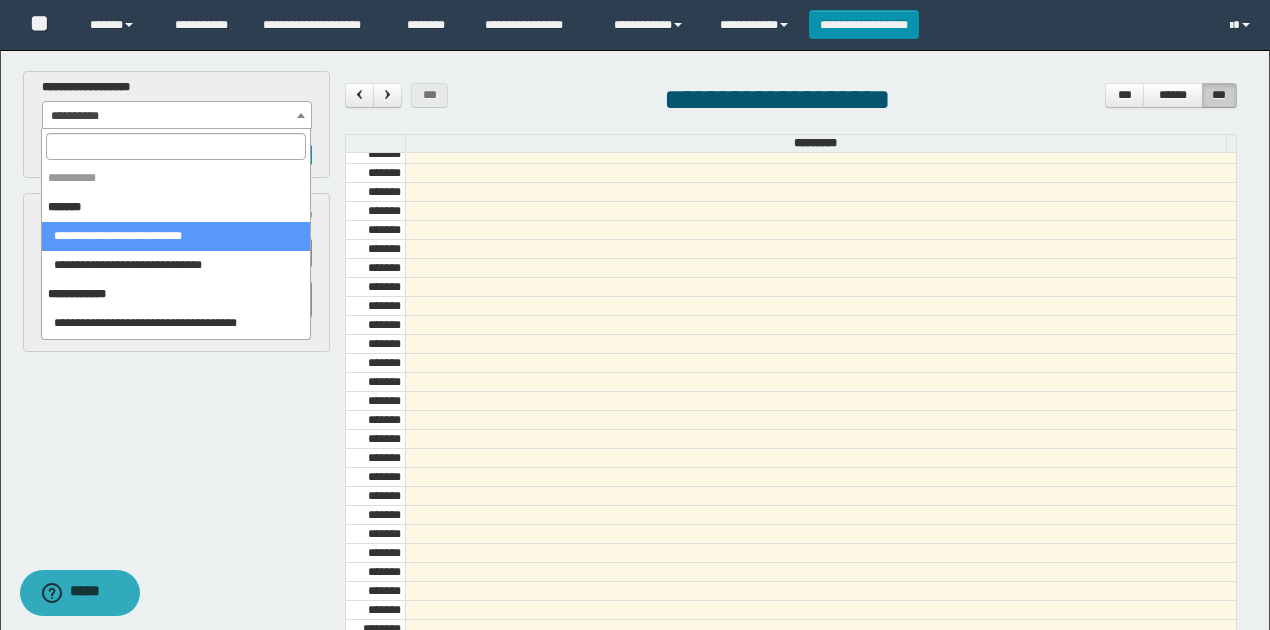 select on "******" 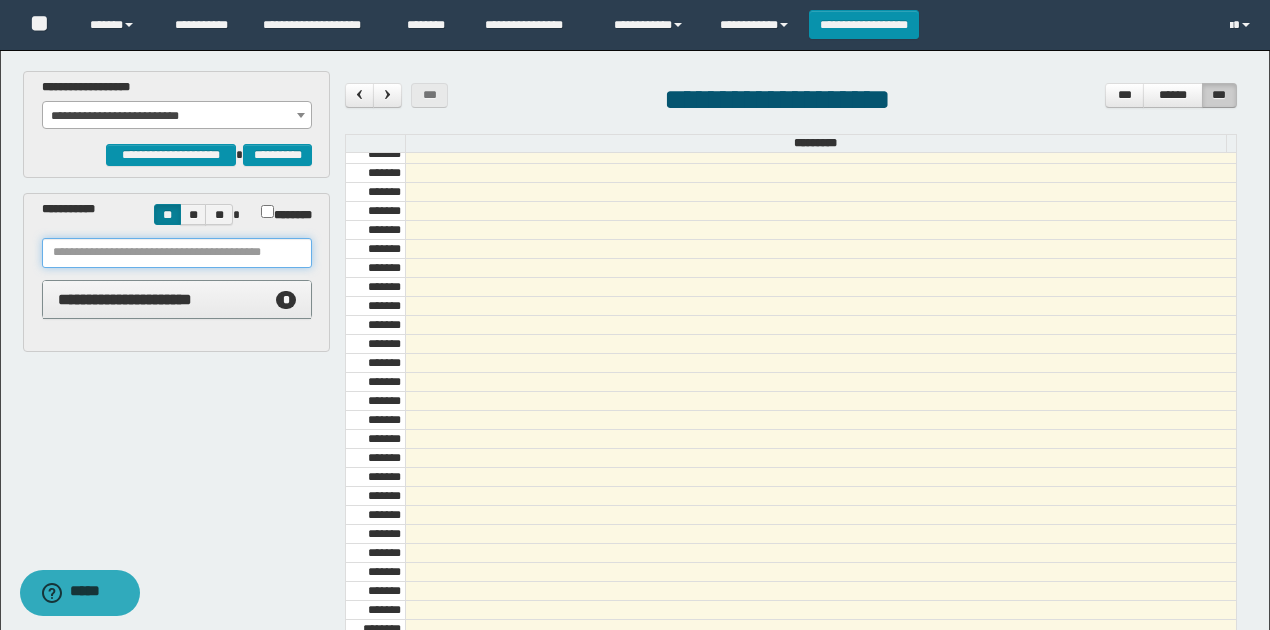 click at bounding box center [177, 253] 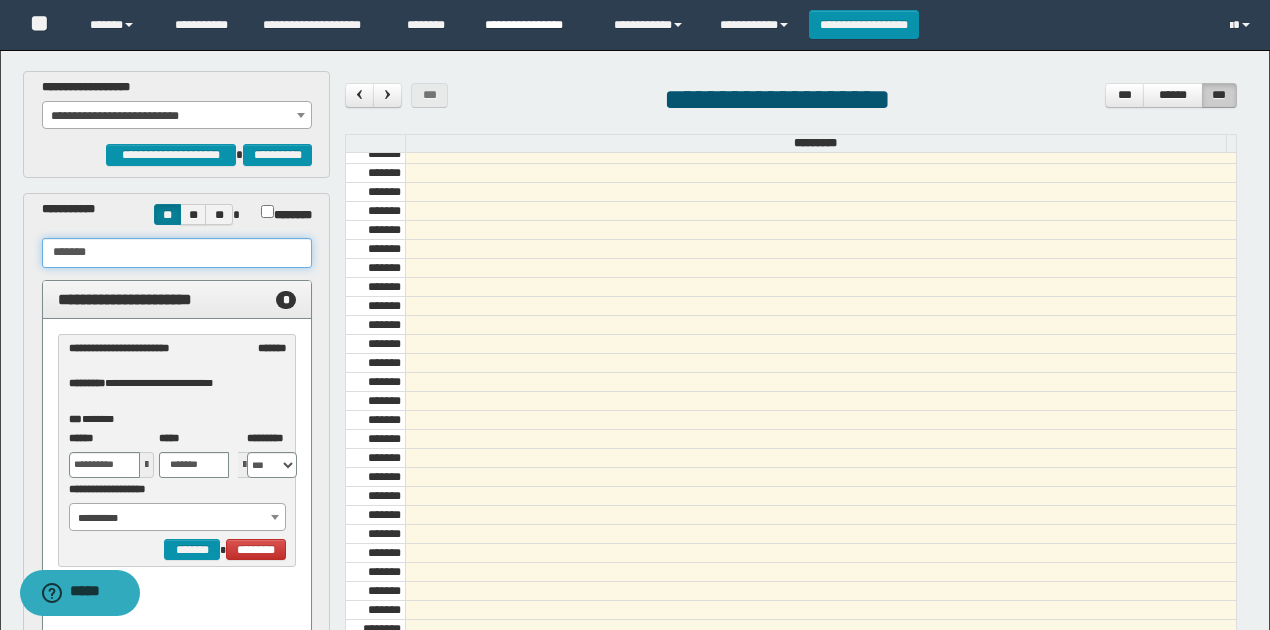 type on "*******" 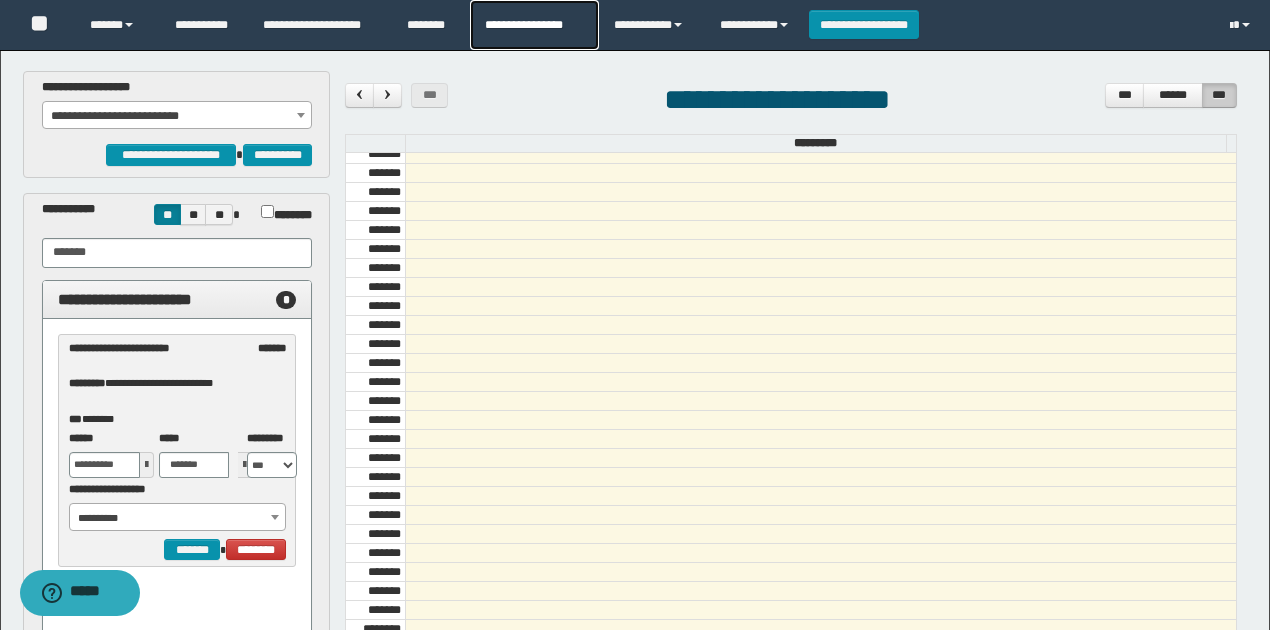 click on "**********" at bounding box center [534, 25] 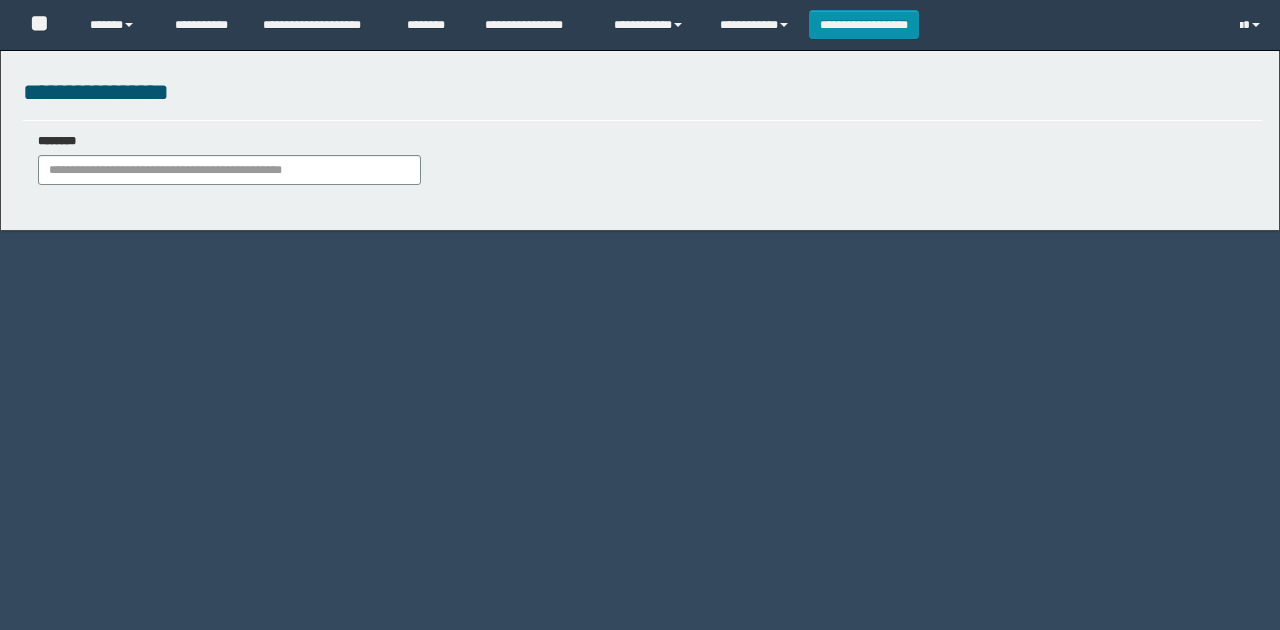 scroll, scrollTop: 0, scrollLeft: 0, axis: both 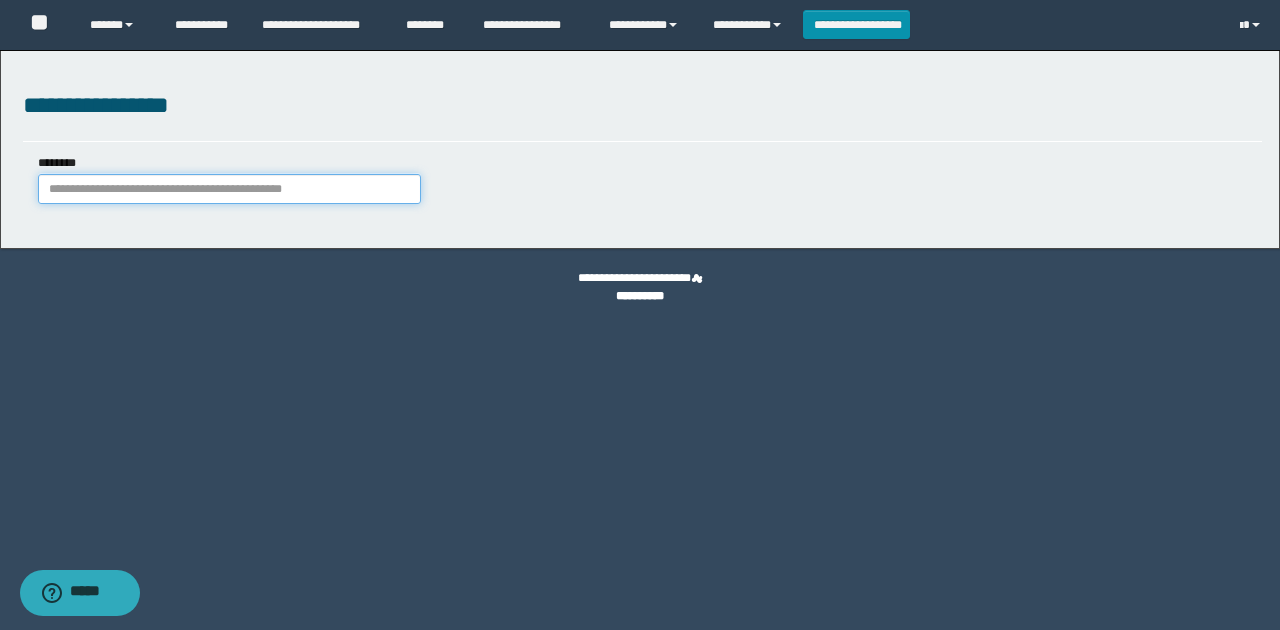 click on "********" at bounding box center (229, 189) 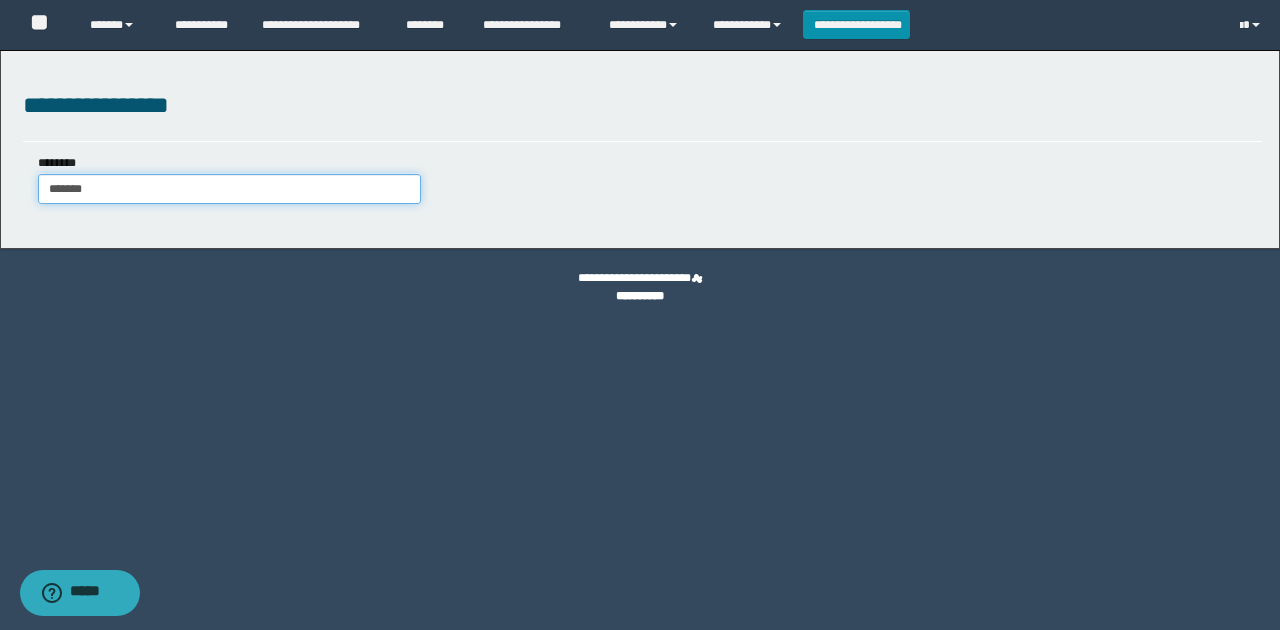 type on "*******" 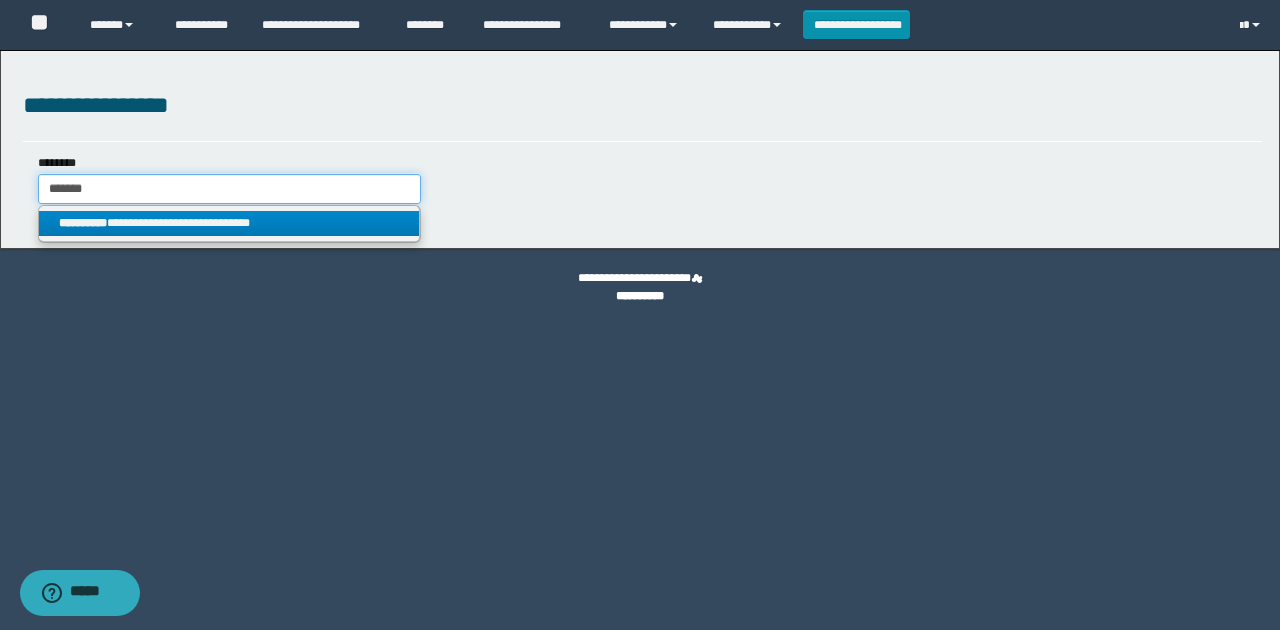 type on "*******" 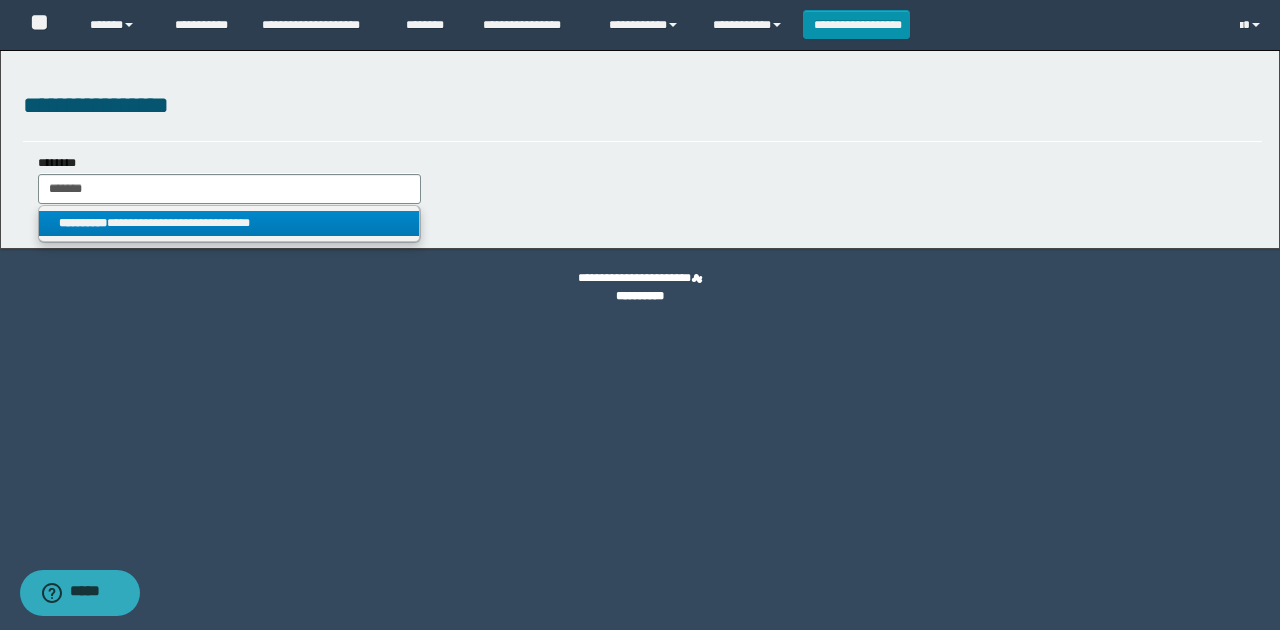 click on "**********" at bounding box center [229, 223] 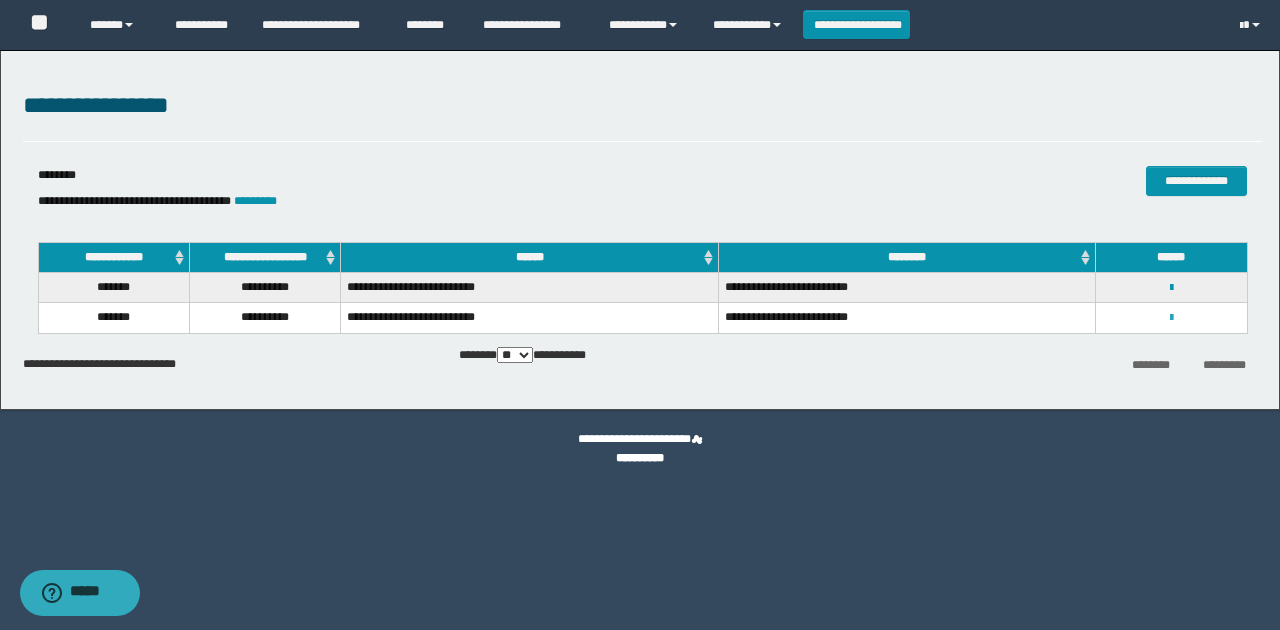 click at bounding box center (1171, 318) 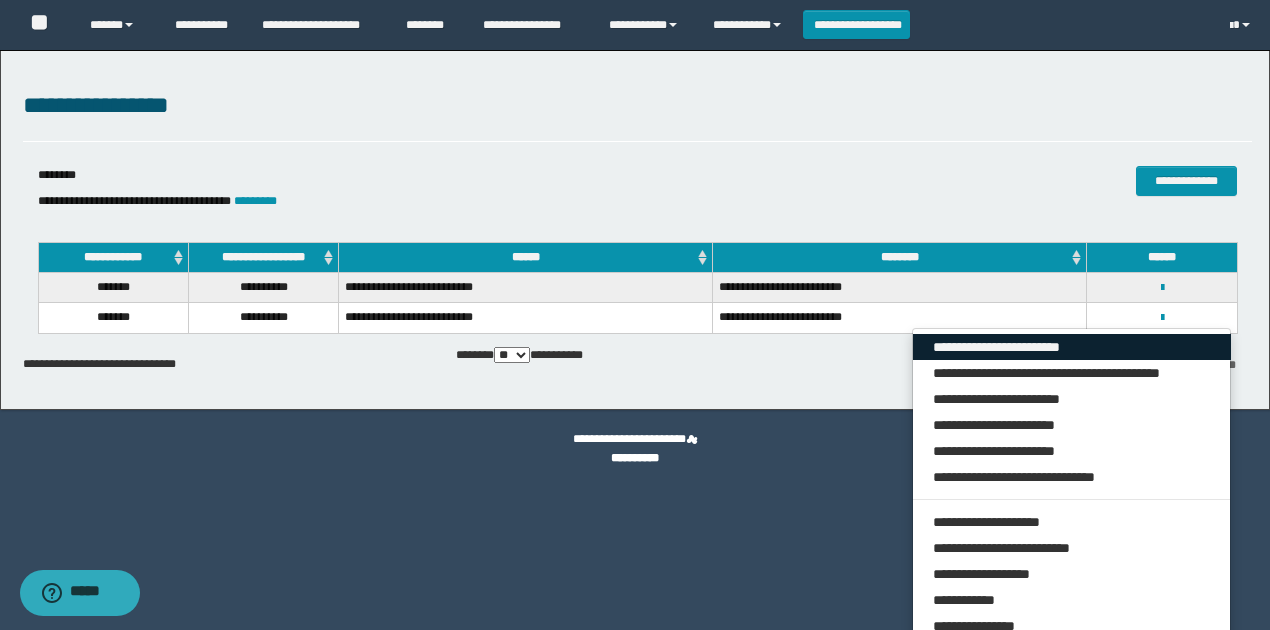 click on "**********" at bounding box center [1072, 347] 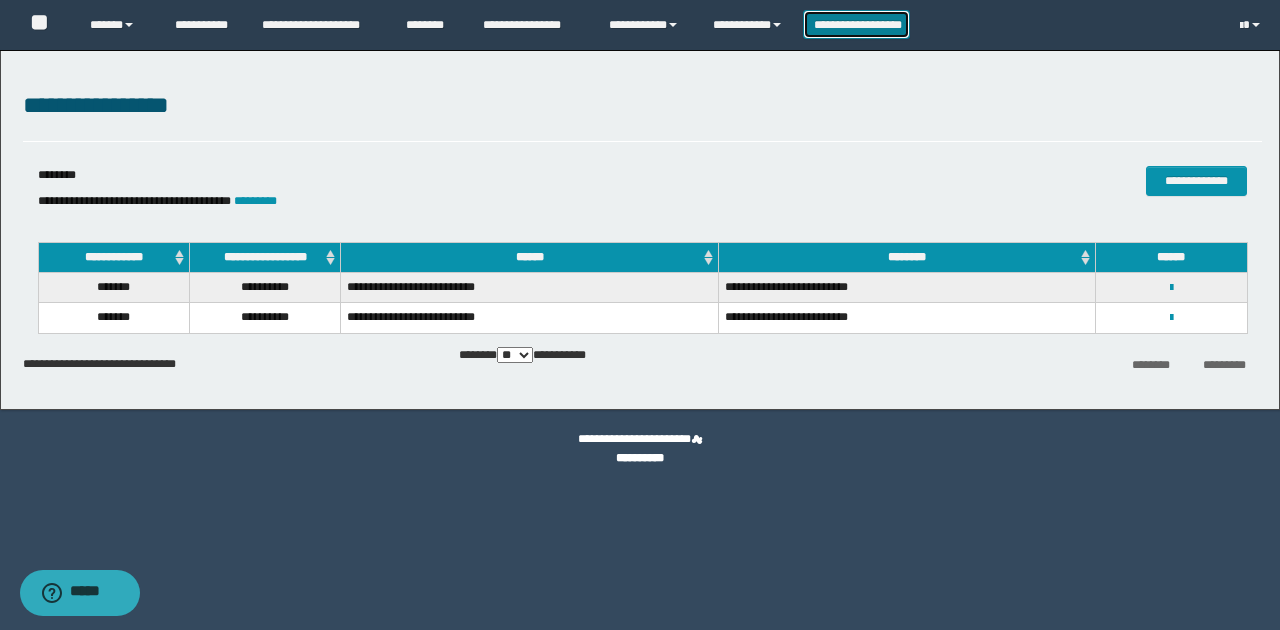 click on "**********" at bounding box center [857, 24] 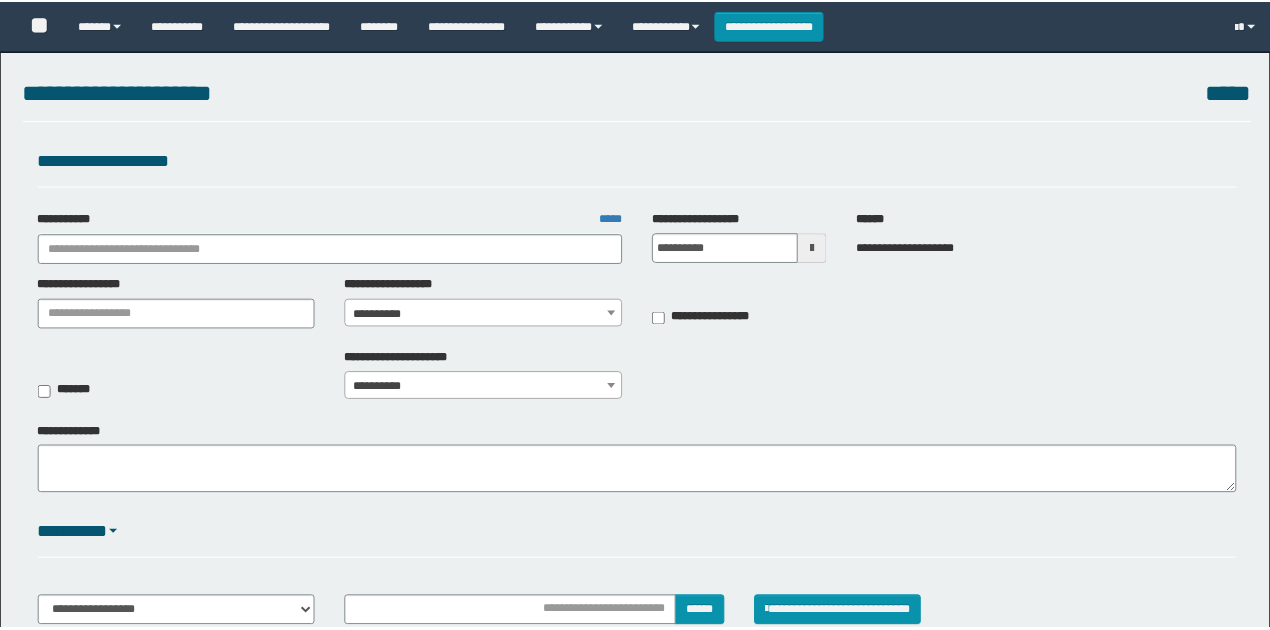 scroll, scrollTop: 0, scrollLeft: 0, axis: both 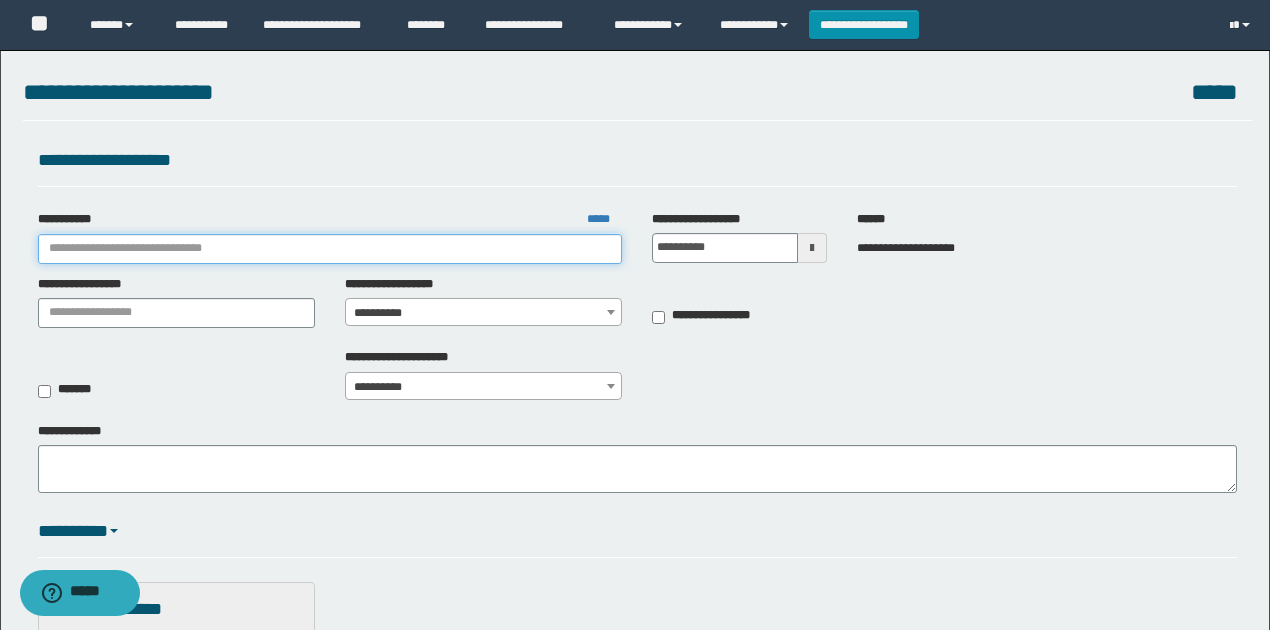 click on "**********" at bounding box center (330, 249) 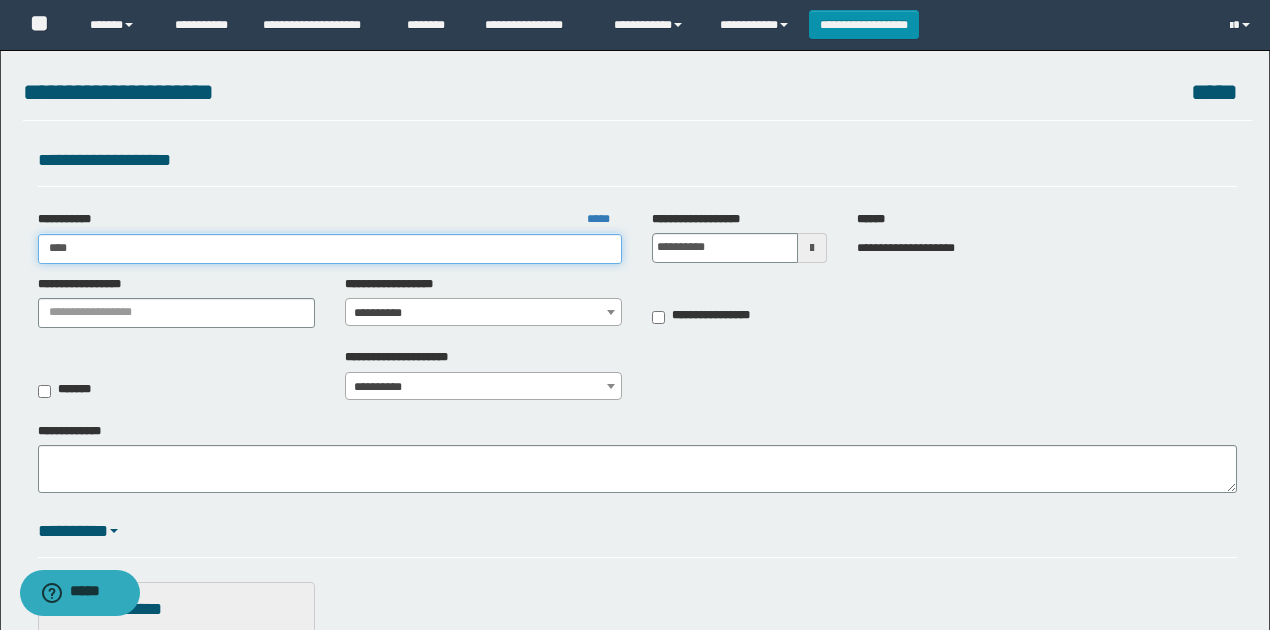 type on "*****" 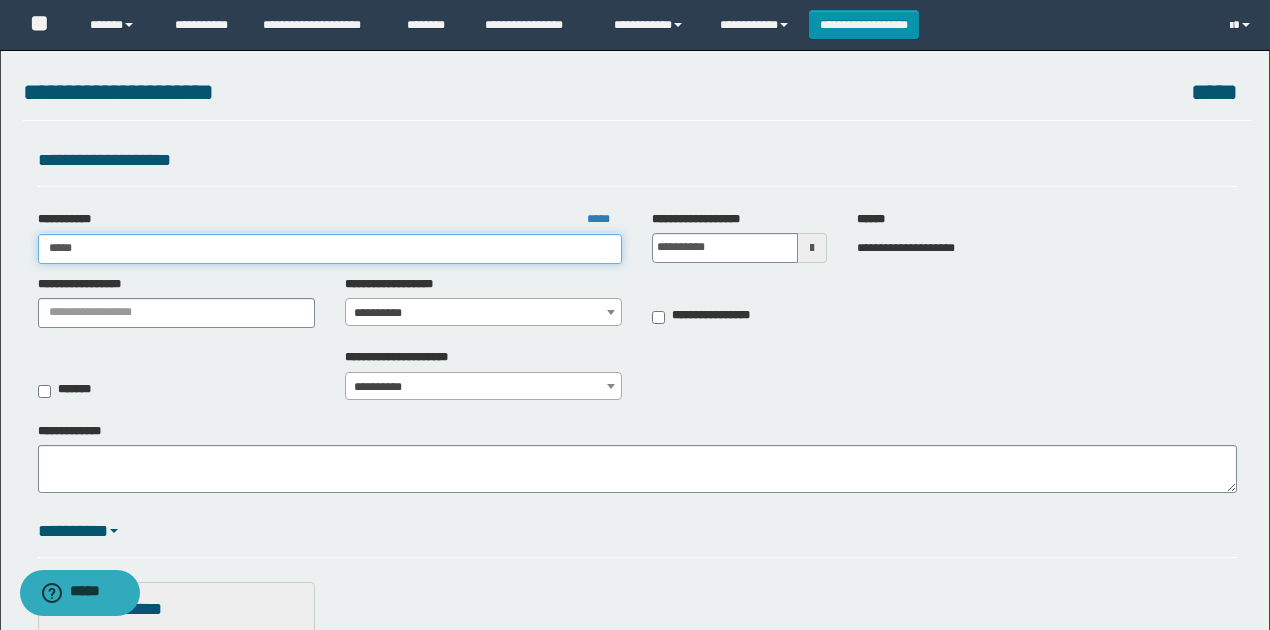 type on "*****" 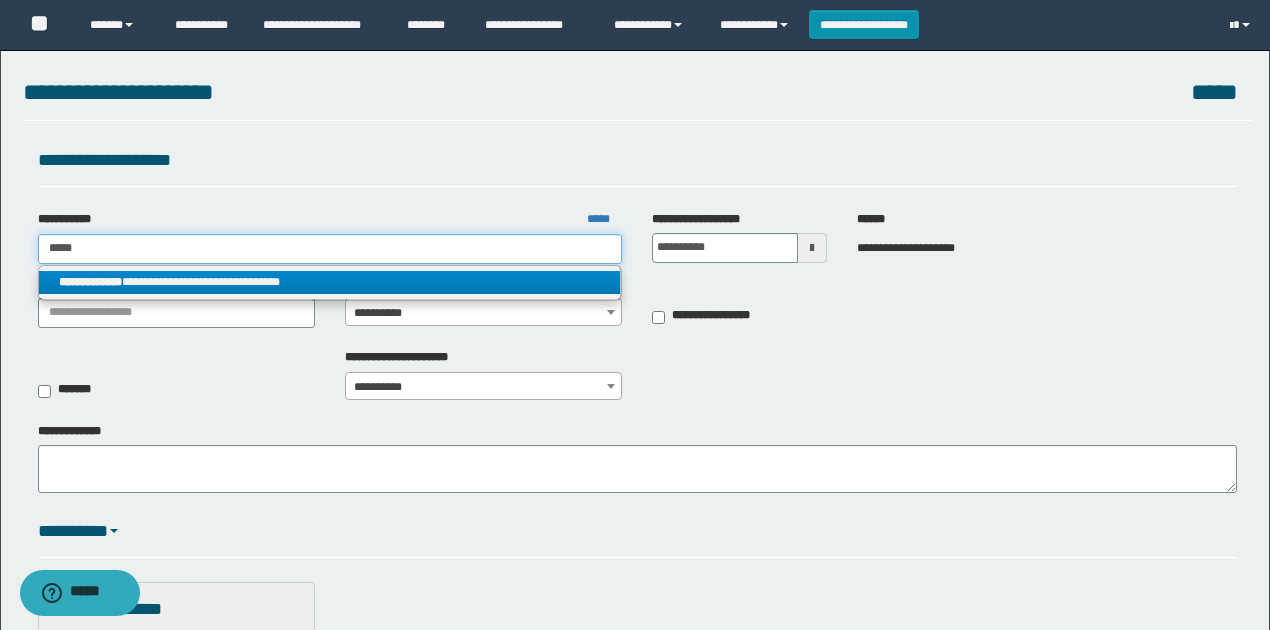 type on "*****" 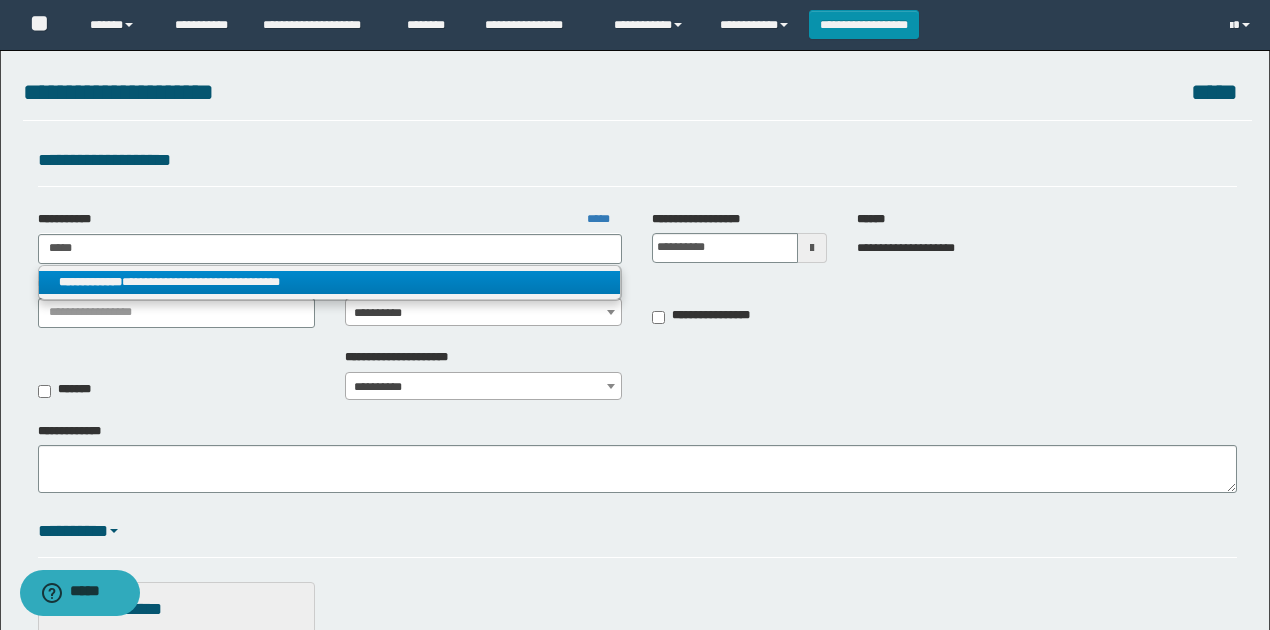 drag, startPoint x: 244, startPoint y: 280, endPoint x: 262, endPoint y: 285, distance: 18.681541 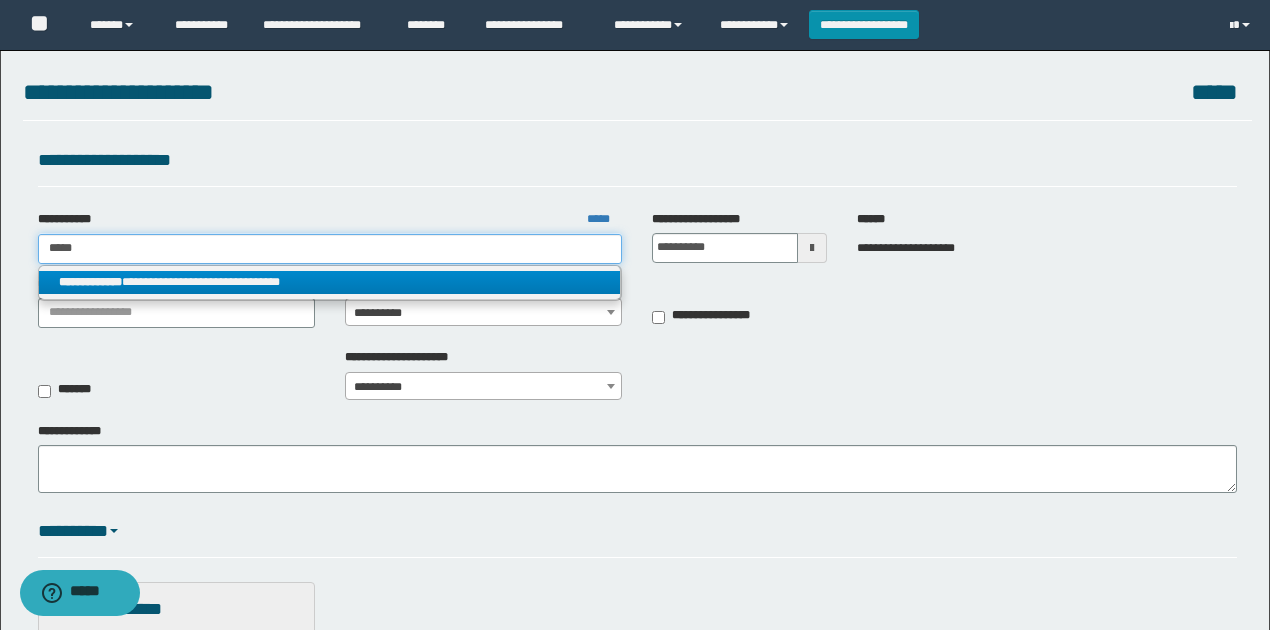 type 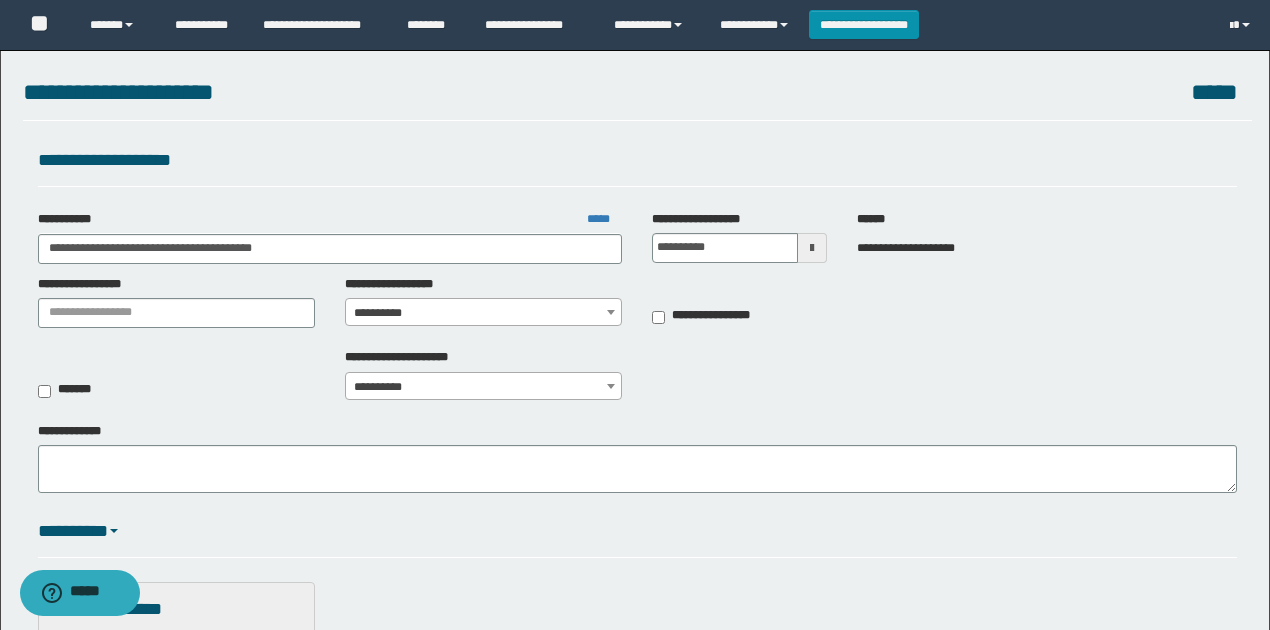click on "**********" at bounding box center [484, 313] 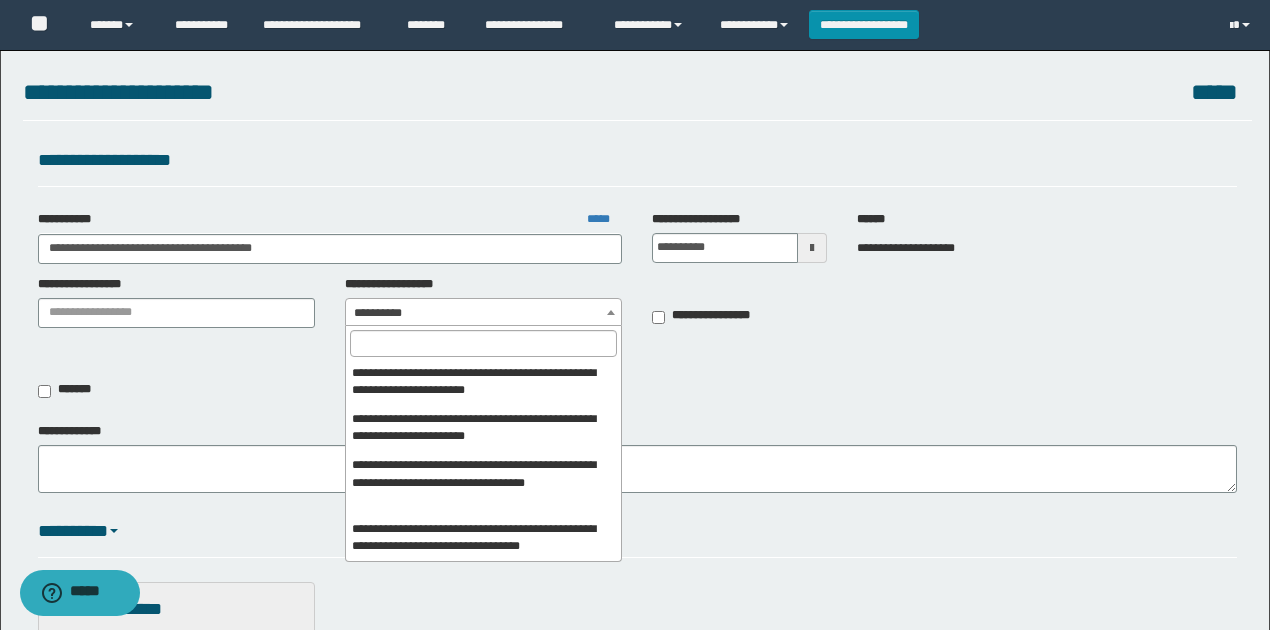 scroll, scrollTop: 566, scrollLeft: 0, axis: vertical 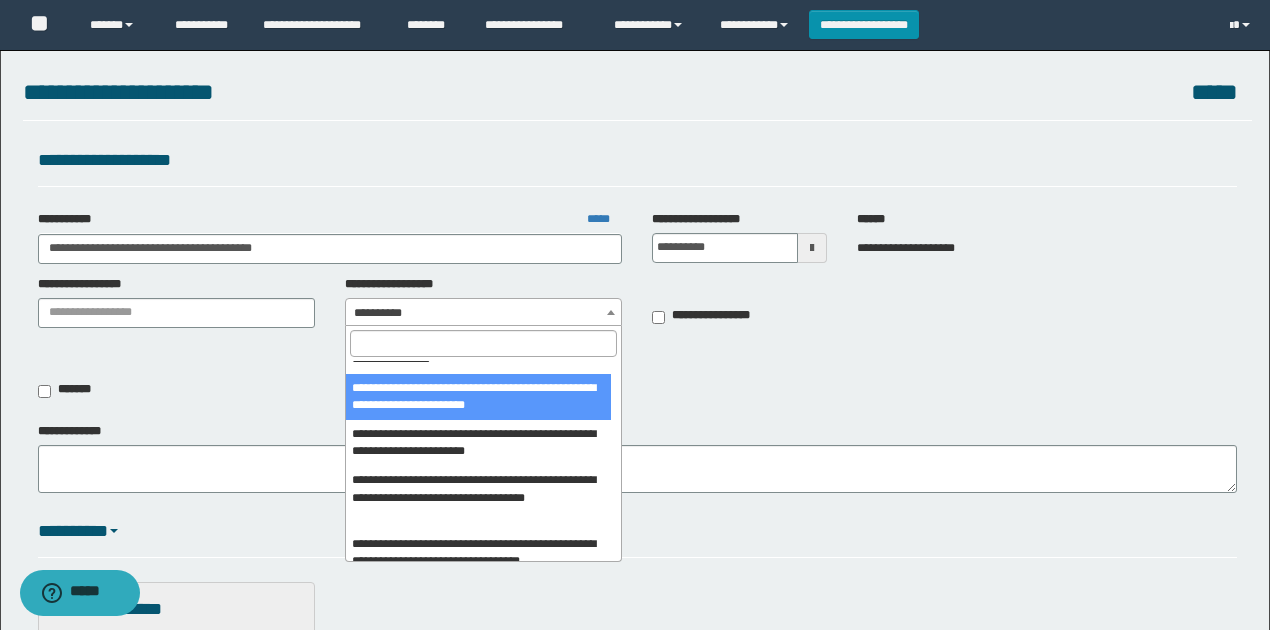 select on "****" 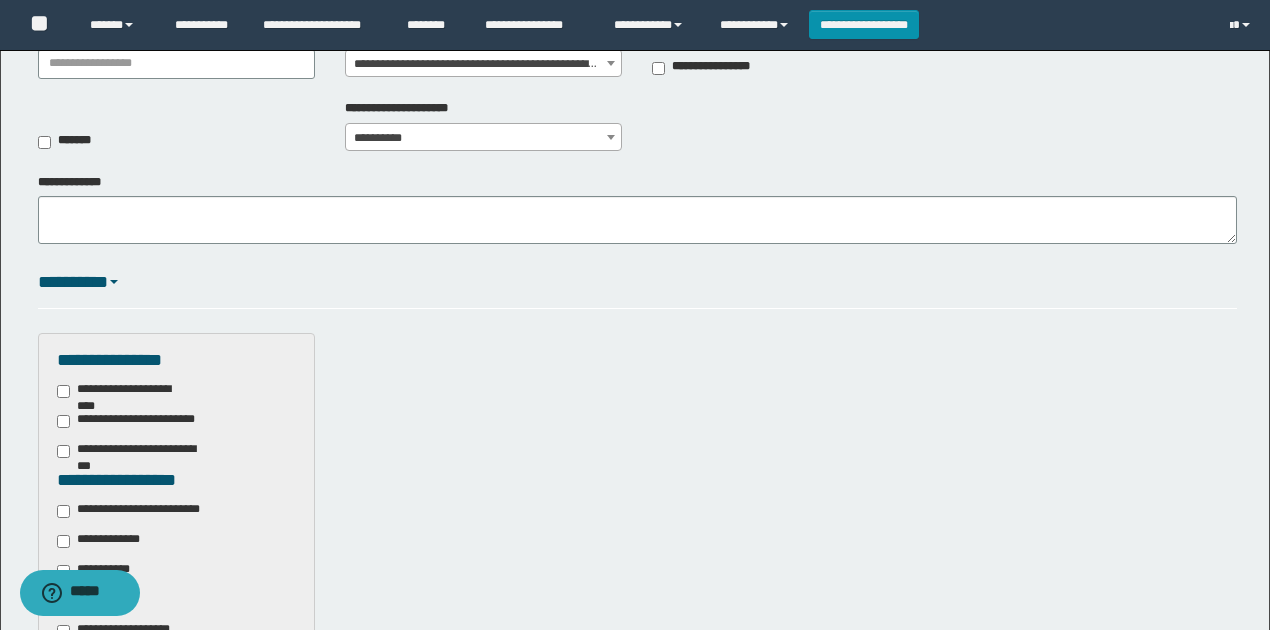 scroll, scrollTop: 400, scrollLeft: 0, axis: vertical 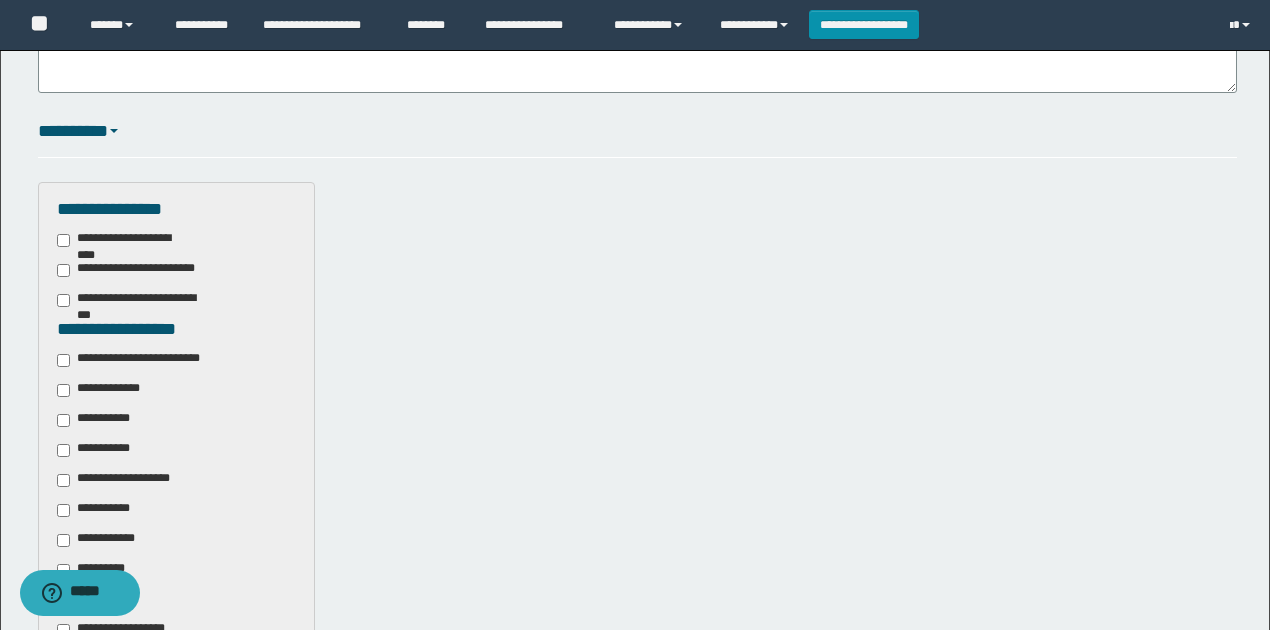 click on "**********" at bounding box center (143, 360) 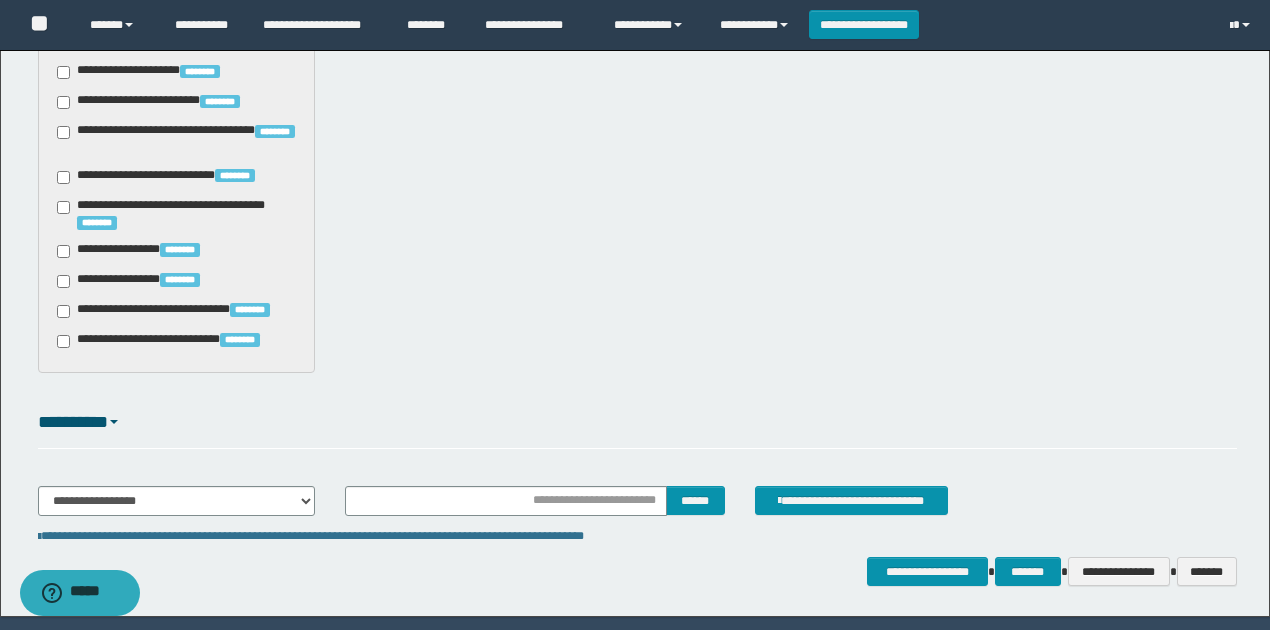 scroll, scrollTop: 1720, scrollLeft: 0, axis: vertical 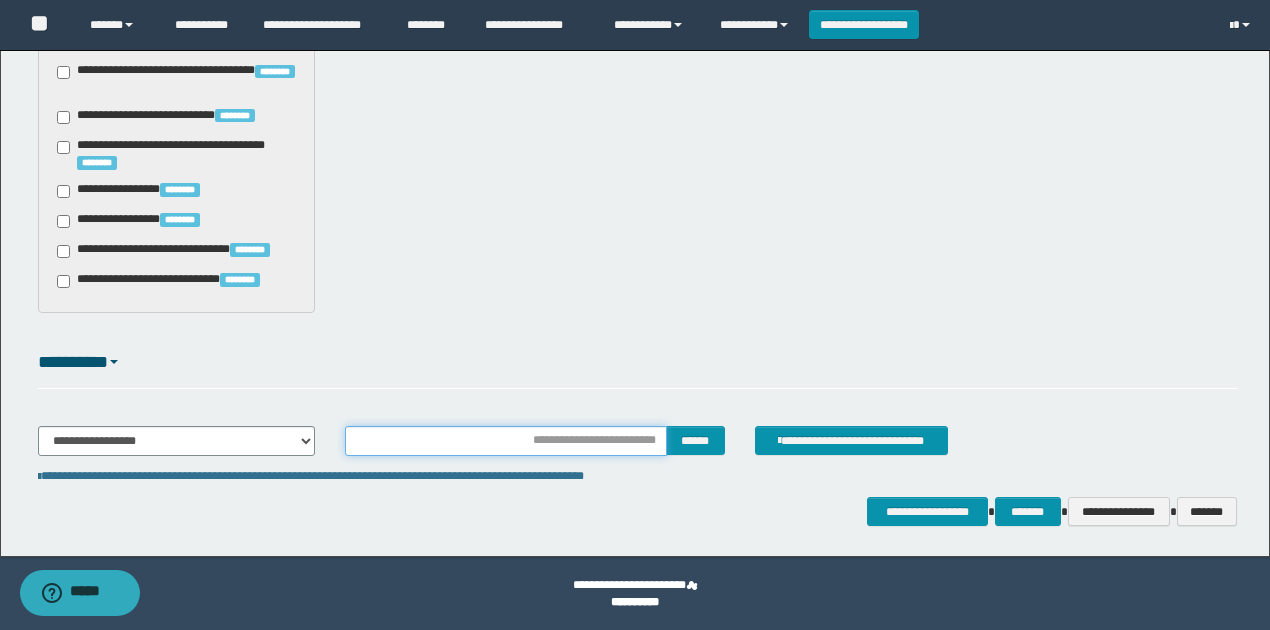 click at bounding box center [506, 441] 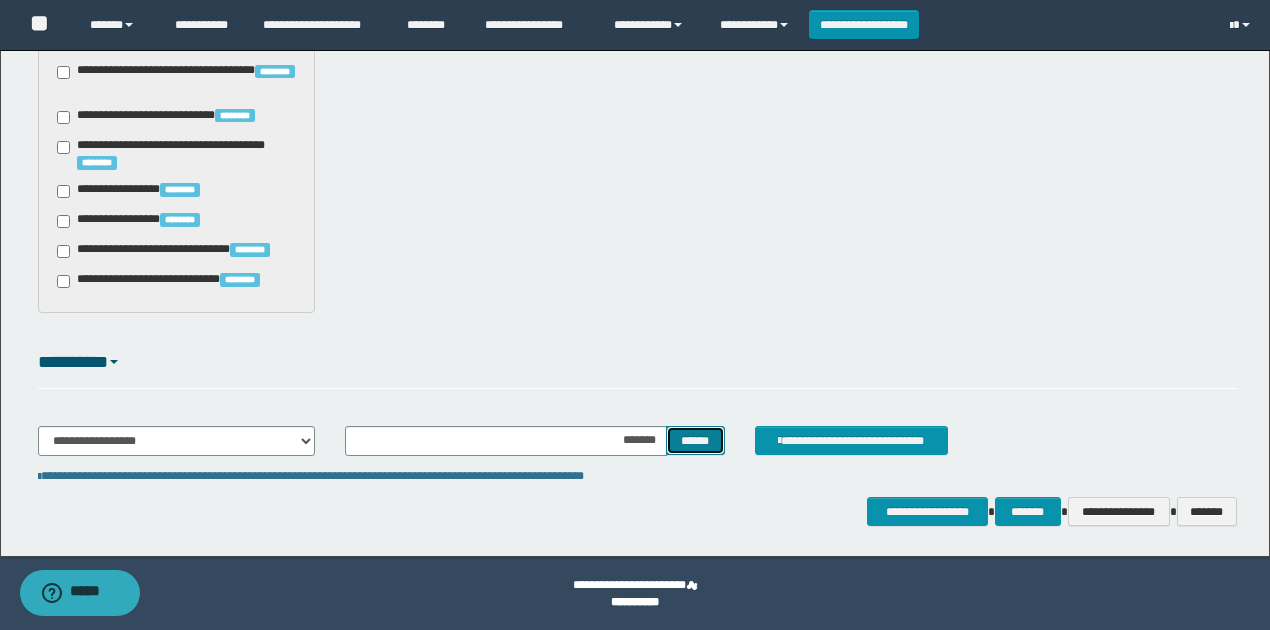 click on "******" at bounding box center [695, 440] 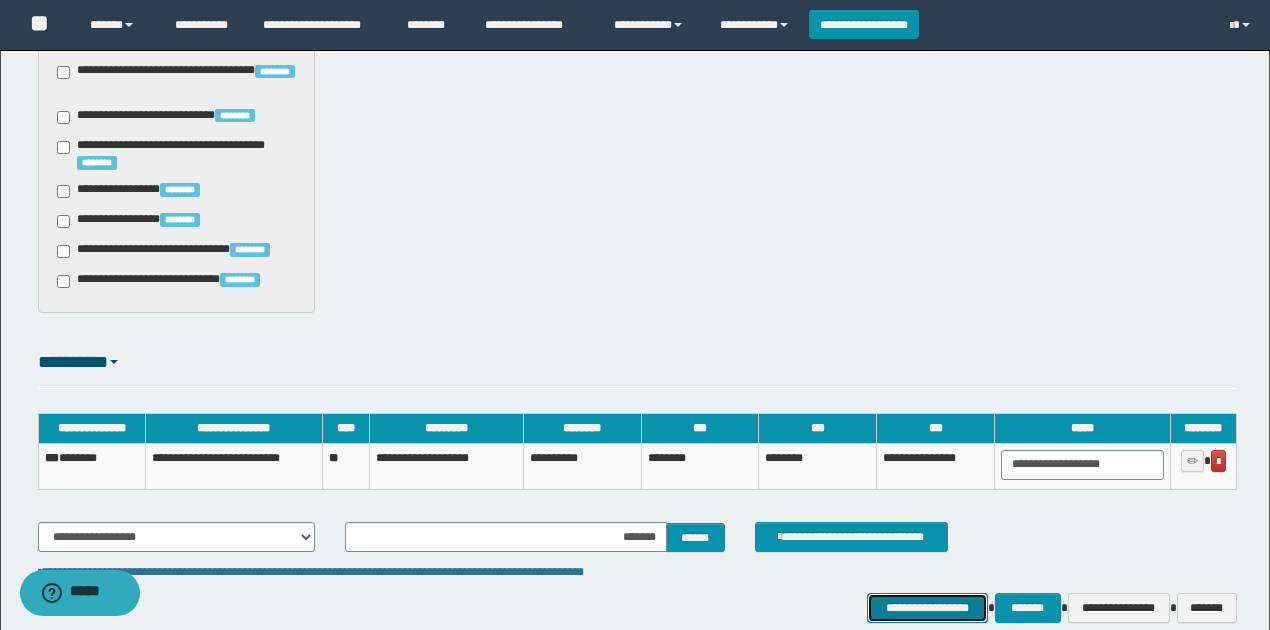 click on "**********" at bounding box center [927, 607] 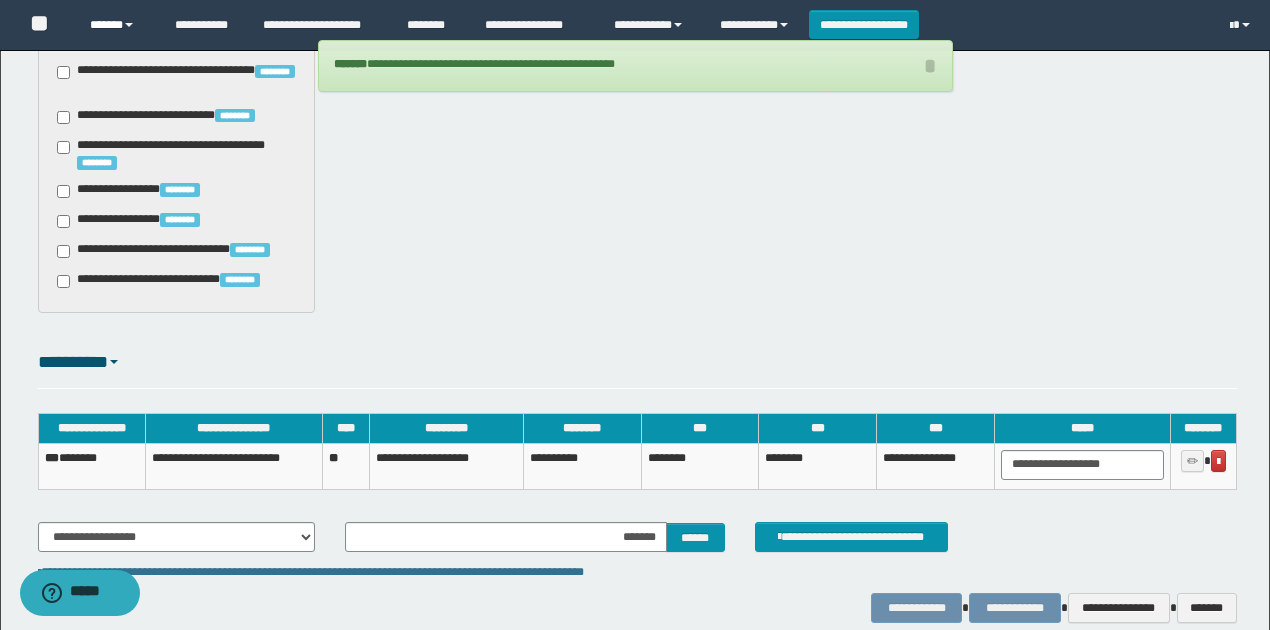 click on "******" at bounding box center (117, 25) 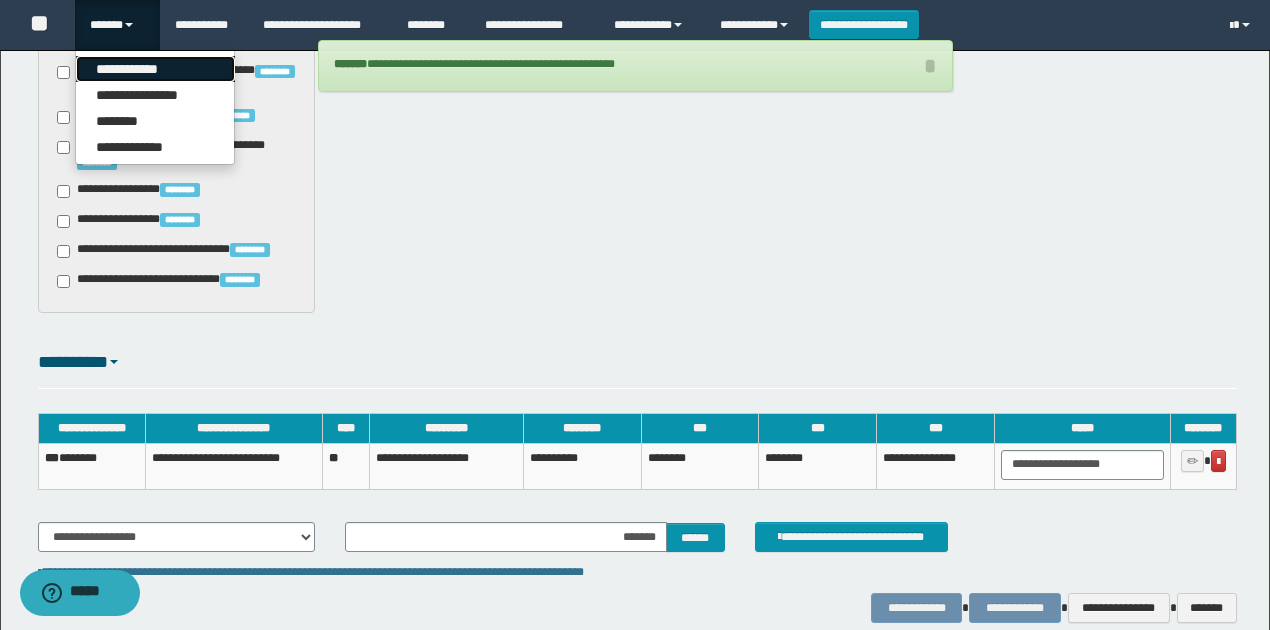 click on "**********" at bounding box center [155, 69] 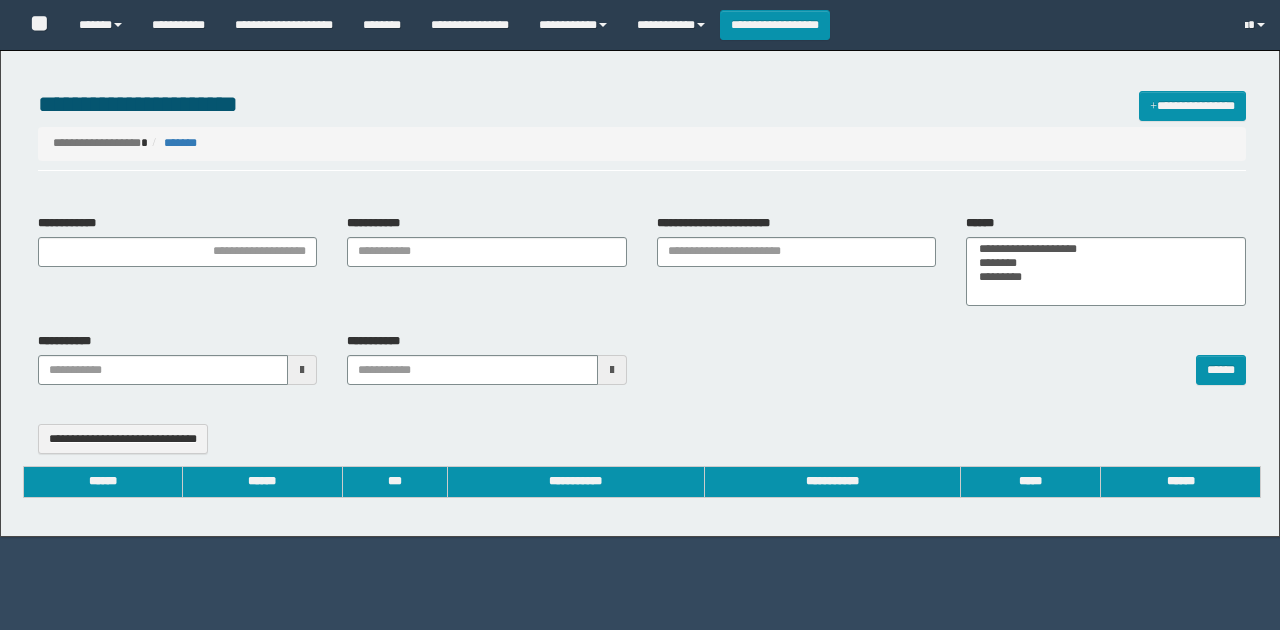select 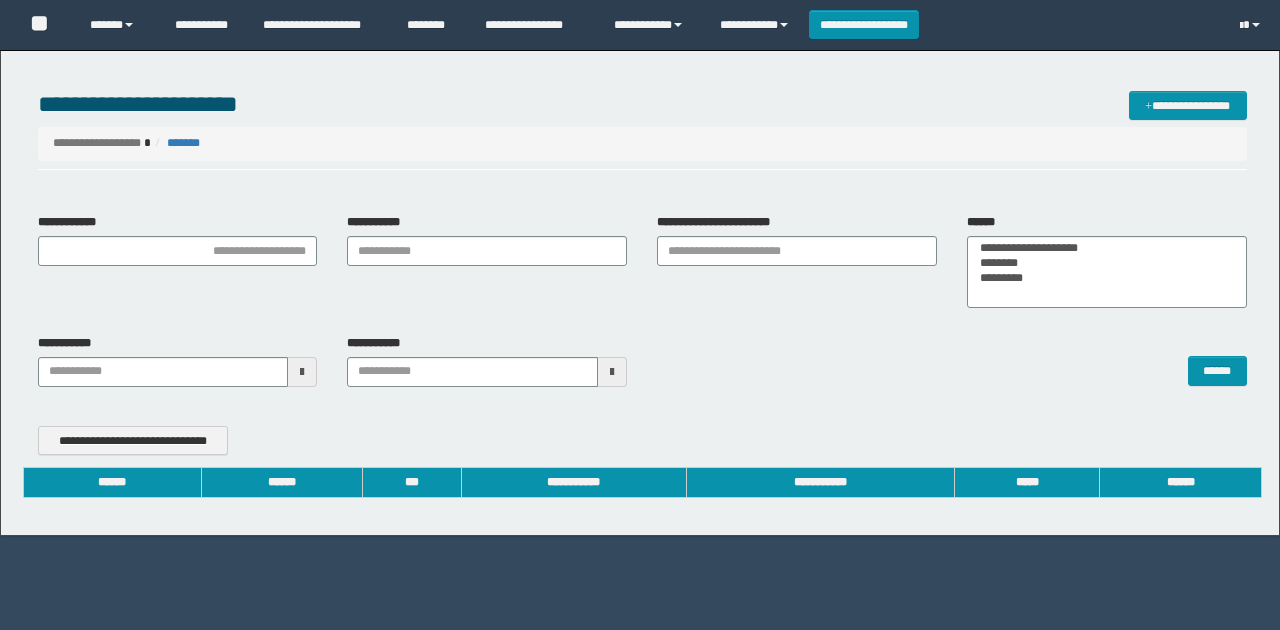 scroll, scrollTop: 0, scrollLeft: 0, axis: both 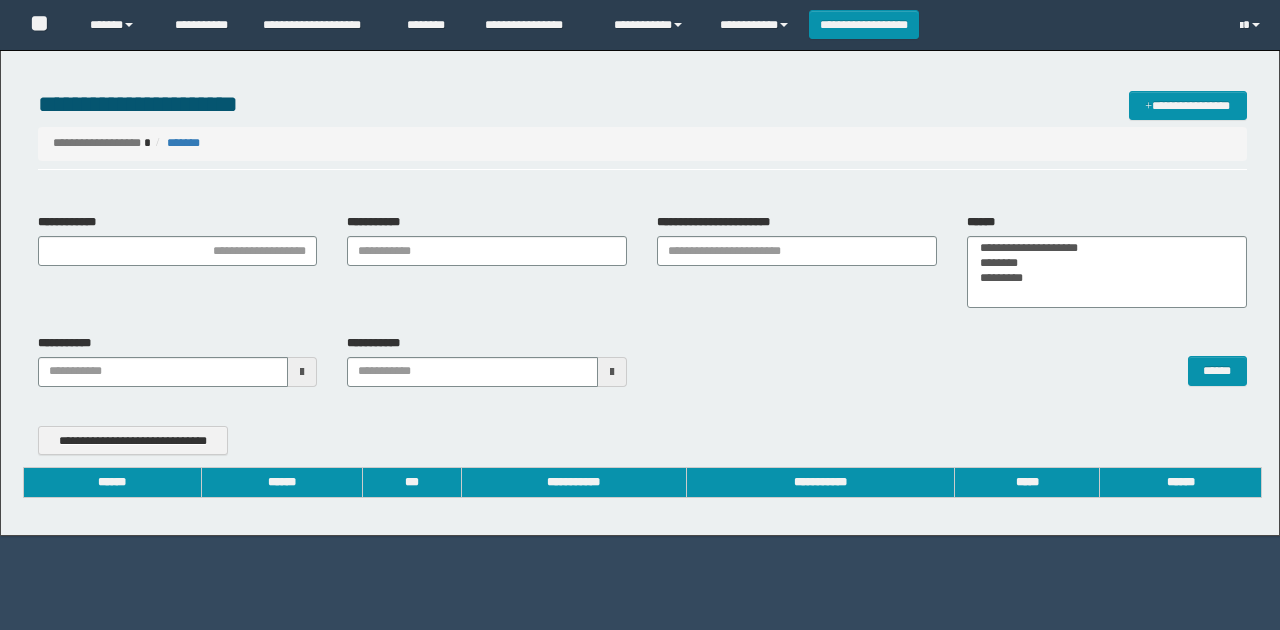 type on "**********" 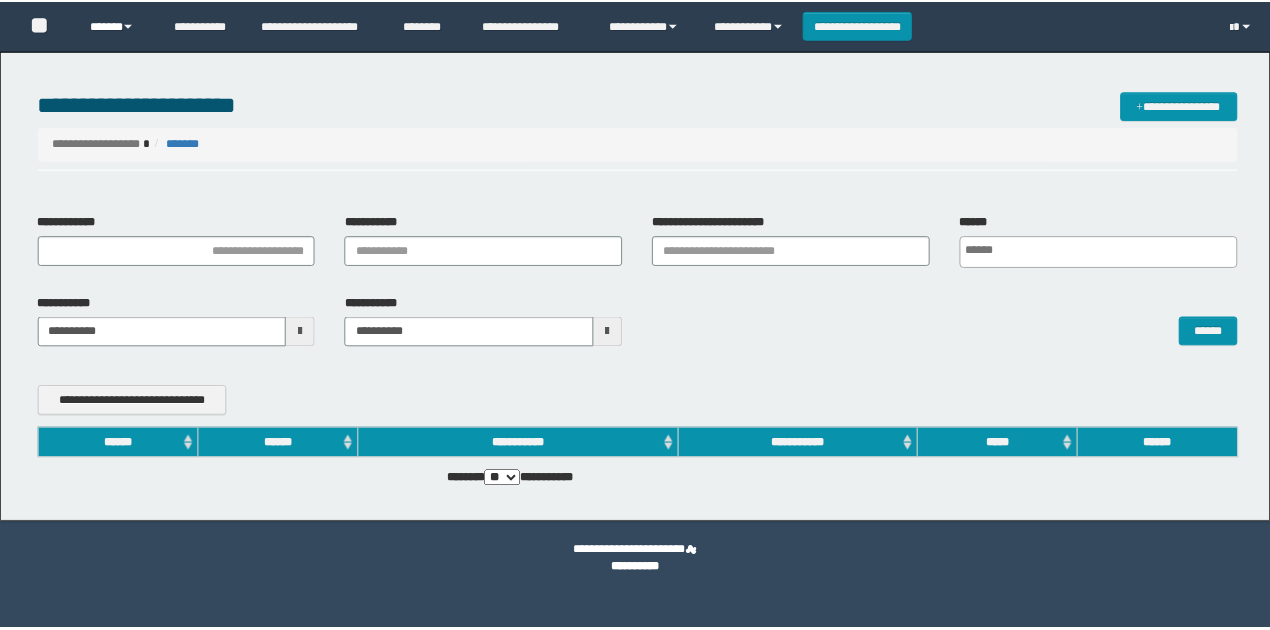 scroll, scrollTop: 0, scrollLeft: 0, axis: both 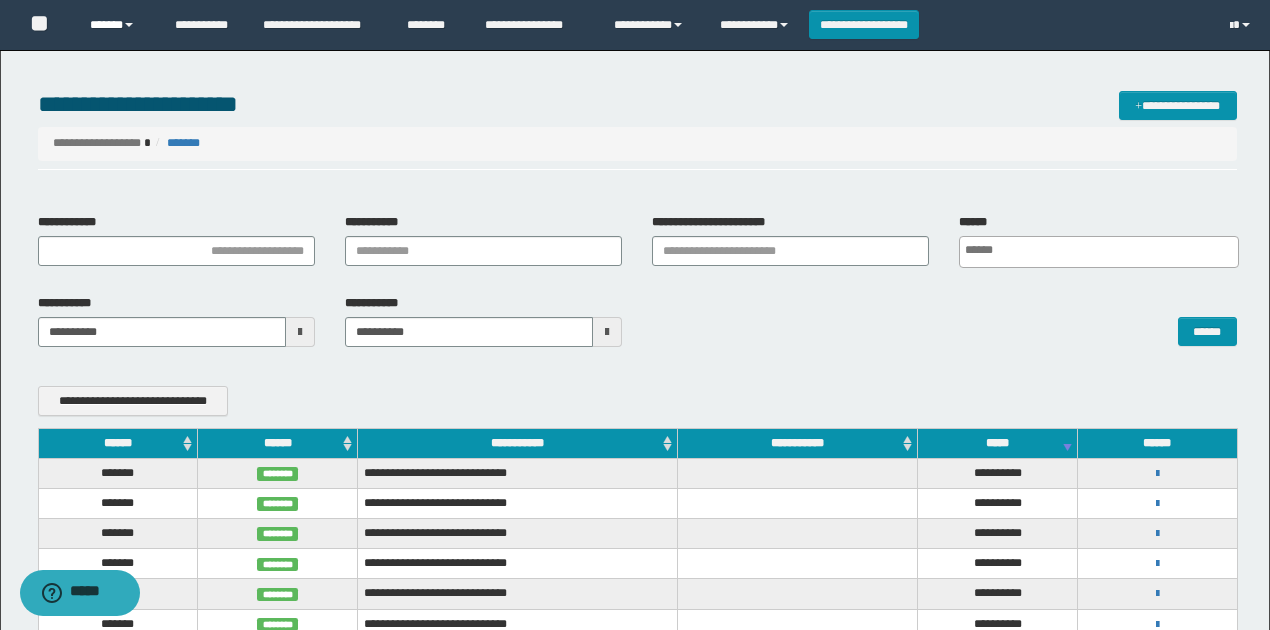 click on "******" at bounding box center [117, 25] 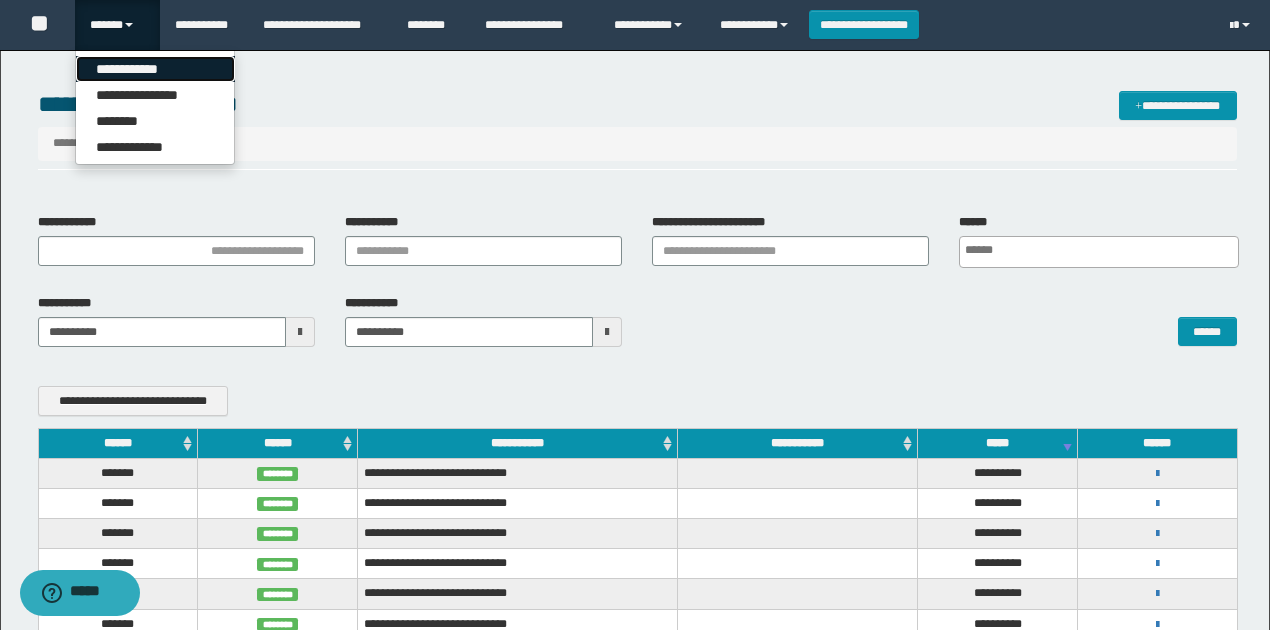 click on "**********" at bounding box center (155, 69) 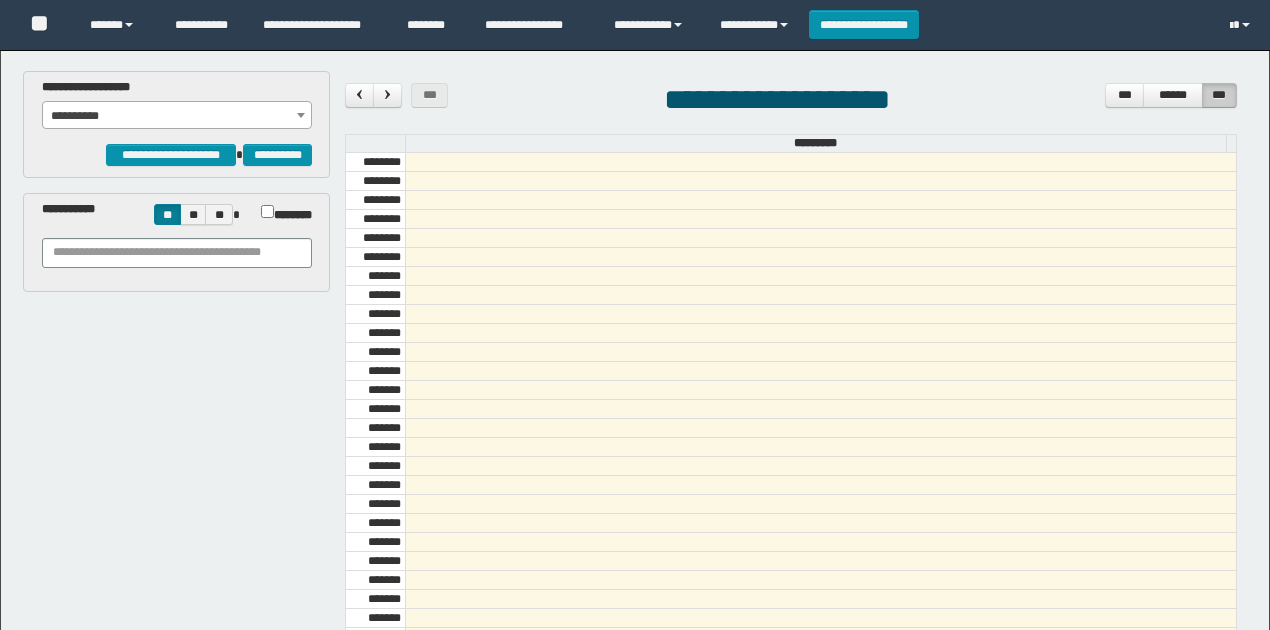 scroll, scrollTop: 0, scrollLeft: 0, axis: both 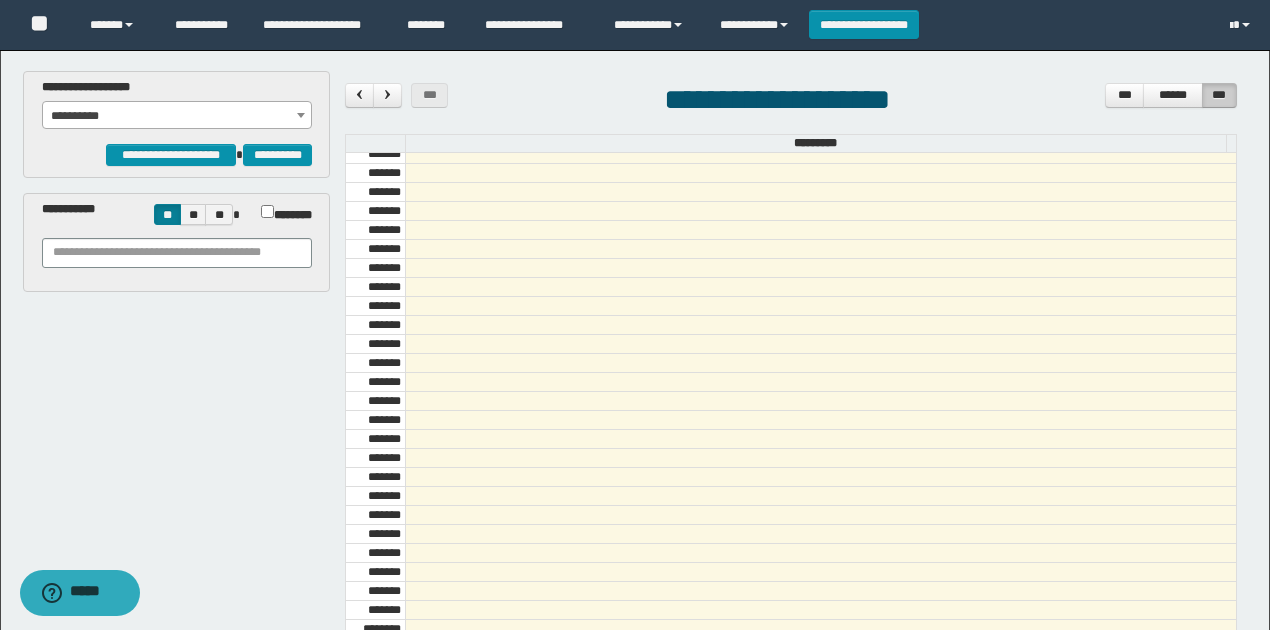 click on "**********" at bounding box center (177, 116) 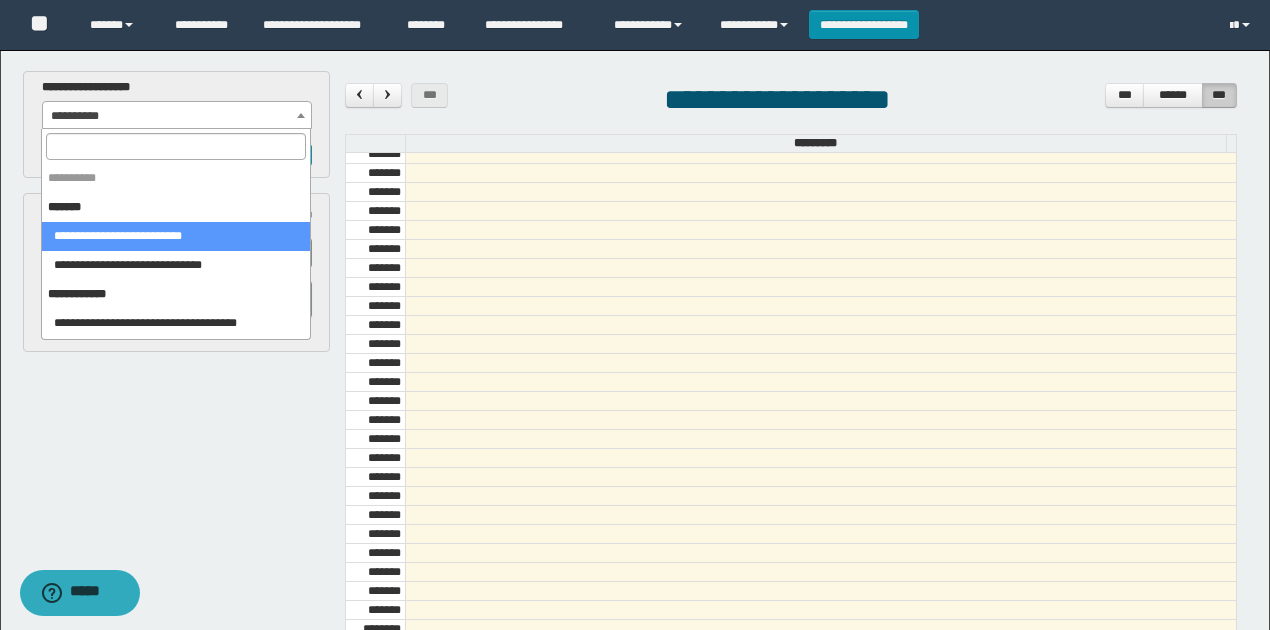 select on "******" 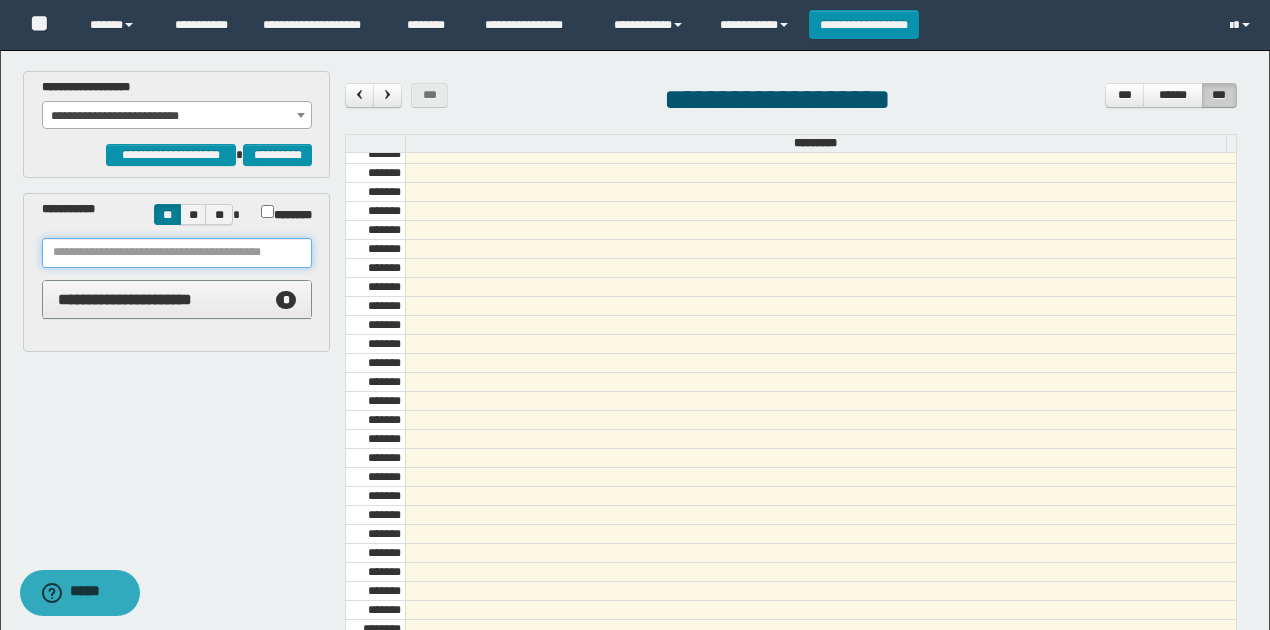 click at bounding box center [177, 253] 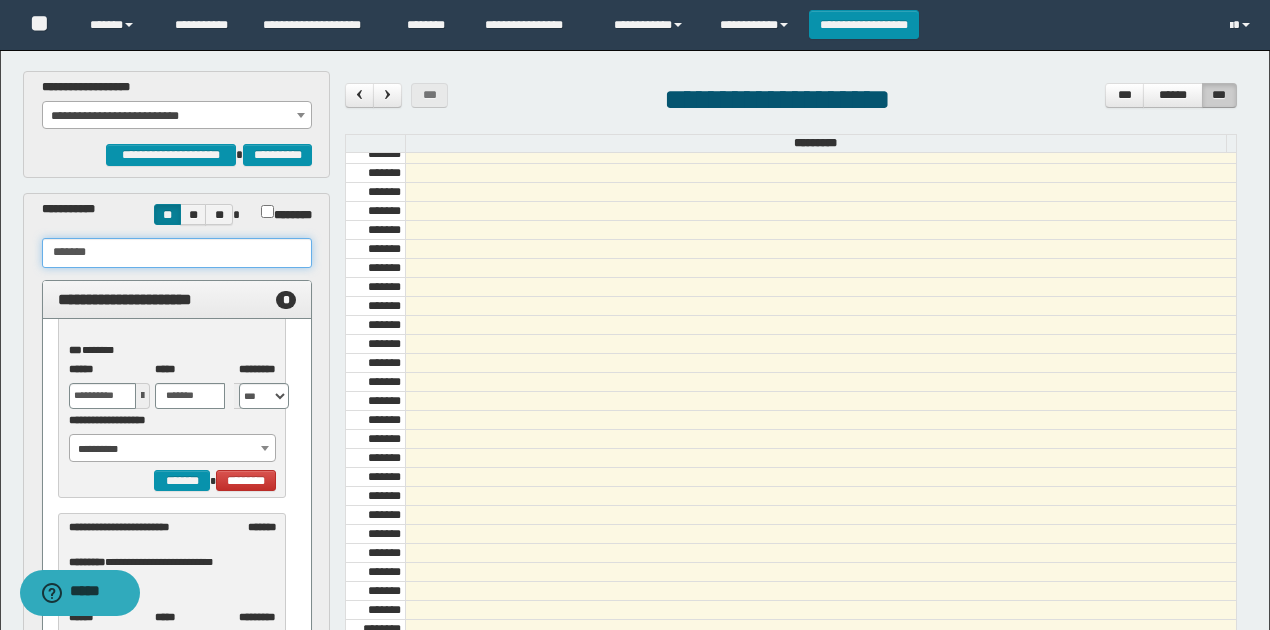scroll, scrollTop: 125, scrollLeft: 0, axis: vertical 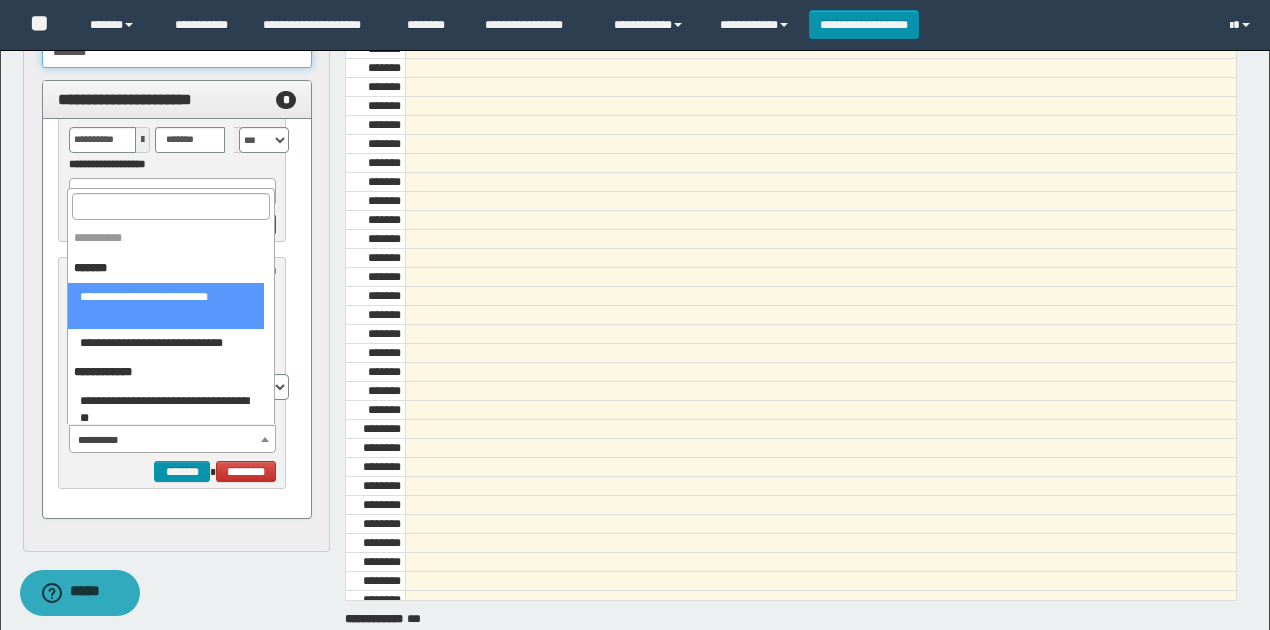 click on "**********" at bounding box center (173, 440) 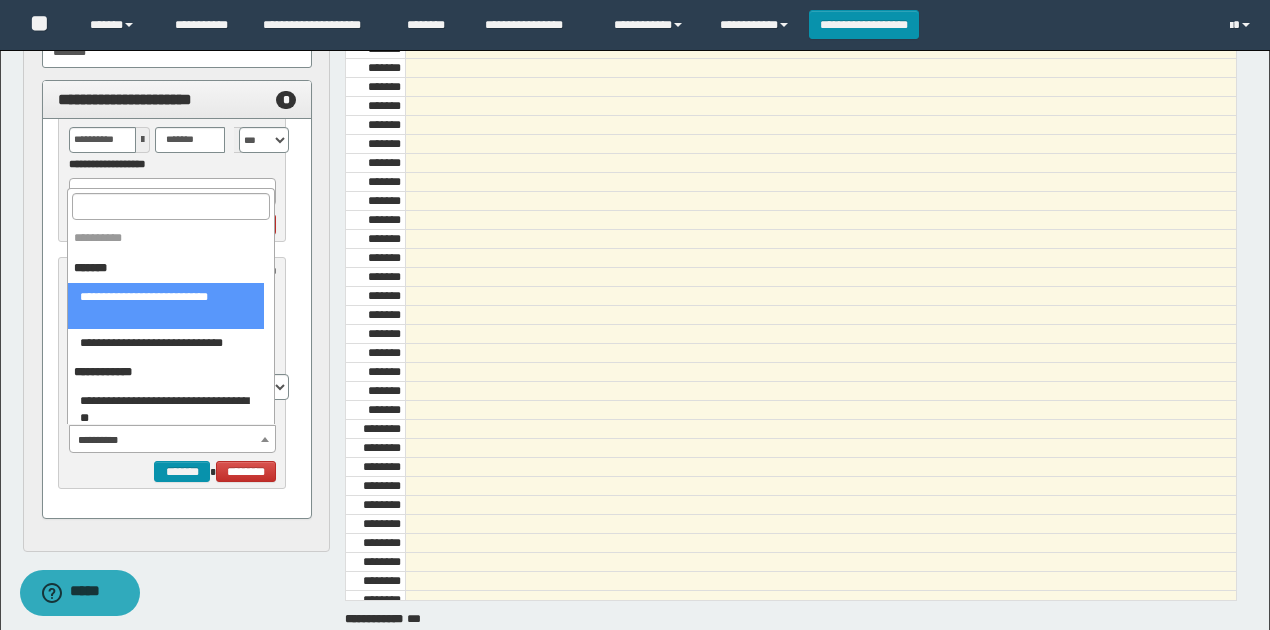 select on "******" 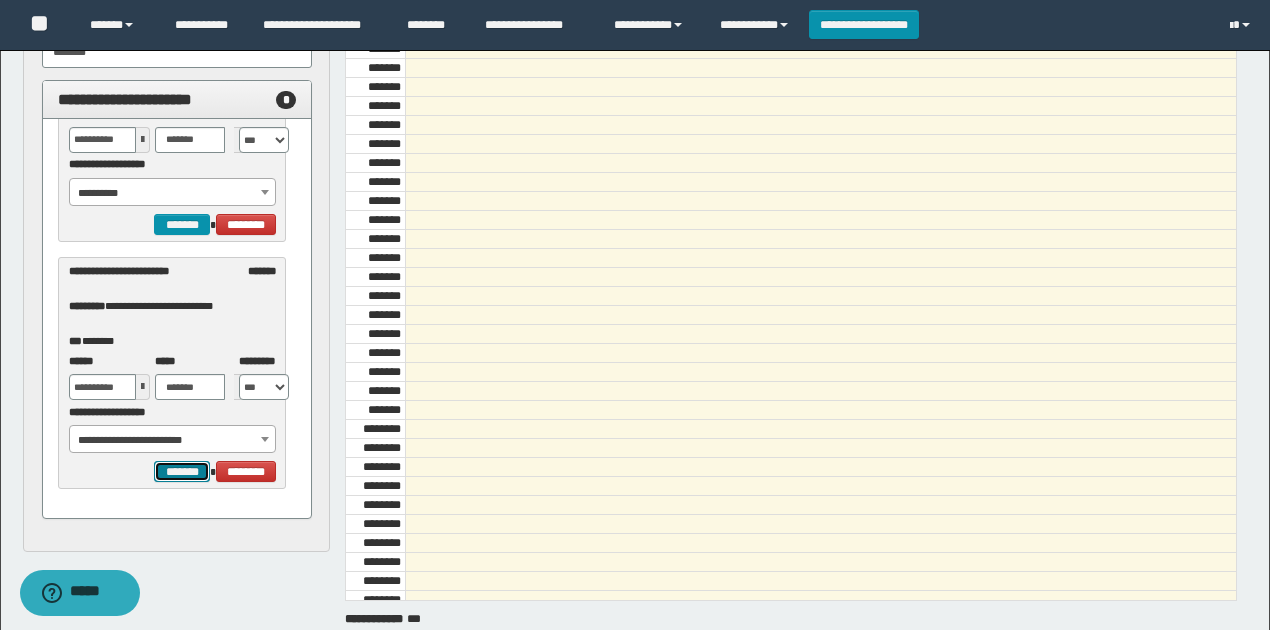 click on "*******" at bounding box center [182, 471] 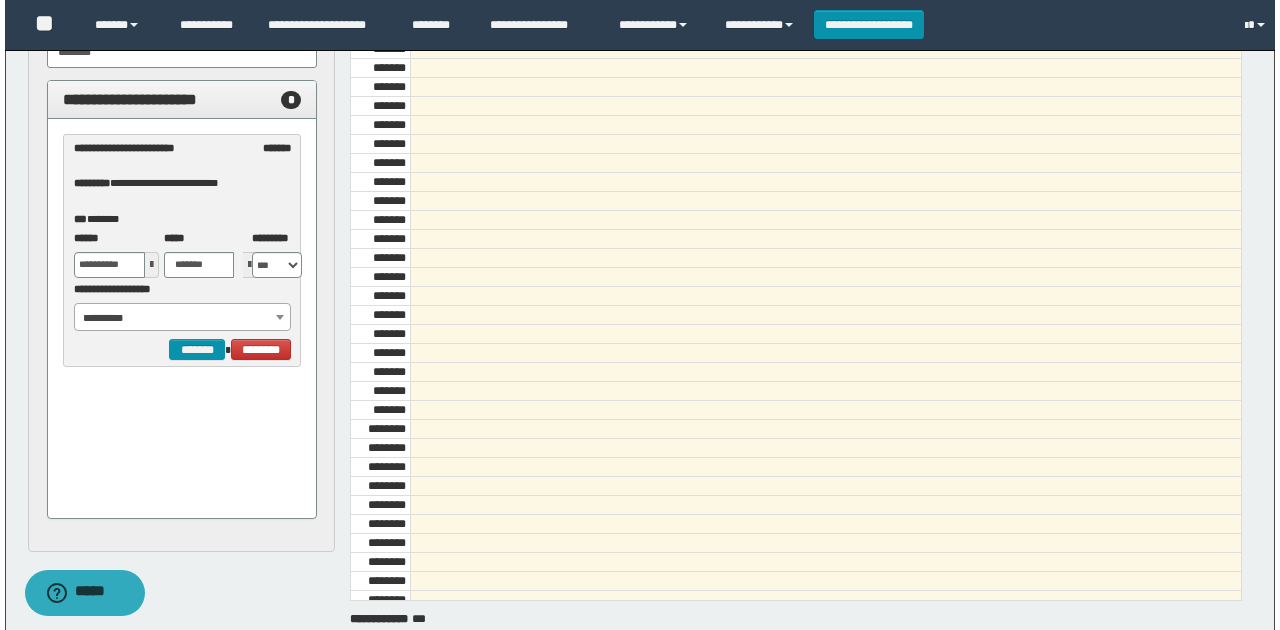 scroll, scrollTop: 0, scrollLeft: 0, axis: both 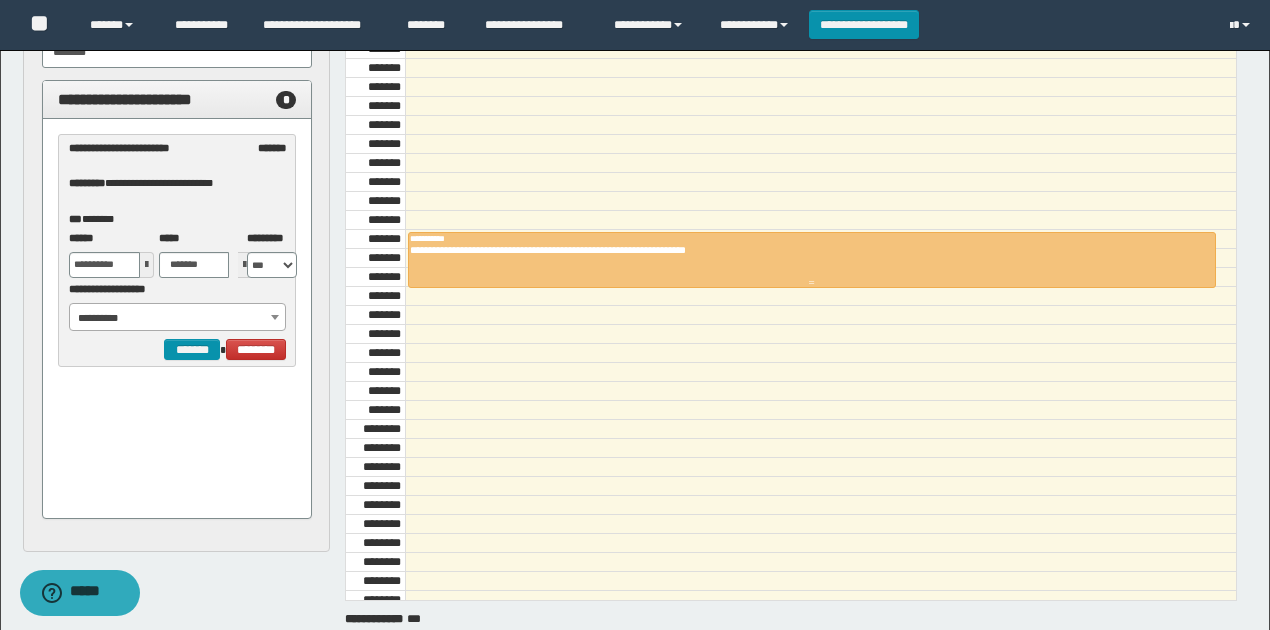 click on "**********" at bounding box center [807, 250] 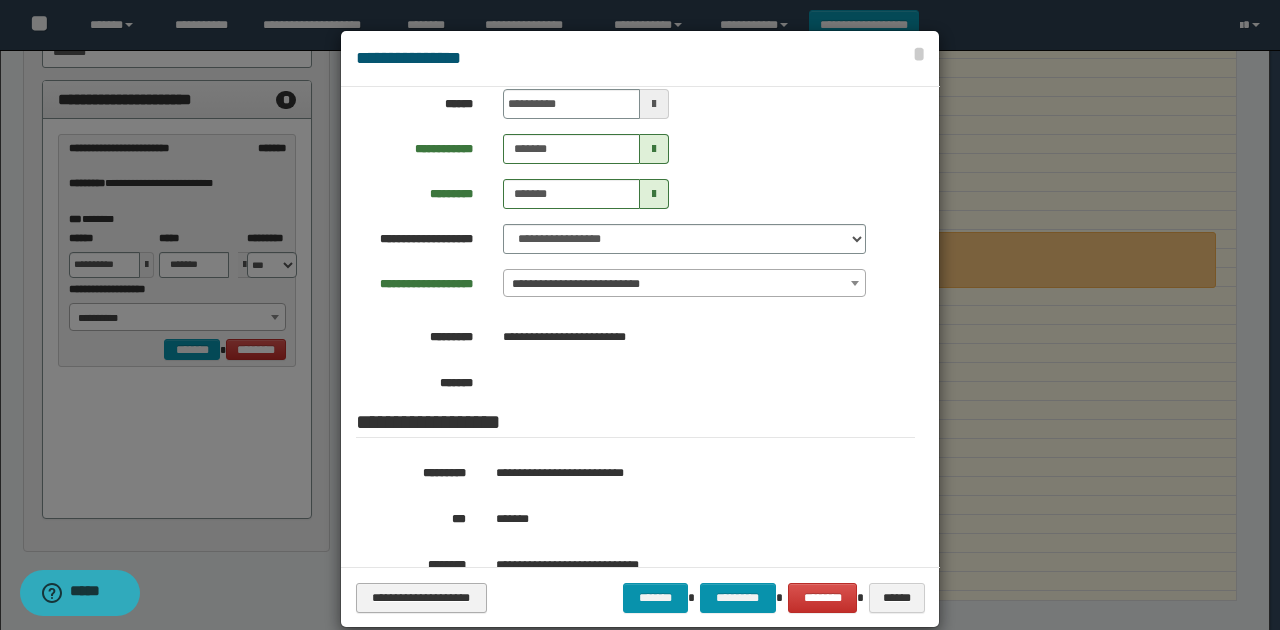 scroll, scrollTop: 133, scrollLeft: 0, axis: vertical 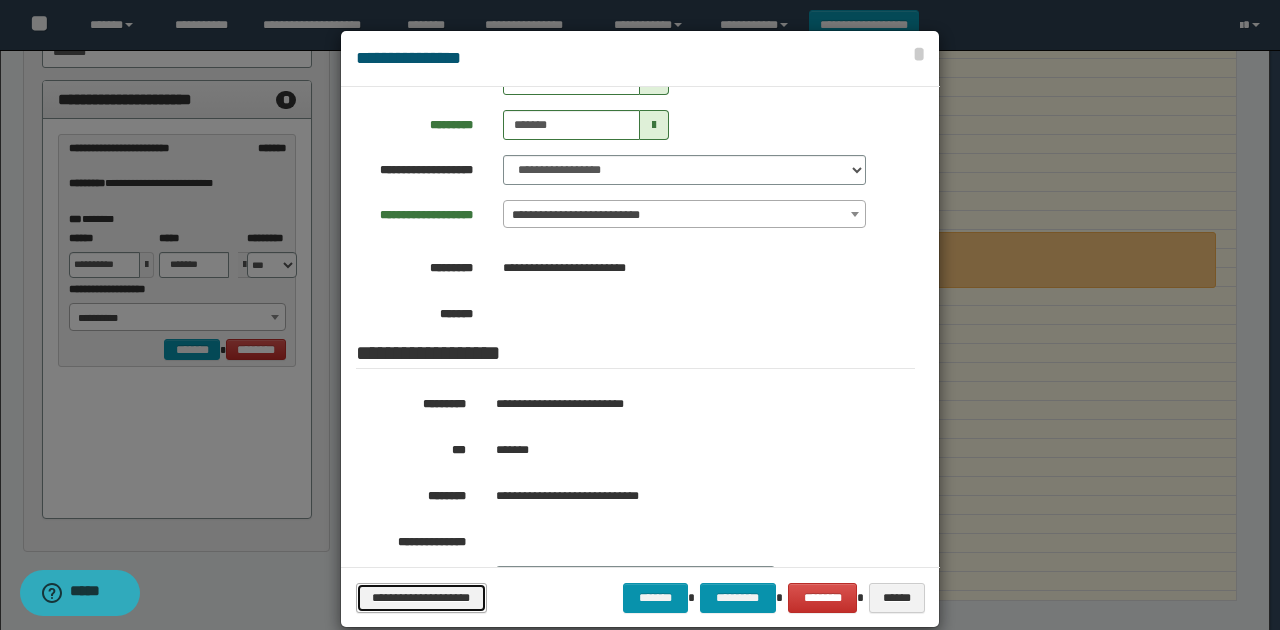 click on "**********" at bounding box center [421, 597] 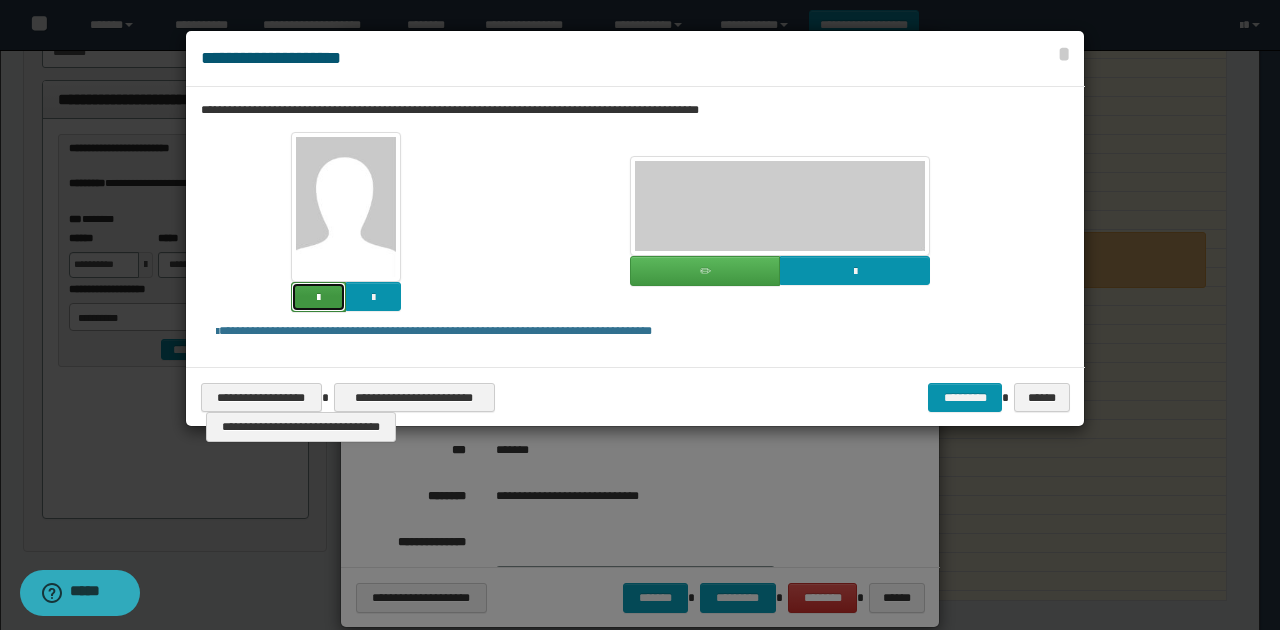 click at bounding box center (318, 297) 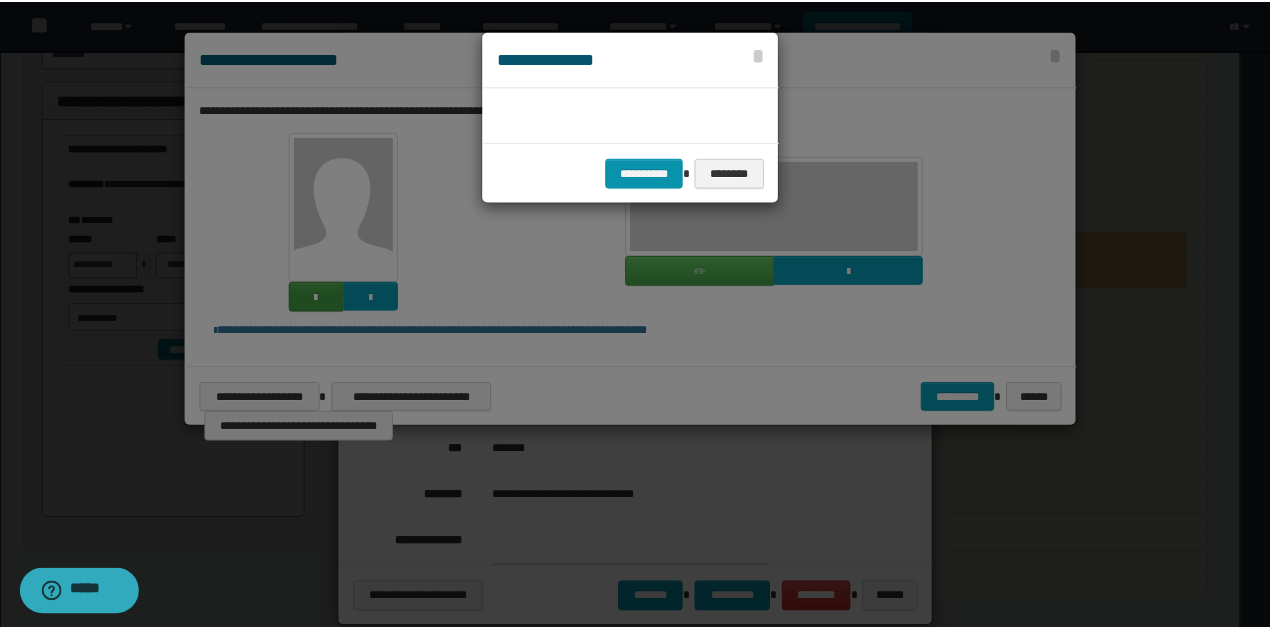scroll, scrollTop: 45, scrollLeft: 105, axis: both 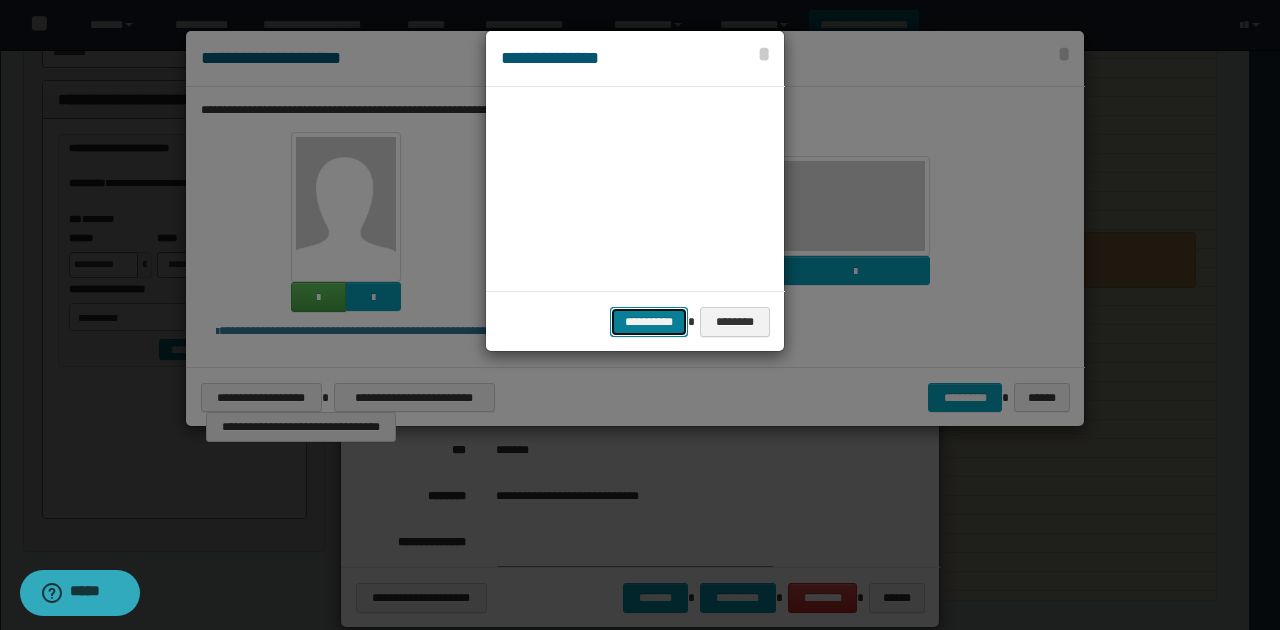 click on "**********" at bounding box center [649, 321] 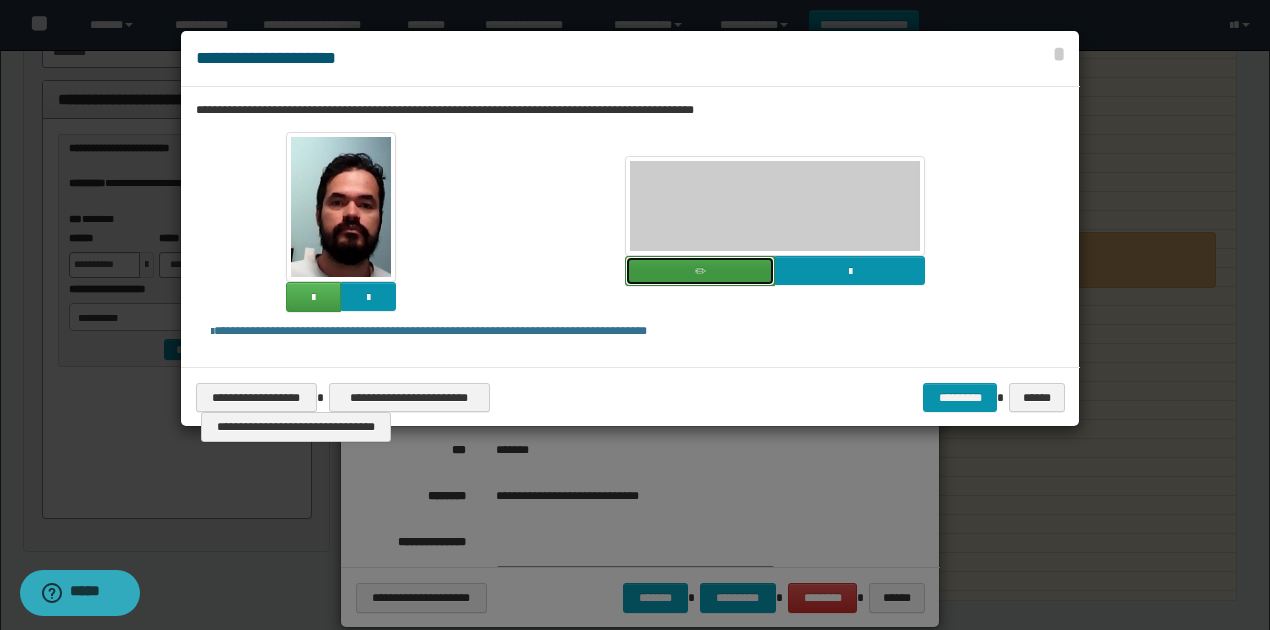 click at bounding box center (700, 271) 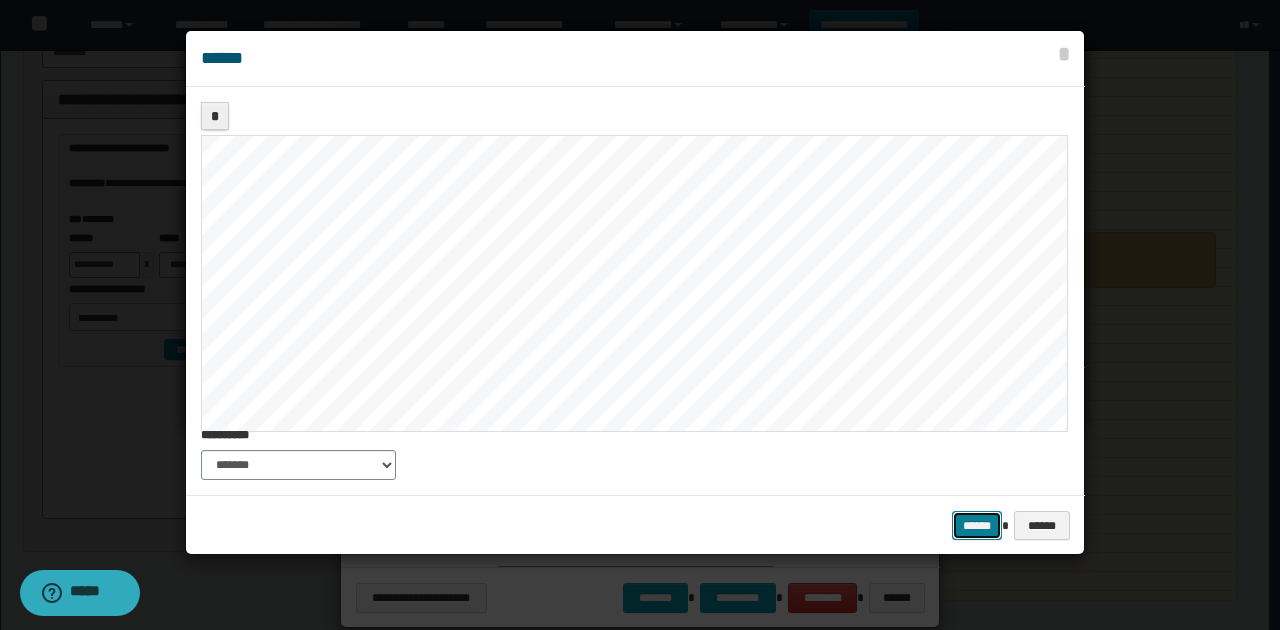 click on "******" at bounding box center [977, 525] 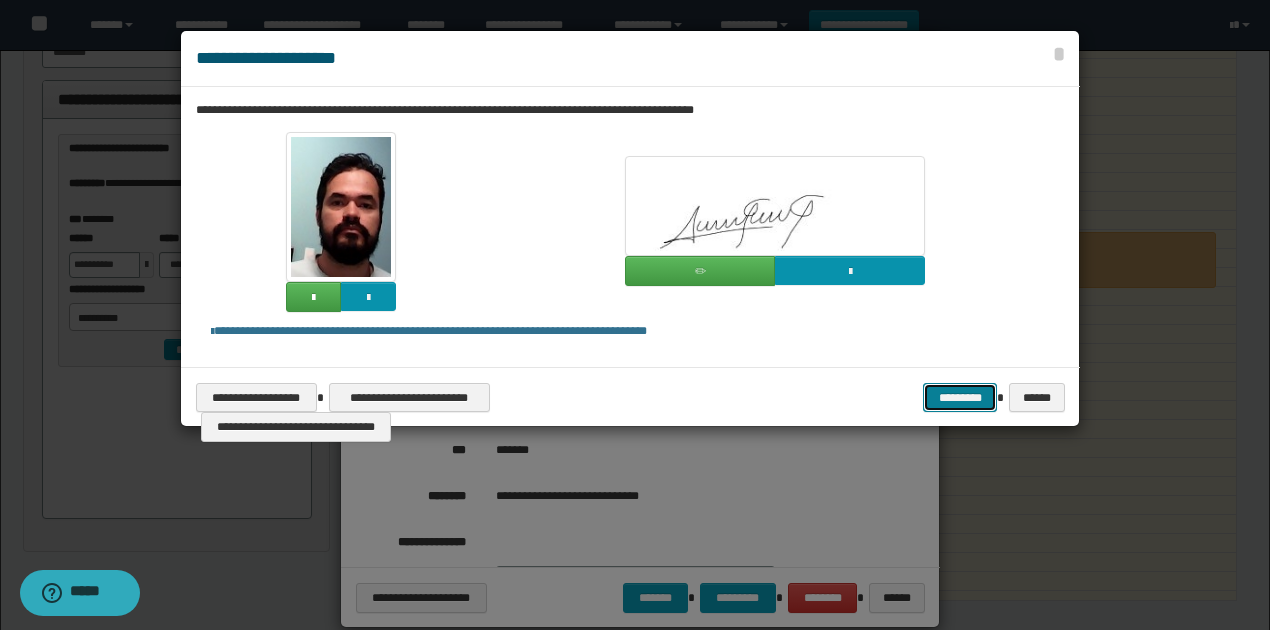 click on "*********" at bounding box center (960, 397) 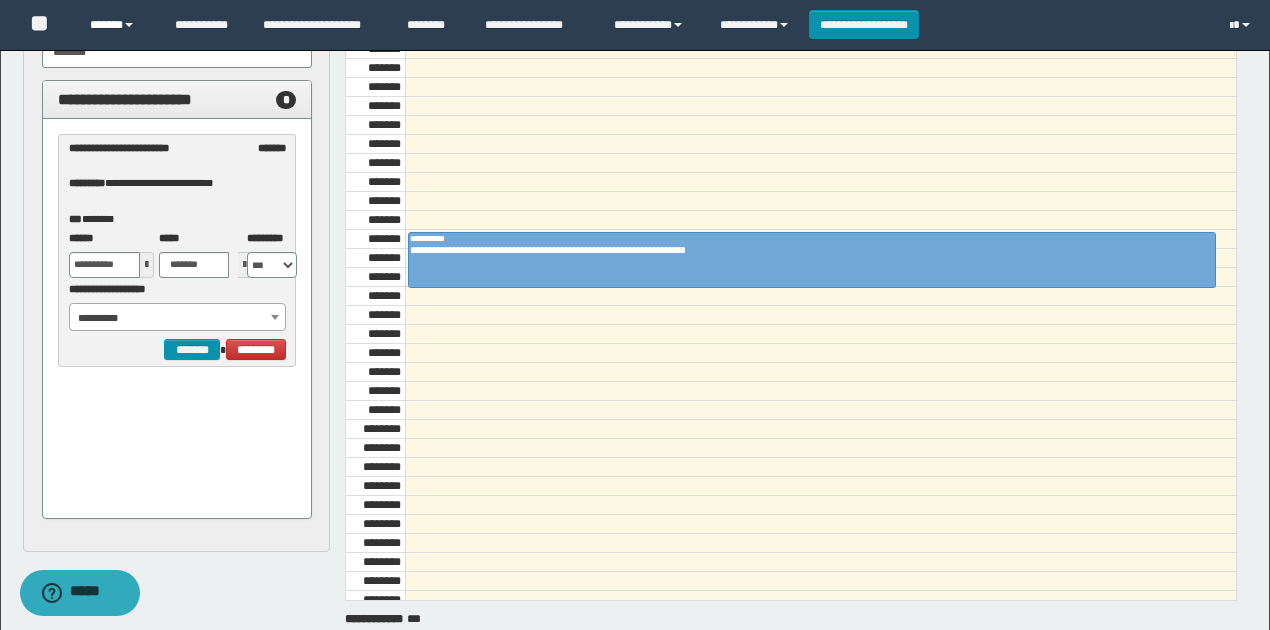 click on "******" at bounding box center [117, 25] 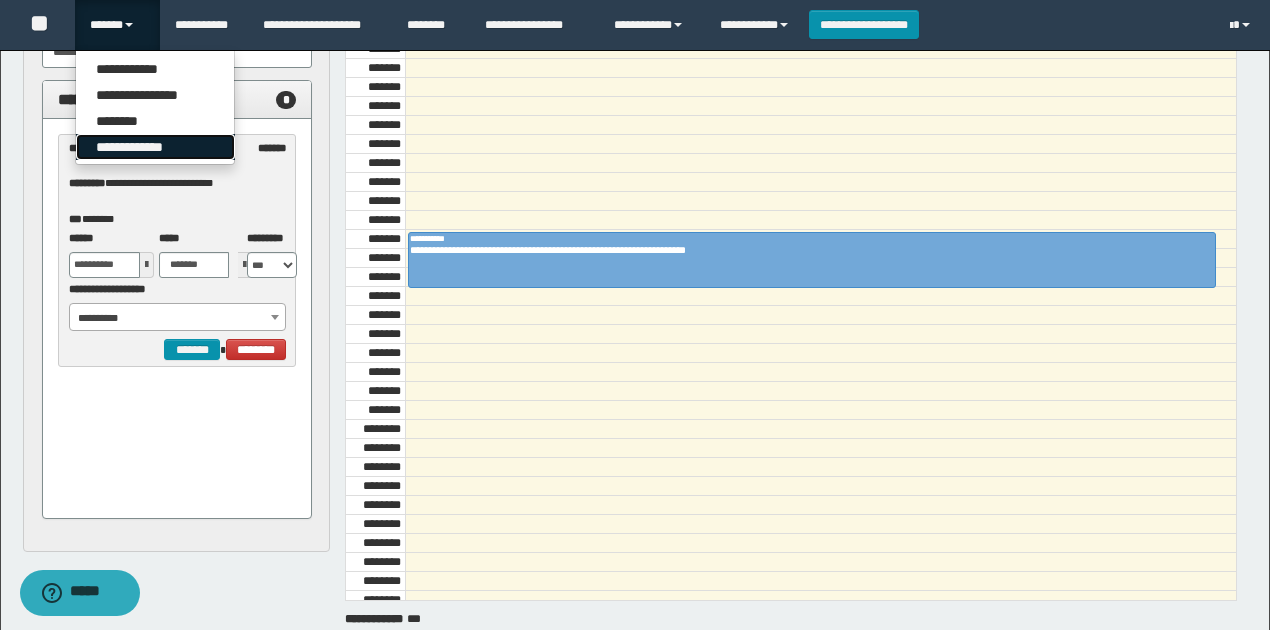 click on "**********" at bounding box center (155, 147) 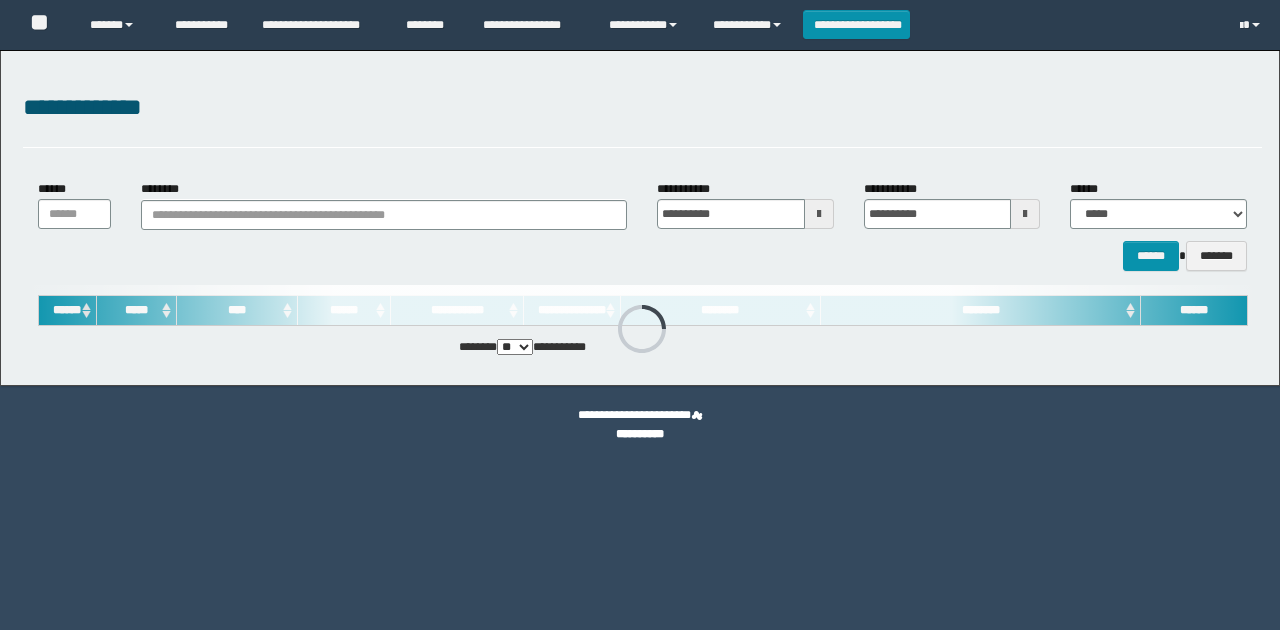 scroll, scrollTop: 0, scrollLeft: 0, axis: both 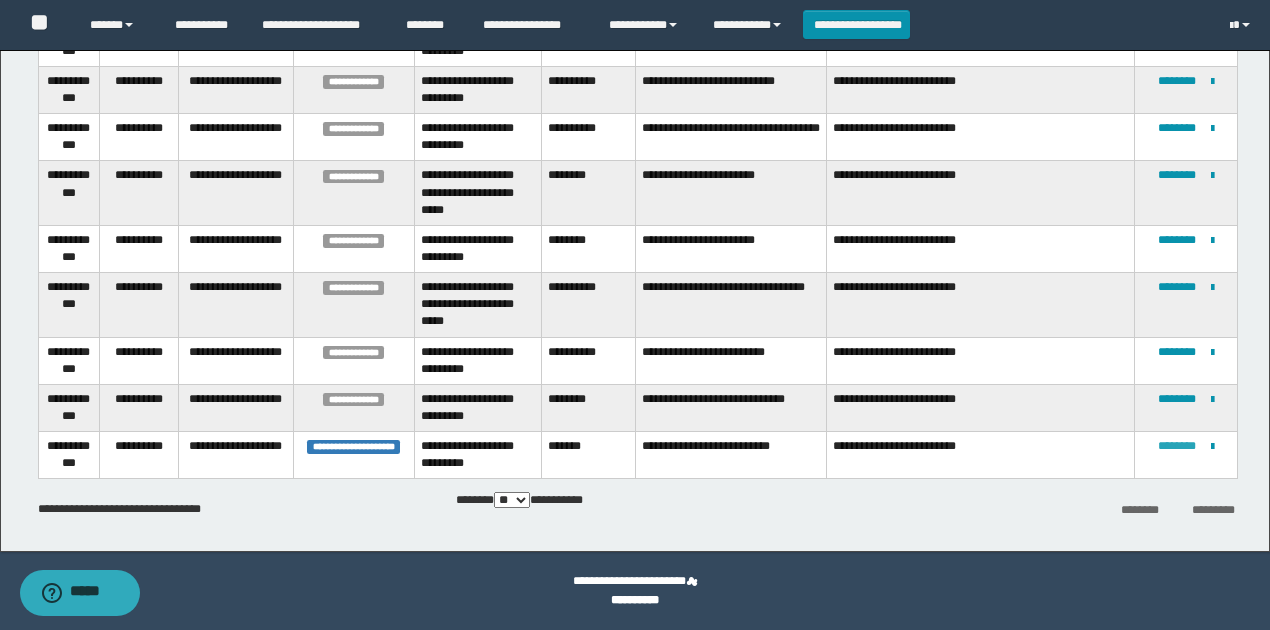 click on "********" at bounding box center [1177, 446] 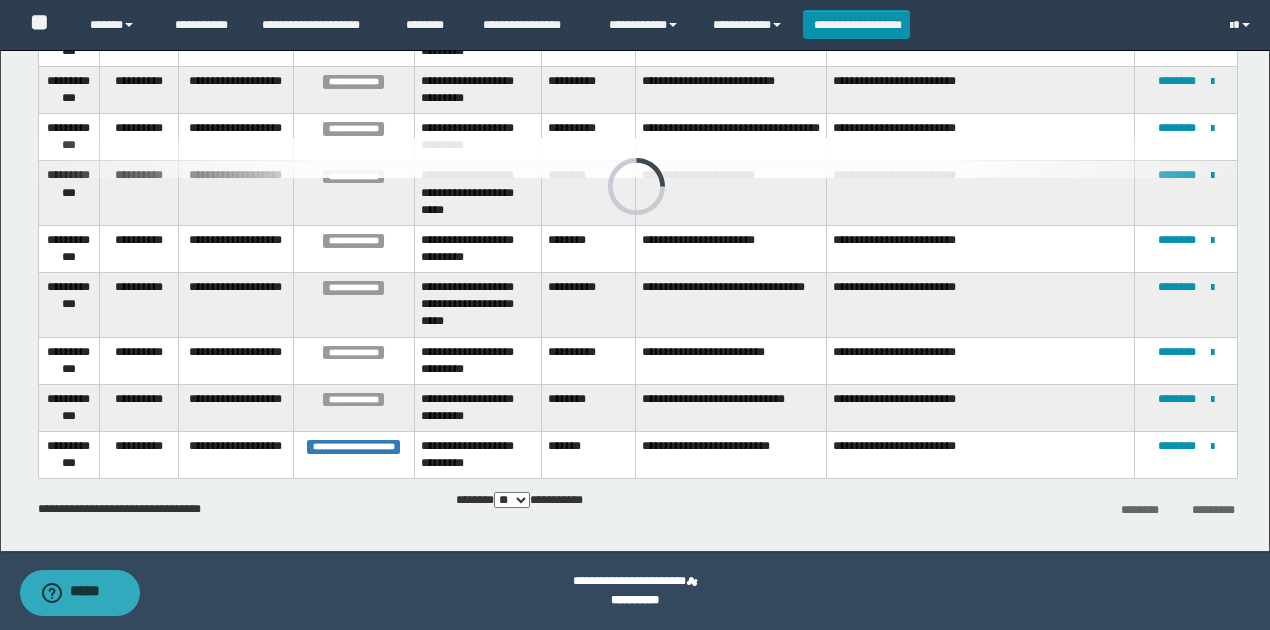 scroll, scrollTop: 0, scrollLeft: 0, axis: both 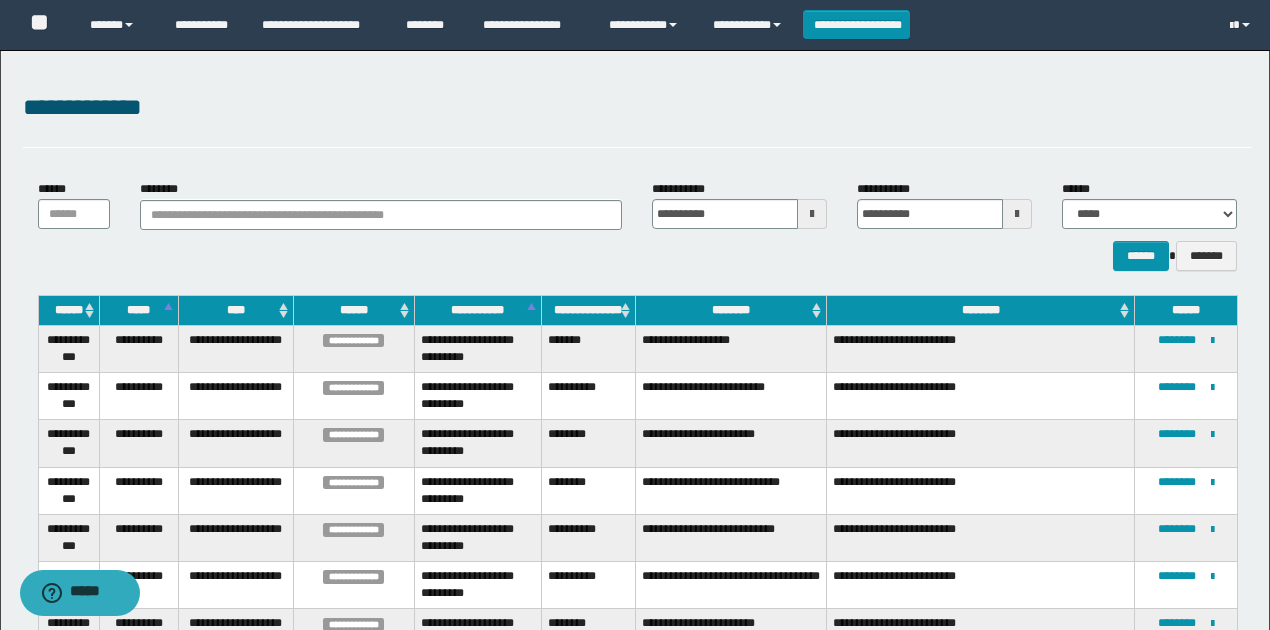 click on "**********" at bounding box center (637, 118) 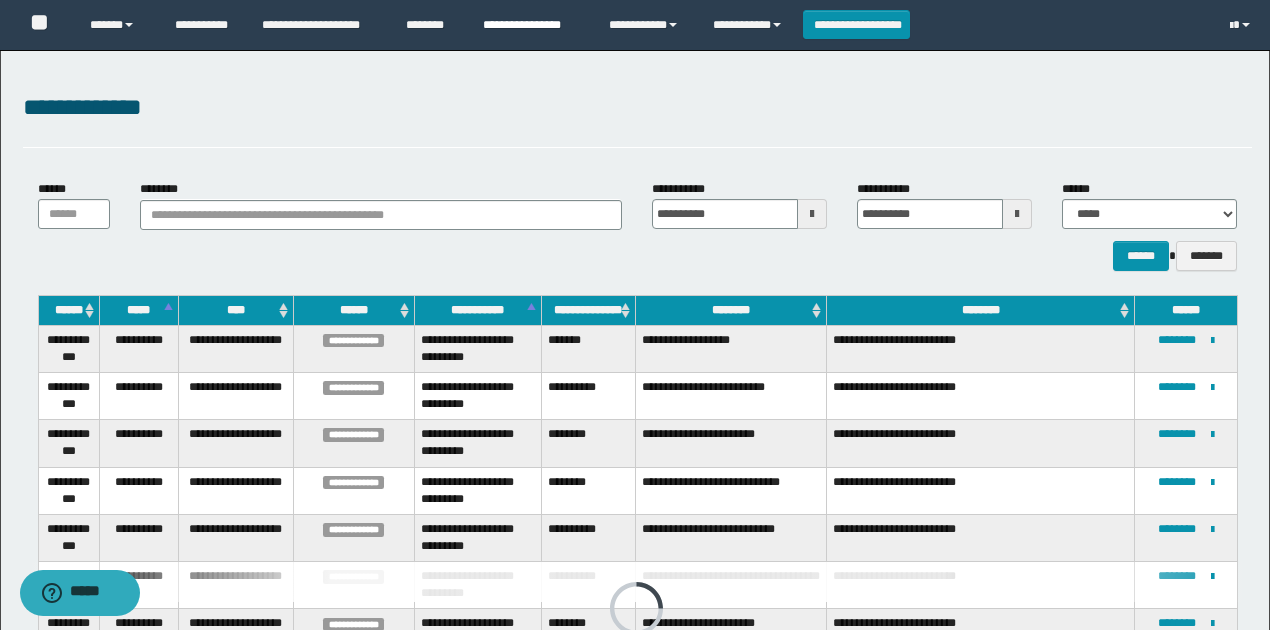 click on "**********" at bounding box center [531, 25] 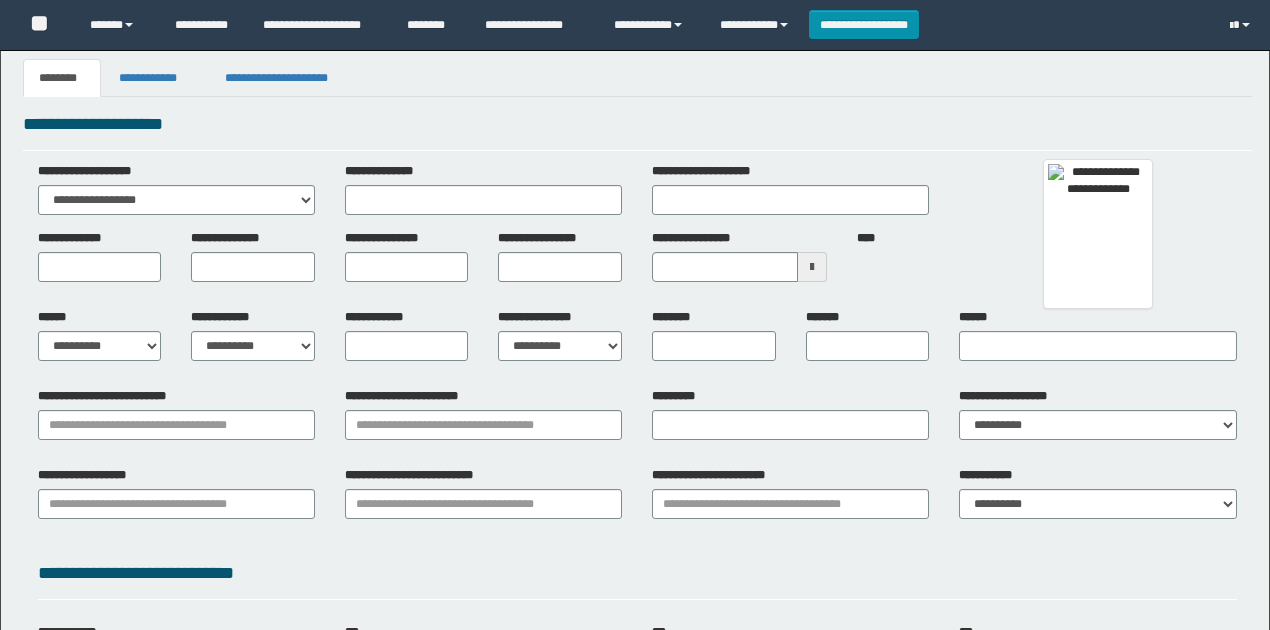 scroll, scrollTop: 0, scrollLeft: 0, axis: both 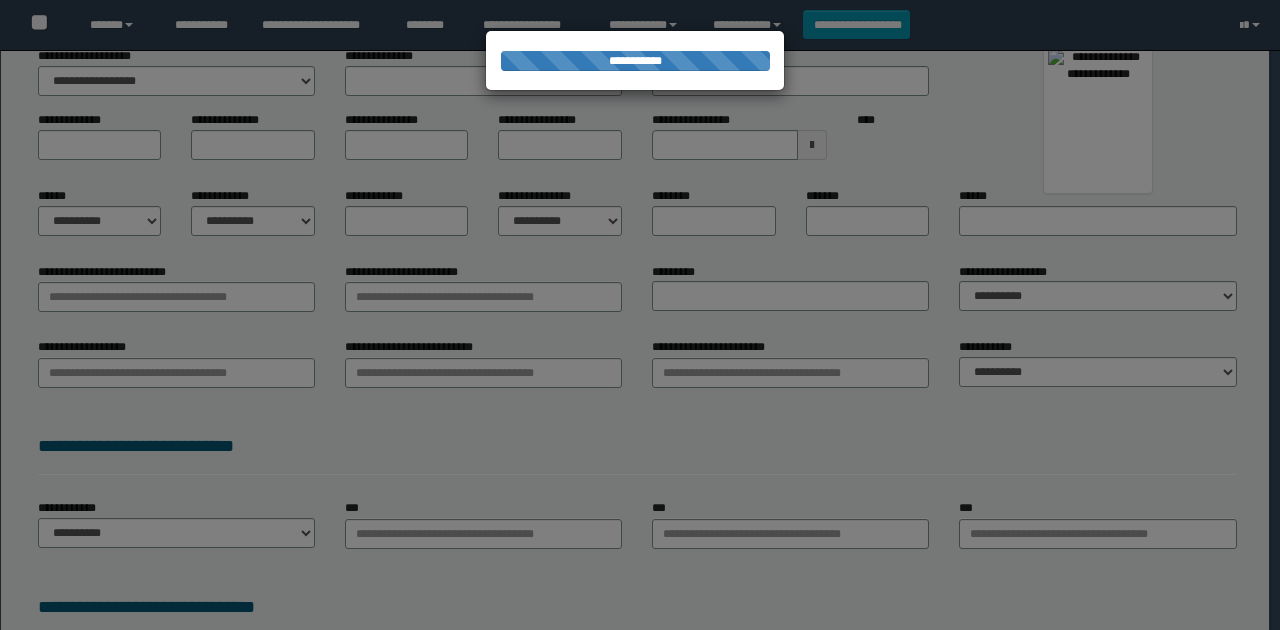 type on "*******" 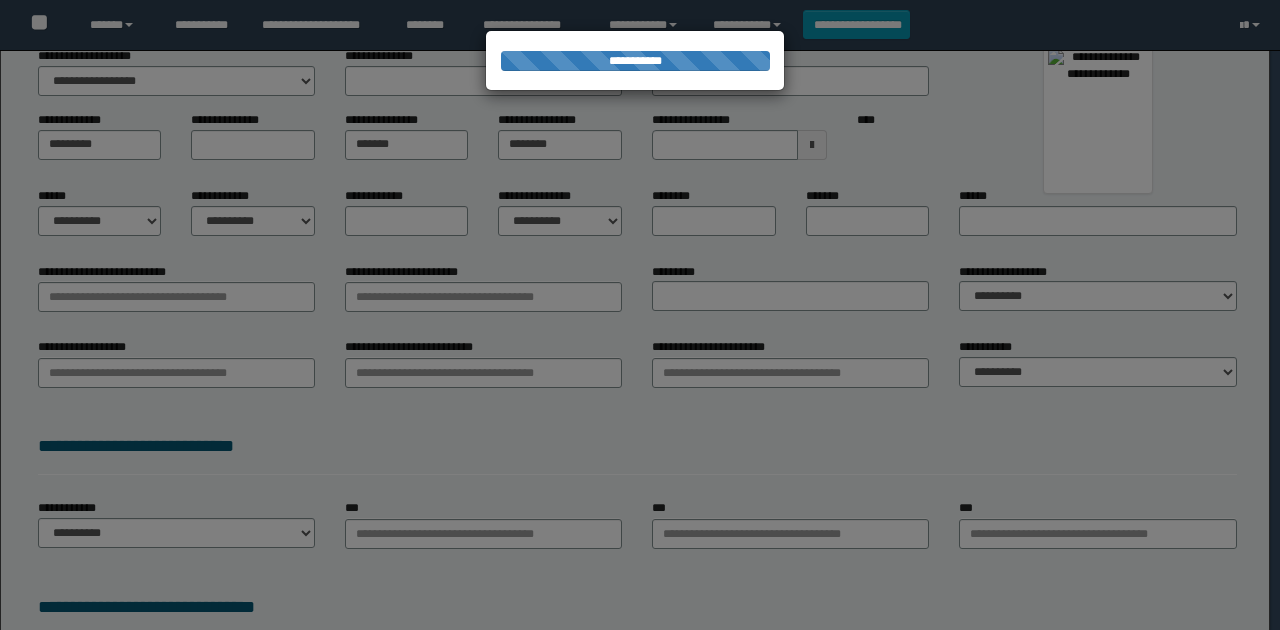 type on "**********" 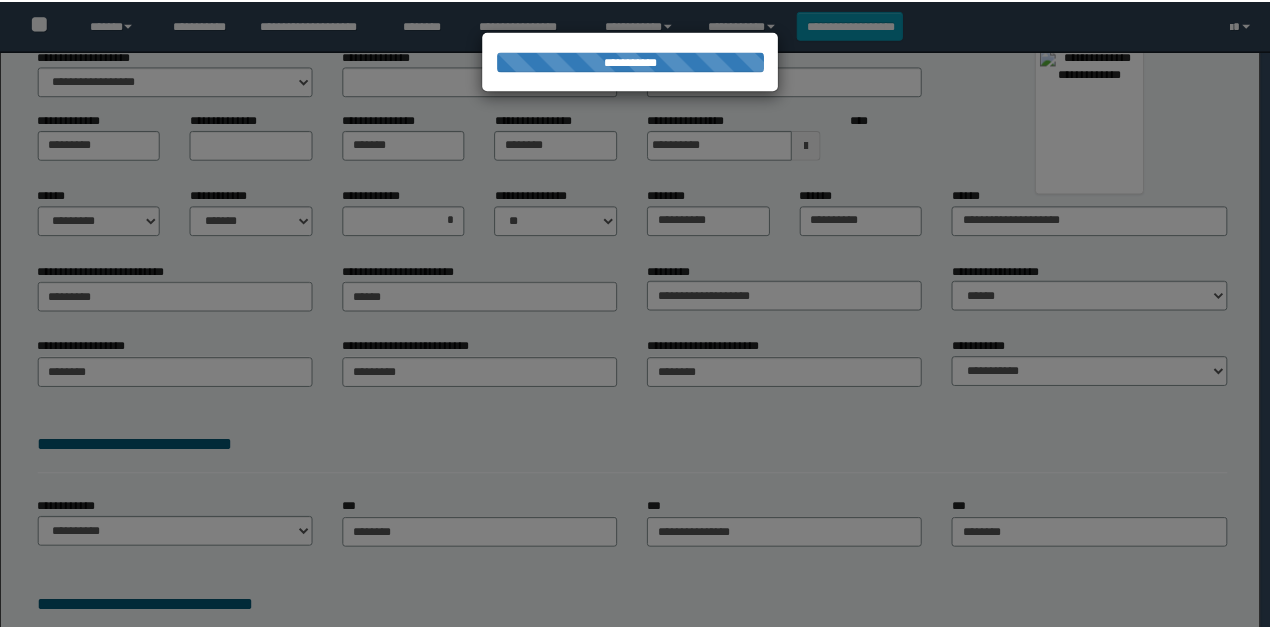scroll, scrollTop: 0, scrollLeft: 0, axis: both 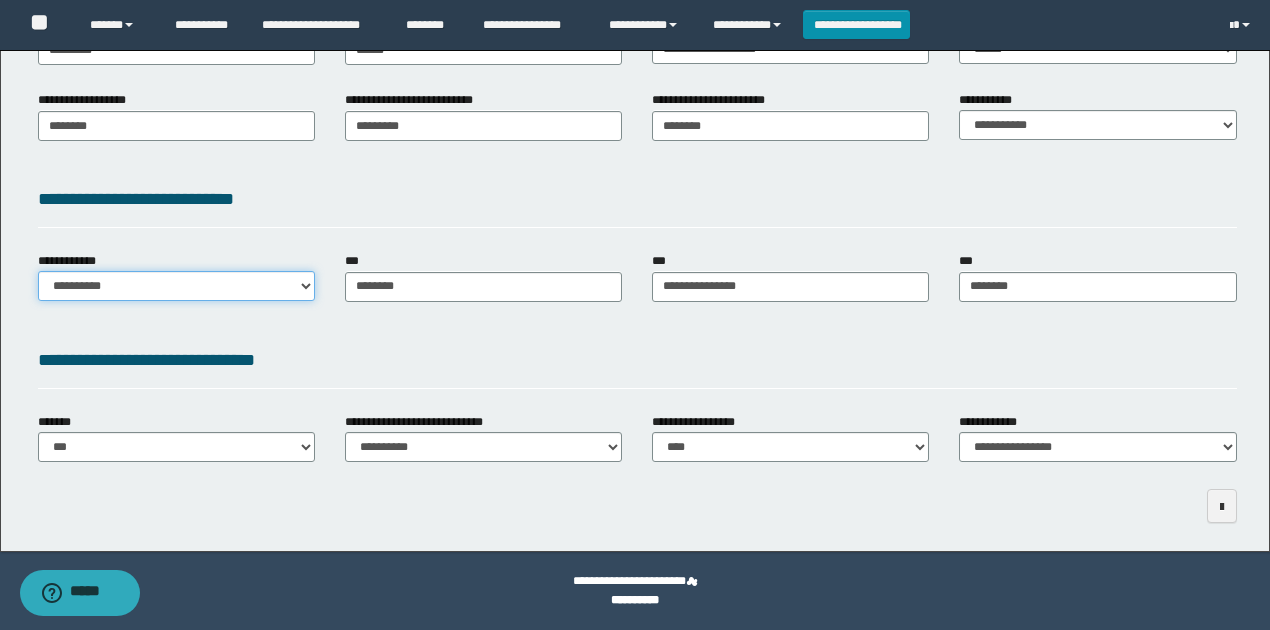 click on "**********" at bounding box center [176, 286] 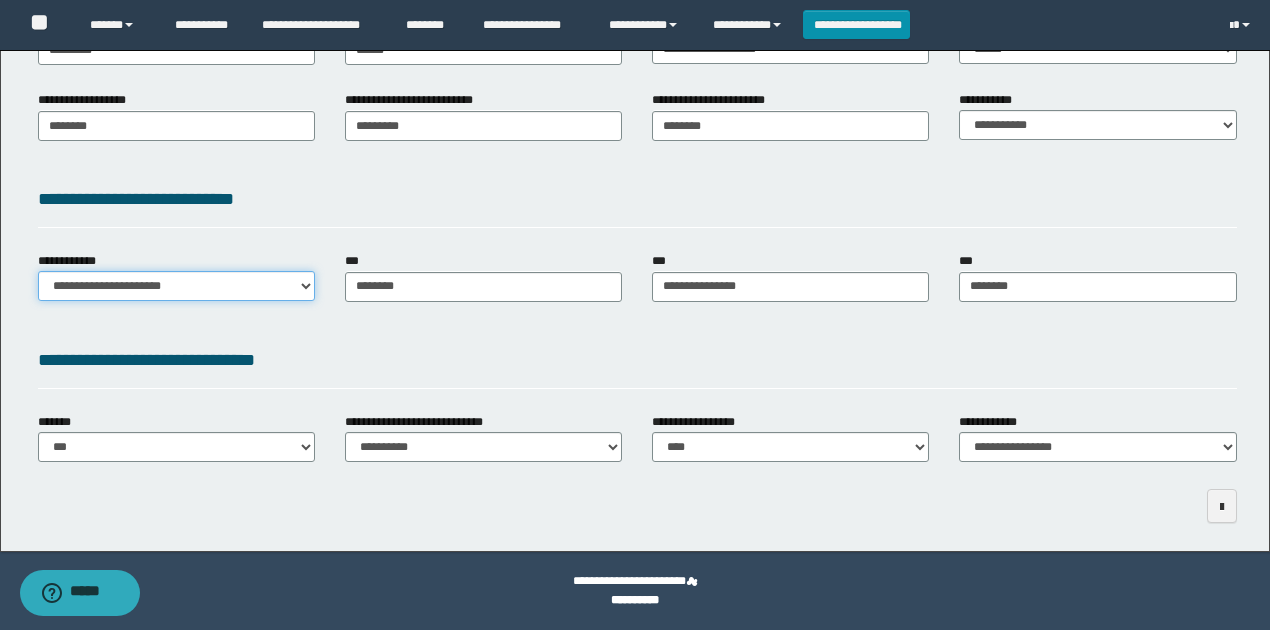 click on "**********" at bounding box center (176, 286) 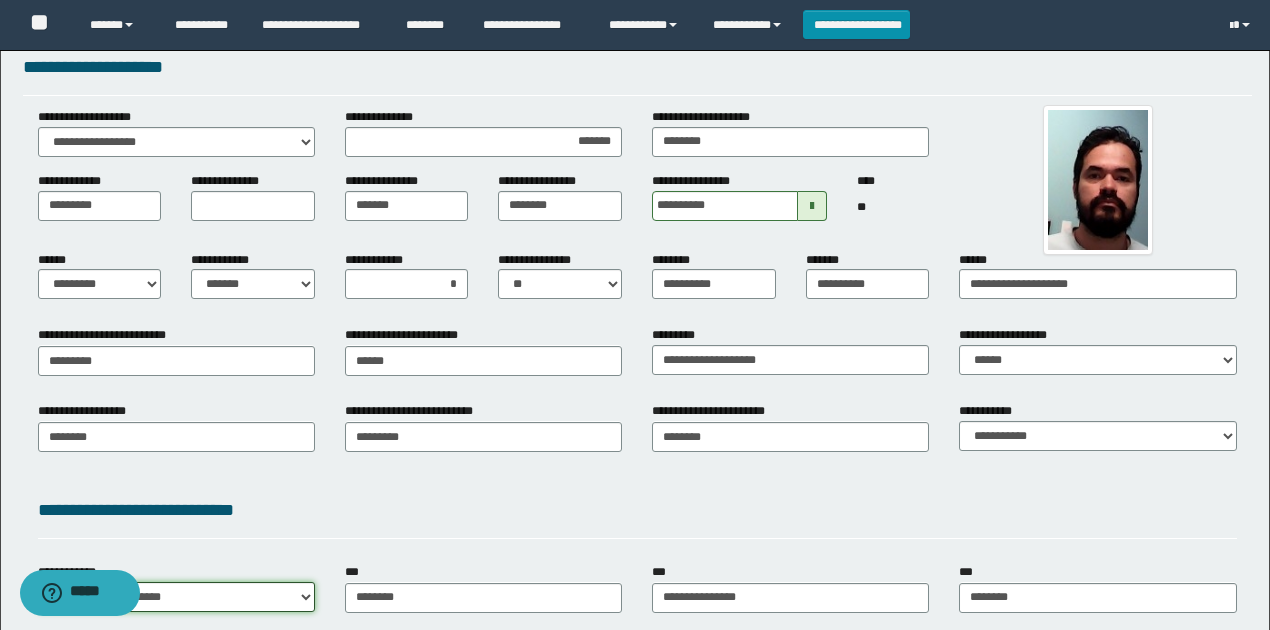 scroll, scrollTop: 0, scrollLeft: 0, axis: both 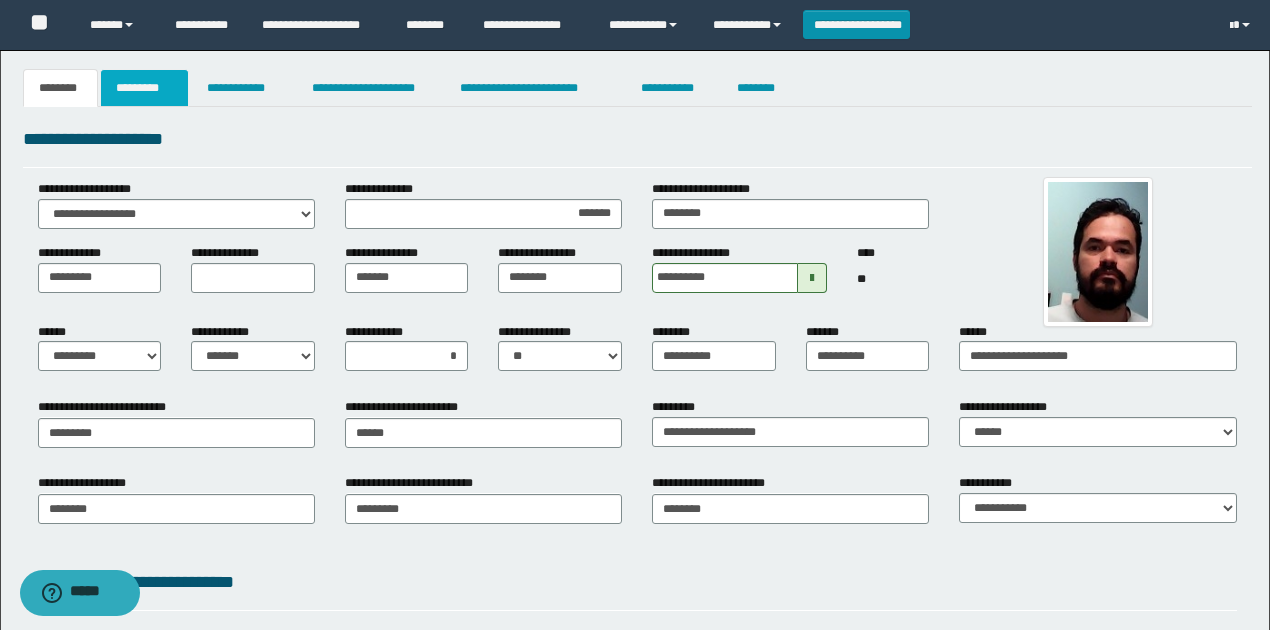 click on "*********" at bounding box center (144, 88) 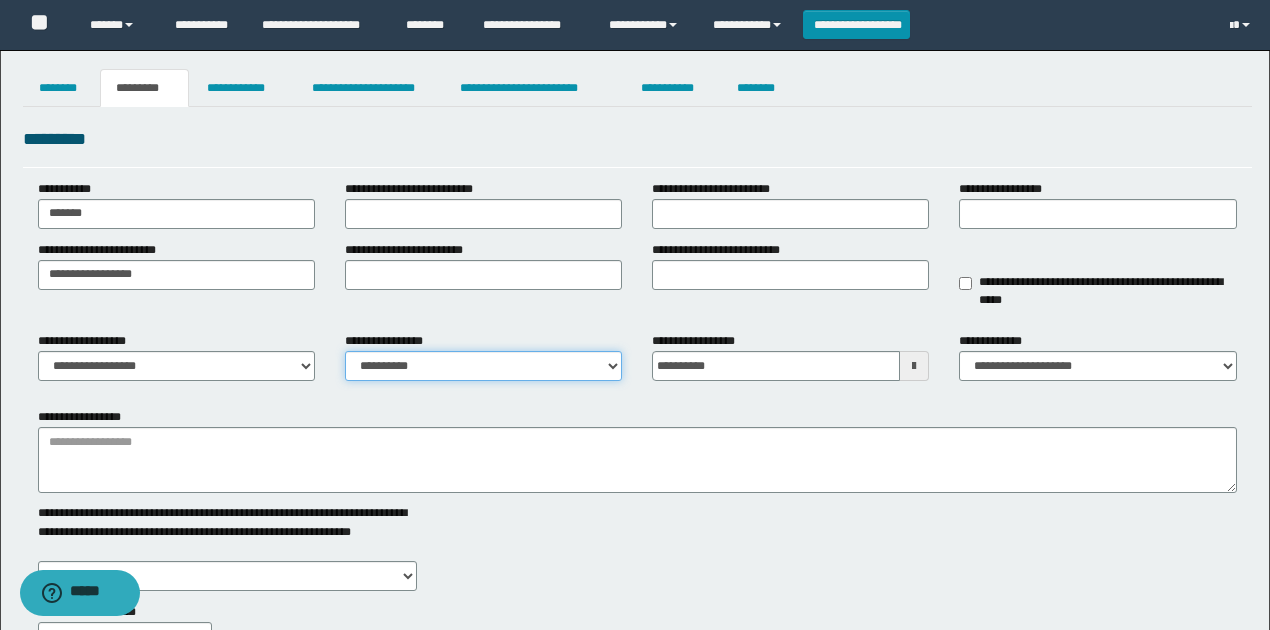 click on "**********" at bounding box center (483, 366) 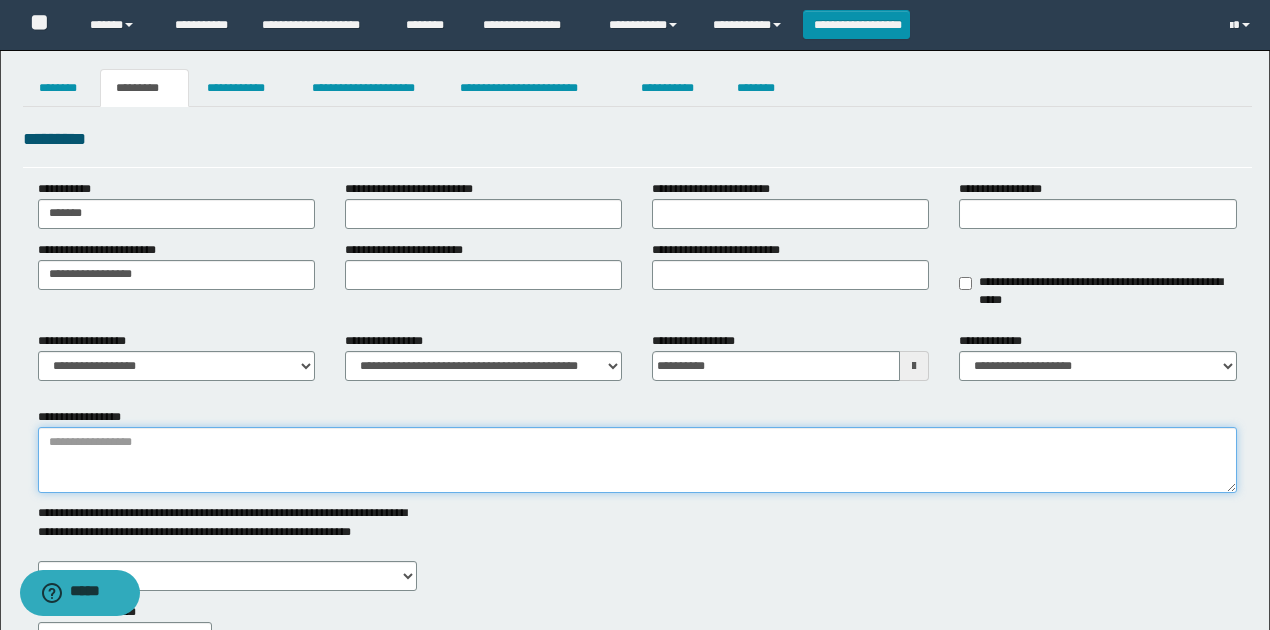 click on "**********" at bounding box center [637, 460] 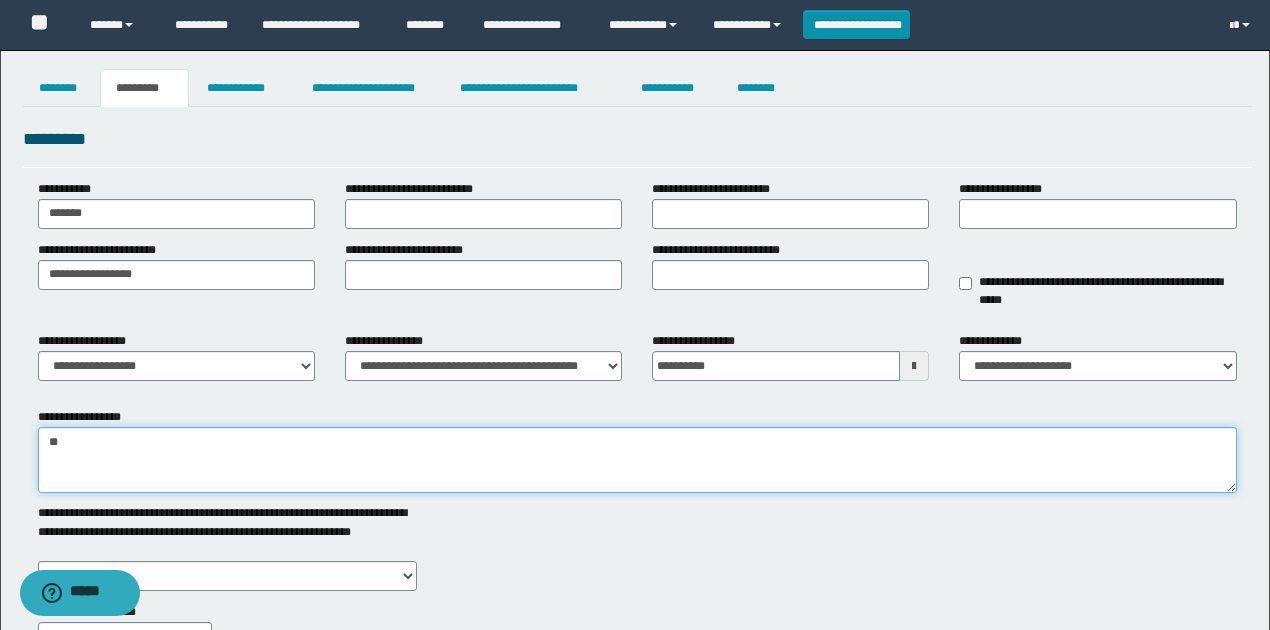 type on "*" 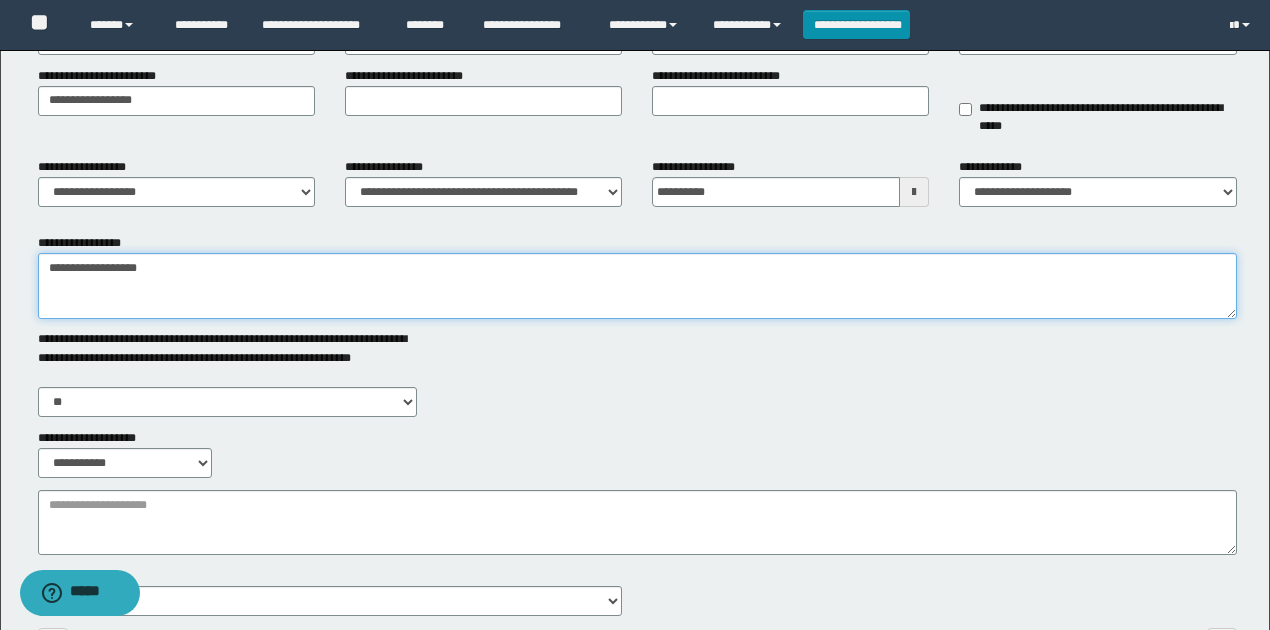 scroll, scrollTop: 313, scrollLeft: 0, axis: vertical 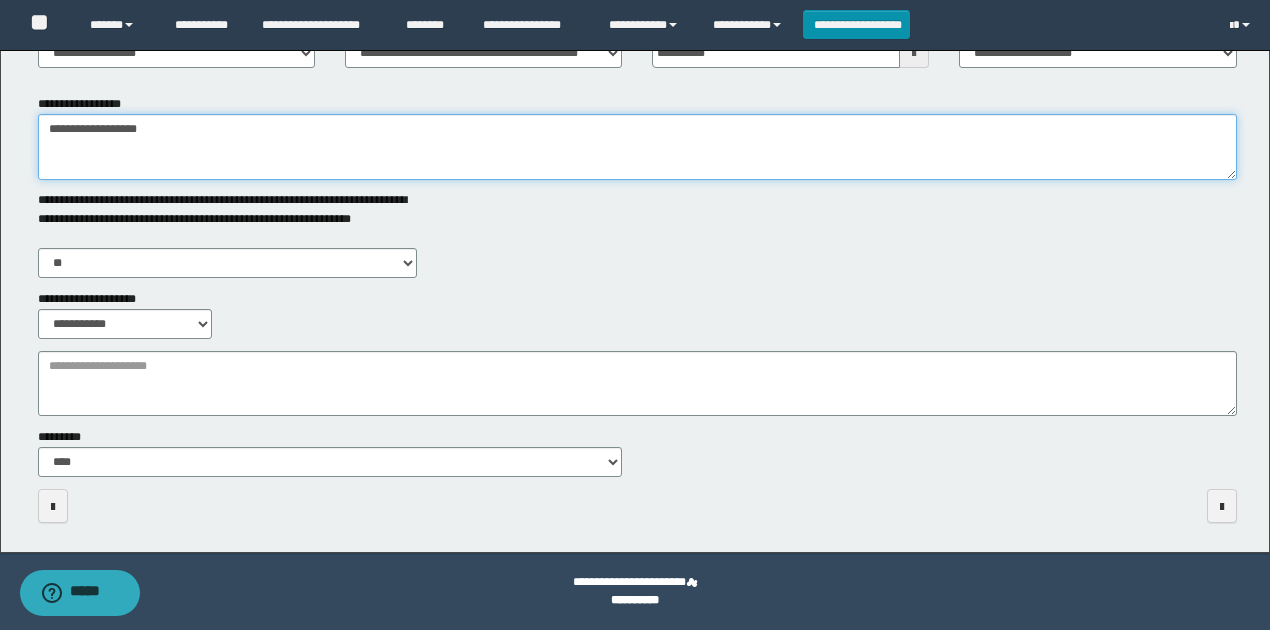 type on "**********" 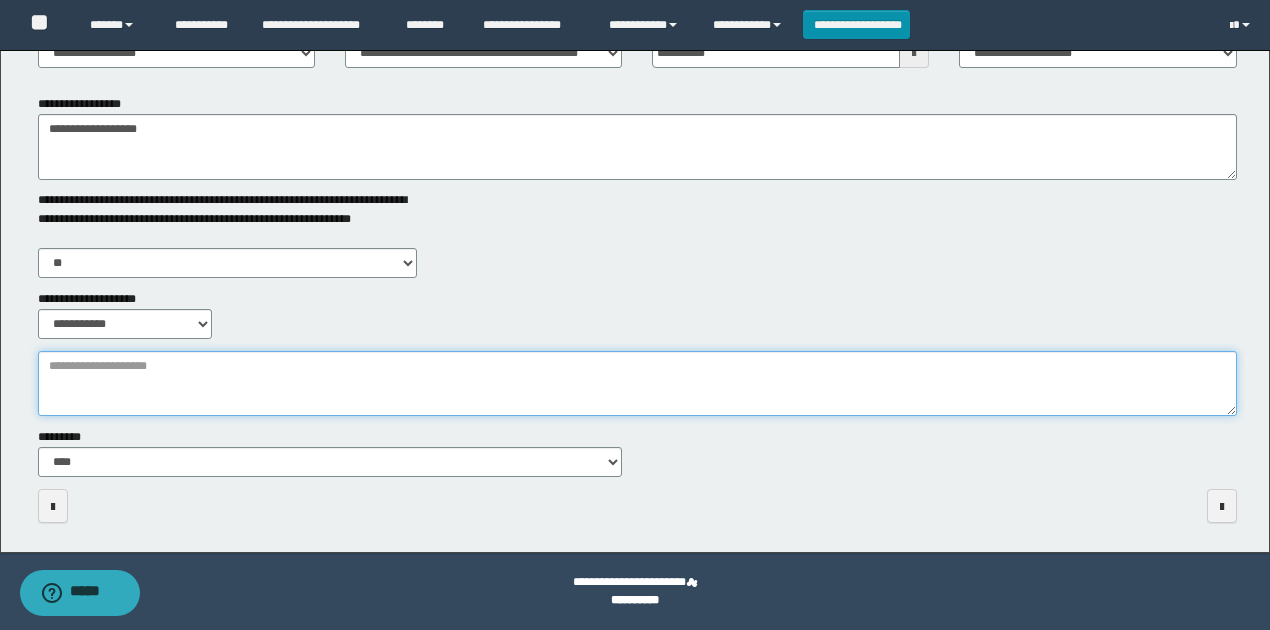 click on "**********" at bounding box center [637, 383] 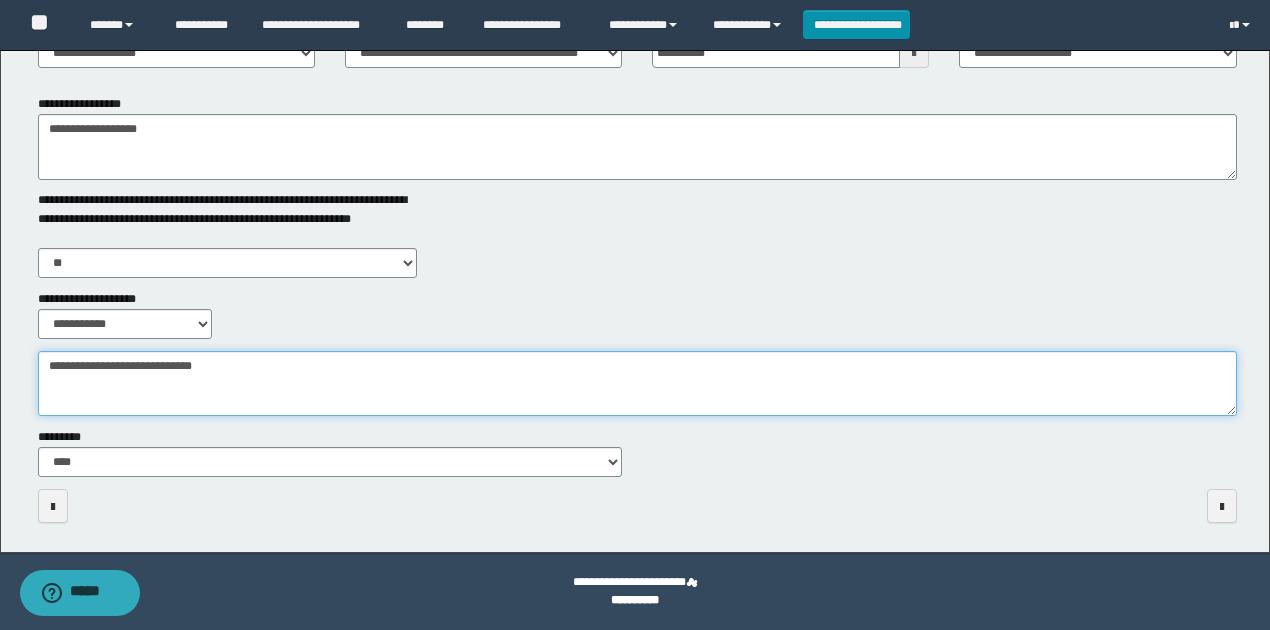 scroll, scrollTop: 0, scrollLeft: 0, axis: both 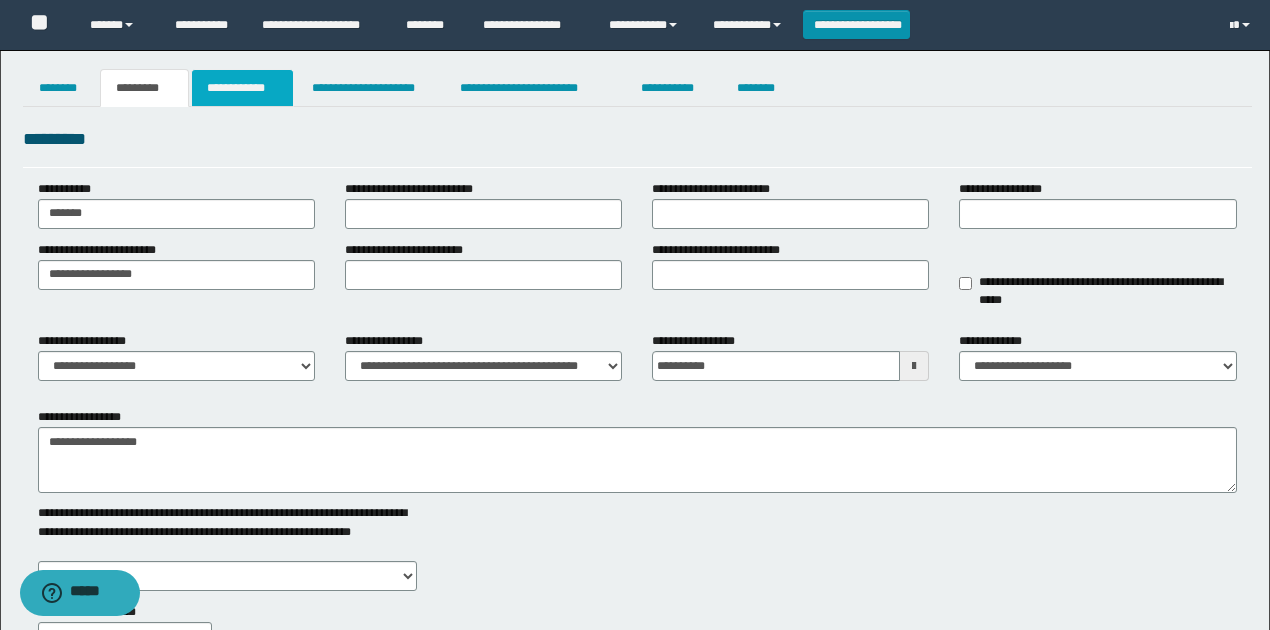 type on "**********" 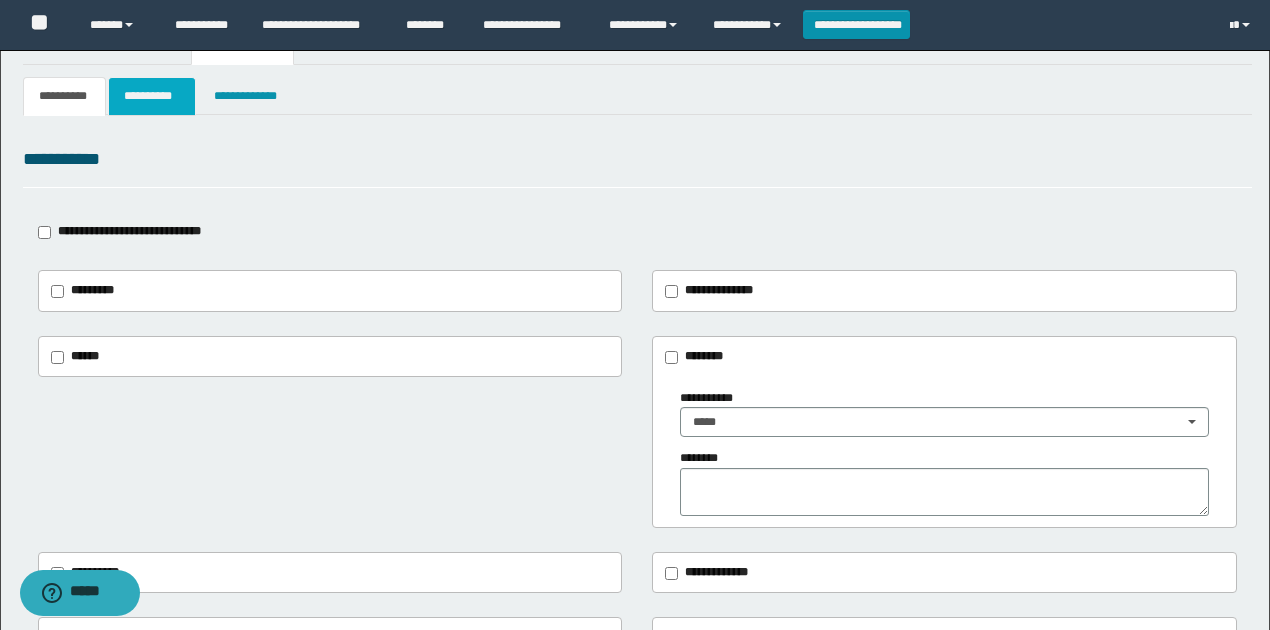 scroll, scrollTop: 66, scrollLeft: 0, axis: vertical 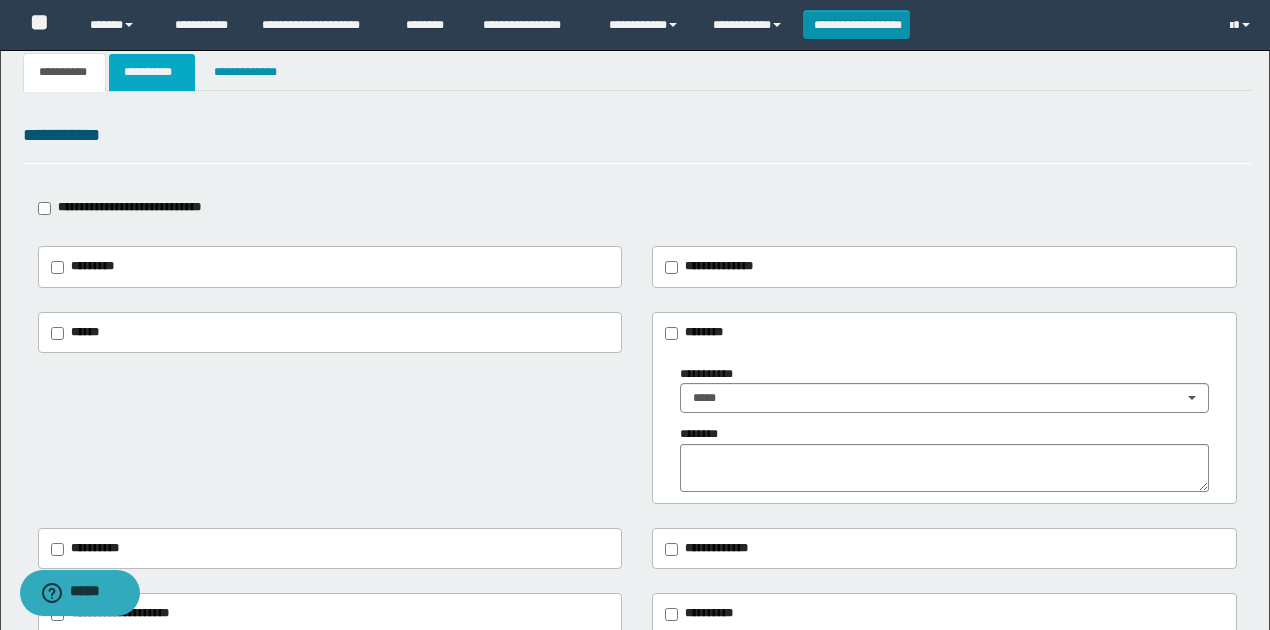 click on "**********" at bounding box center (151, 72) 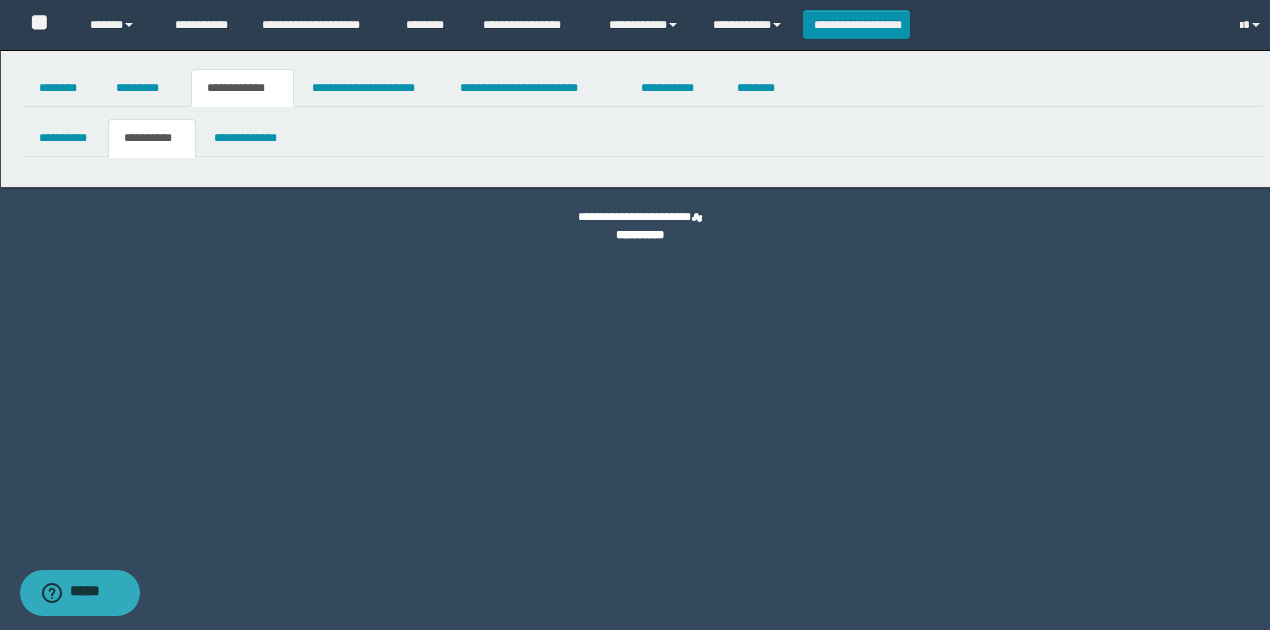 scroll, scrollTop: 0, scrollLeft: 0, axis: both 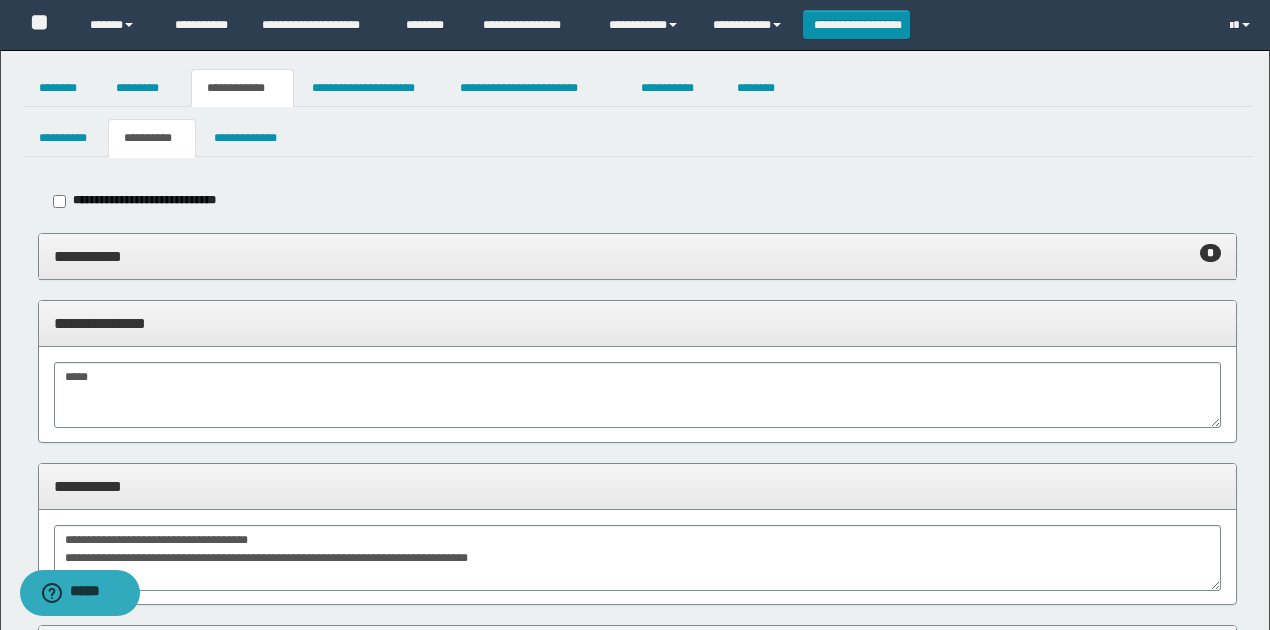 drag, startPoint x: 496, startPoint y: 263, endPoint x: 582, endPoint y: 282, distance: 88.07383 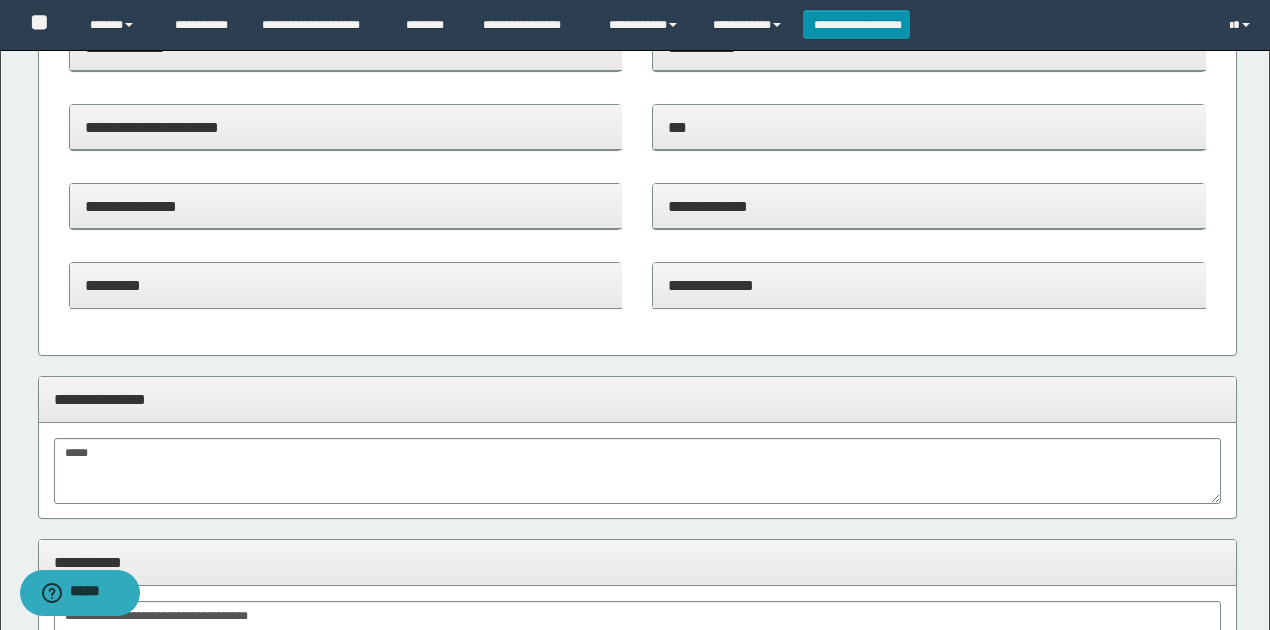 scroll, scrollTop: 666, scrollLeft: 0, axis: vertical 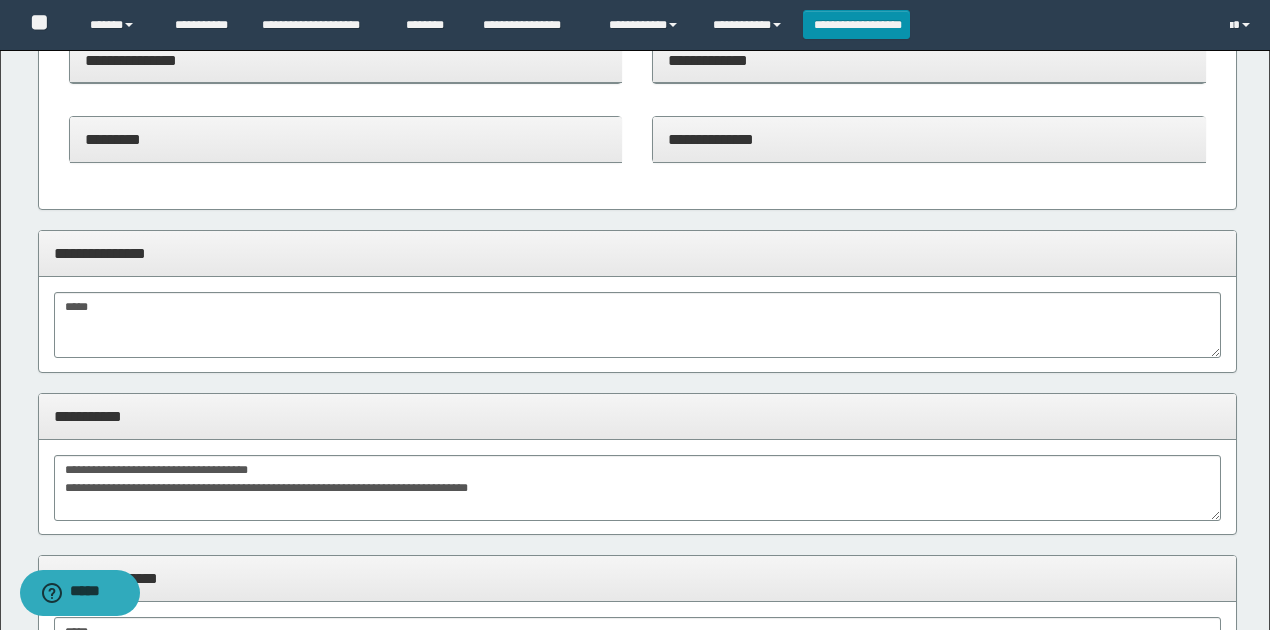 click on "**********" at bounding box center [929, 140] 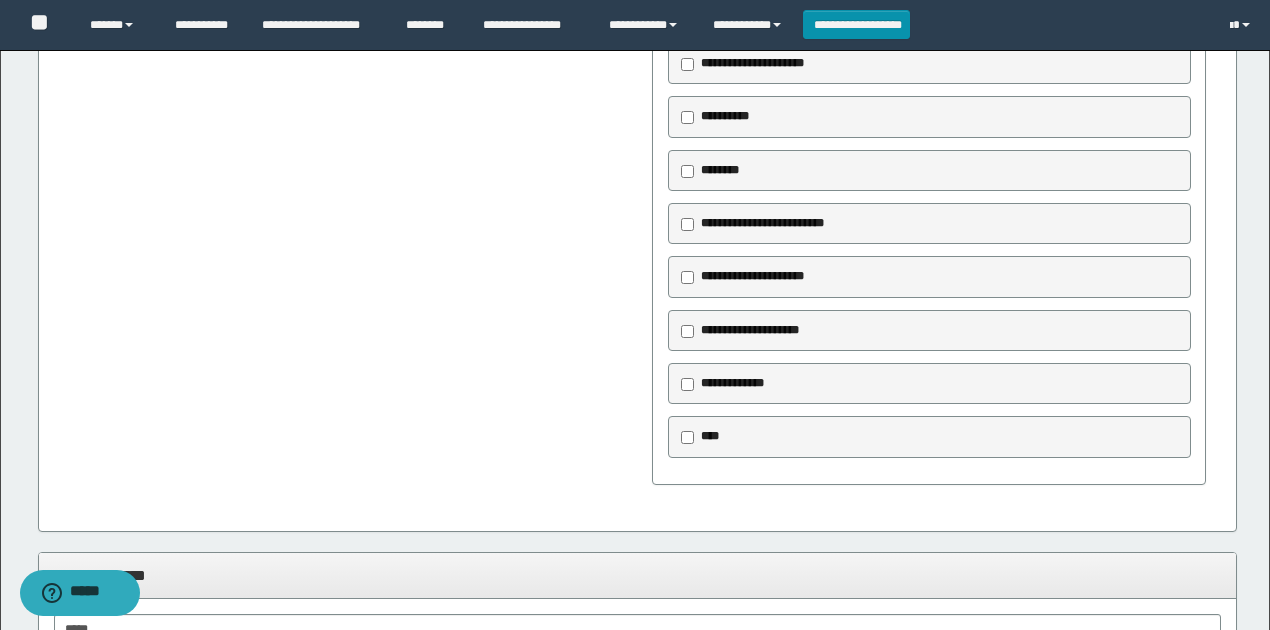 click on "**********" at bounding box center (638, 210) 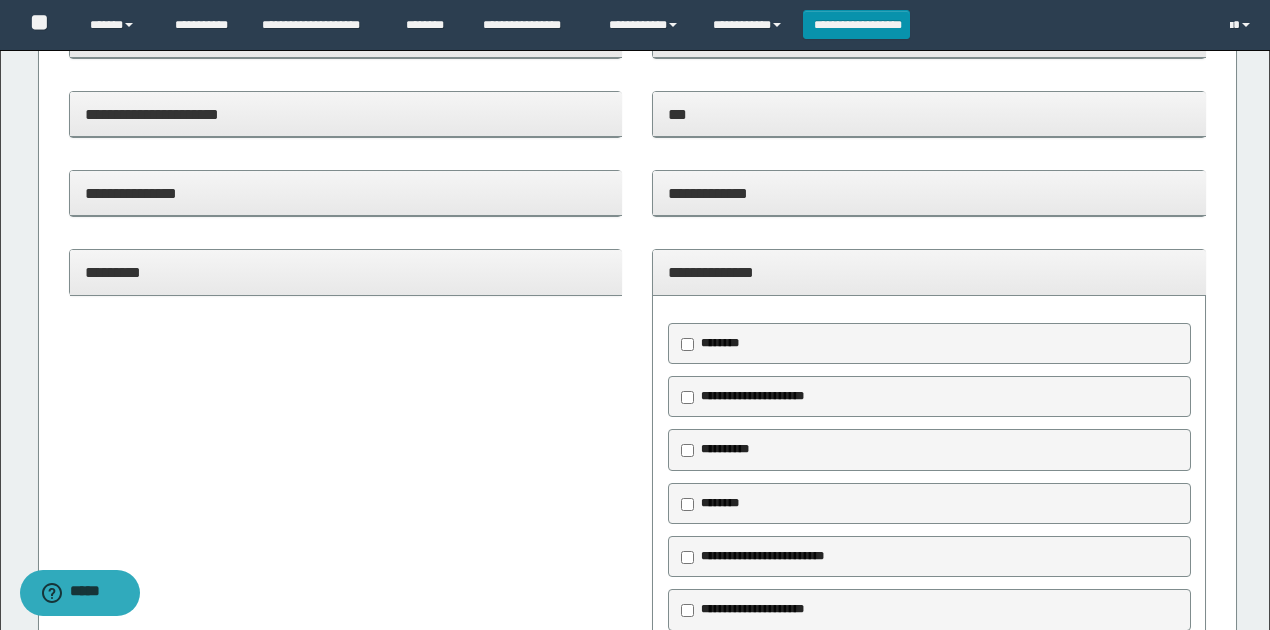 click on "**********" at bounding box center (929, 272) 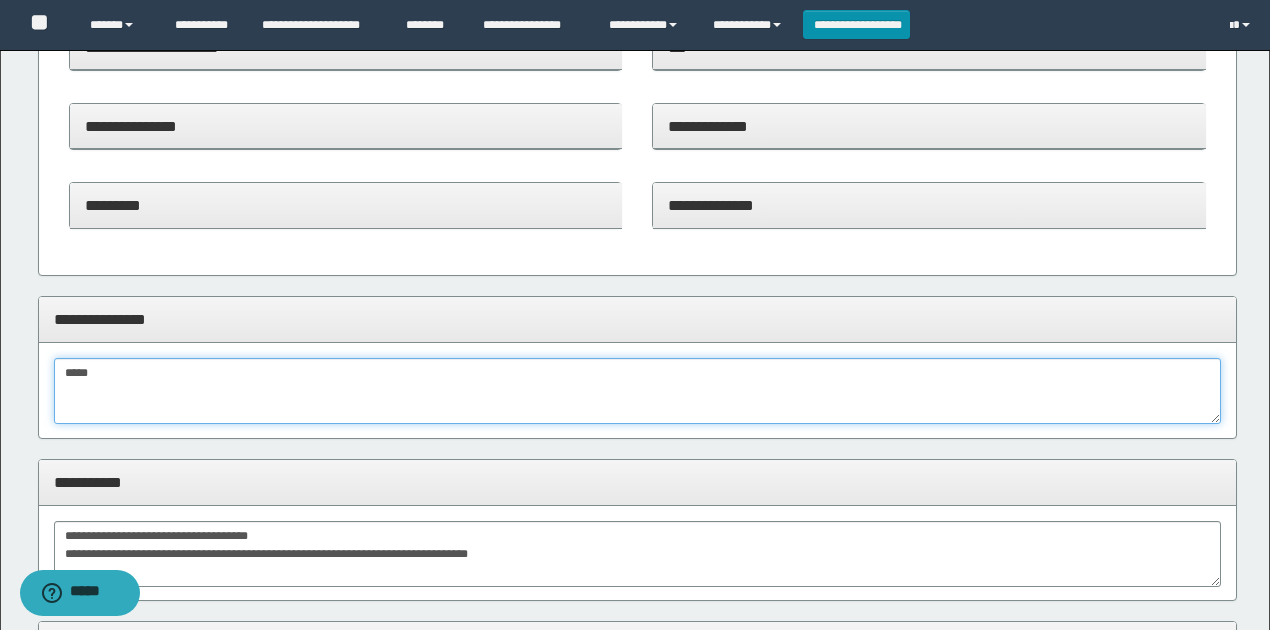click on "*****" at bounding box center [638, 391] 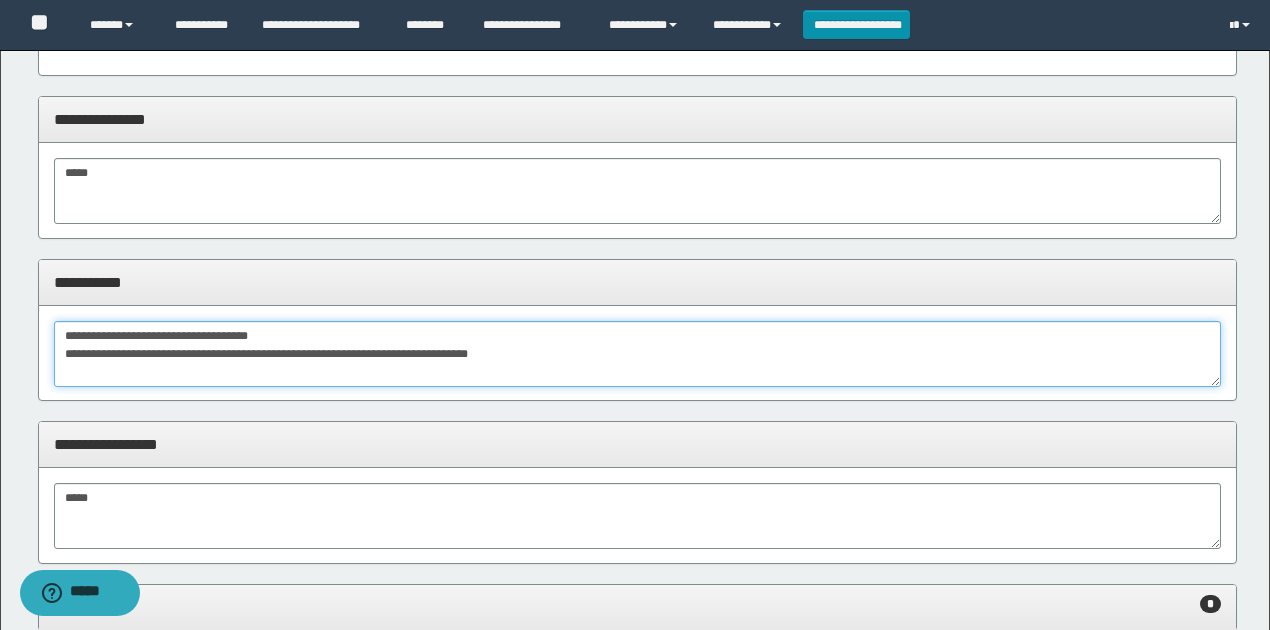 click on "**********" at bounding box center [638, 354] 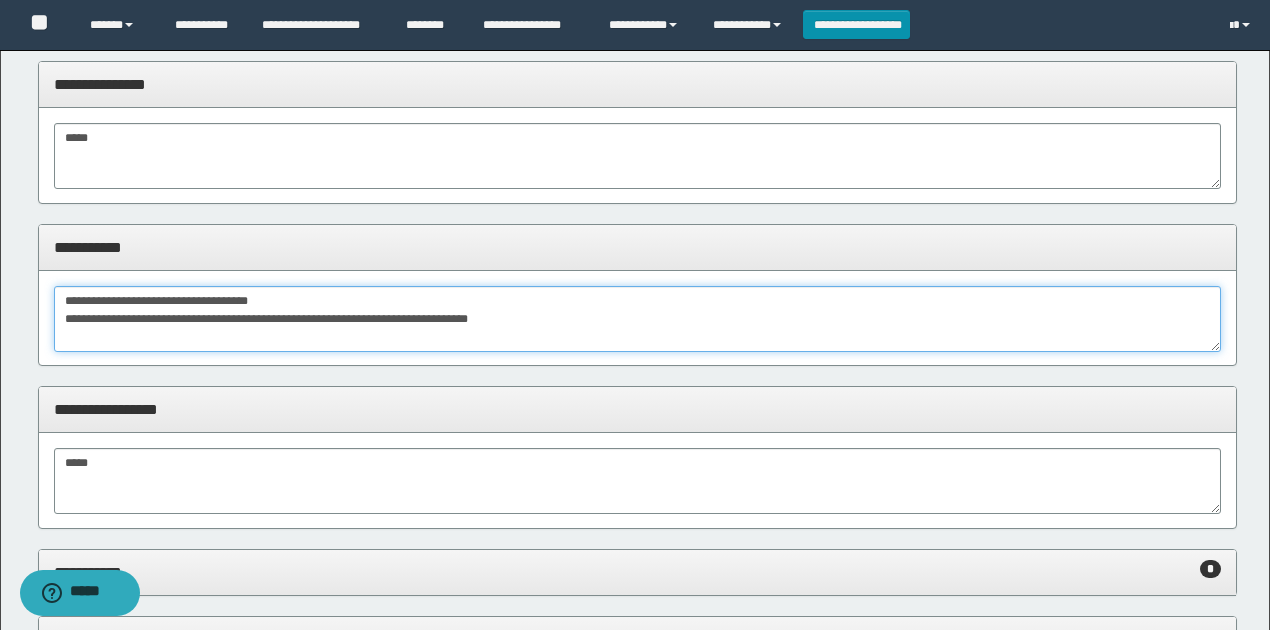 scroll, scrollTop: 866, scrollLeft: 0, axis: vertical 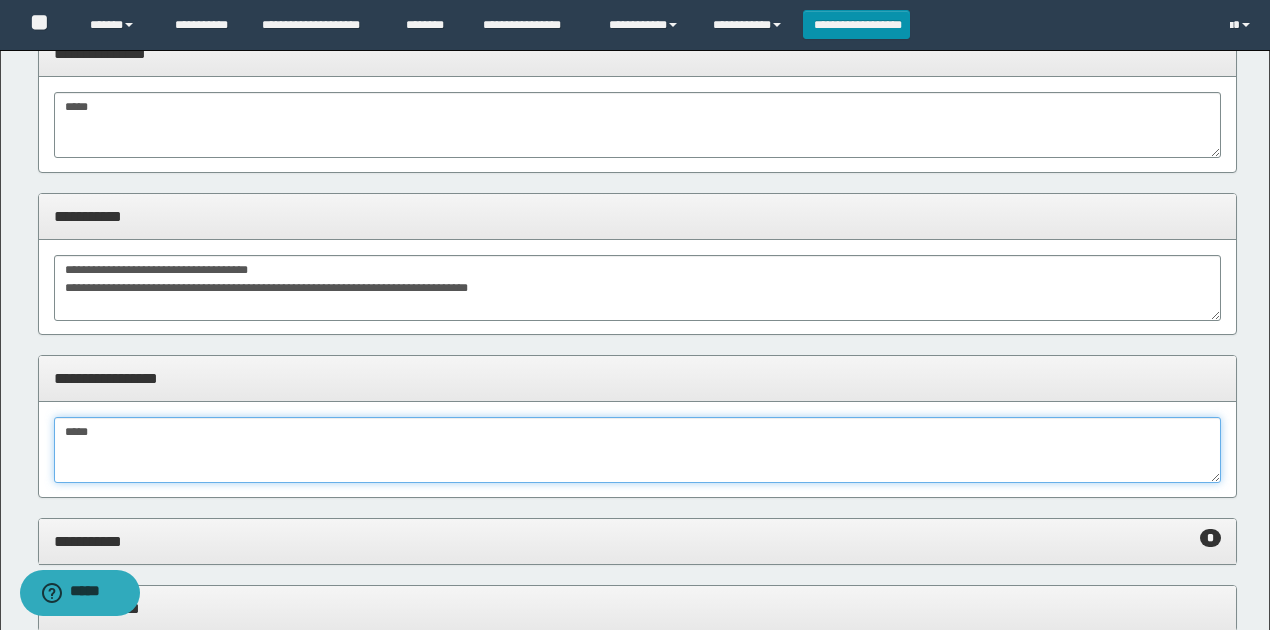click on "*****" at bounding box center (638, 450) 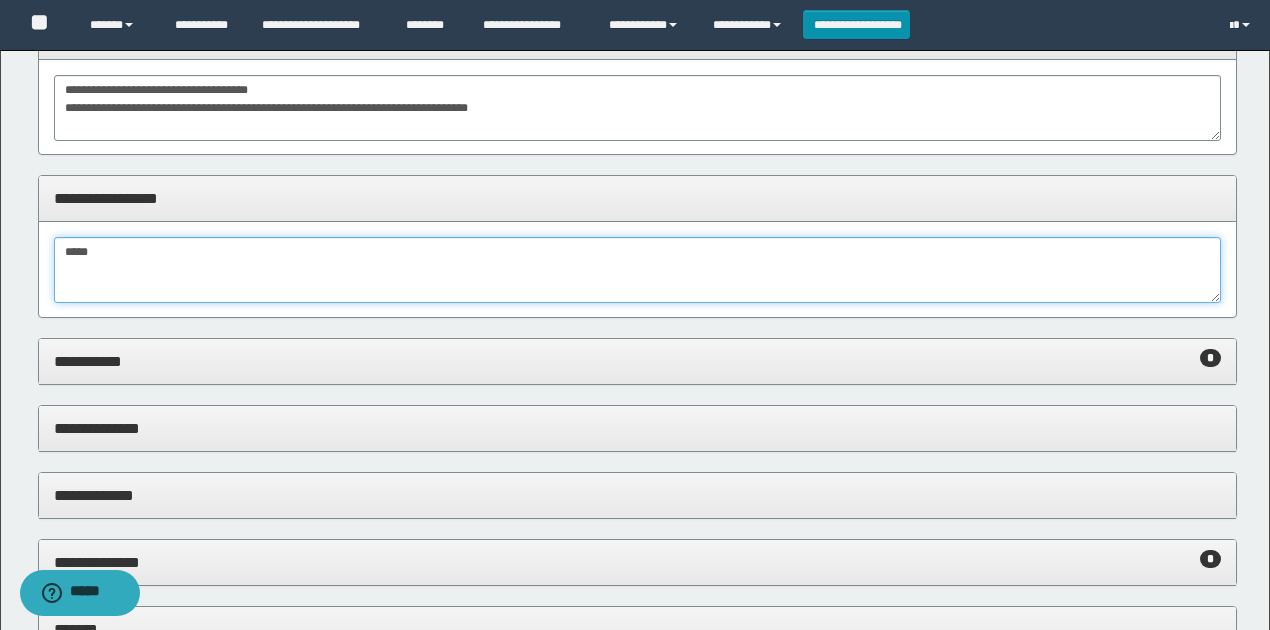 scroll, scrollTop: 1242, scrollLeft: 0, axis: vertical 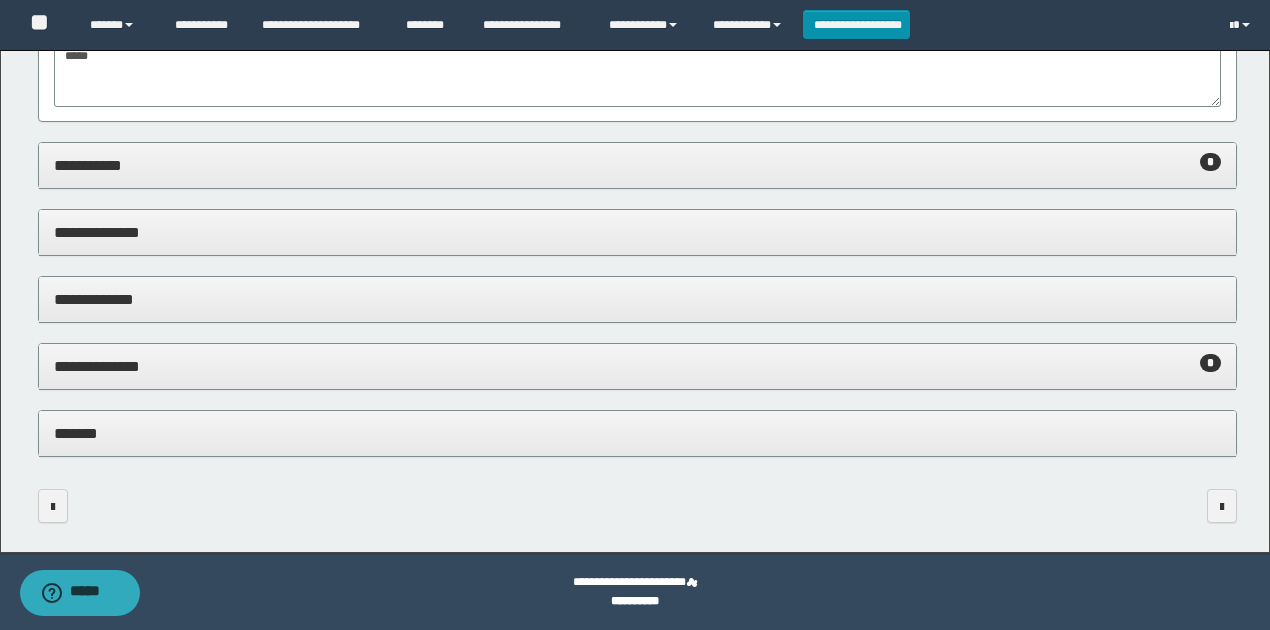 click on "*******" at bounding box center (638, 433) 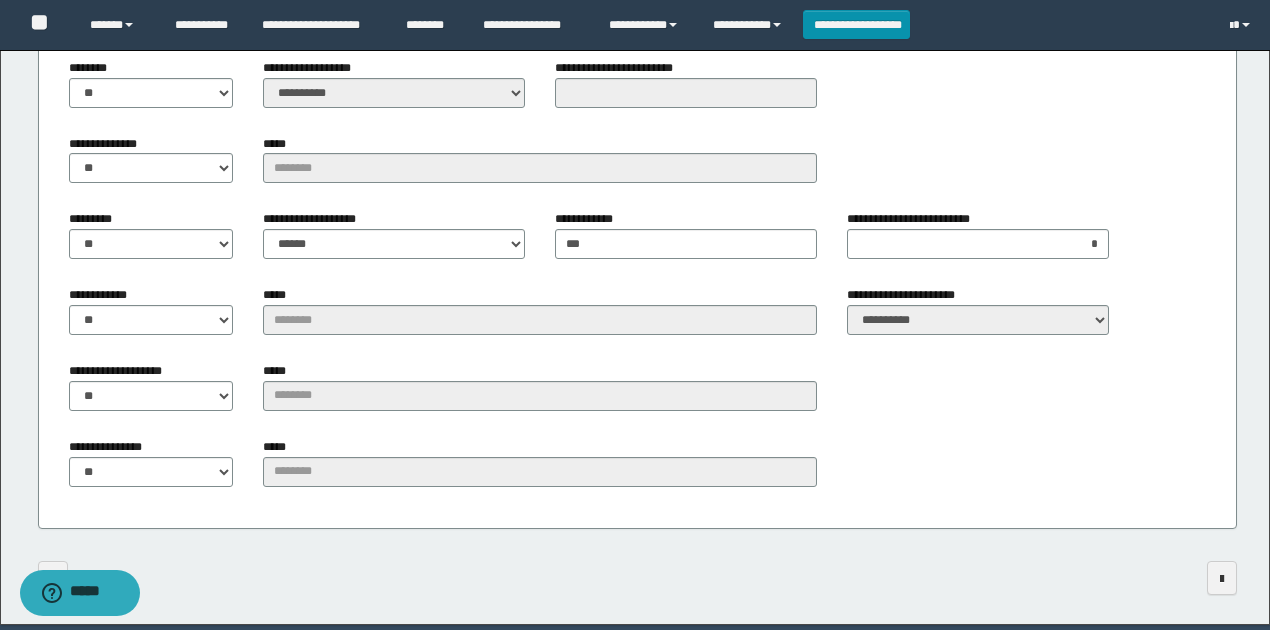 scroll, scrollTop: 1891, scrollLeft: 0, axis: vertical 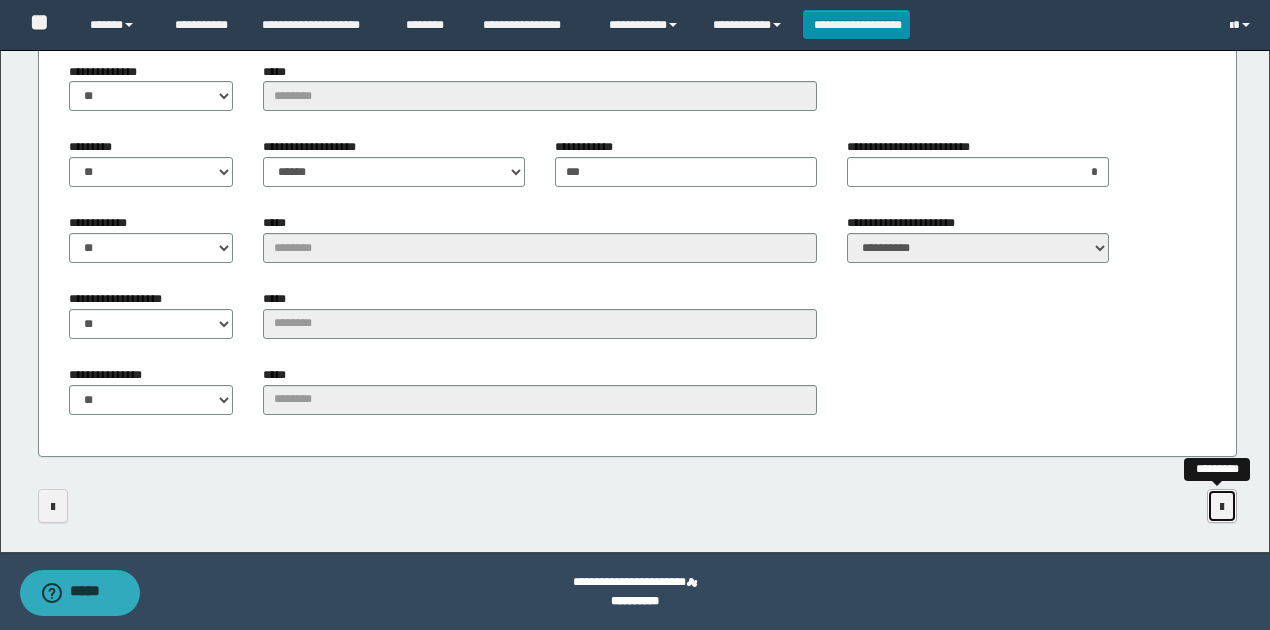 click at bounding box center [1222, 507] 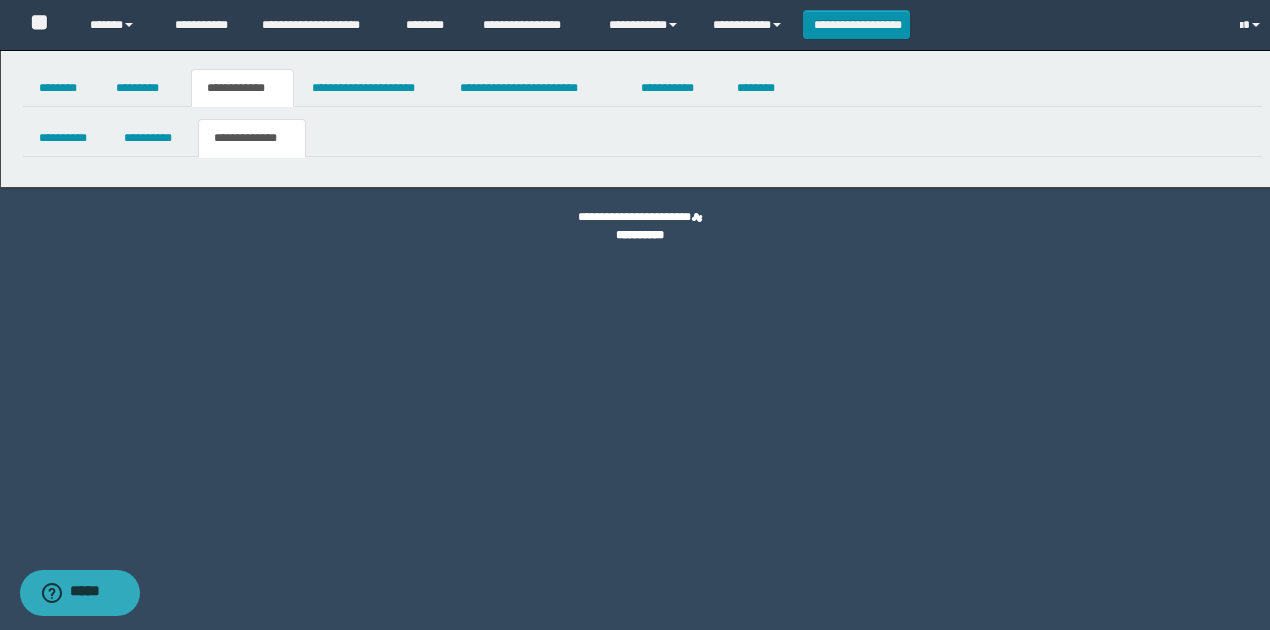 scroll, scrollTop: 0, scrollLeft: 0, axis: both 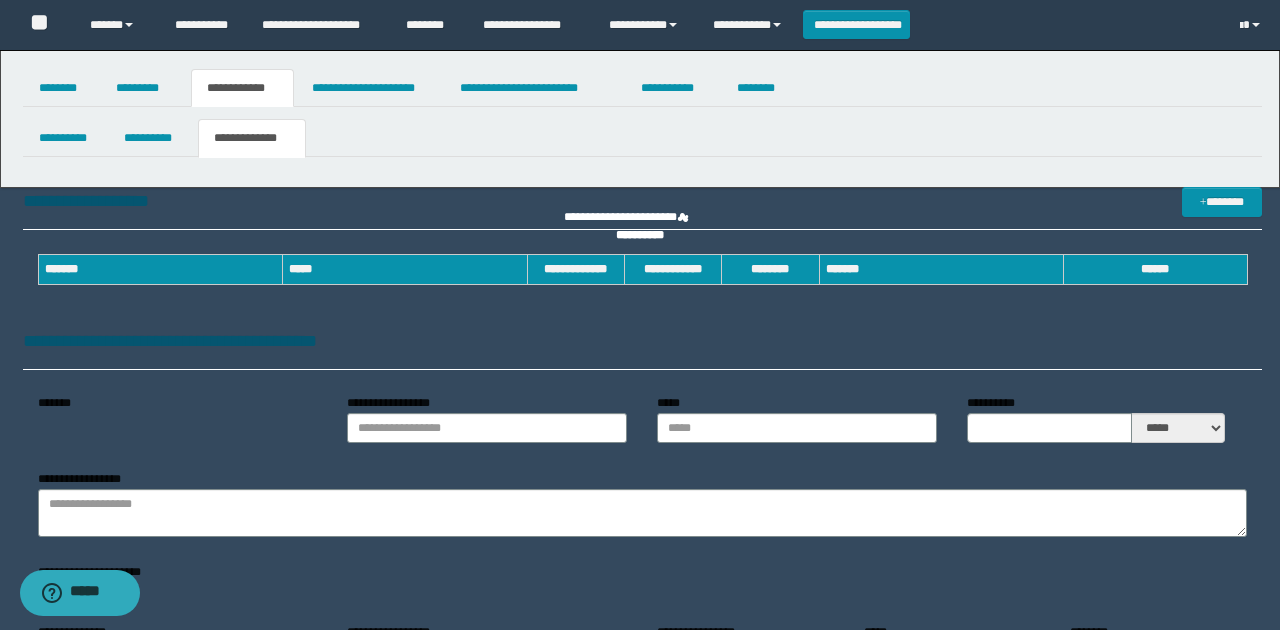 type on "**********" 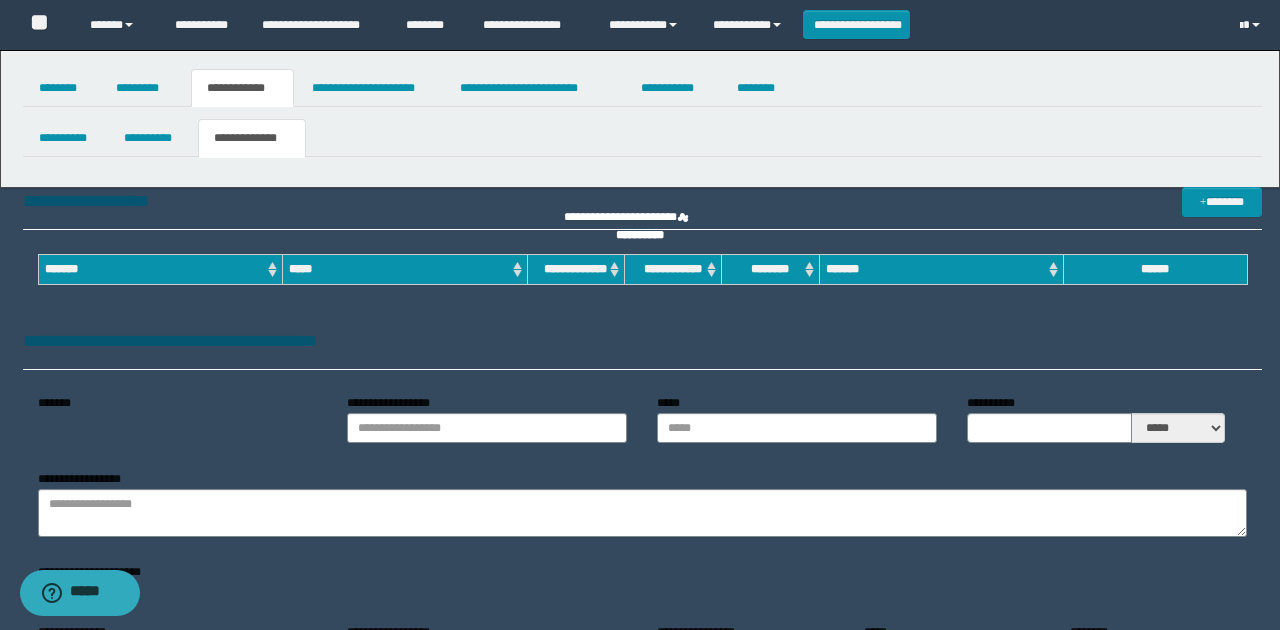 type on "**" 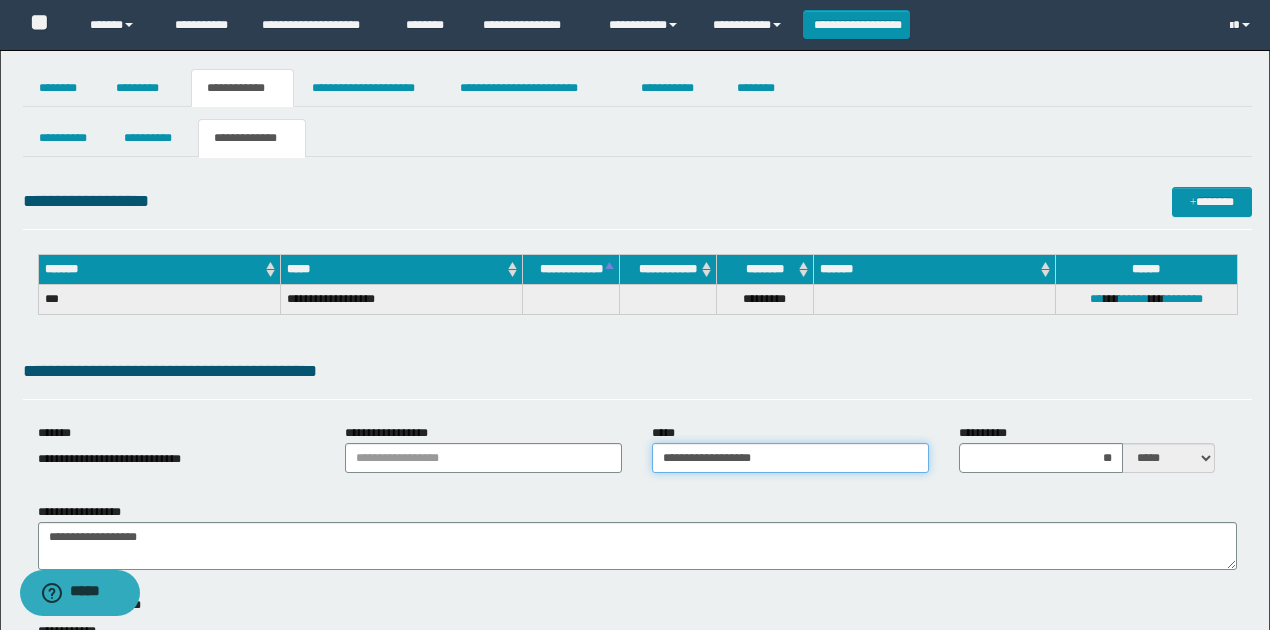 drag, startPoint x: 804, startPoint y: 454, endPoint x: 599, endPoint y: 441, distance: 205.41179 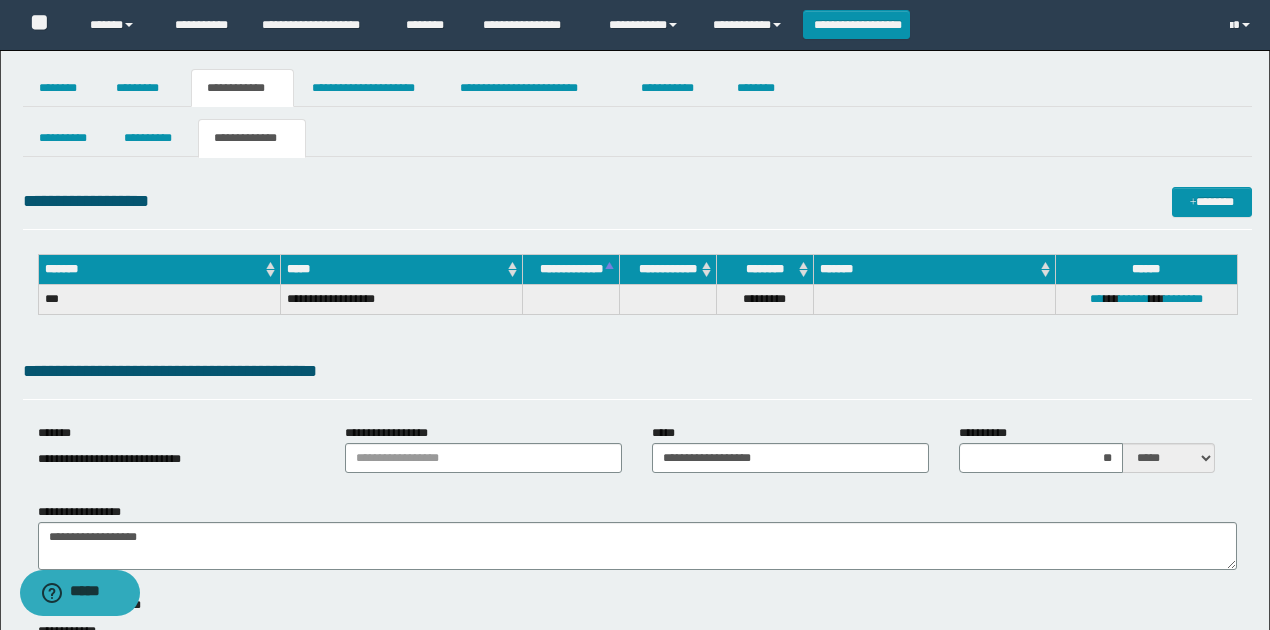 click on "**********" at bounding box center (637, 378) 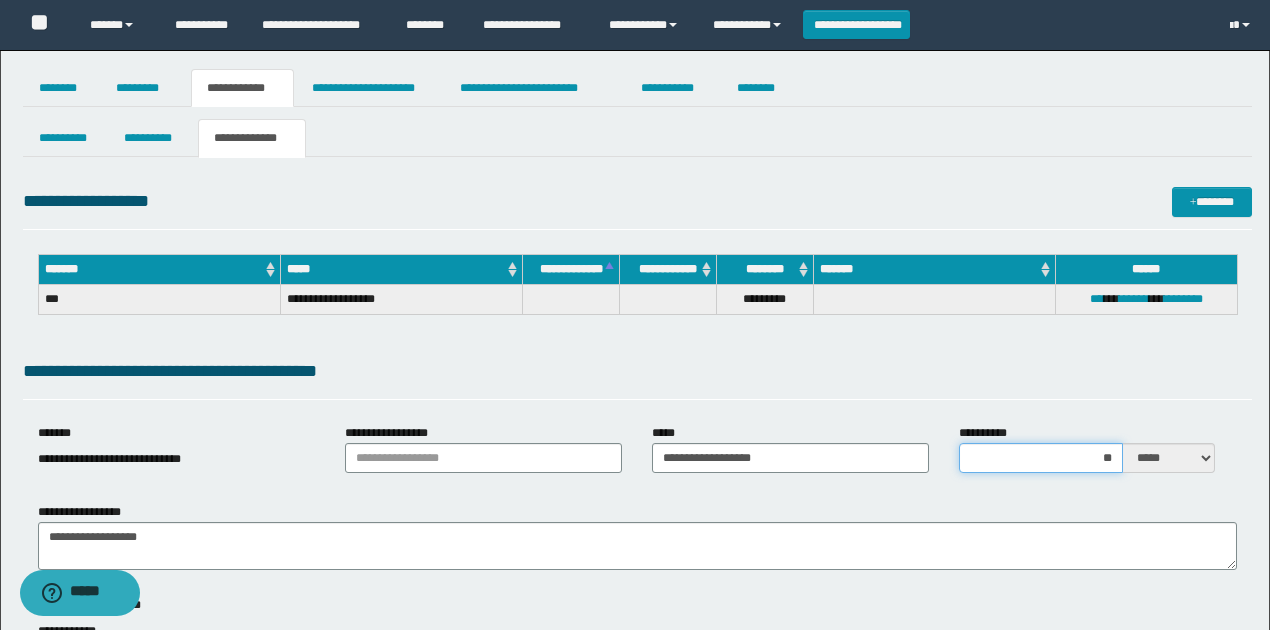 drag, startPoint x: 1096, startPoint y: 456, endPoint x: 1133, endPoint y: 455, distance: 37.01351 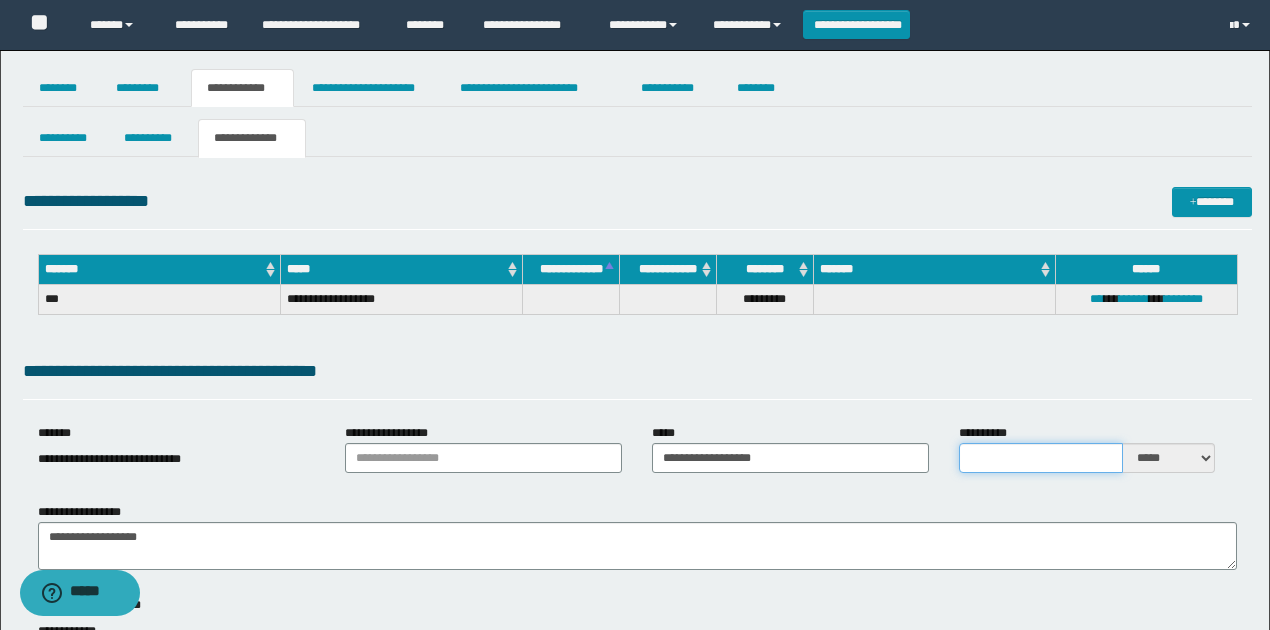 type on "*" 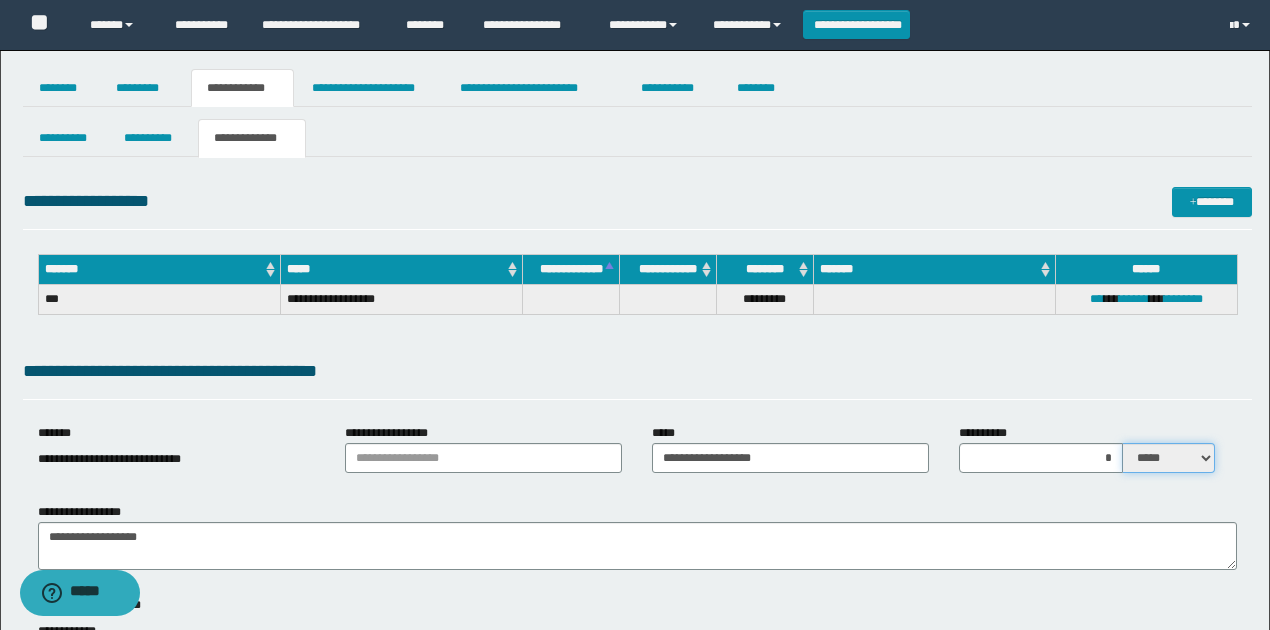 click on "*****
****" at bounding box center [1169, 458] 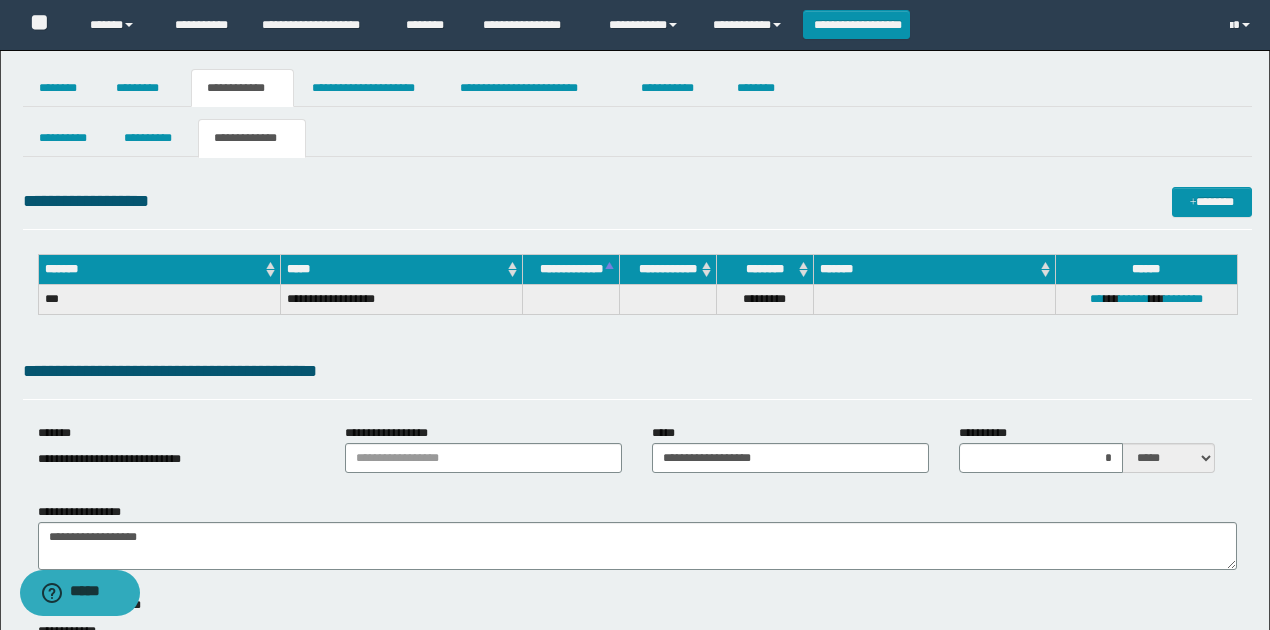 click on "**********" at bounding box center (637, 945) 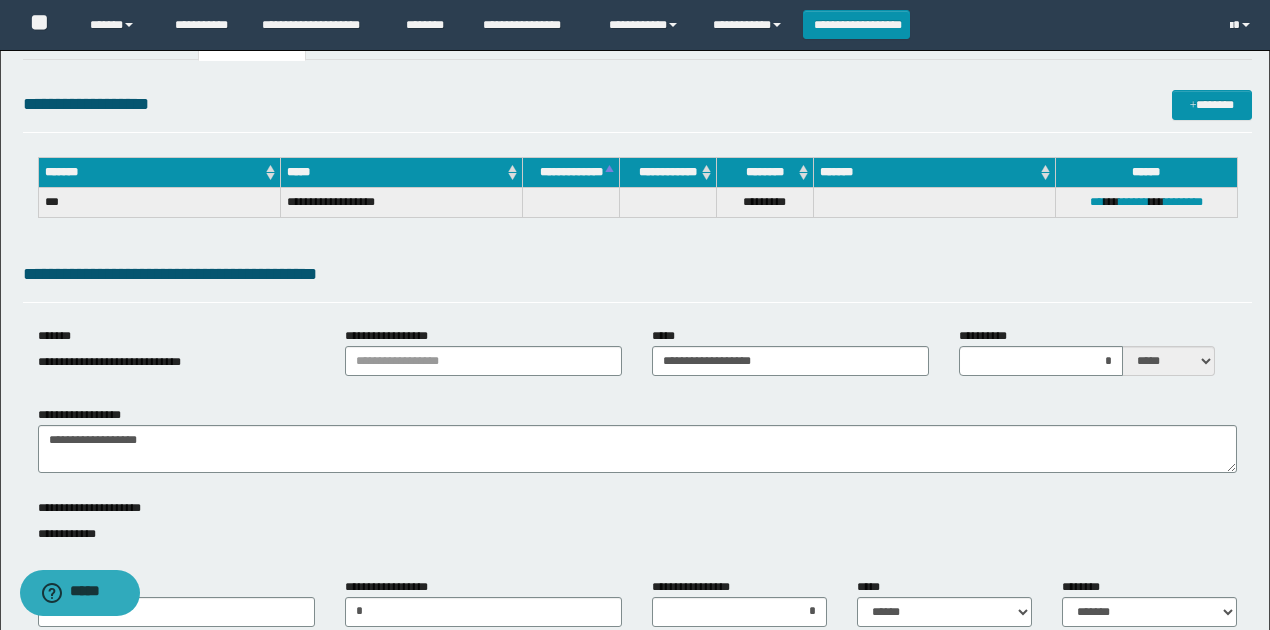 scroll, scrollTop: 200, scrollLeft: 0, axis: vertical 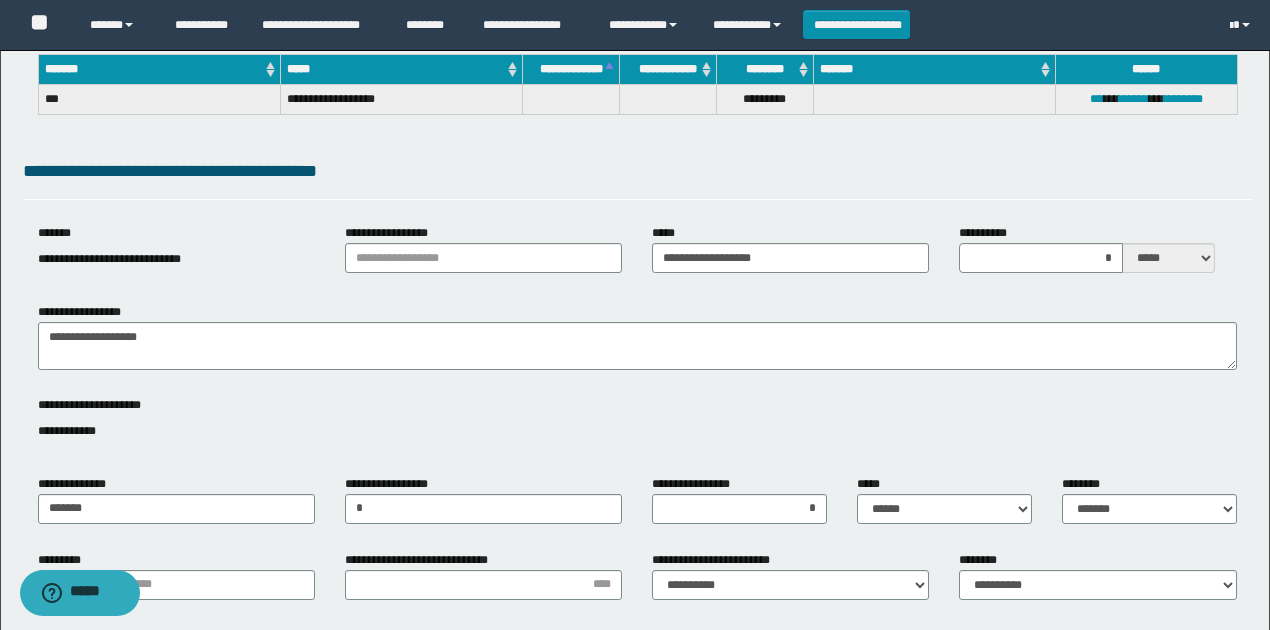 click on "**********" at bounding box center (637, 745) 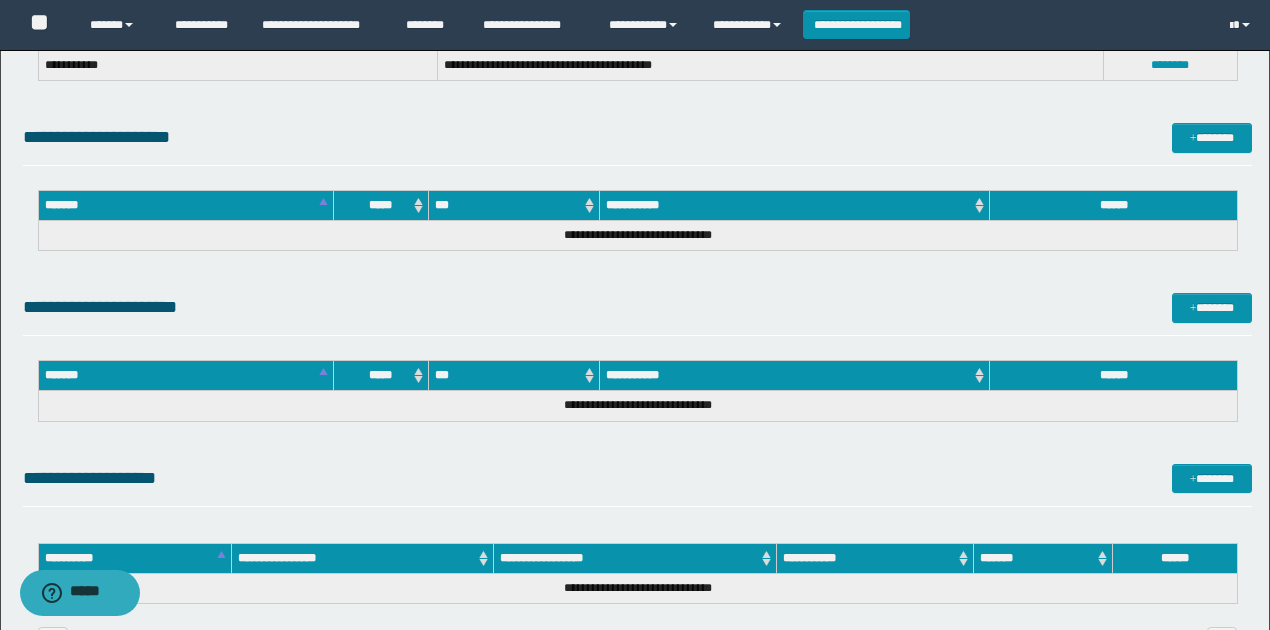 scroll, scrollTop: 1200, scrollLeft: 0, axis: vertical 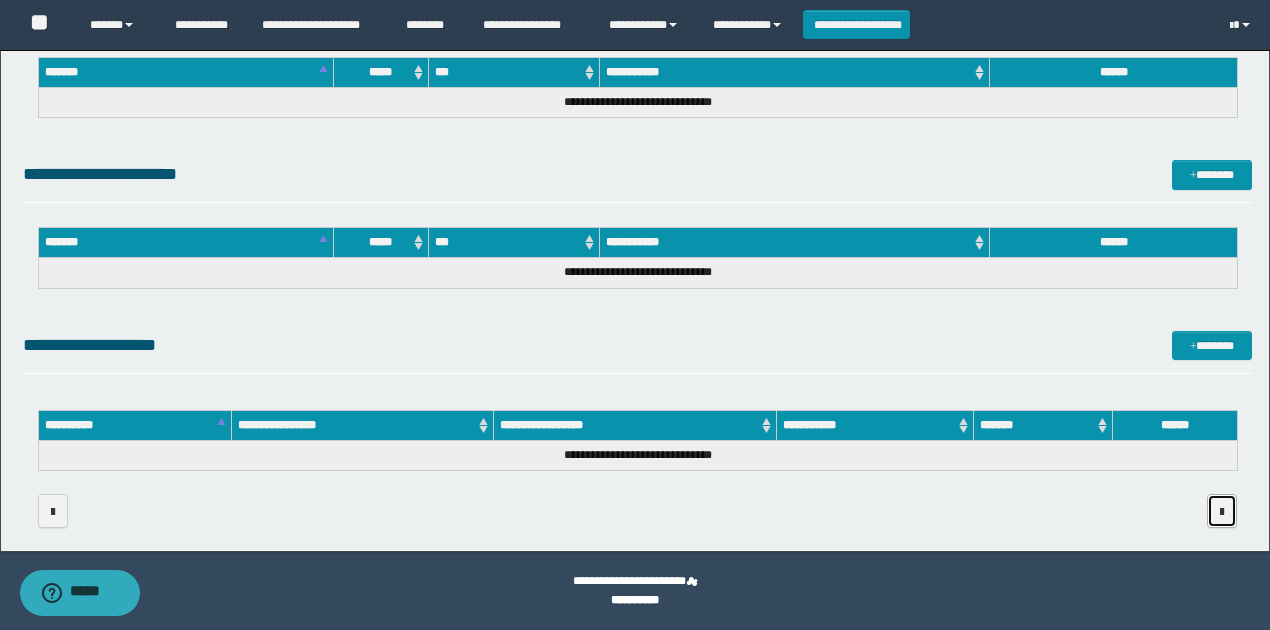 click at bounding box center [1222, 512] 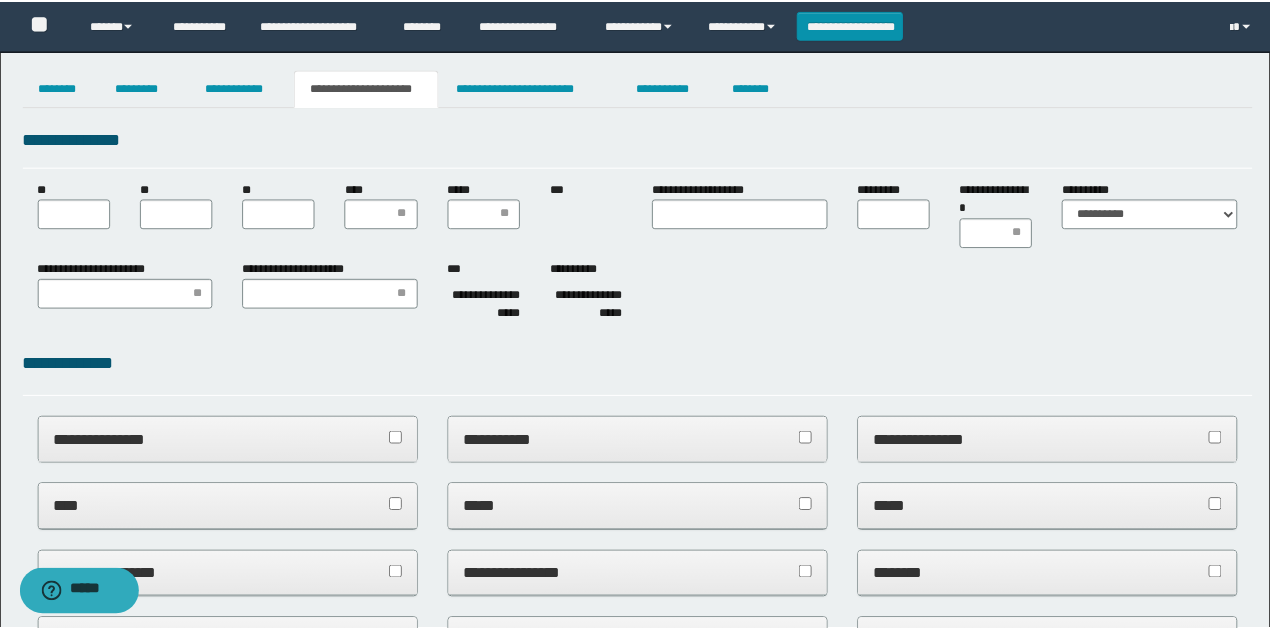 scroll, scrollTop: 0, scrollLeft: 0, axis: both 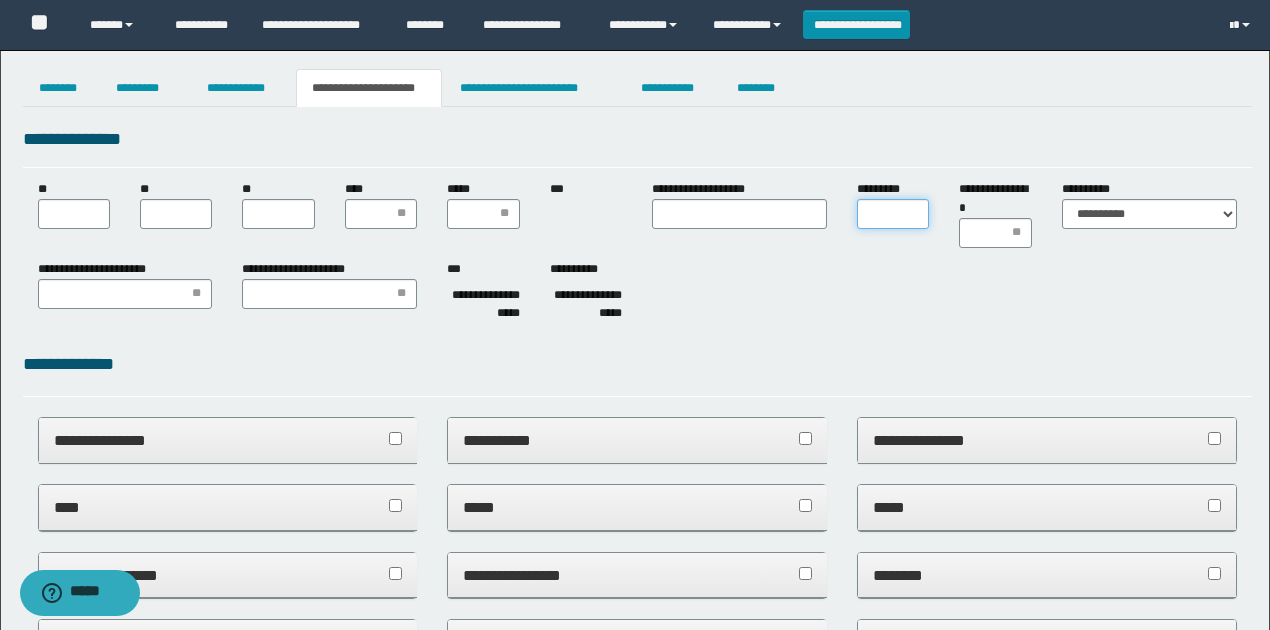 click on "*********" at bounding box center (893, 214) 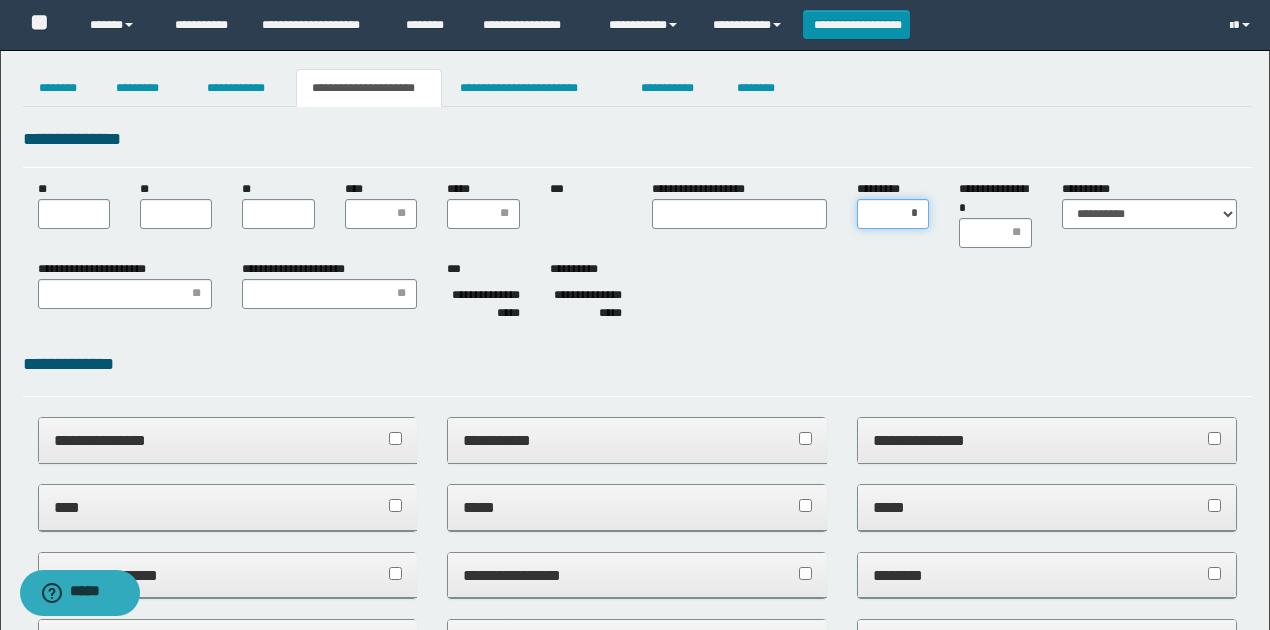 type on "**" 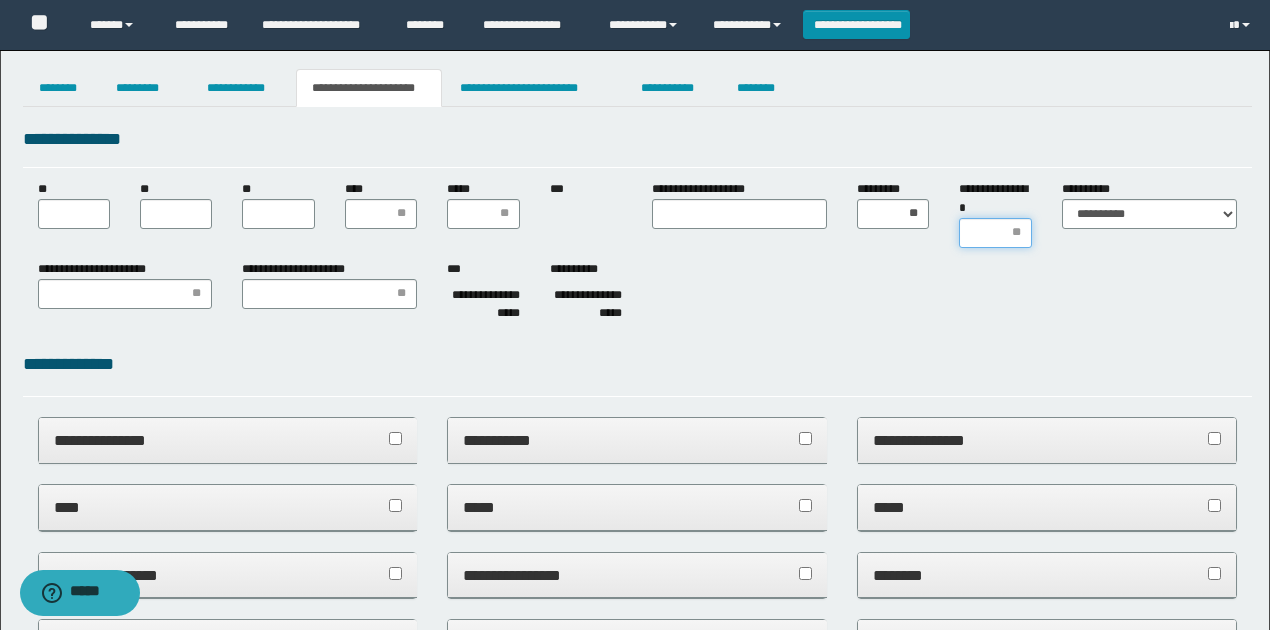 click on "**********" at bounding box center [995, 233] 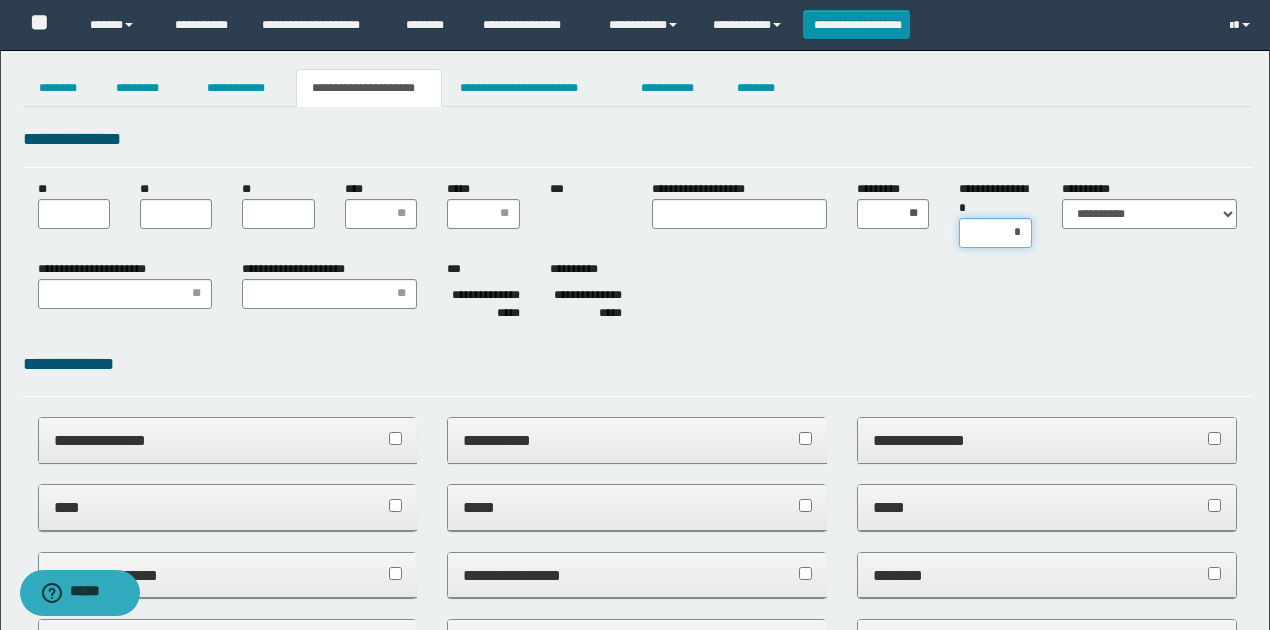 type on "**" 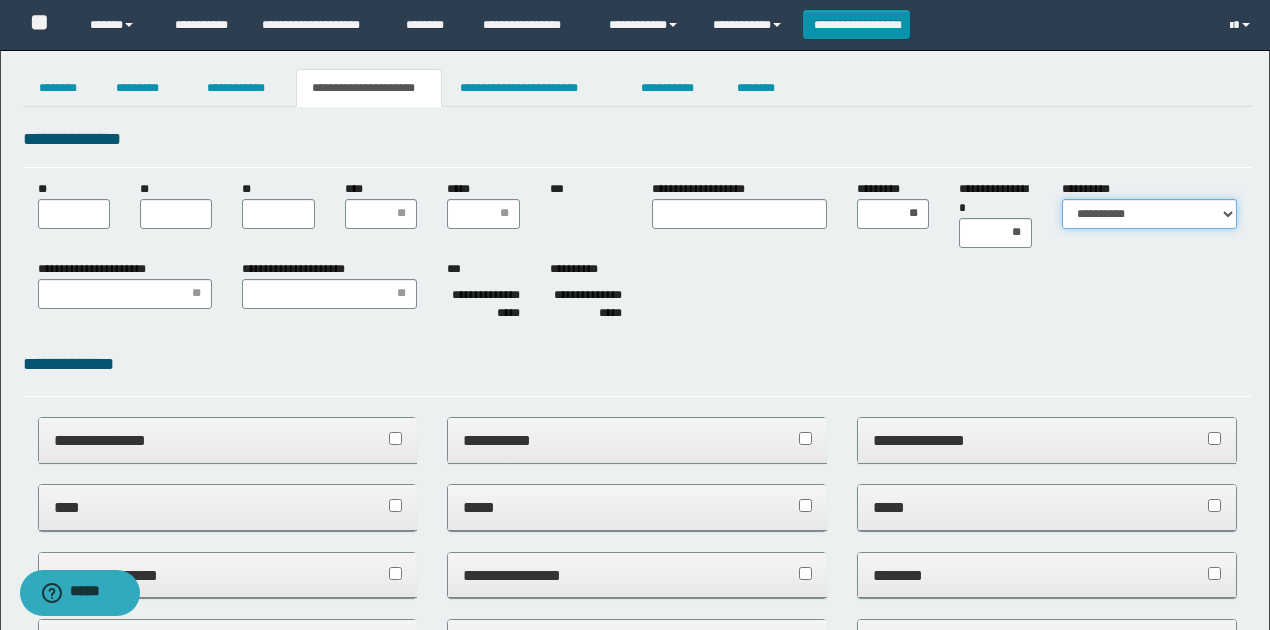 click on "**********" at bounding box center (1149, 214) 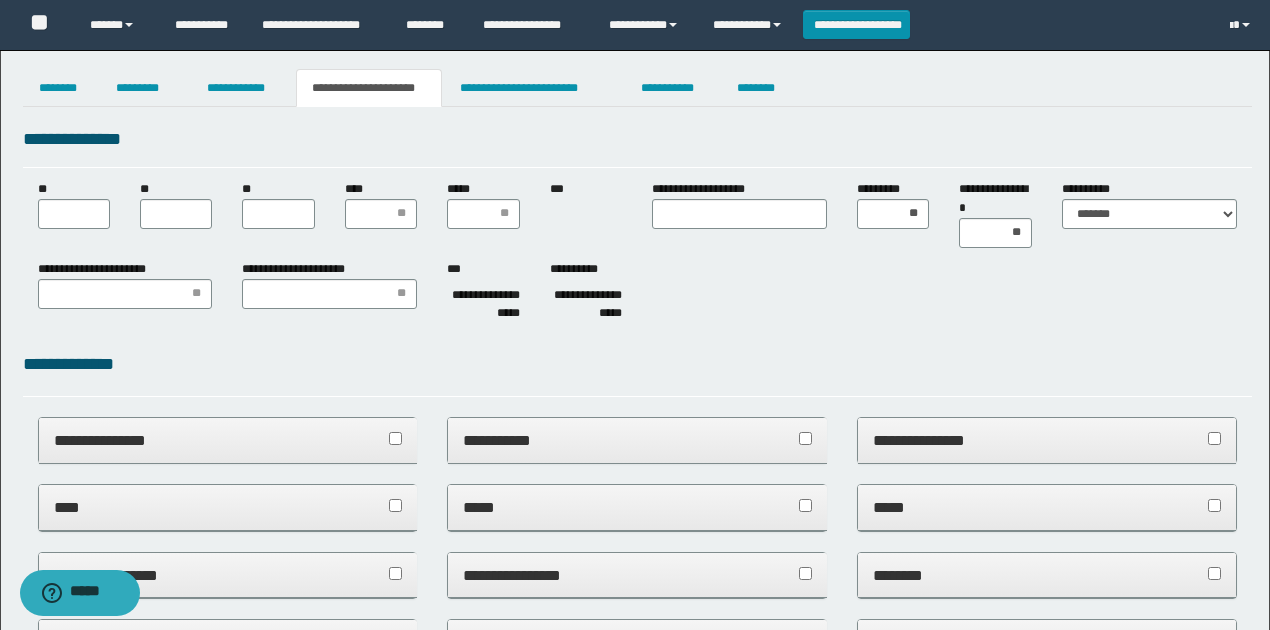 click on "**********" at bounding box center [637, 295] 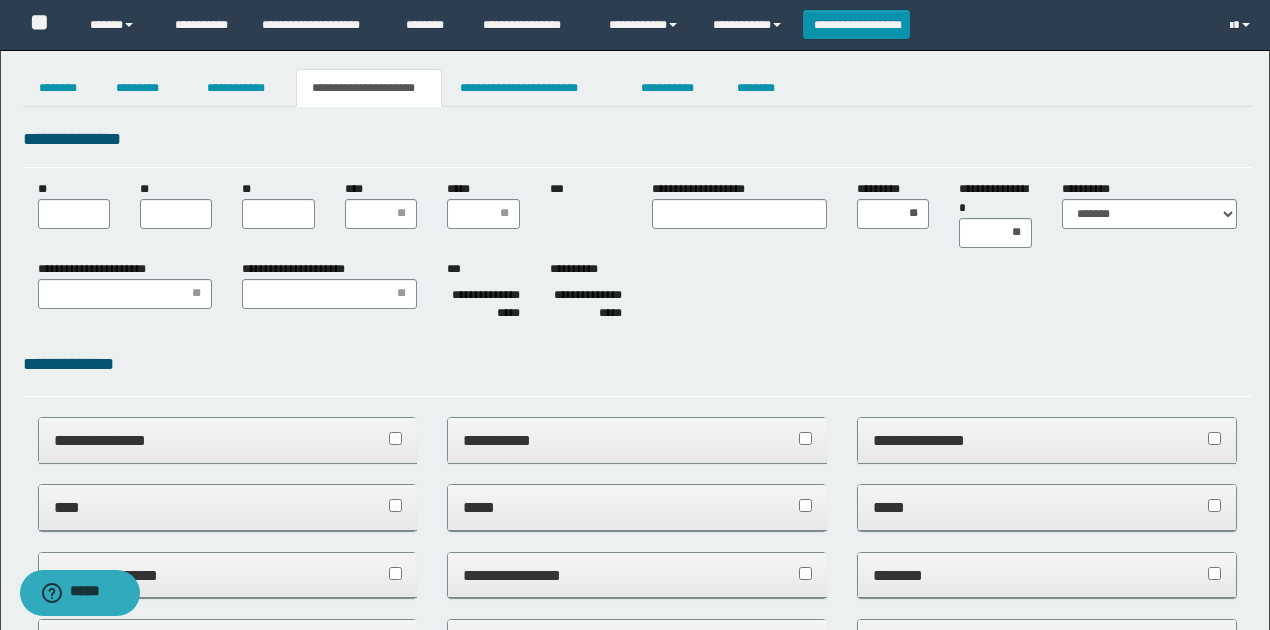 type 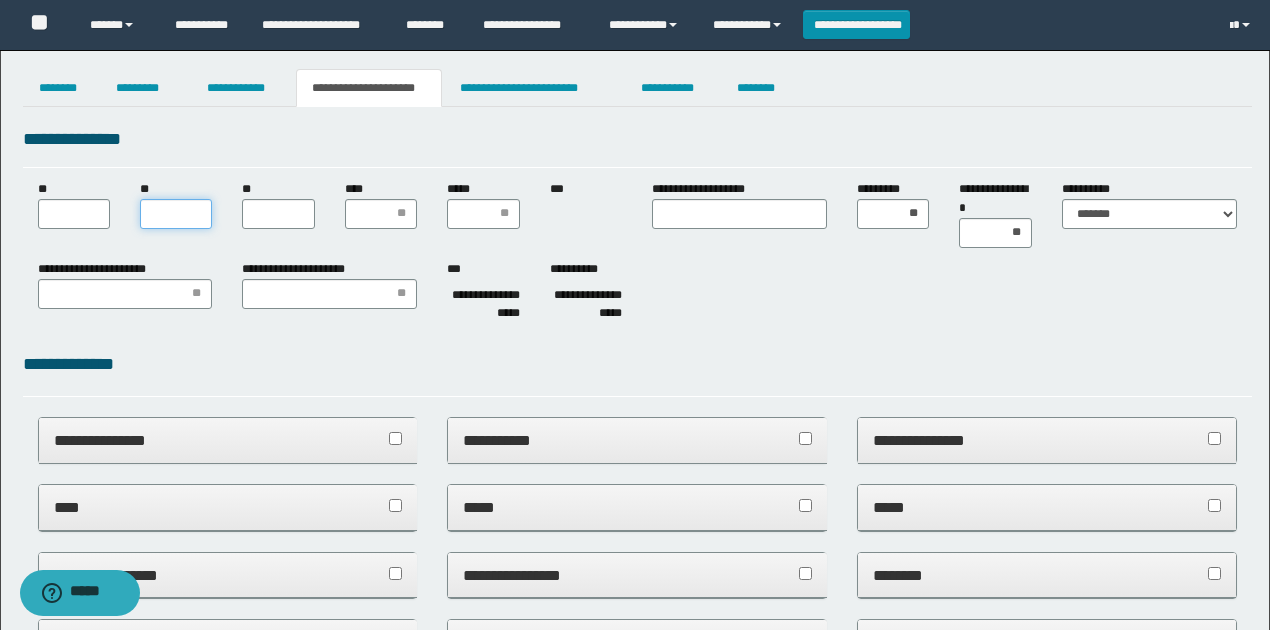 click on "**" at bounding box center [176, 214] 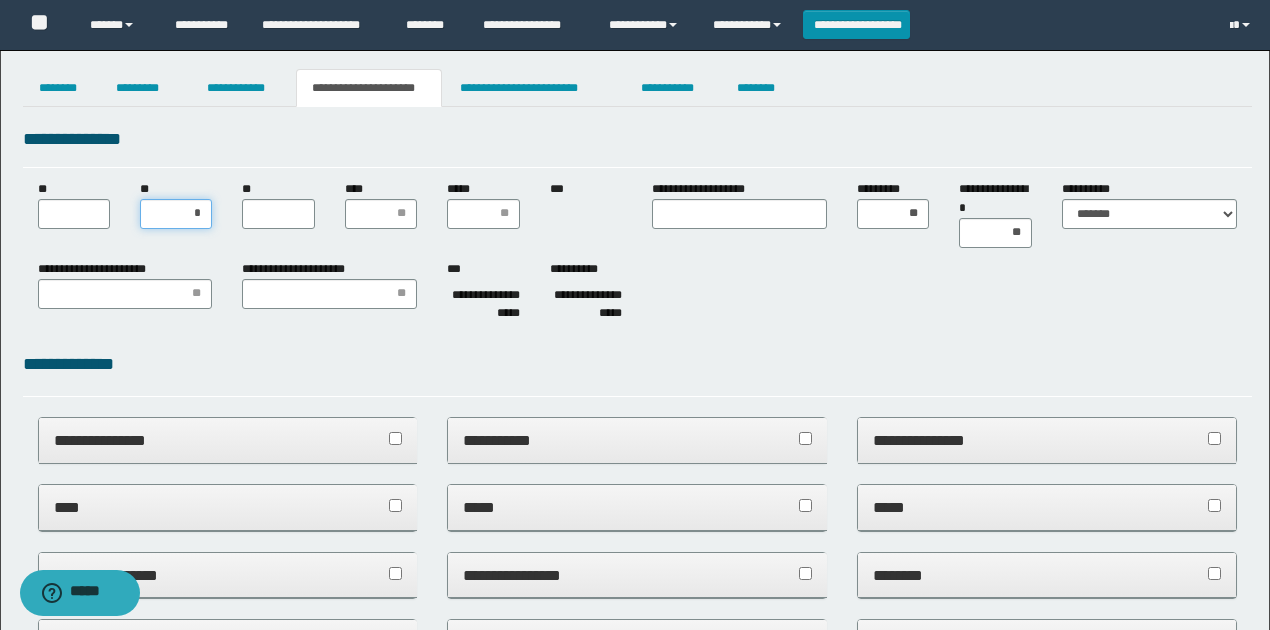 type on "**" 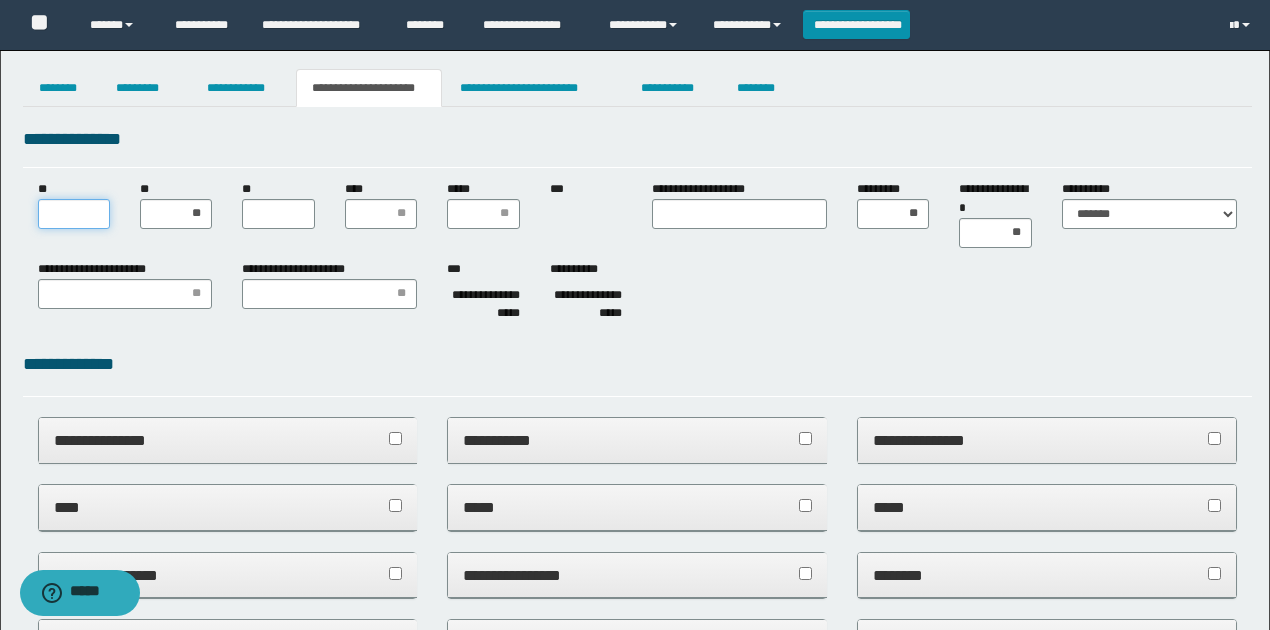 click on "**" at bounding box center (74, 214) 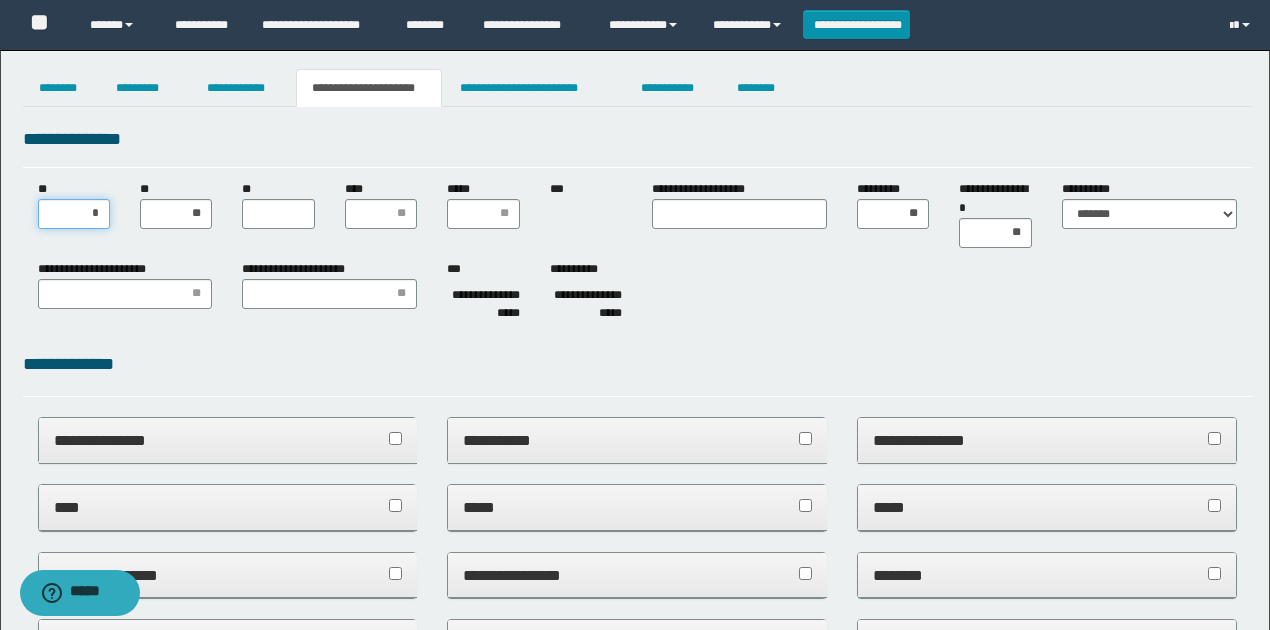 type on "**" 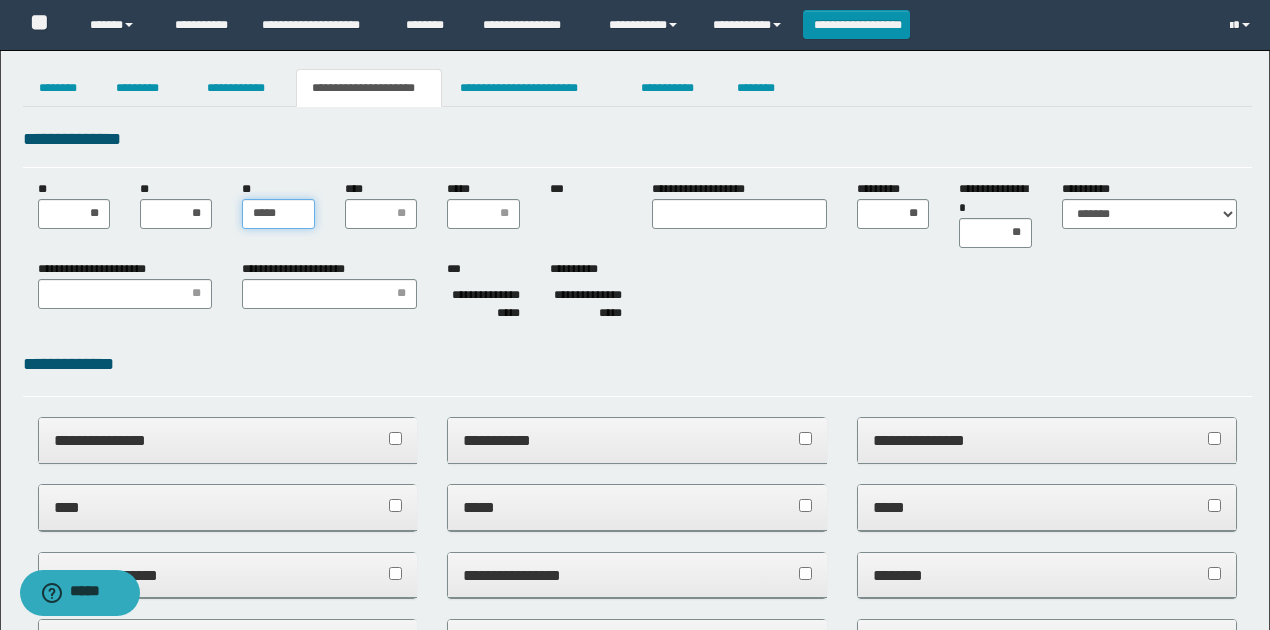 type on "******" 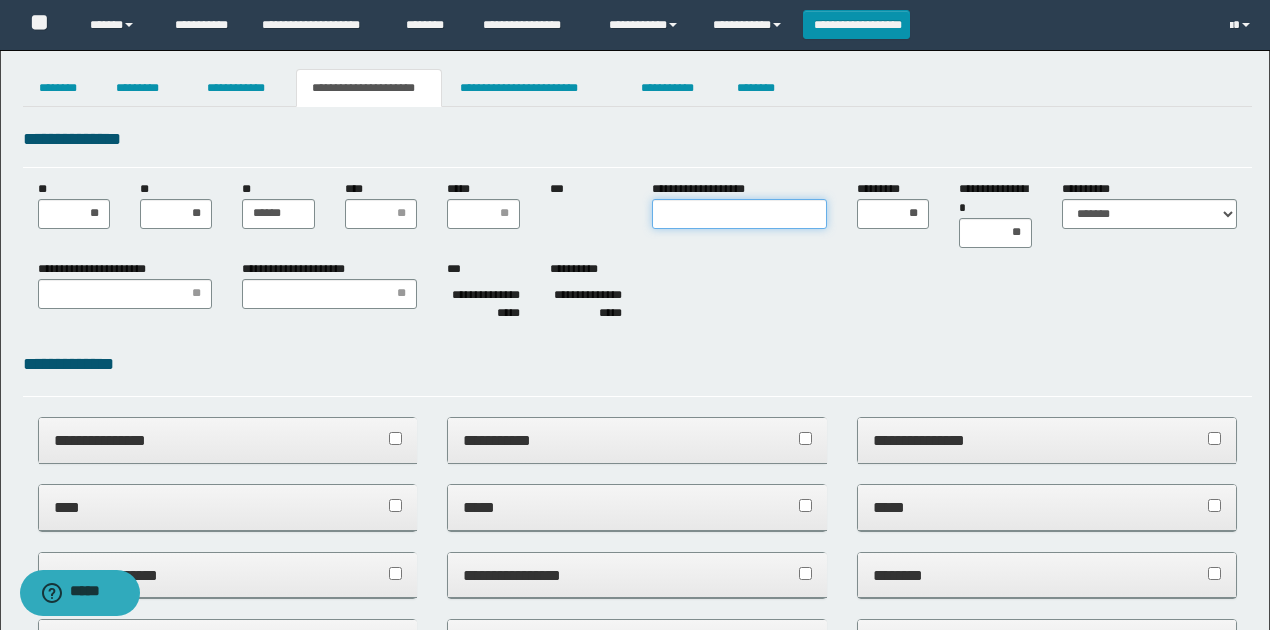click on "**********" at bounding box center (739, 214) 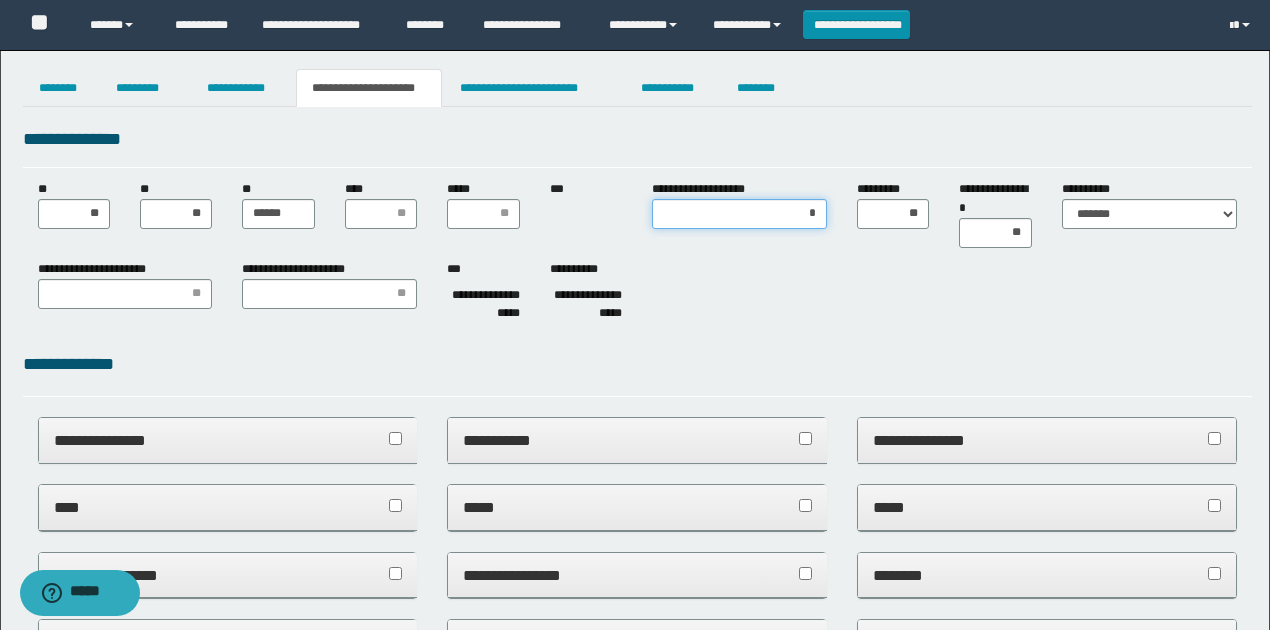 type on "**" 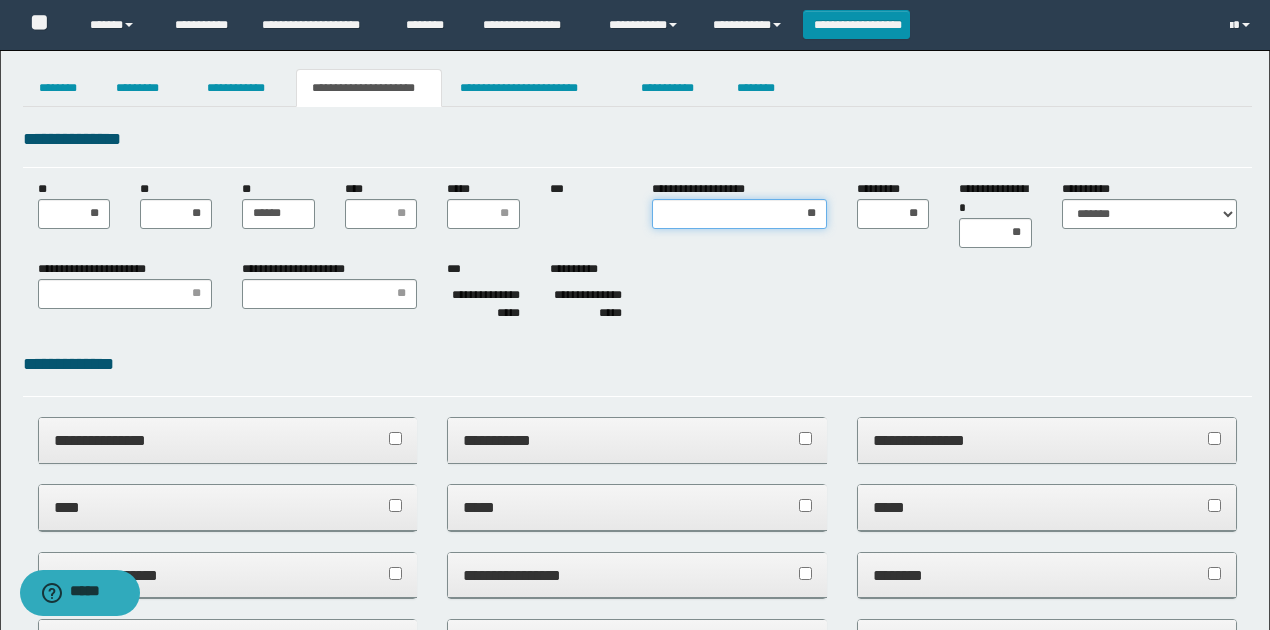 click on "**" at bounding box center (739, 214) 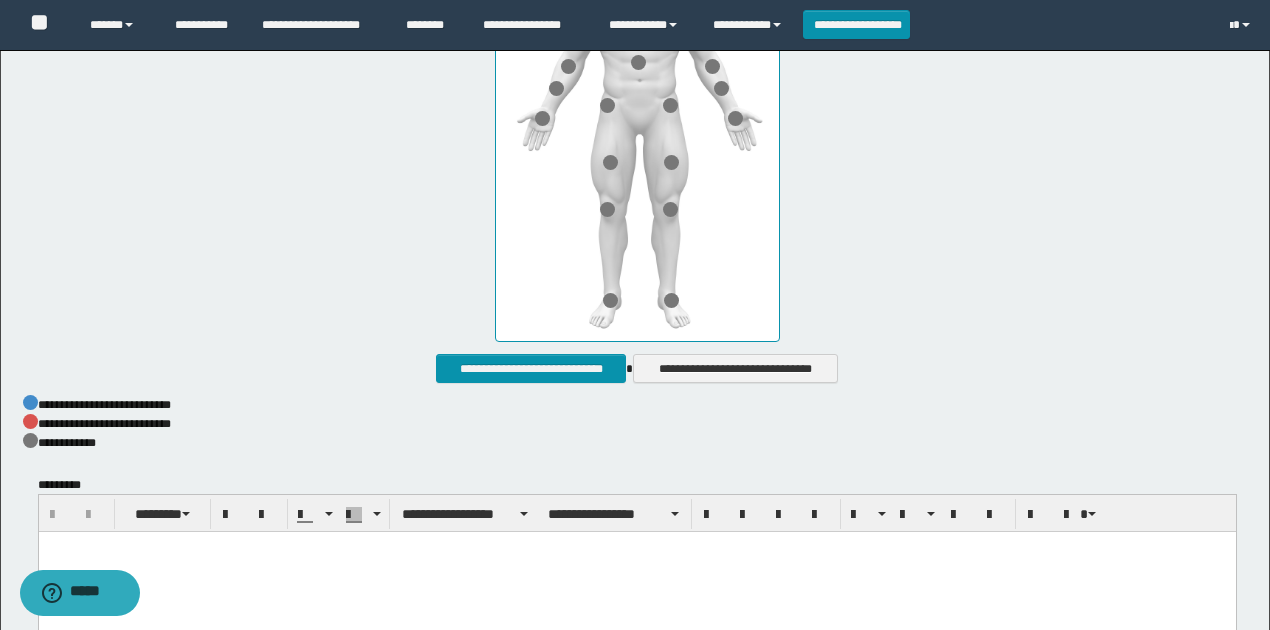 scroll, scrollTop: 1000, scrollLeft: 0, axis: vertical 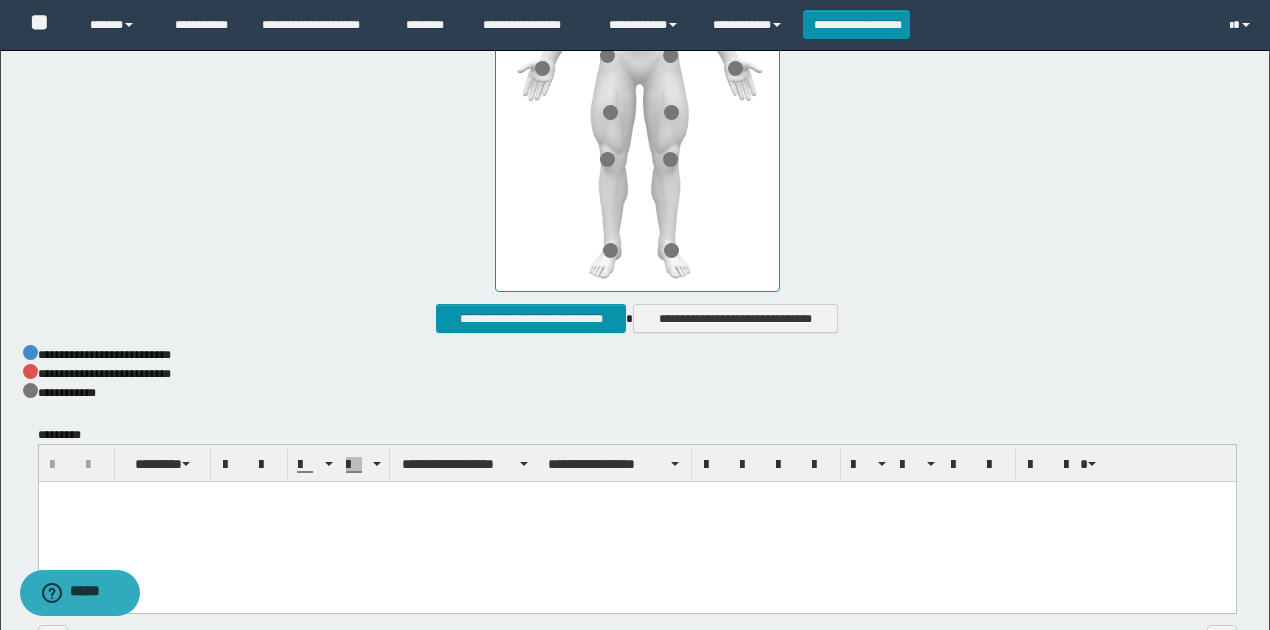 click at bounding box center (636, 523) 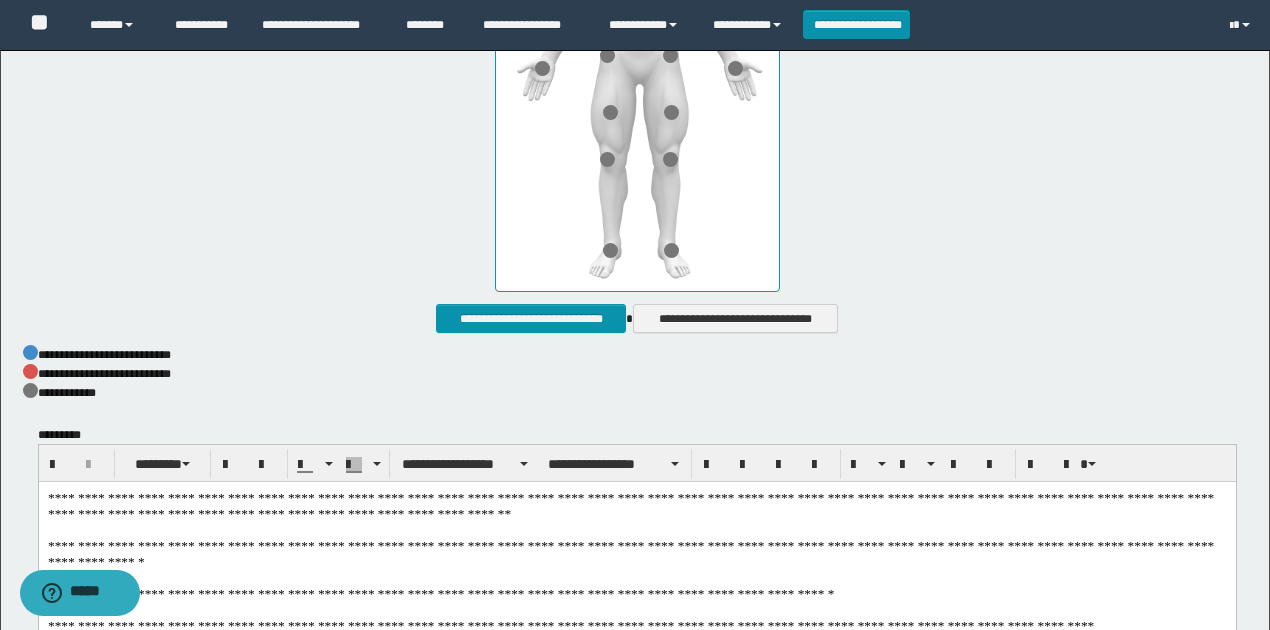 click on "**********" at bounding box center [637, 660] 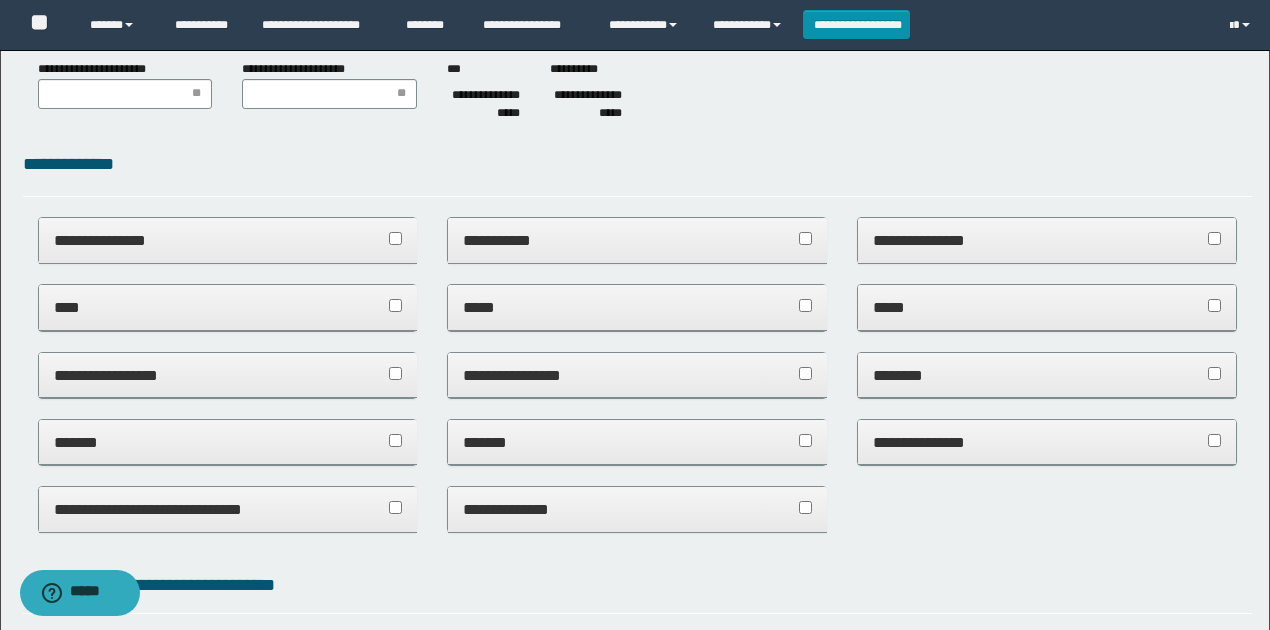 scroll, scrollTop: 0, scrollLeft: 0, axis: both 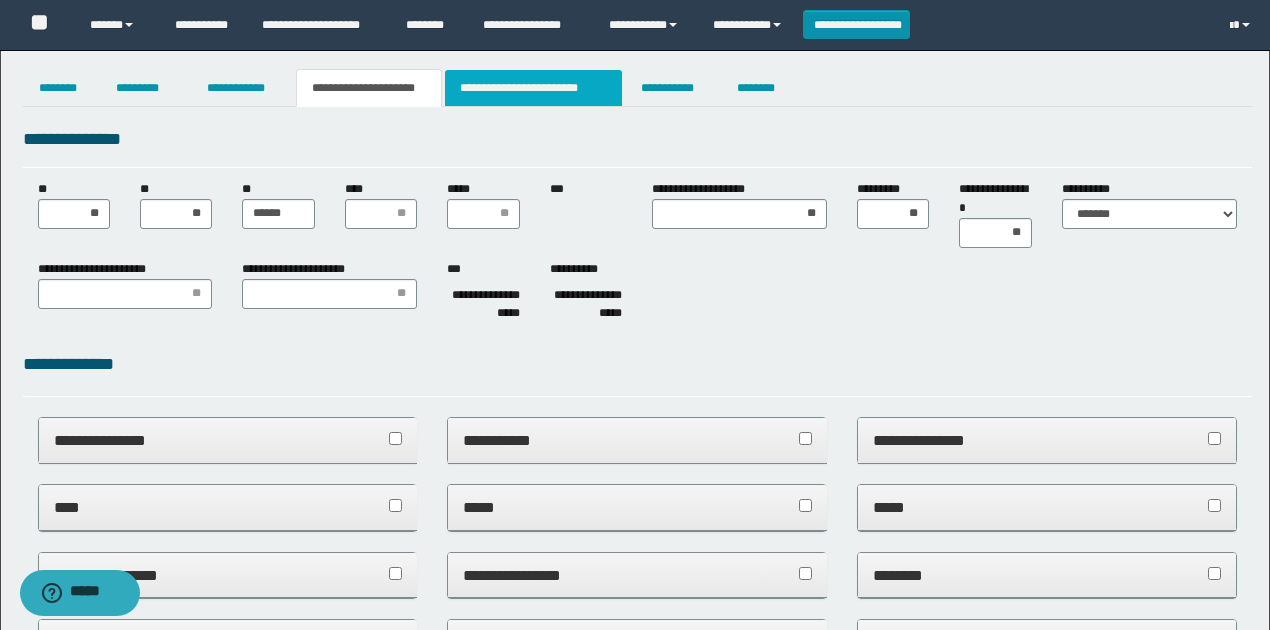 click on "**********" at bounding box center (533, 88) 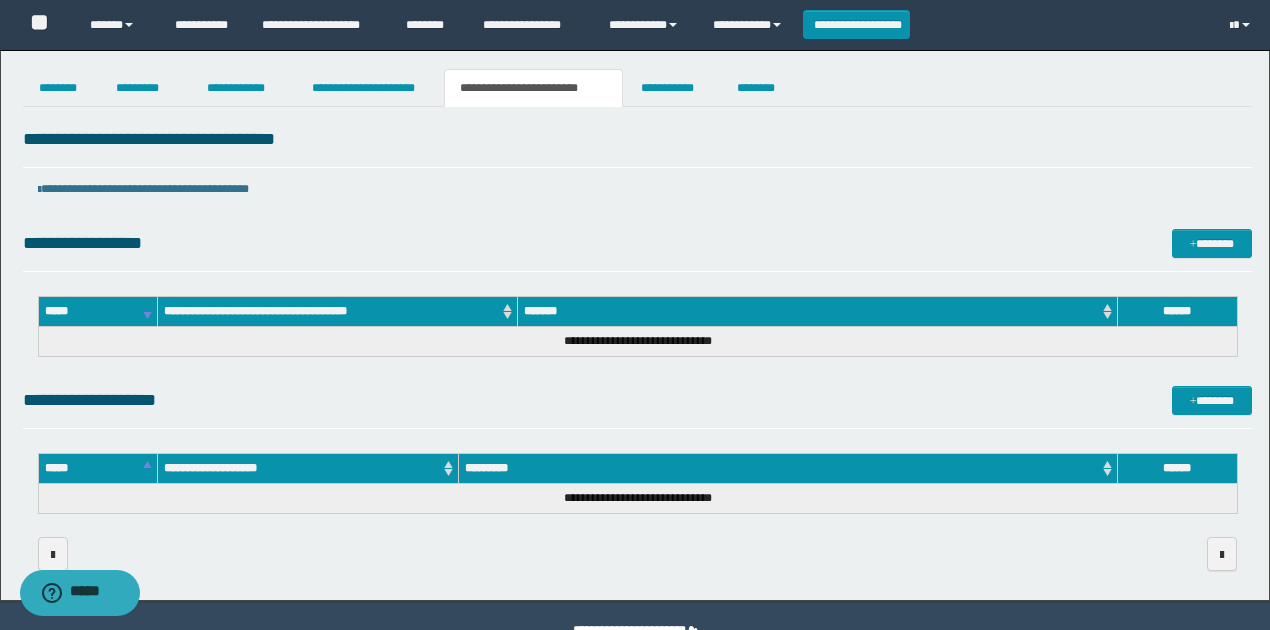 click on "**********" at bounding box center [637, 400] 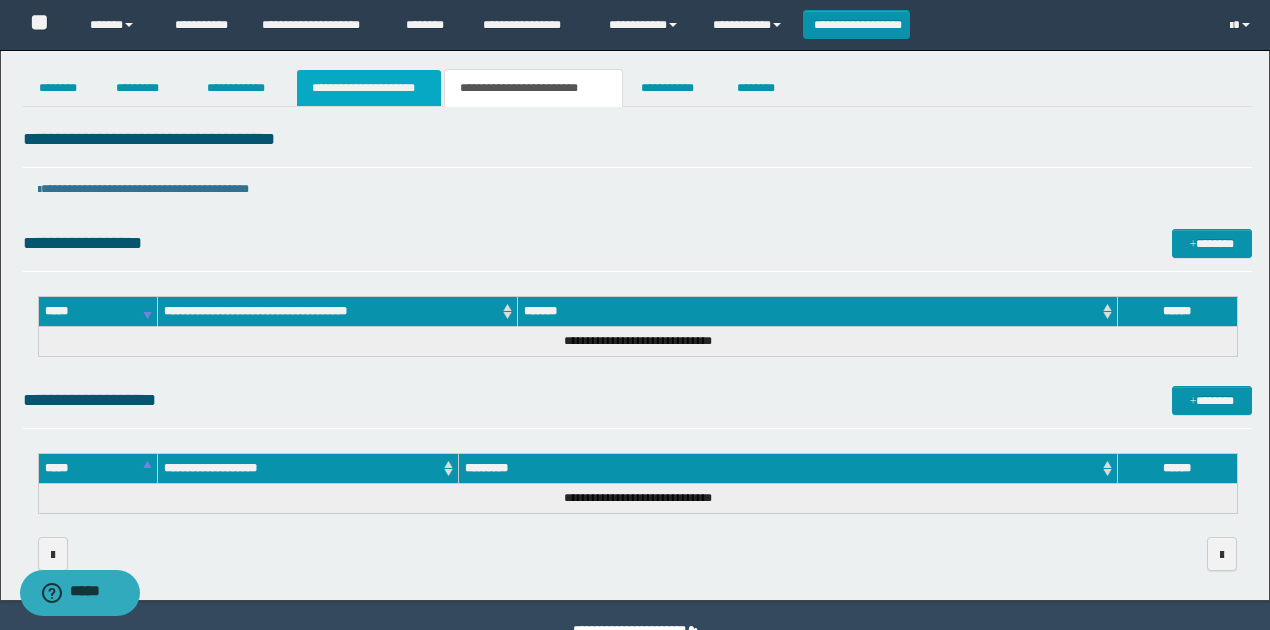 click on "**********" at bounding box center (369, 88) 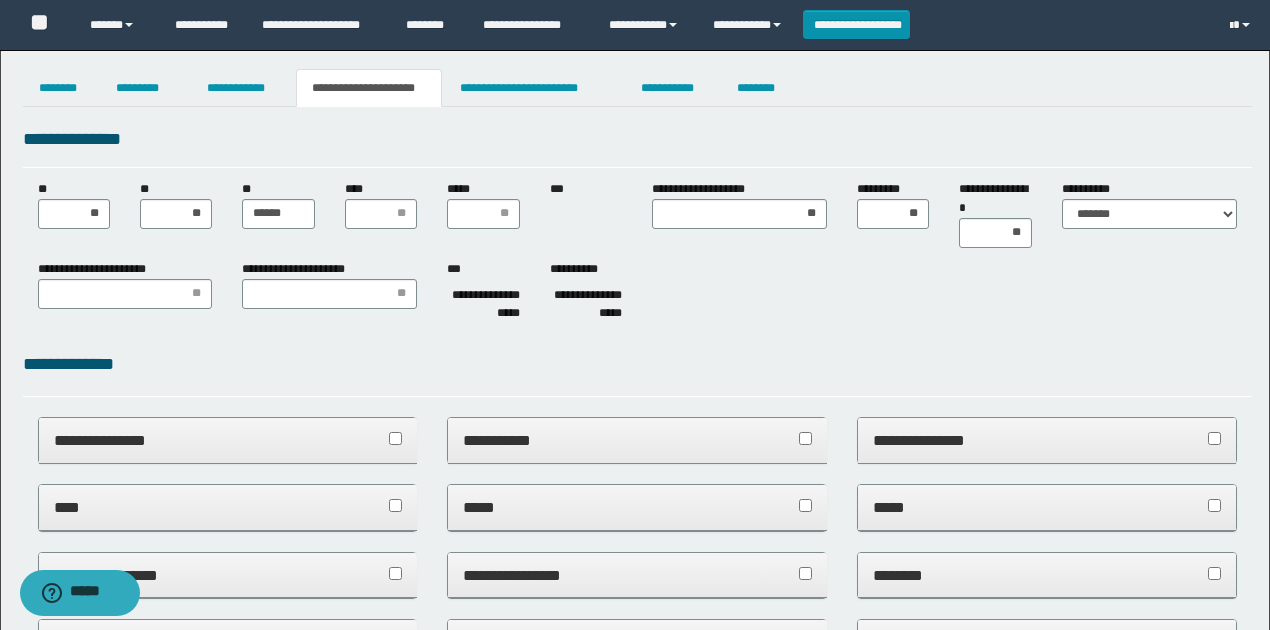 click on "**********" at bounding box center [483, 305] 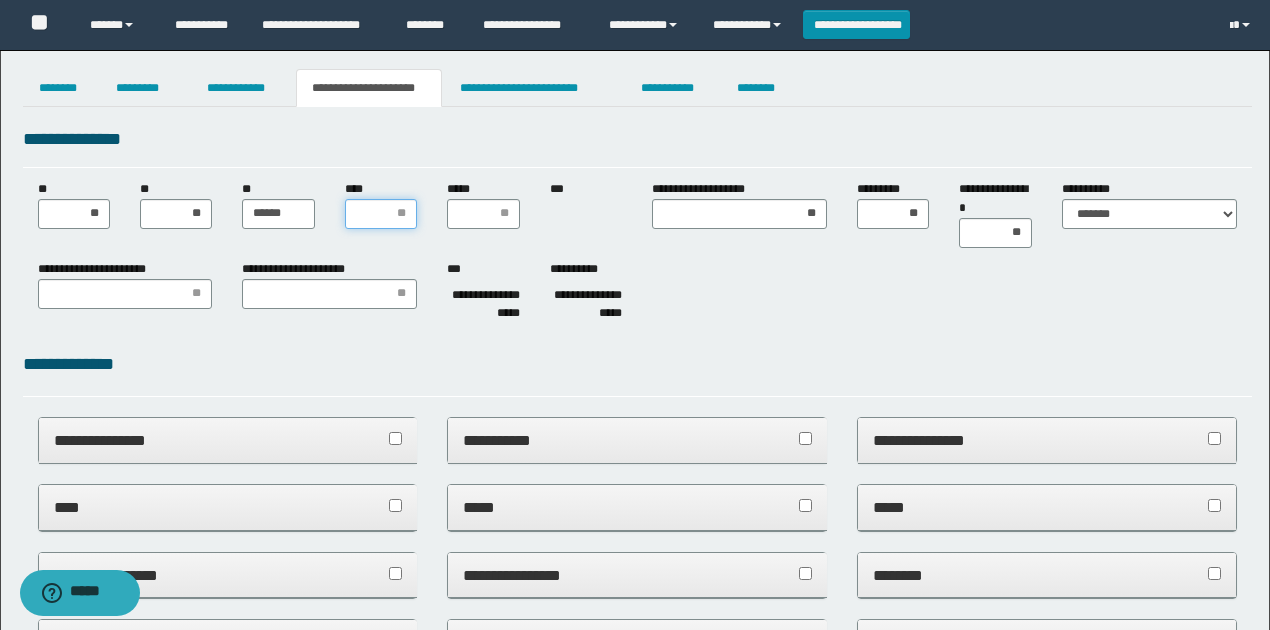 click on "****" at bounding box center [381, 214] 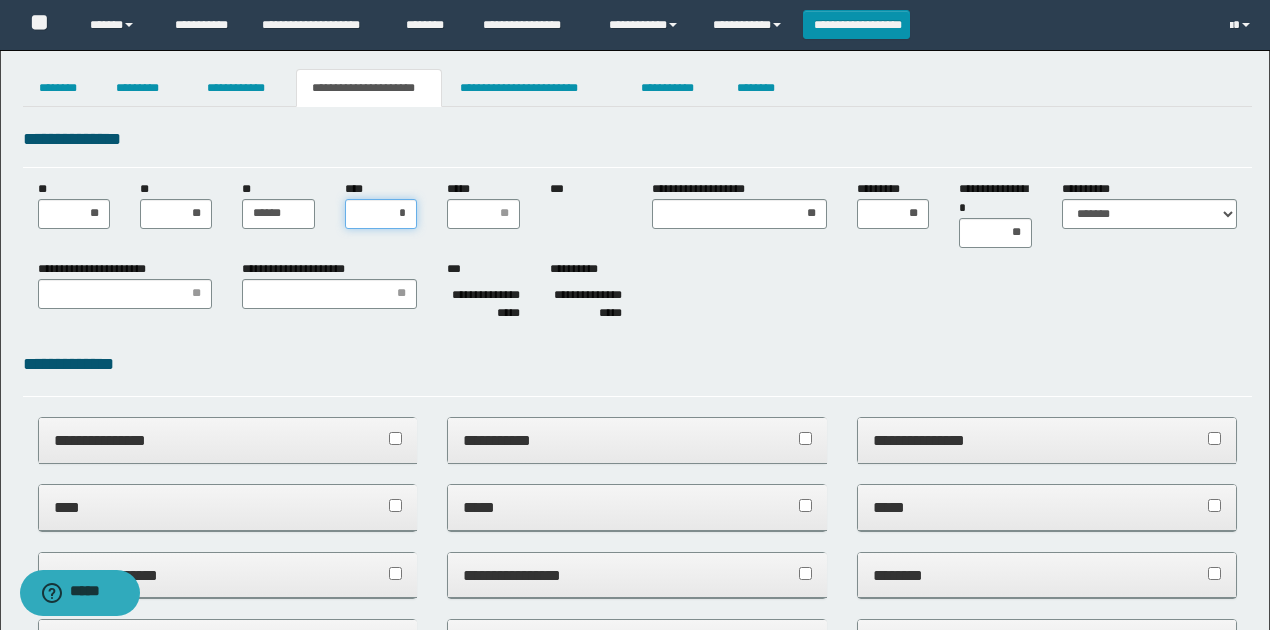 type on "**" 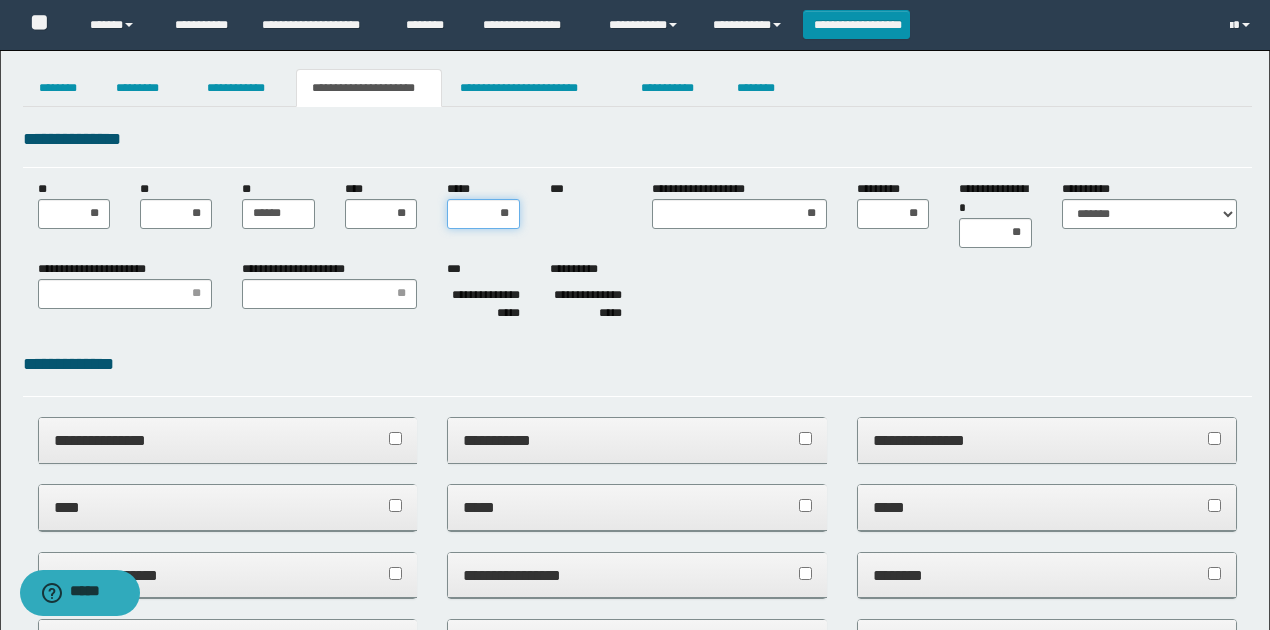 type on "***" 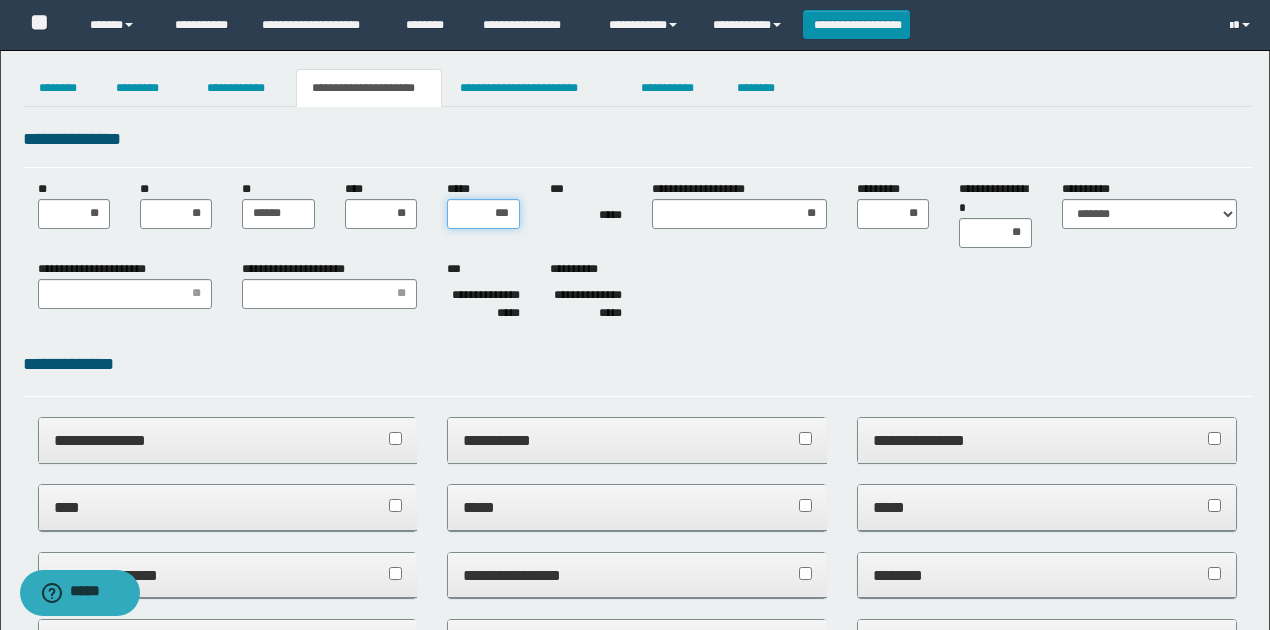 click on "***" at bounding box center [483, 214] 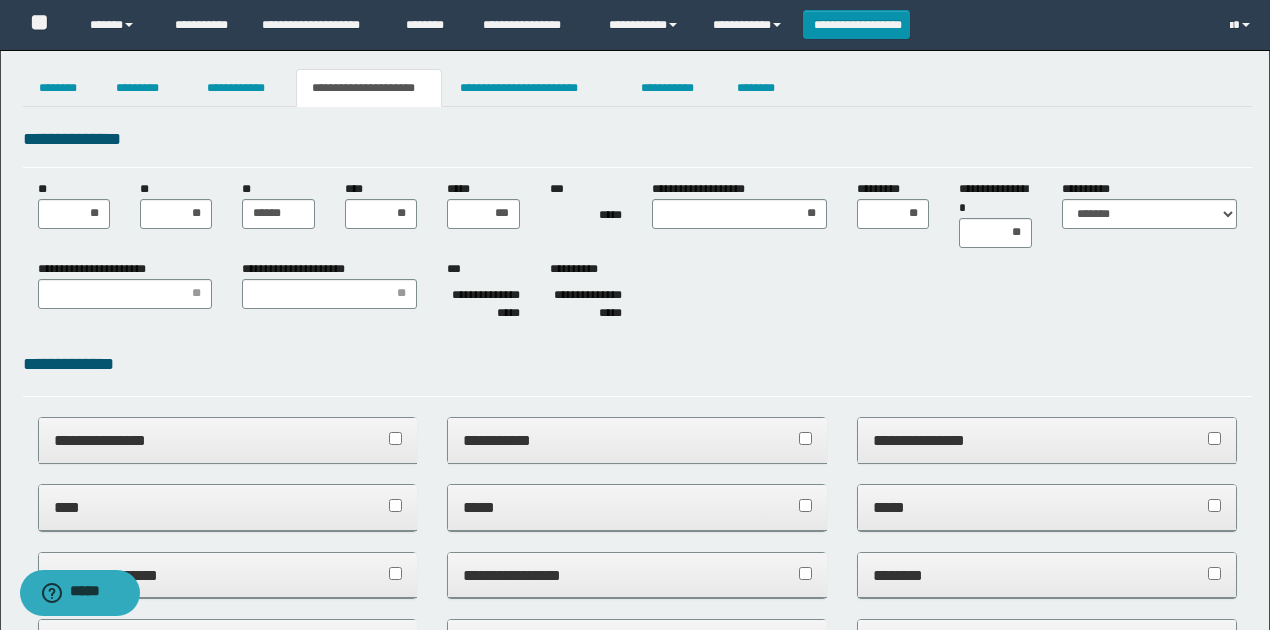 click on "**********" at bounding box center (637, 295) 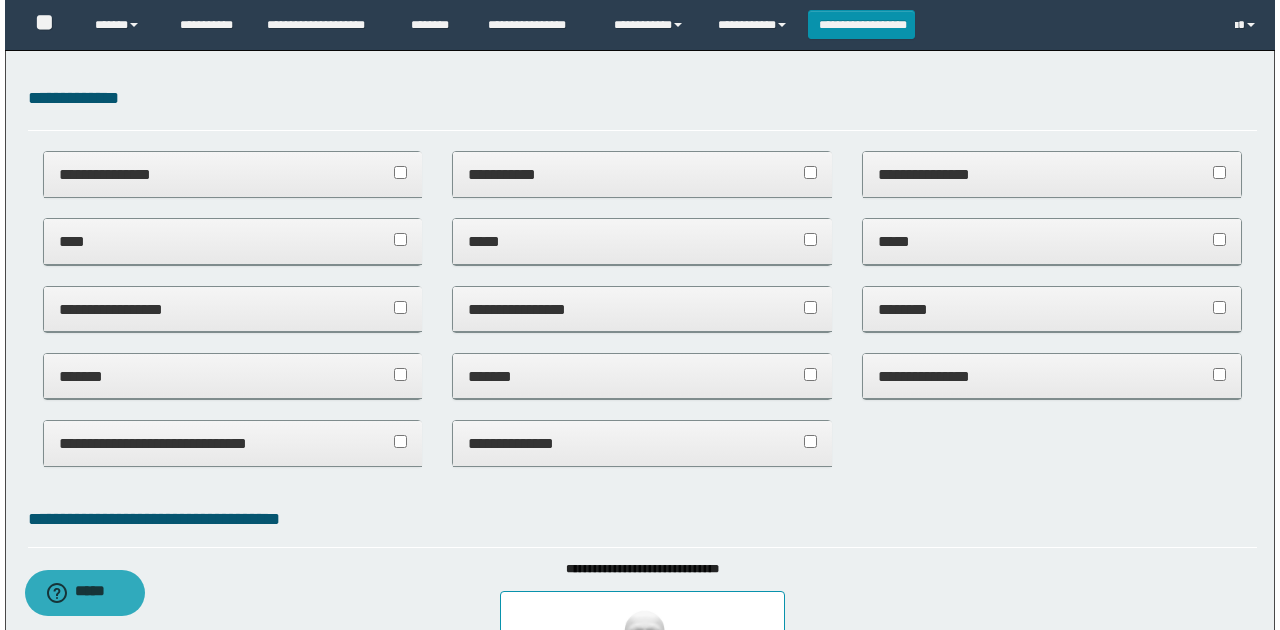 scroll, scrollTop: 0, scrollLeft: 0, axis: both 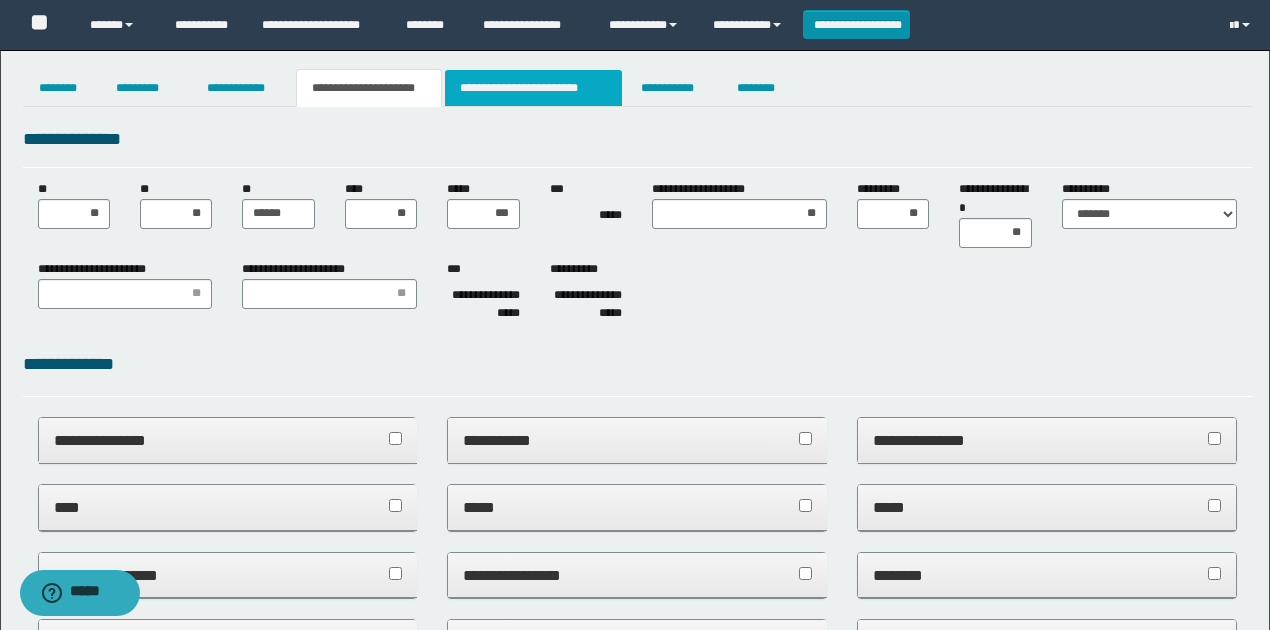 click on "**********" at bounding box center [533, 88] 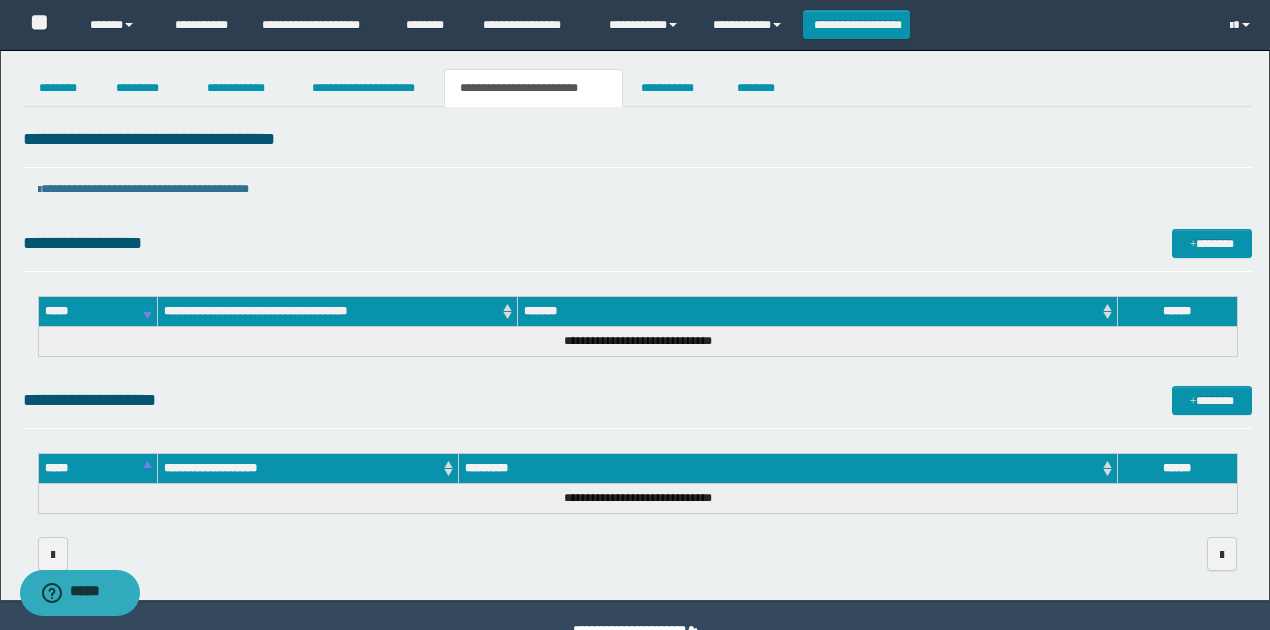 click on "**********" at bounding box center [637, 400] 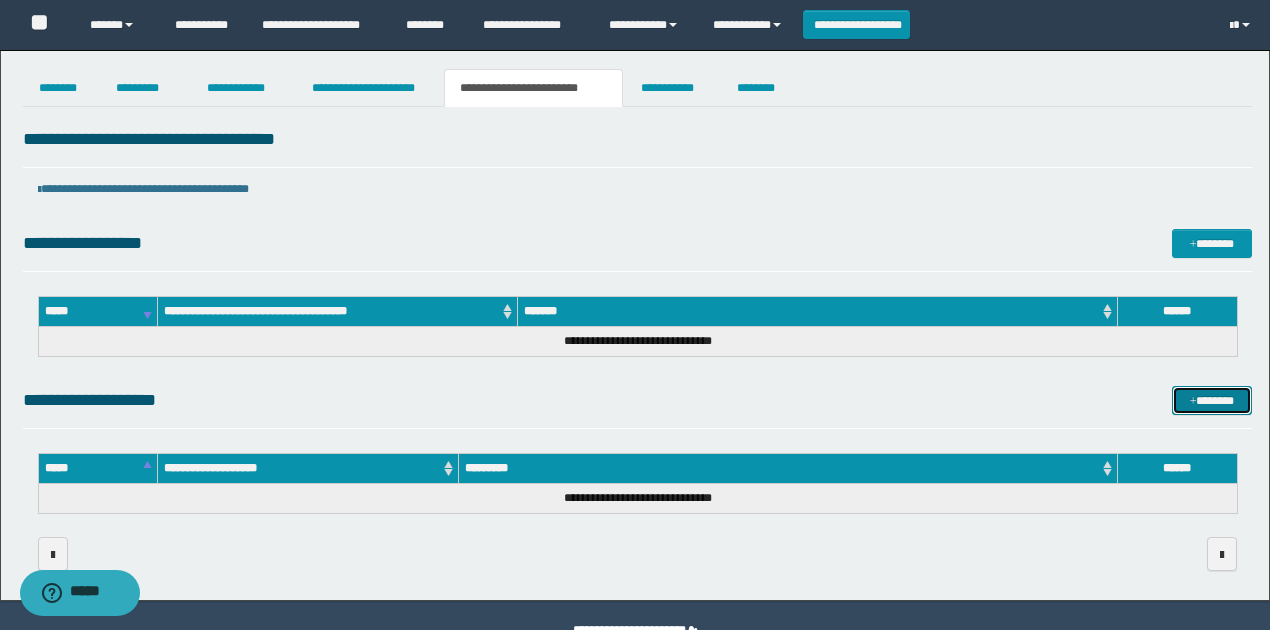 click at bounding box center (1193, 402) 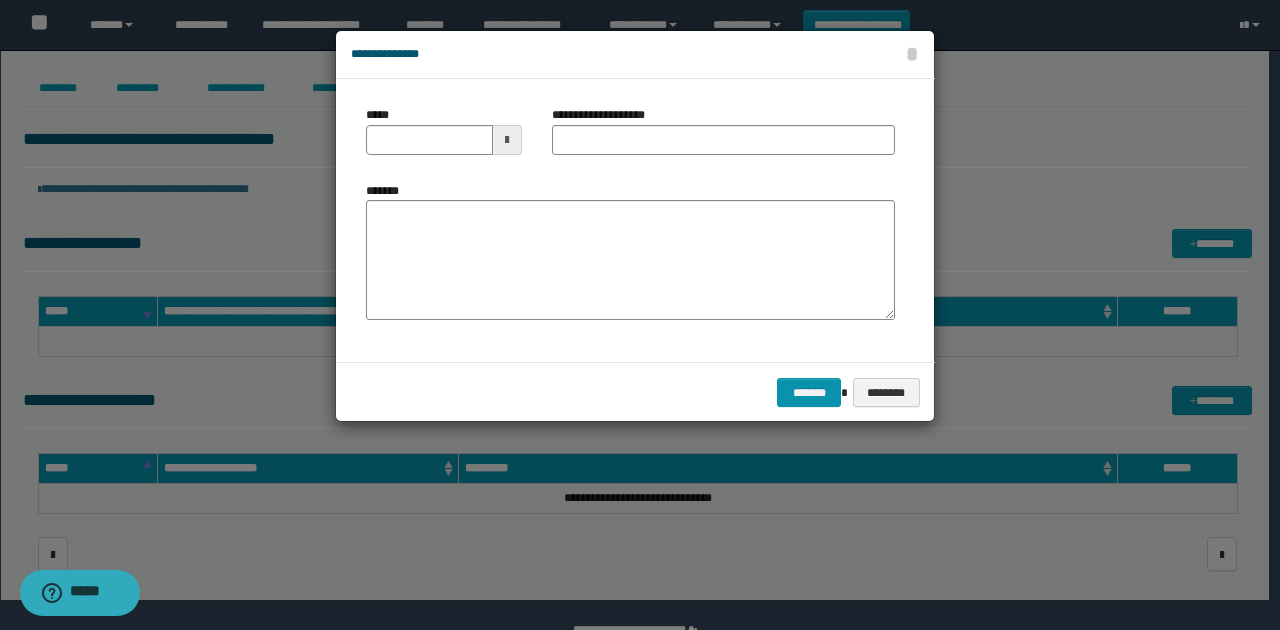 drag, startPoint x: 514, startPoint y: 133, endPoint x: 504, endPoint y: 146, distance: 16.40122 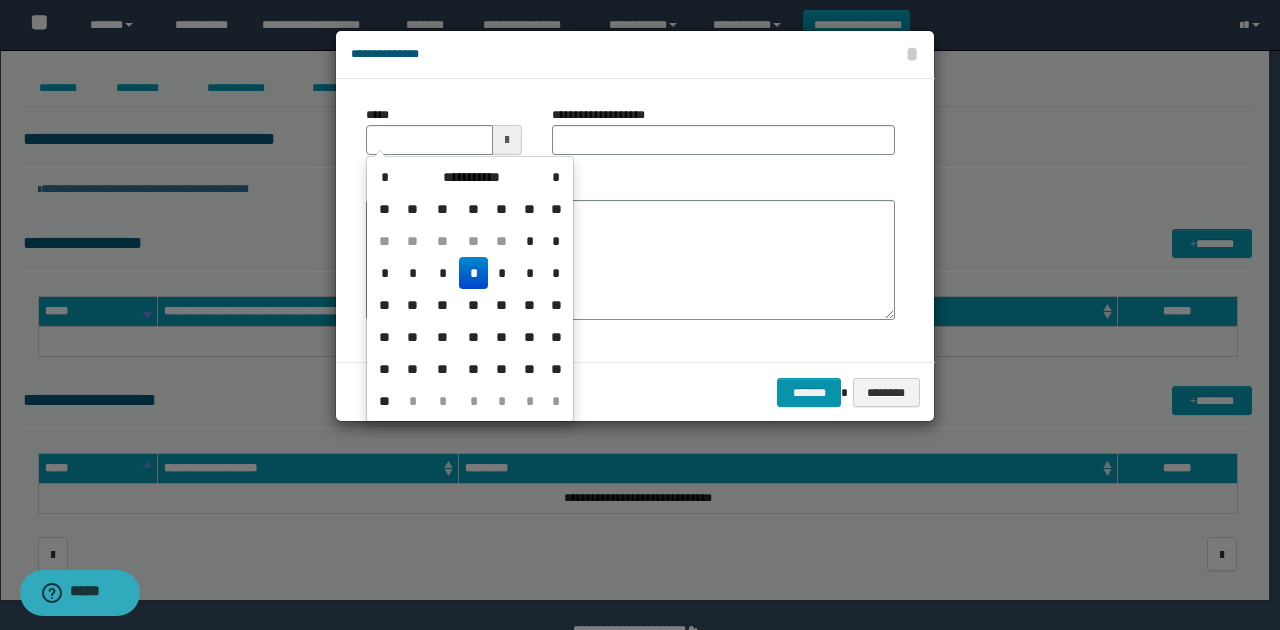 click on "*" at bounding box center (473, 273) 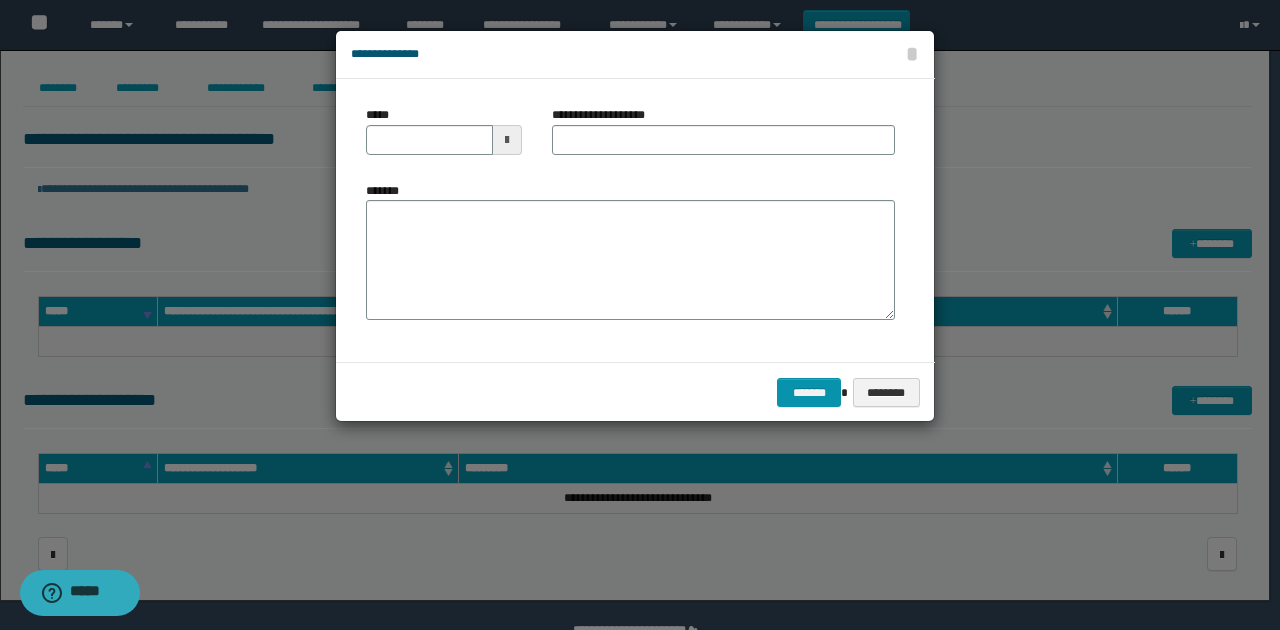 type on "**********" 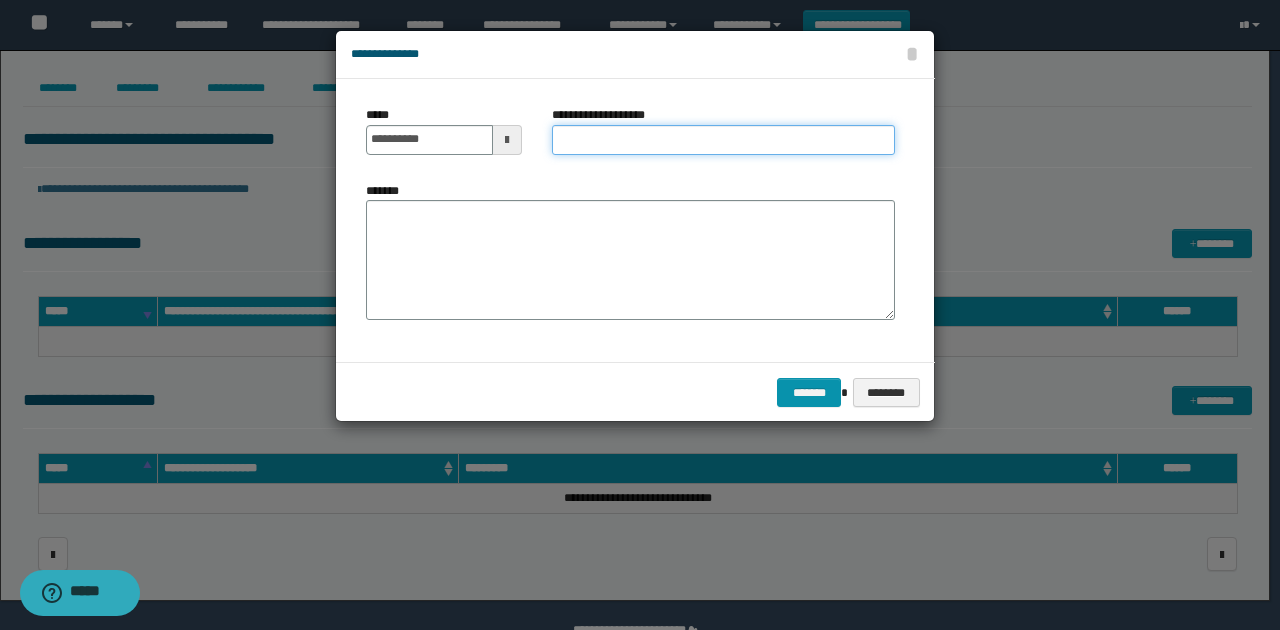 click on "**********" at bounding box center (723, 140) 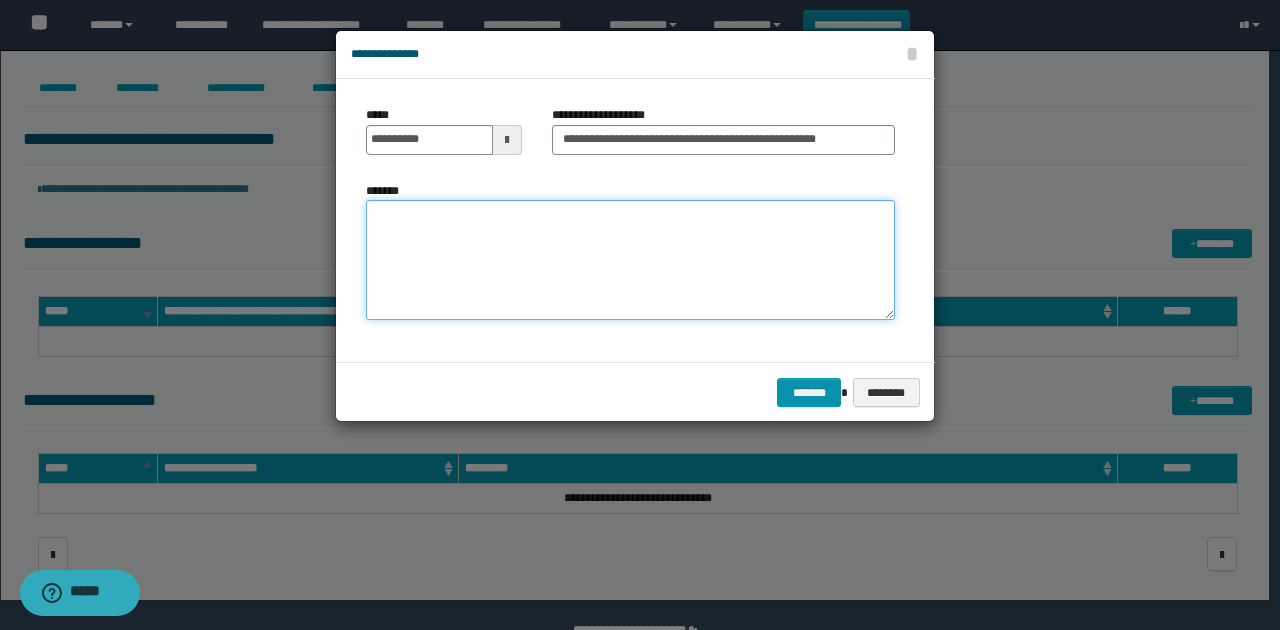 click on "*******" at bounding box center [630, 260] 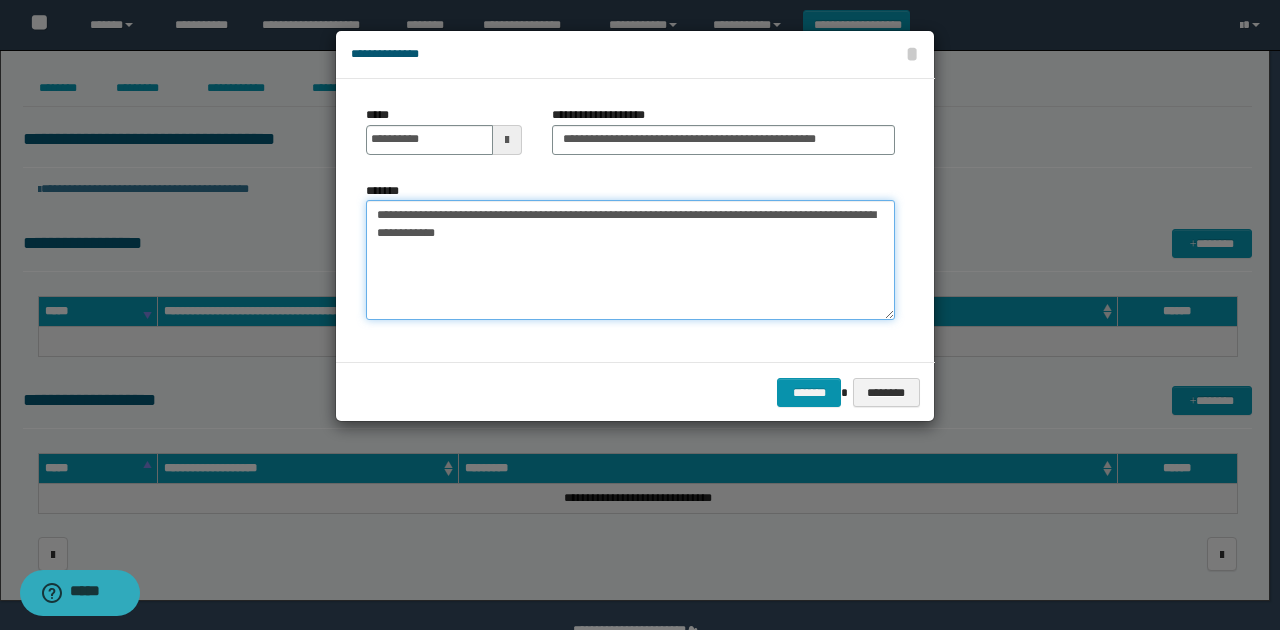 type on "**********" 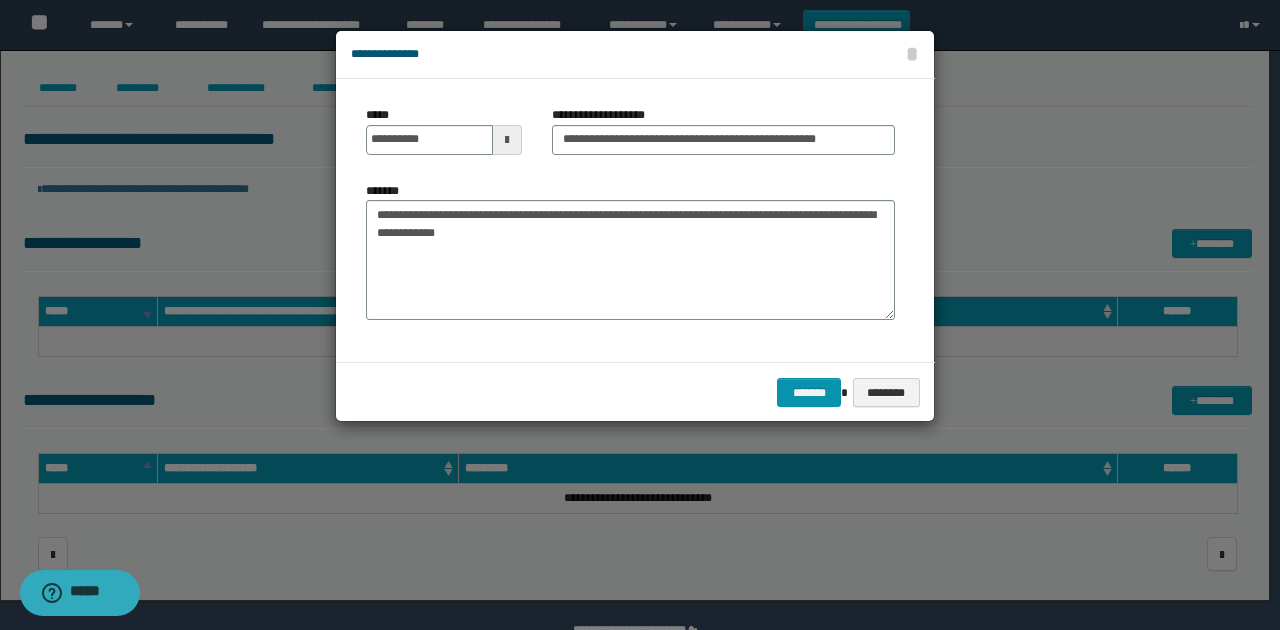 click on "*******
********" at bounding box center [635, 392] 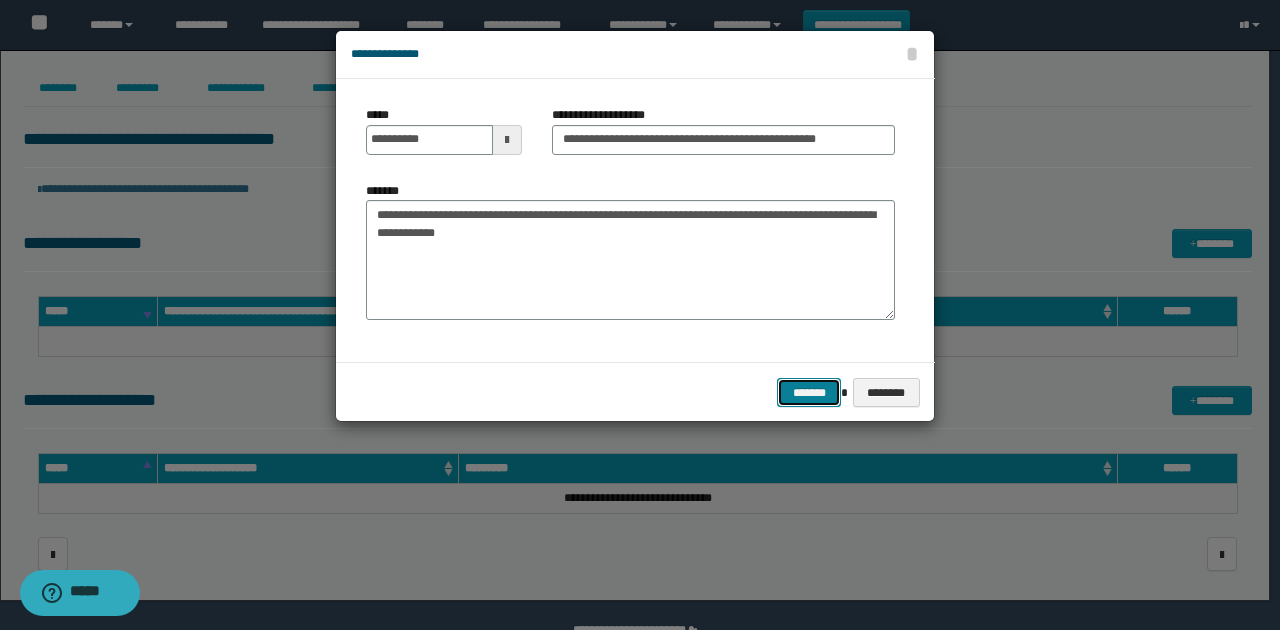 click on "*******" at bounding box center (809, 392) 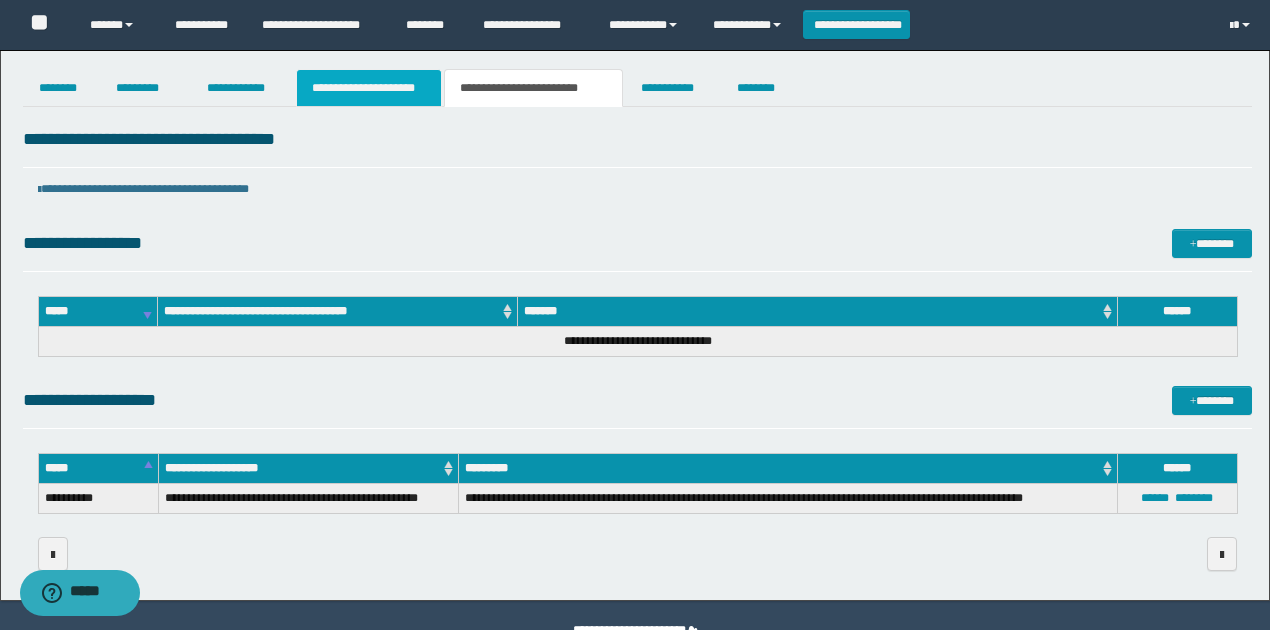 click on "**********" at bounding box center [369, 88] 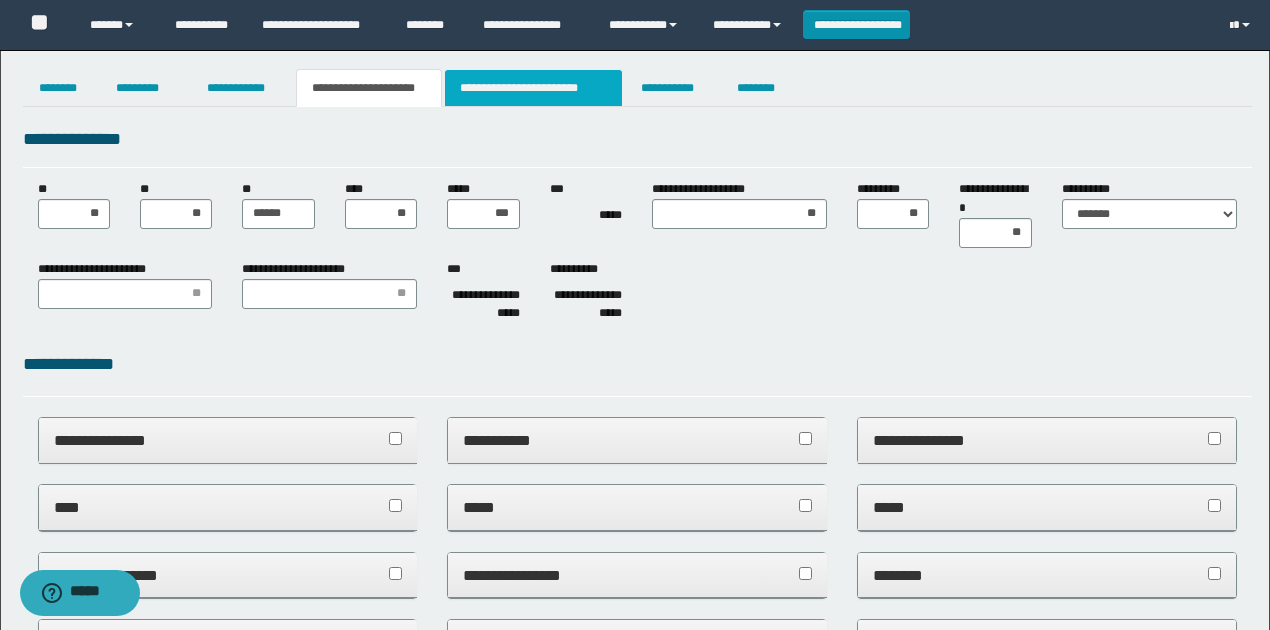 click on "**********" at bounding box center [533, 88] 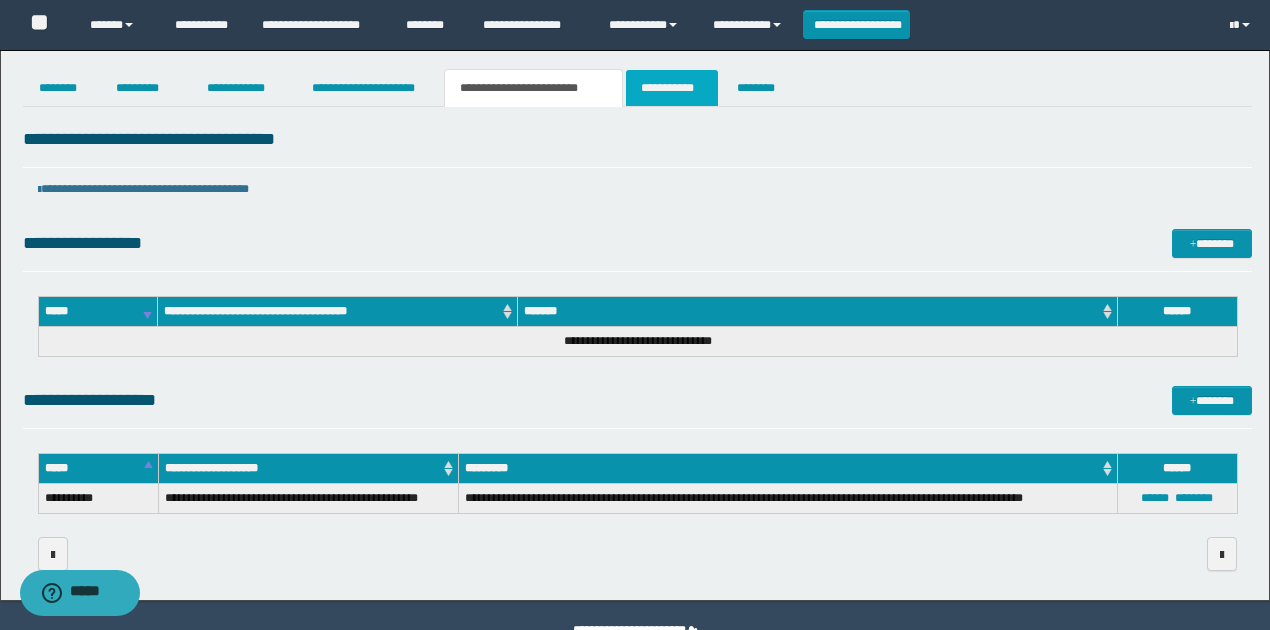 click on "**********" at bounding box center [672, 88] 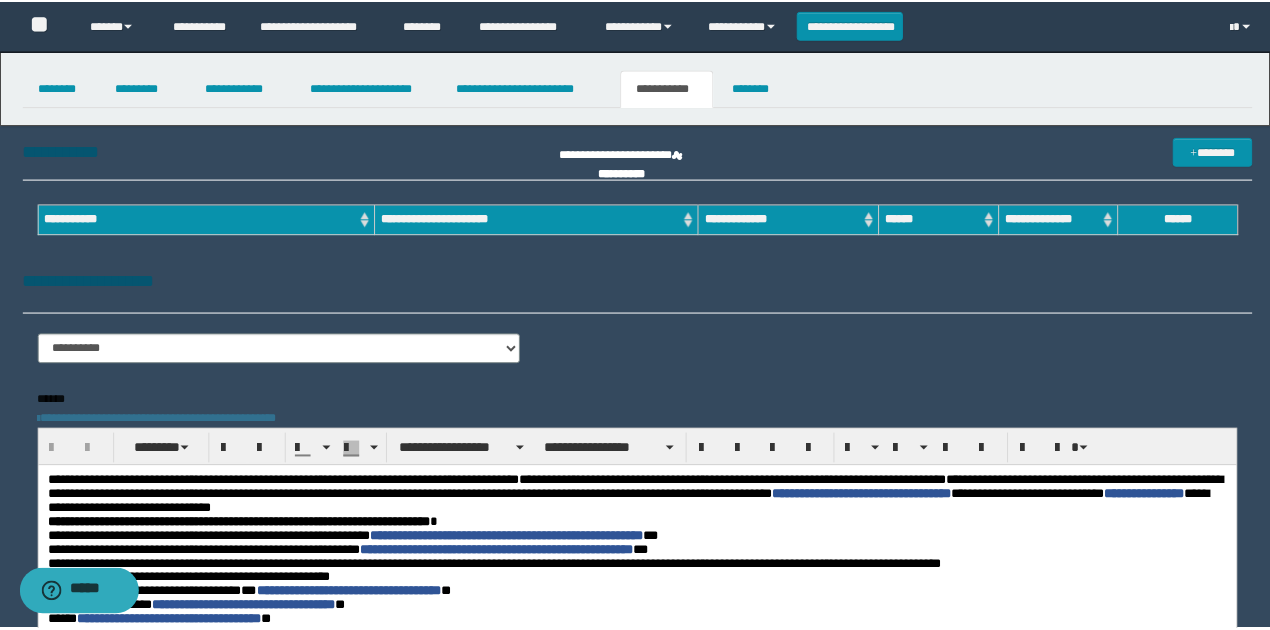 scroll, scrollTop: 0, scrollLeft: 0, axis: both 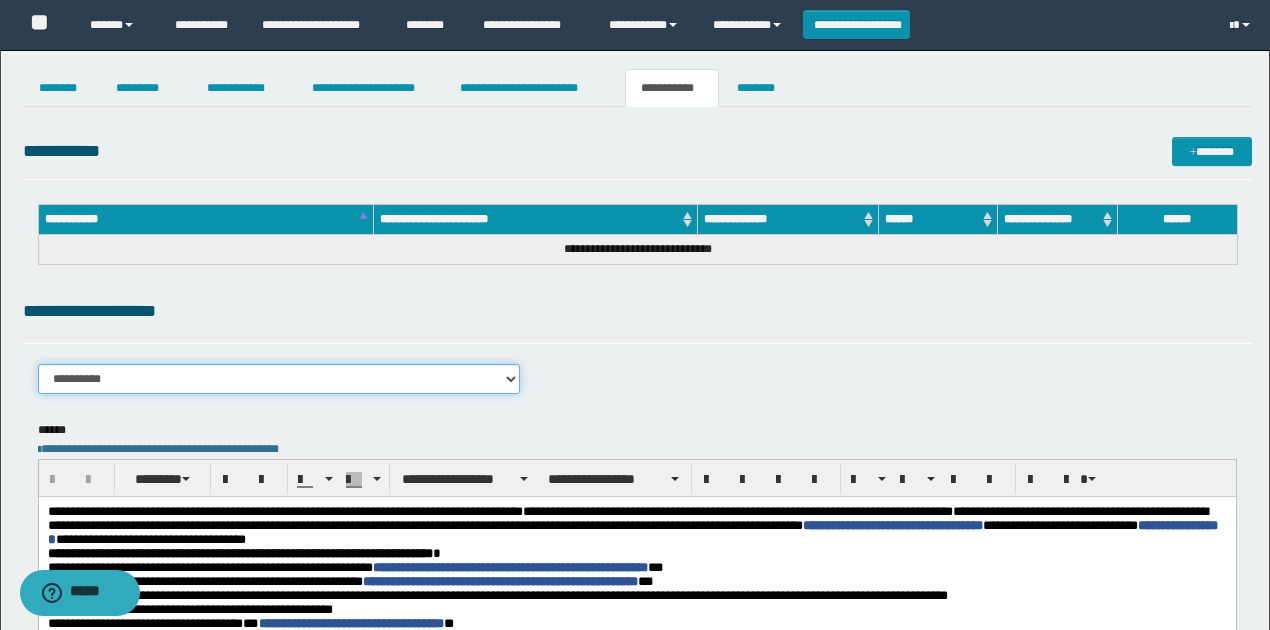 drag, startPoint x: 288, startPoint y: 374, endPoint x: 284, endPoint y: 390, distance: 16.492422 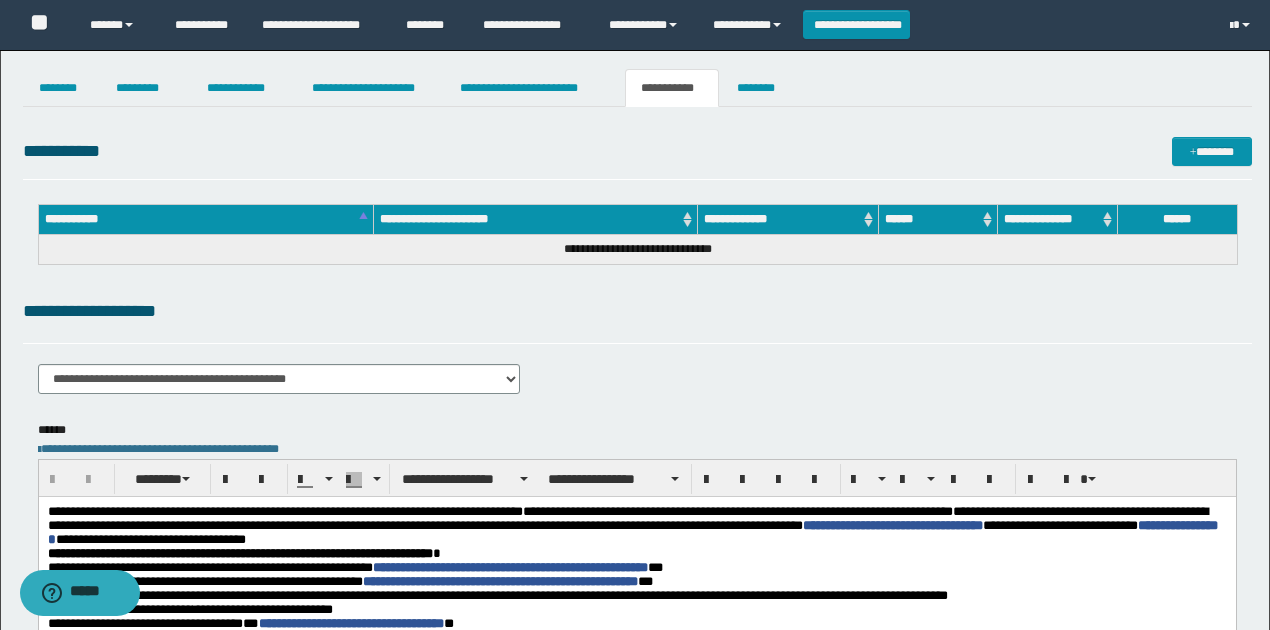 click on "**********" at bounding box center (637, 311) 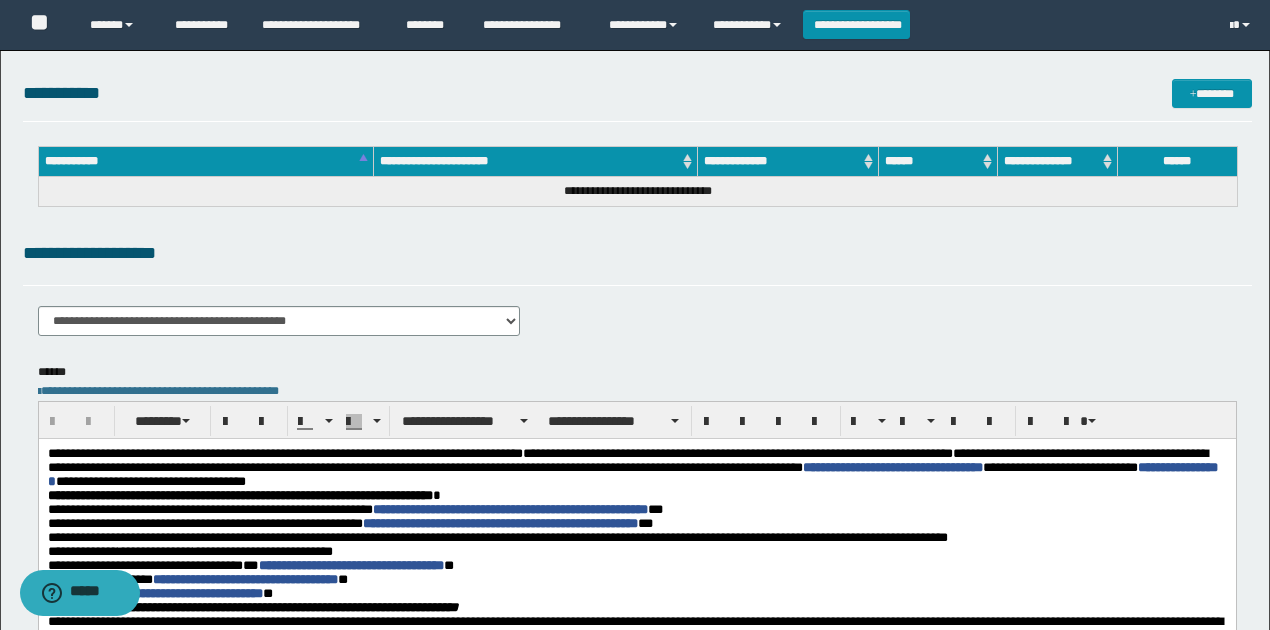 scroll, scrollTop: 133, scrollLeft: 0, axis: vertical 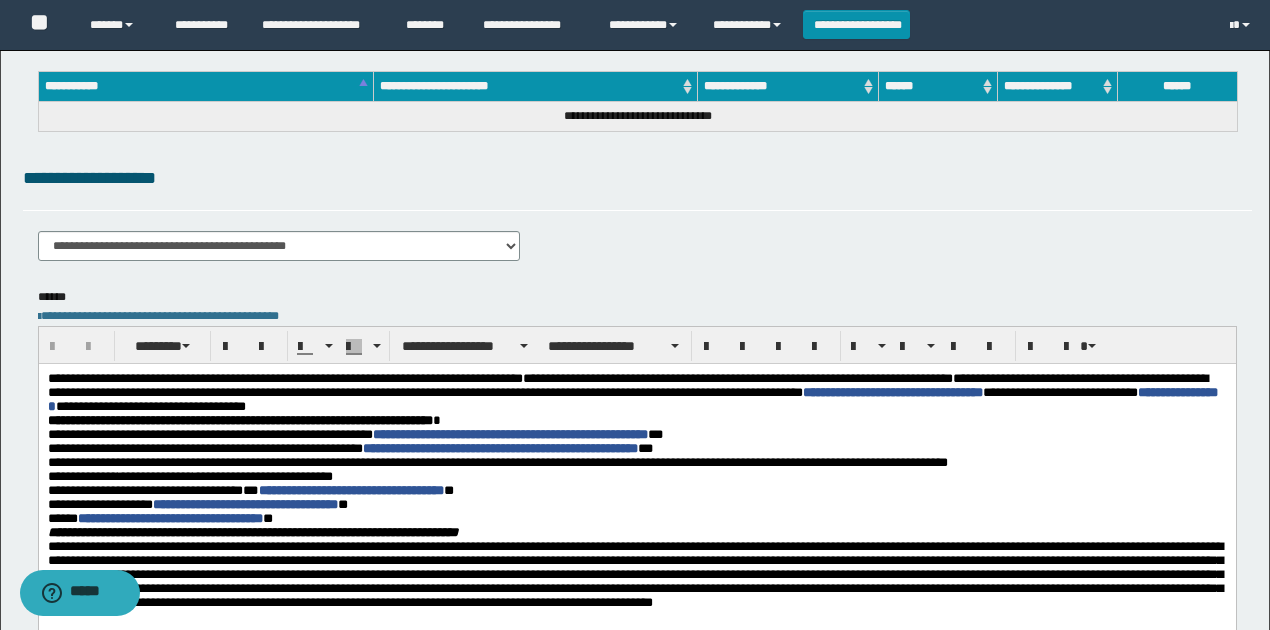 click on "**********" at bounding box center [239, 419] 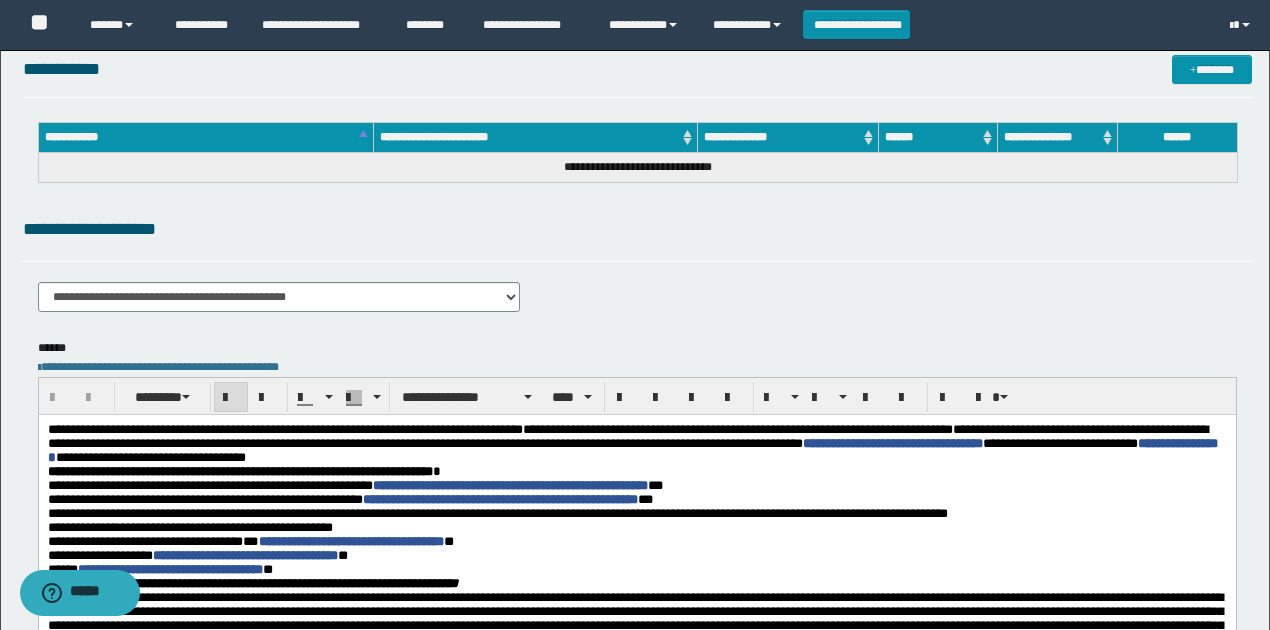 scroll, scrollTop: 0, scrollLeft: 0, axis: both 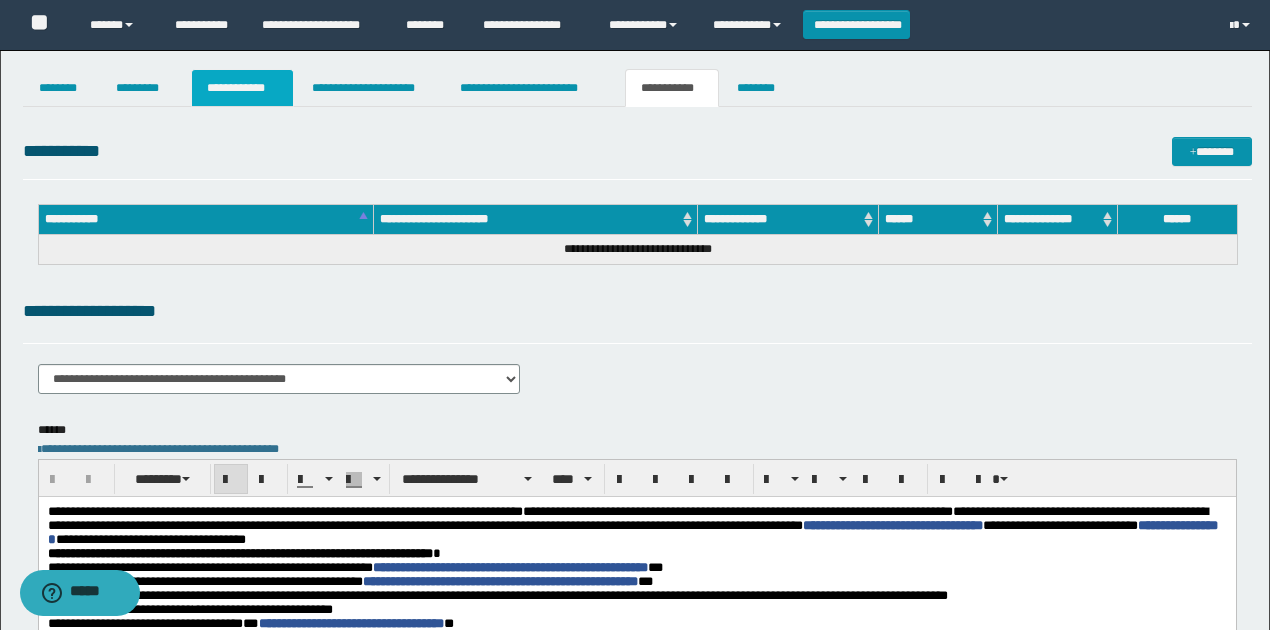 click on "**********" at bounding box center [243, 88] 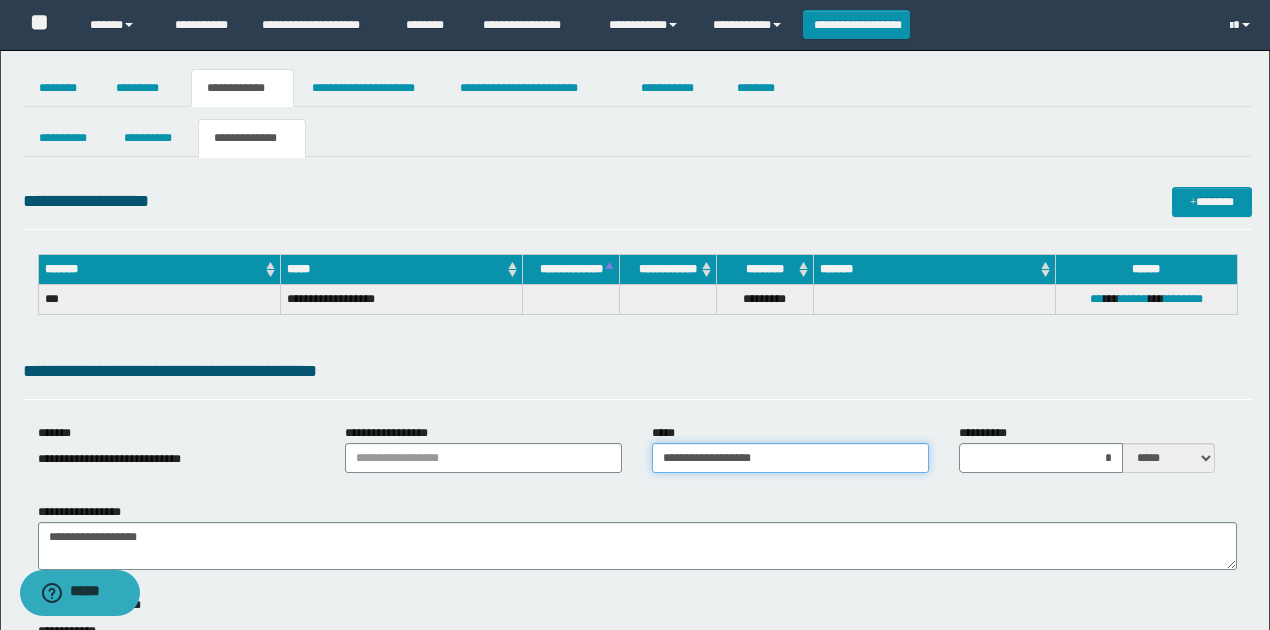 drag, startPoint x: 790, startPoint y: 459, endPoint x: 642, endPoint y: 456, distance: 148.0304 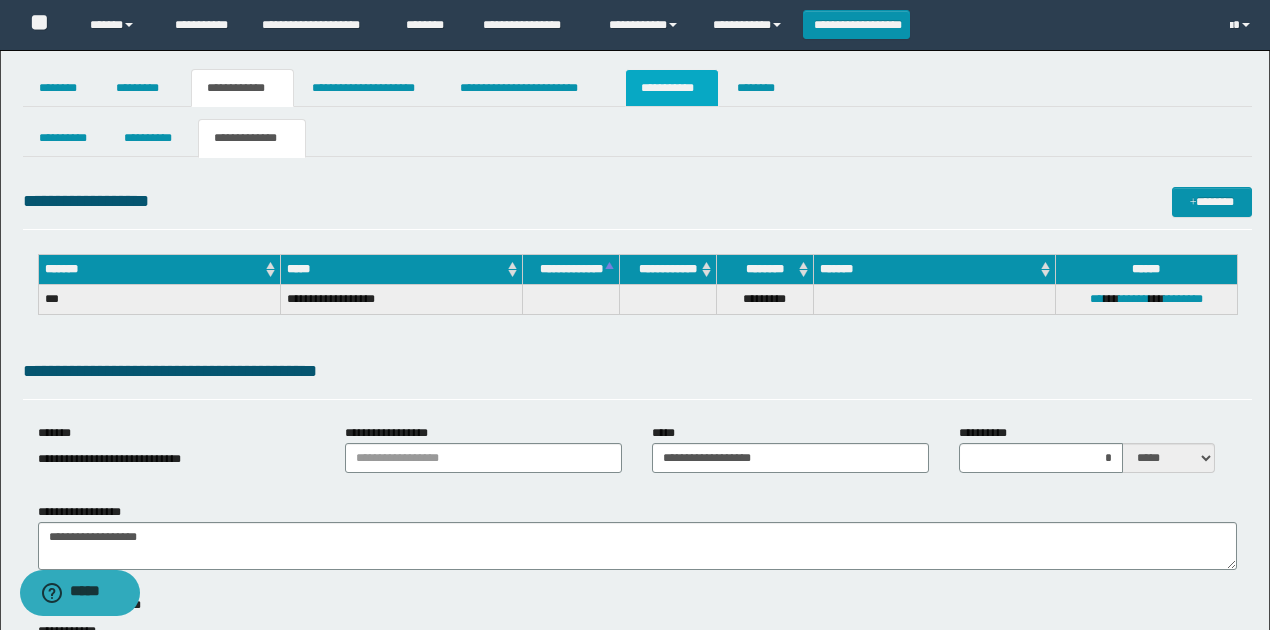 click on "**********" at bounding box center [672, 88] 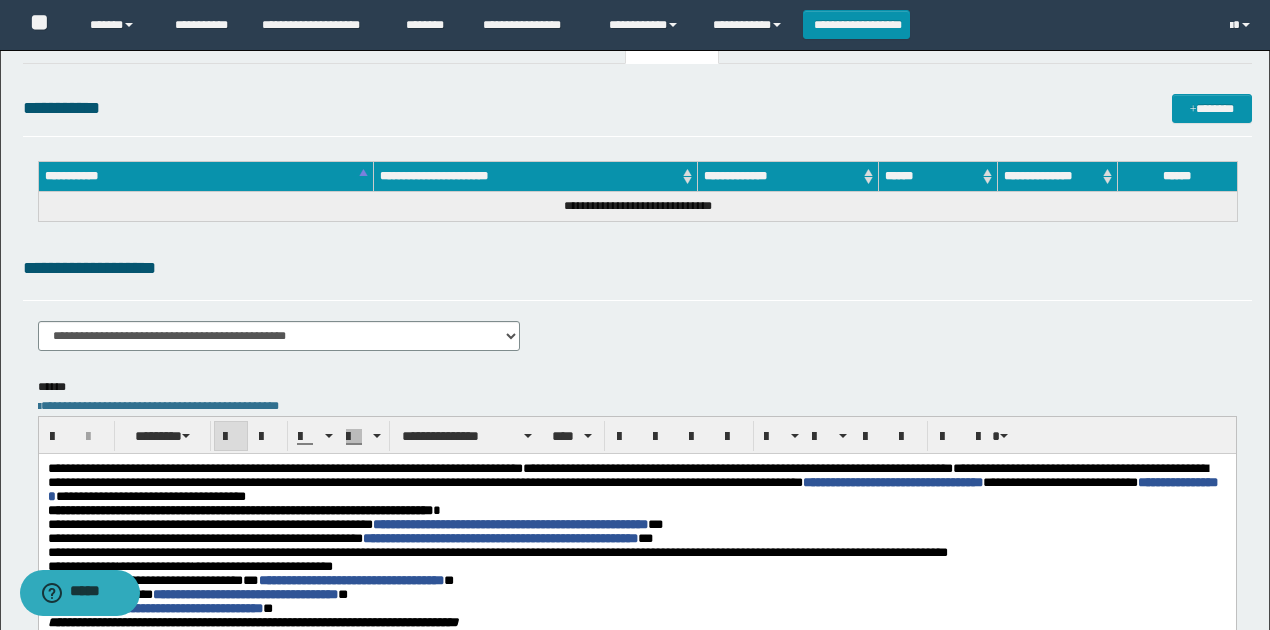 scroll, scrollTop: 66, scrollLeft: 0, axis: vertical 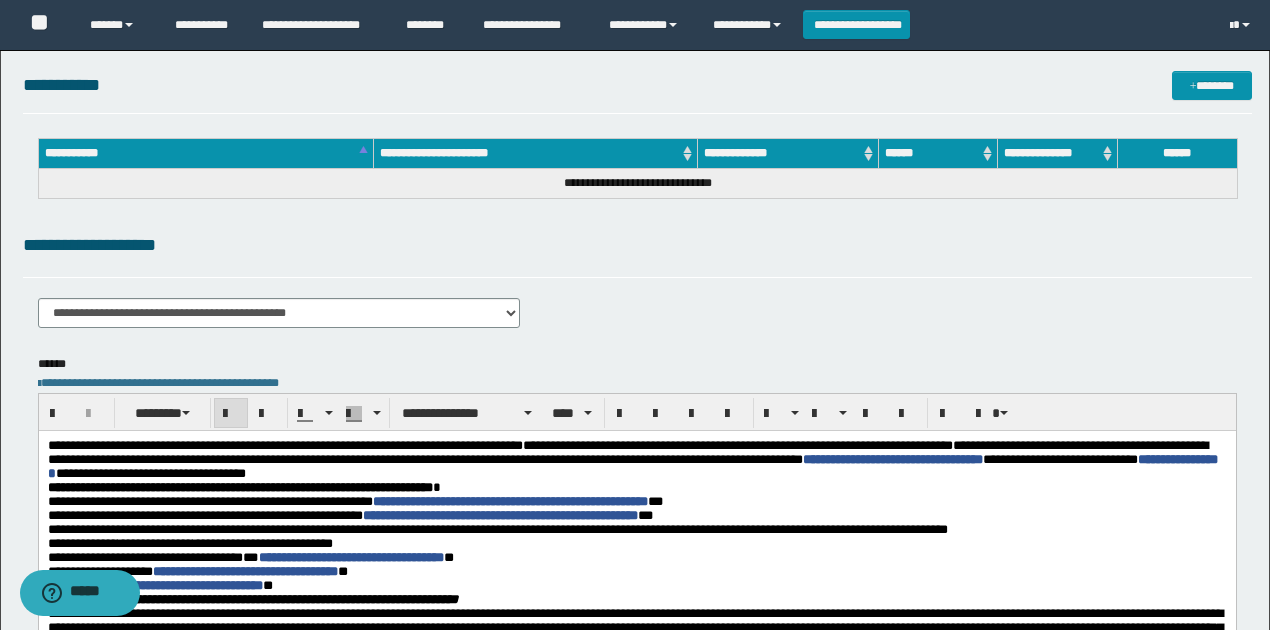 click on "**********" at bounding box center (209, 500) 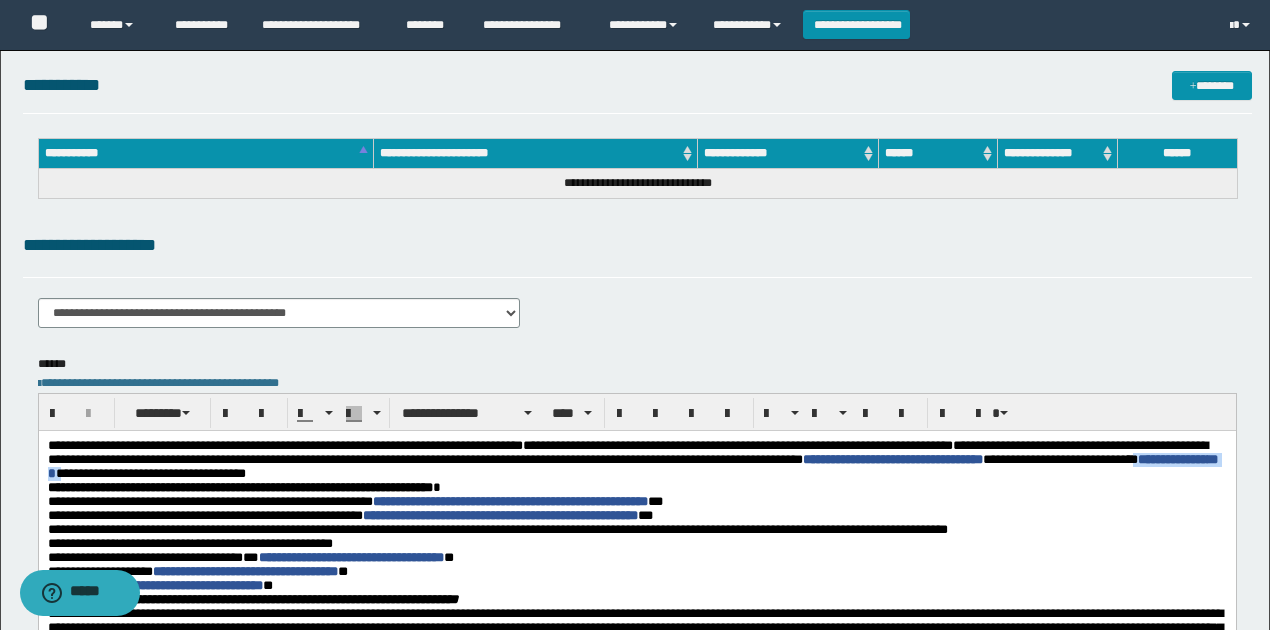 drag, startPoint x: 202, startPoint y: 473, endPoint x: 312, endPoint y: 476, distance: 110.0409 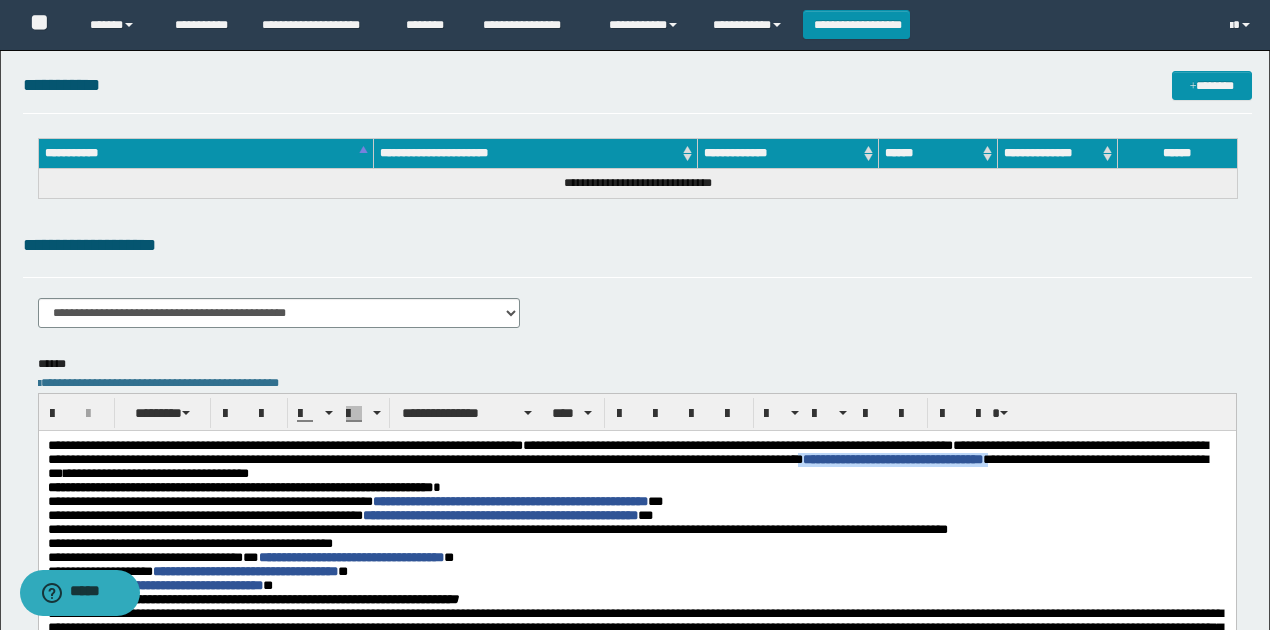 drag, startPoint x: 998, startPoint y: 463, endPoint x: 1220, endPoint y: 460, distance: 222.02026 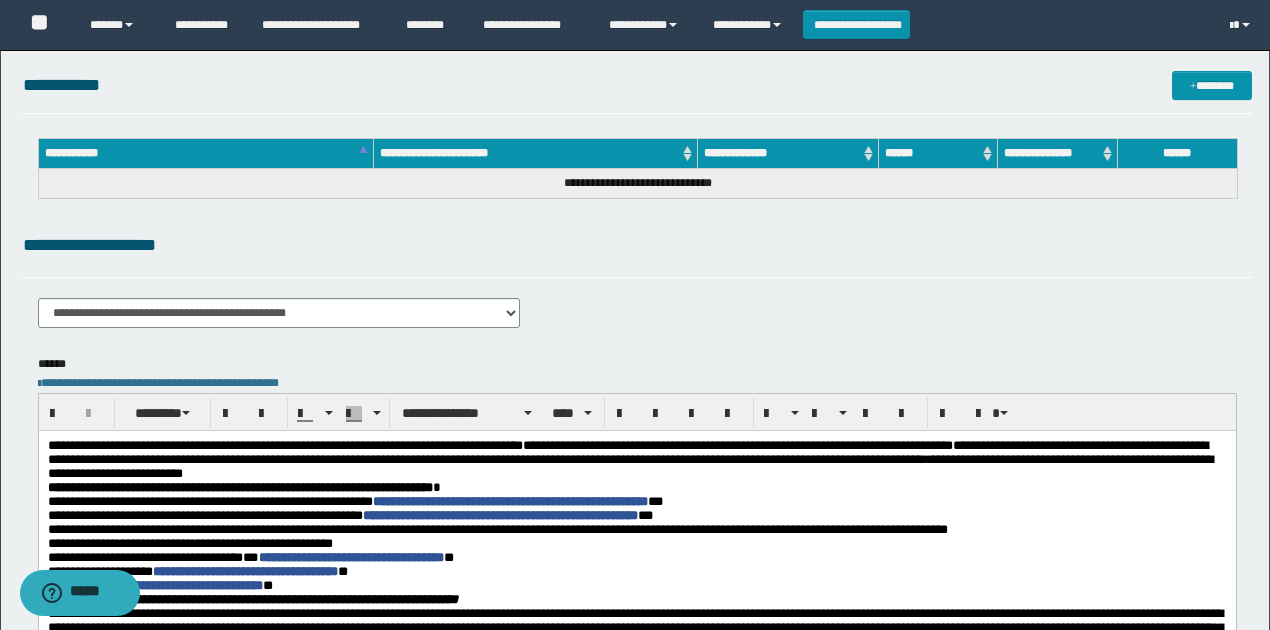 drag, startPoint x: 401, startPoint y: 504, endPoint x: 760, endPoint y: 512, distance: 359.0891 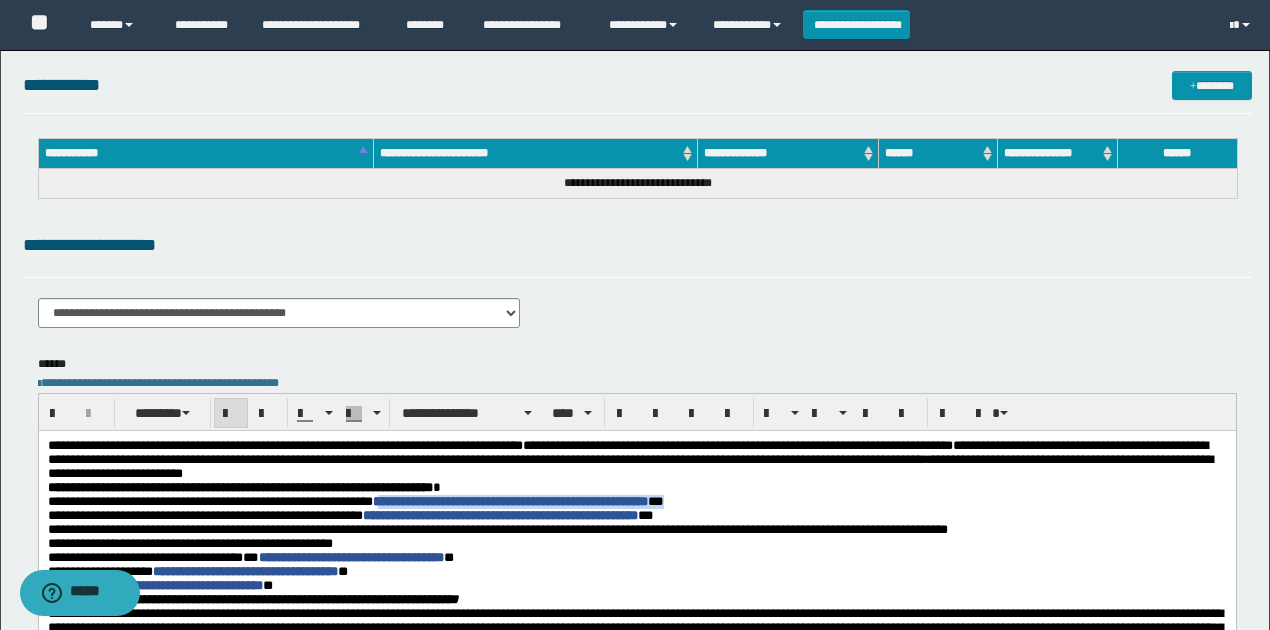 drag, startPoint x: 710, startPoint y: 504, endPoint x: 410, endPoint y: 506, distance: 300.00665 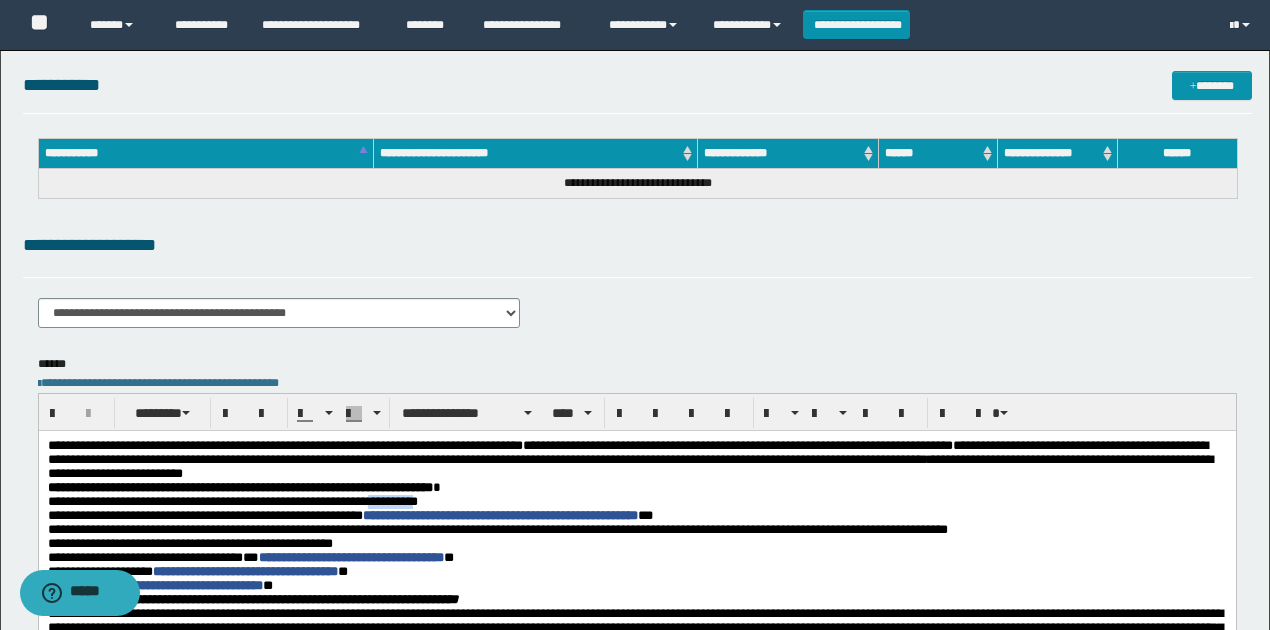 drag, startPoint x: 448, startPoint y: 504, endPoint x: 402, endPoint y: 504, distance: 46 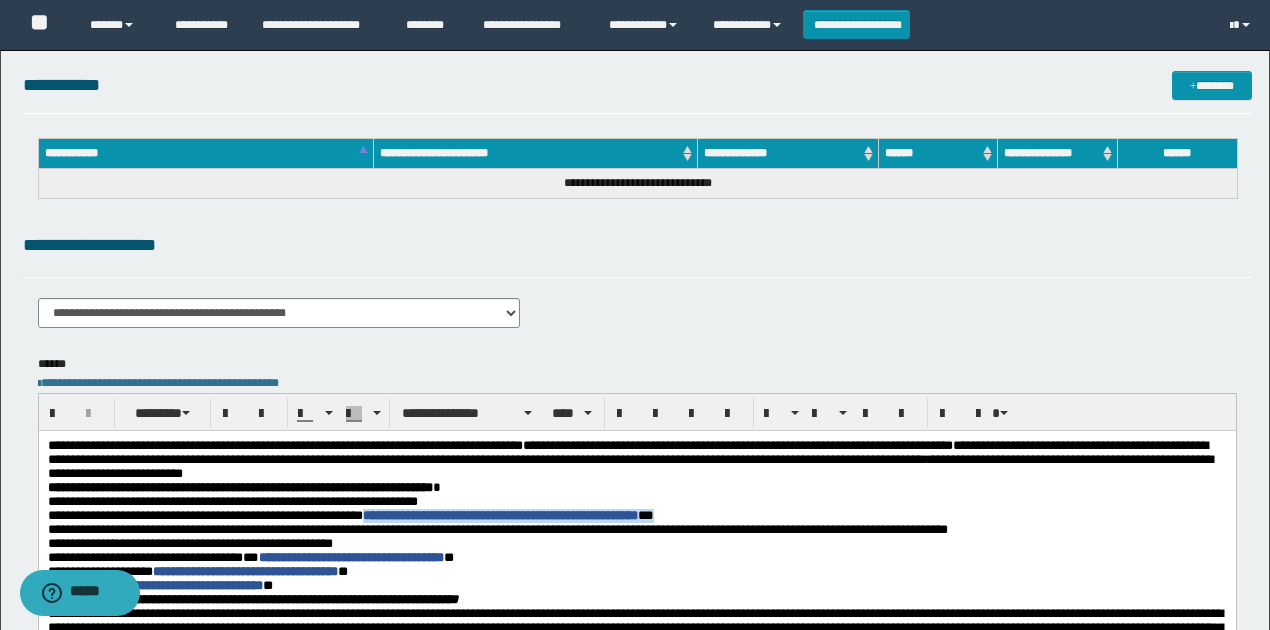 drag, startPoint x: 376, startPoint y: 519, endPoint x: 804, endPoint y: 520, distance: 428.00116 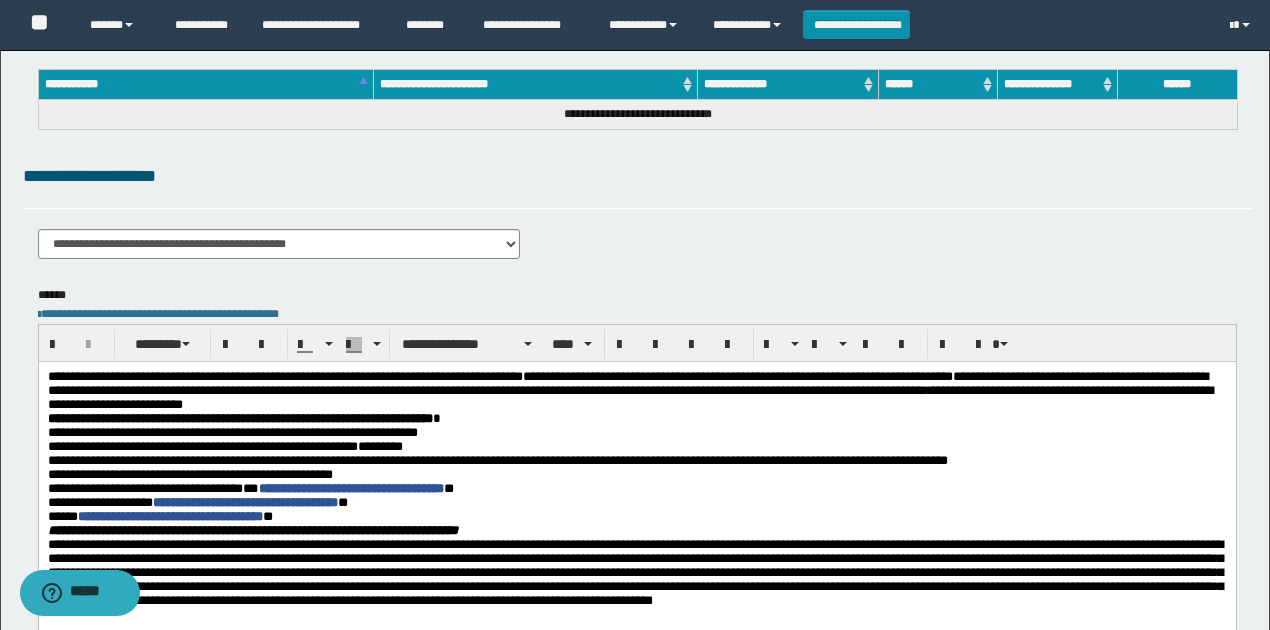 scroll, scrollTop: 0, scrollLeft: 0, axis: both 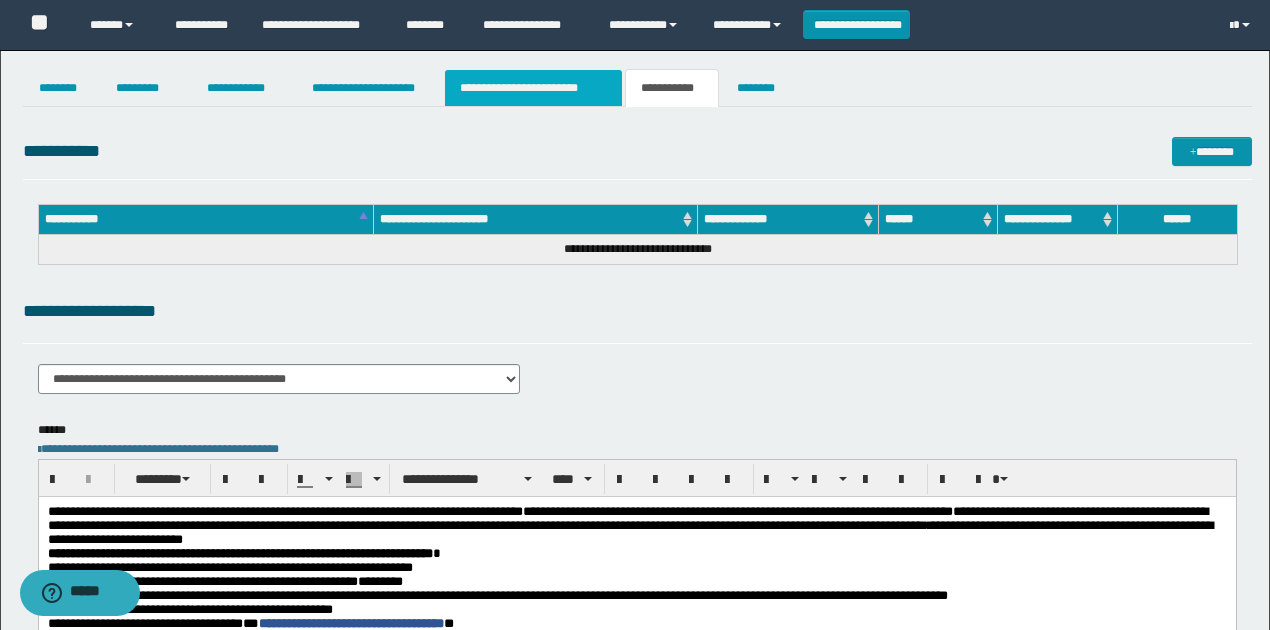 click on "**********" at bounding box center (533, 88) 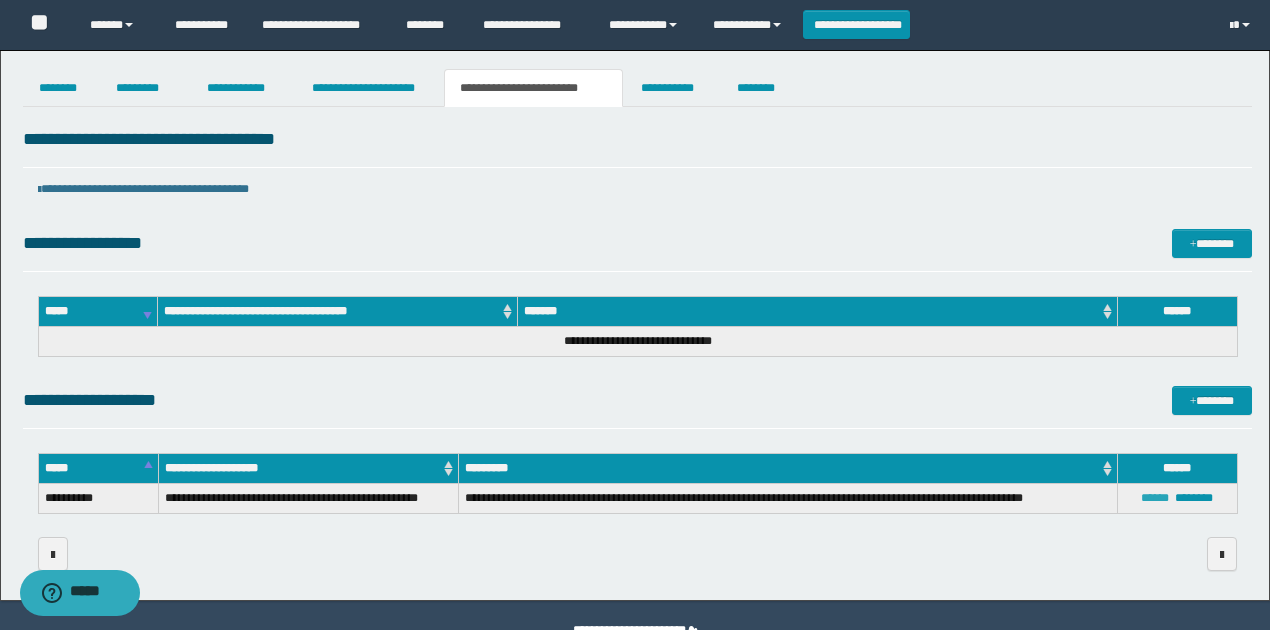 click on "******" at bounding box center [1155, 498] 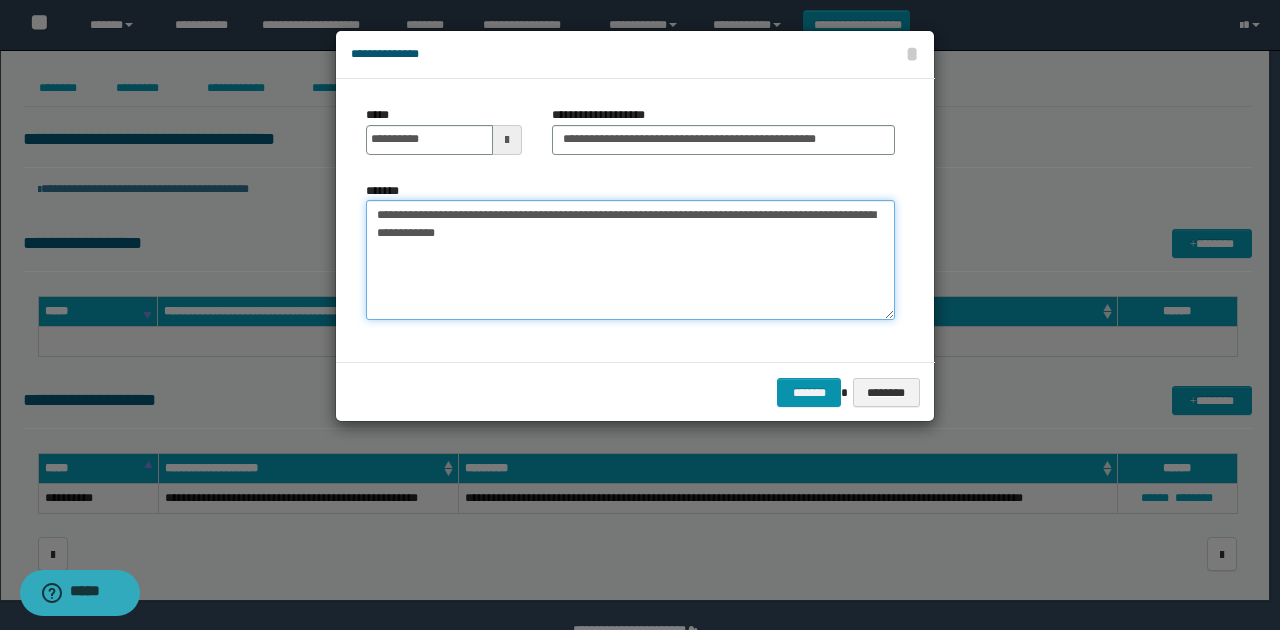 drag, startPoint x: 468, startPoint y: 223, endPoint x: 358, endPoint y: 209, distance: 110.88733 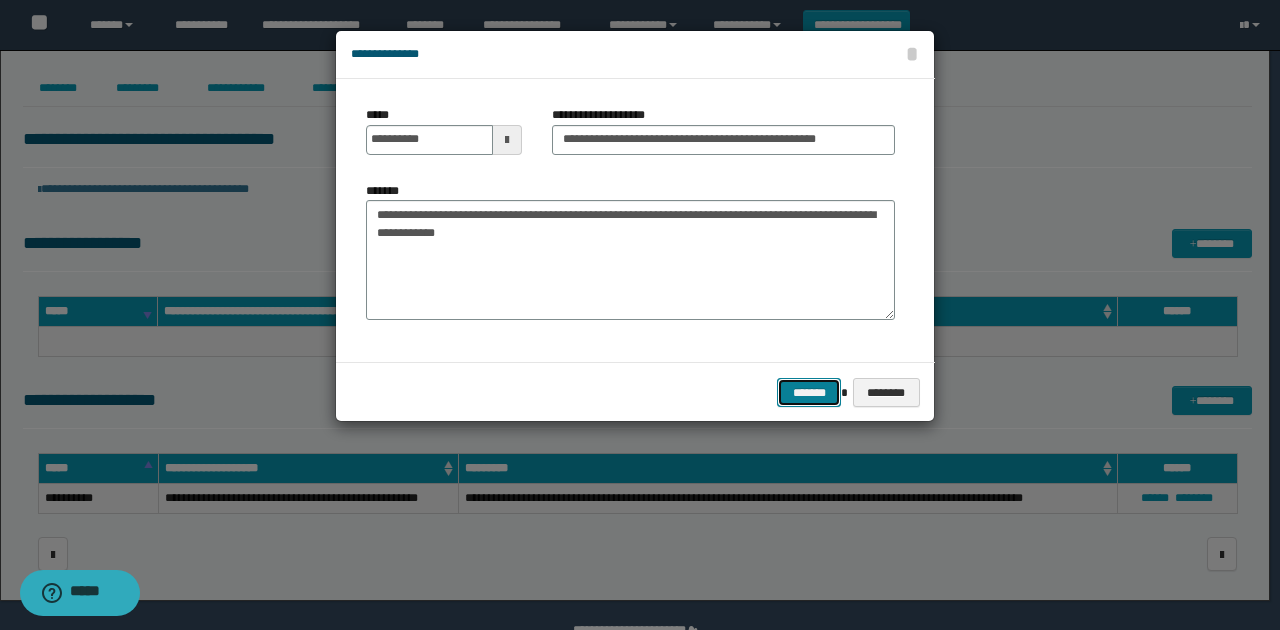 click on "*******" at bounding box center (809, 392) 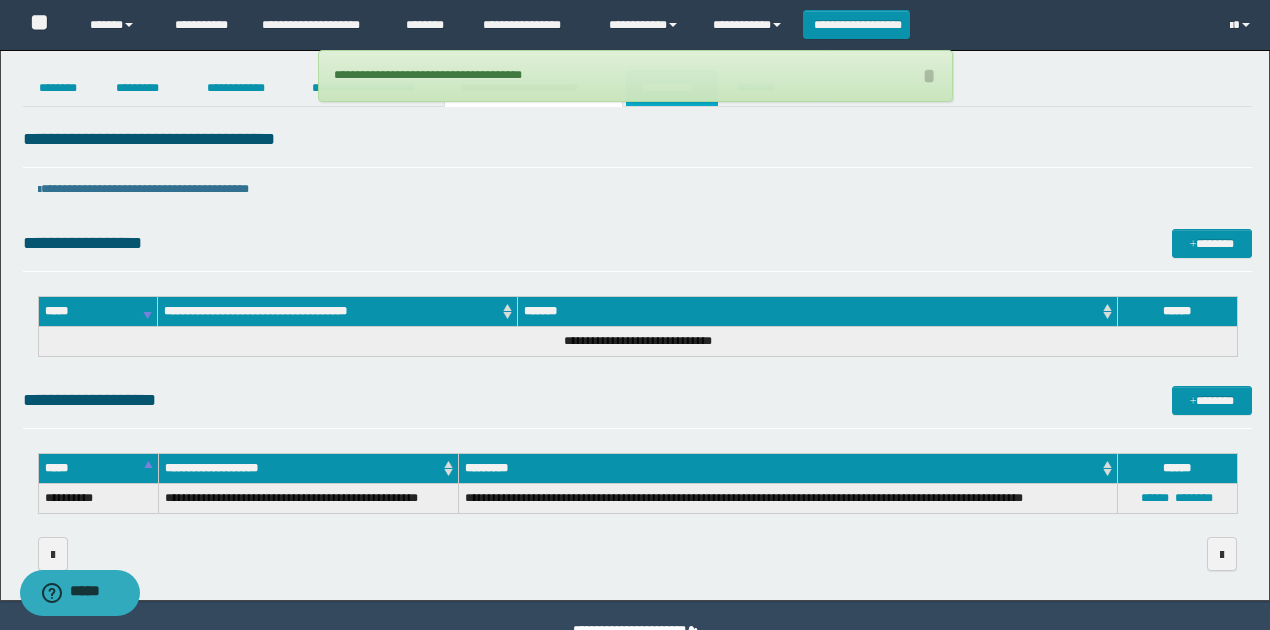 click on "**********" at bounding box center (672, 88) 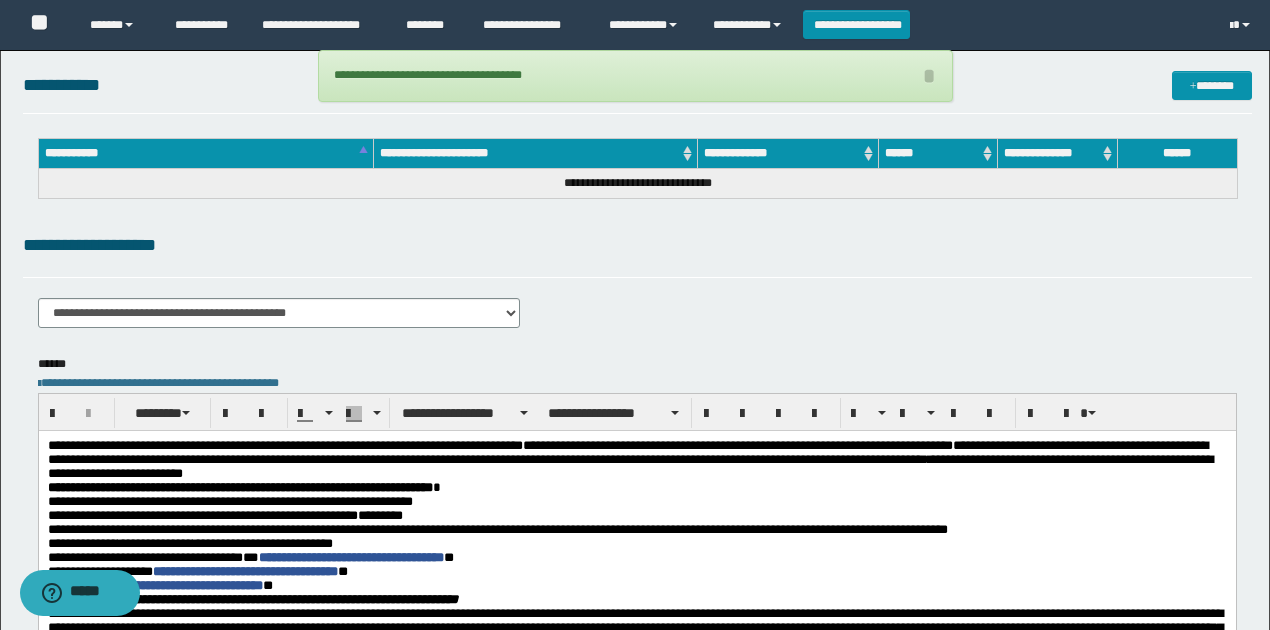 click on "**********" at bounding box center [497, 528] 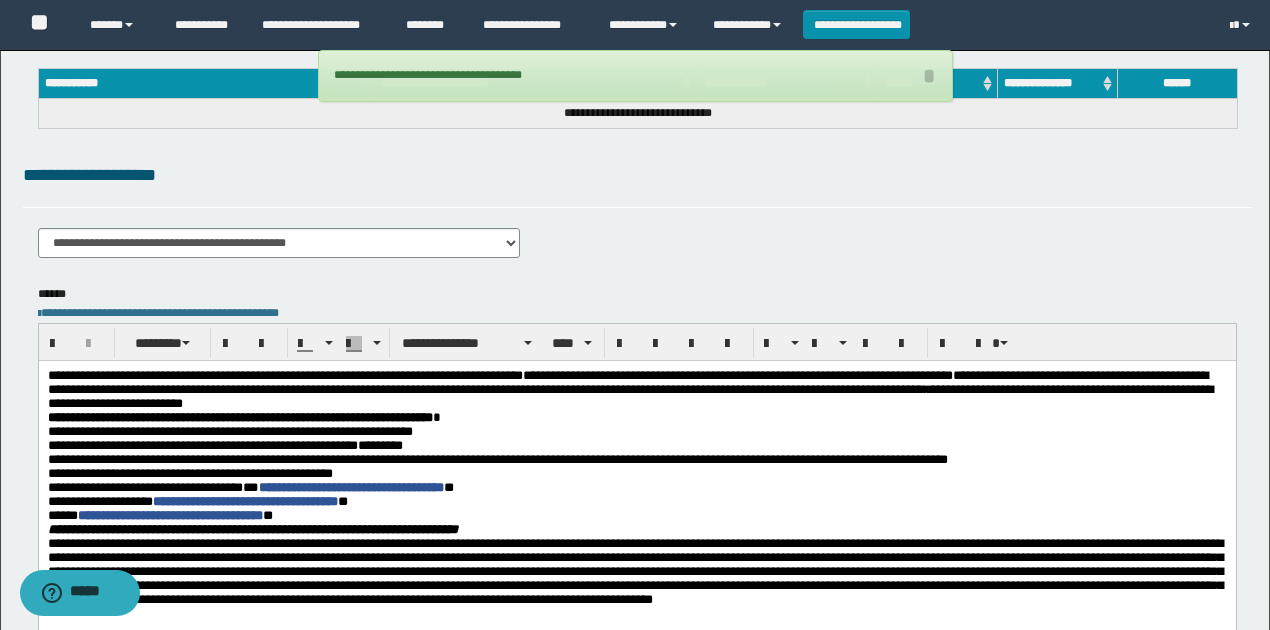 scroll, scrollTop: 266, scrollLeft: 0, axis: vertical 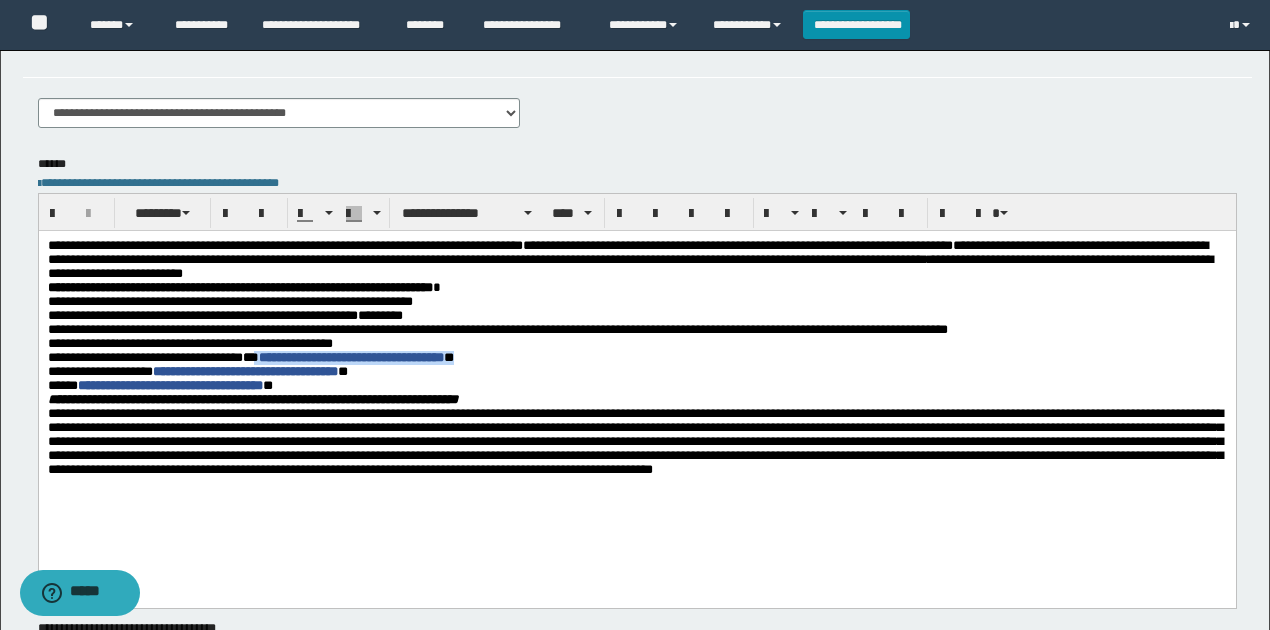 drag, startPoint x: 256, startPoint y: 363, endPoint x: 520, endPoint y: 369, distance: 264.06818 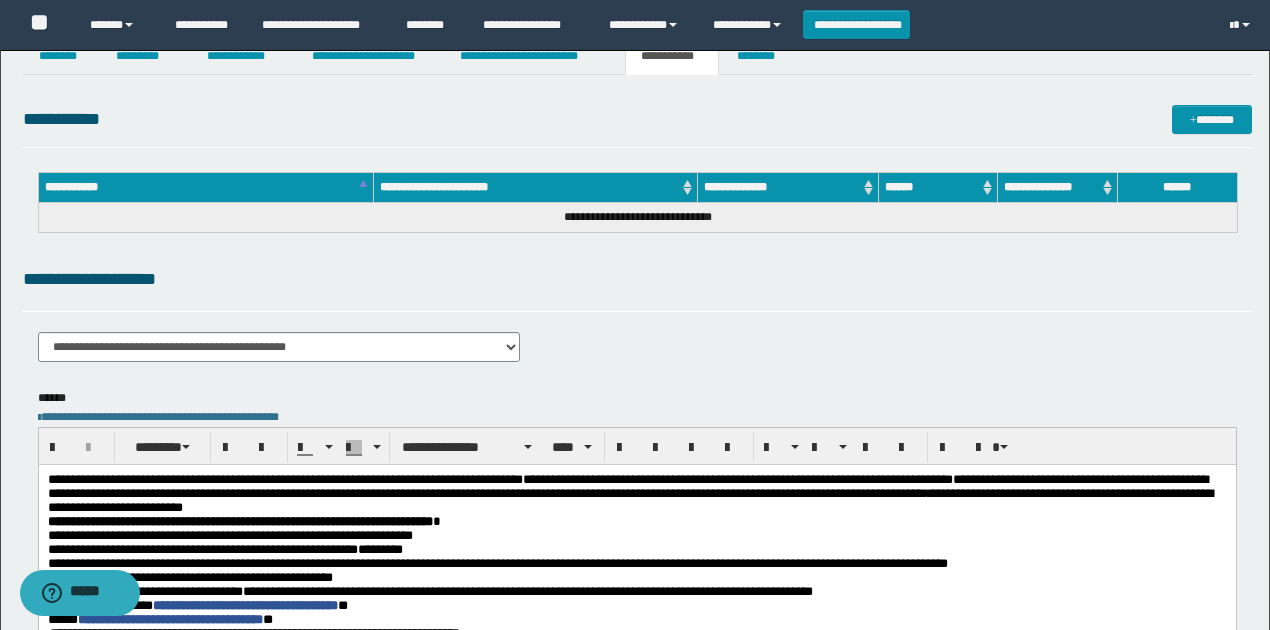 scroll, scrollTop: 0, scrollLeft: 0, axis: both 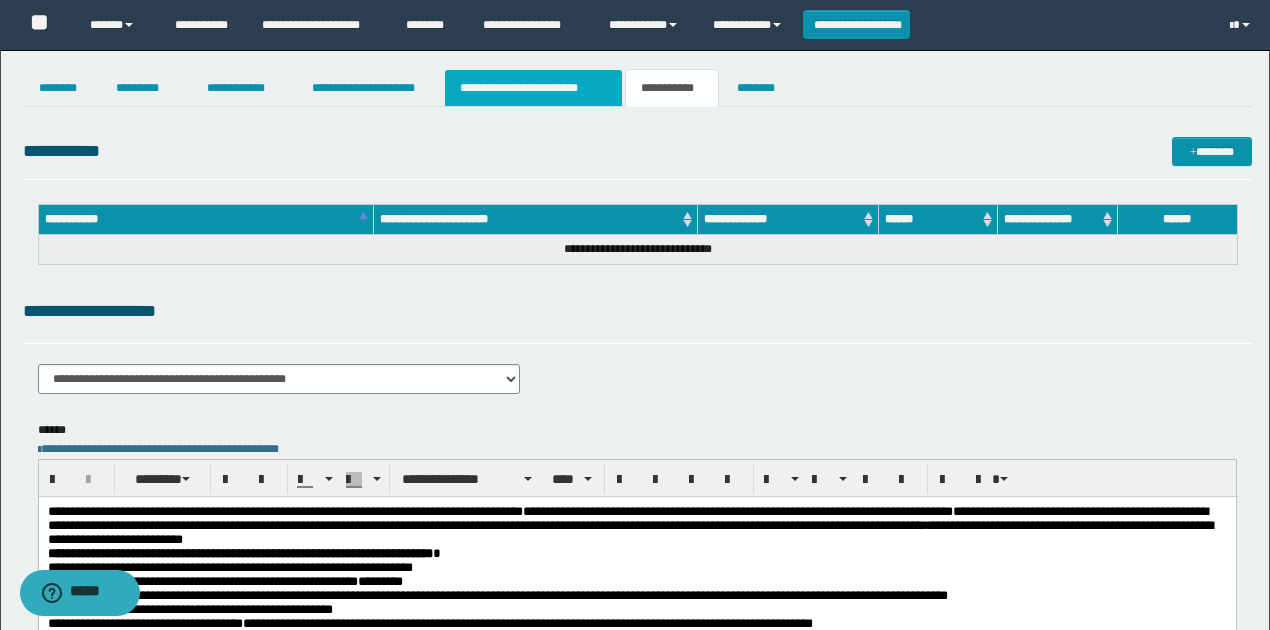 click on "**********" at bounding box center (533, 88) 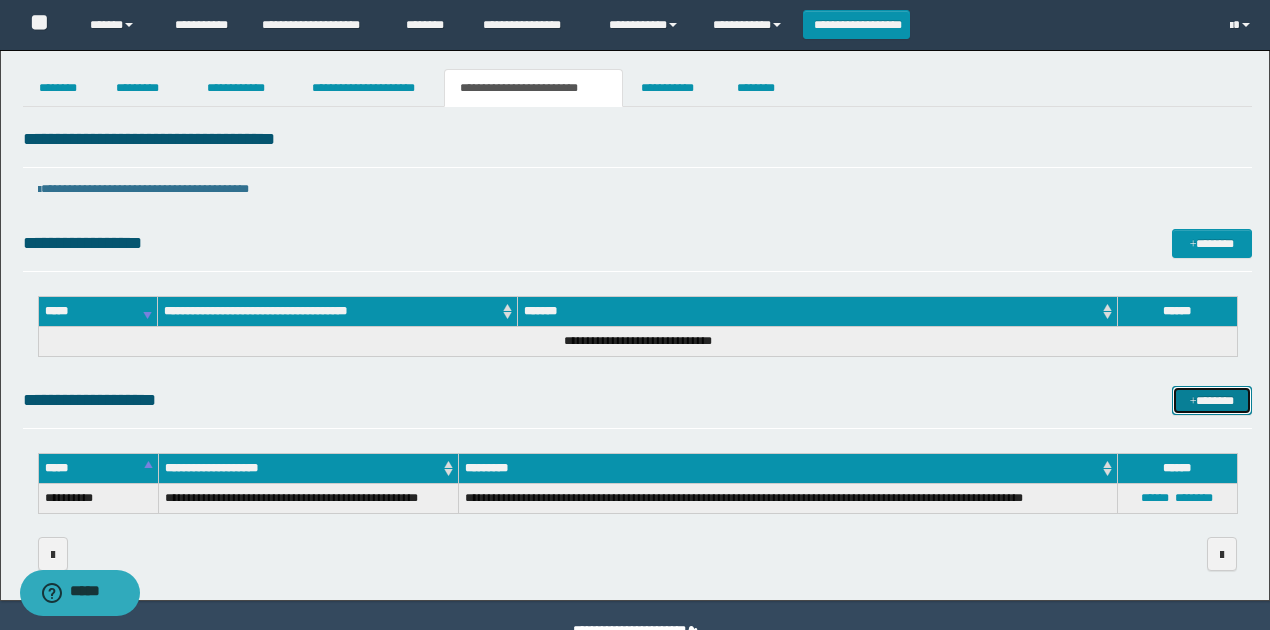 click on "*******" at bounding box center [1211, 400] 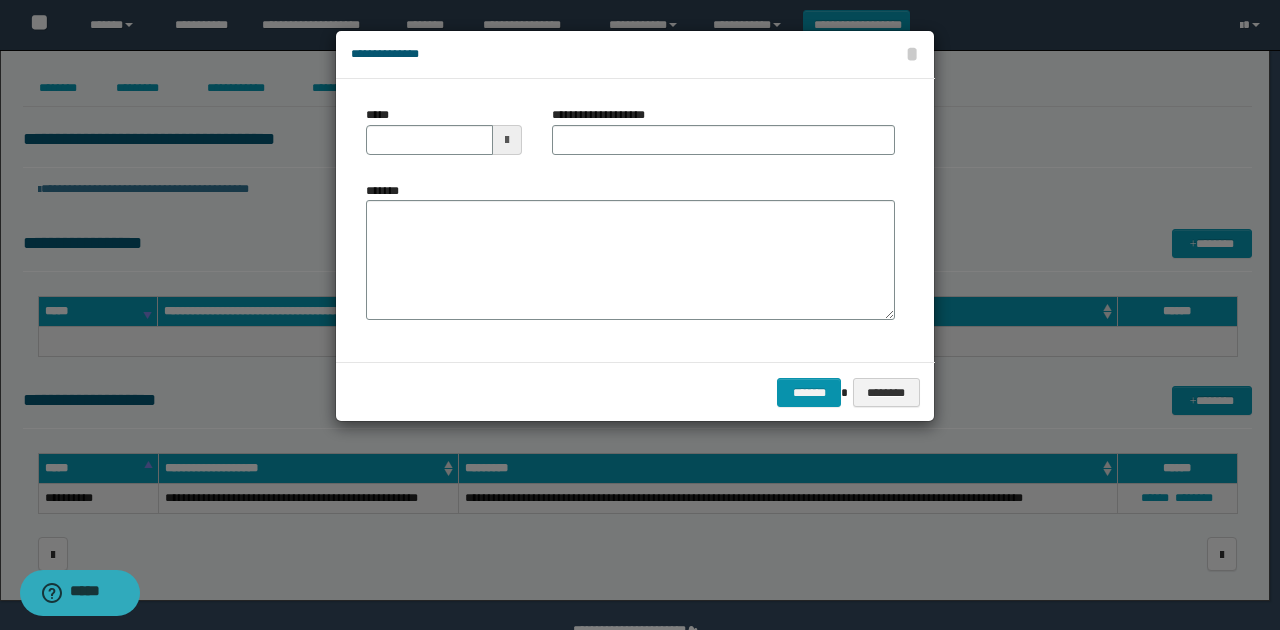 click at bounding box center (507, 140) 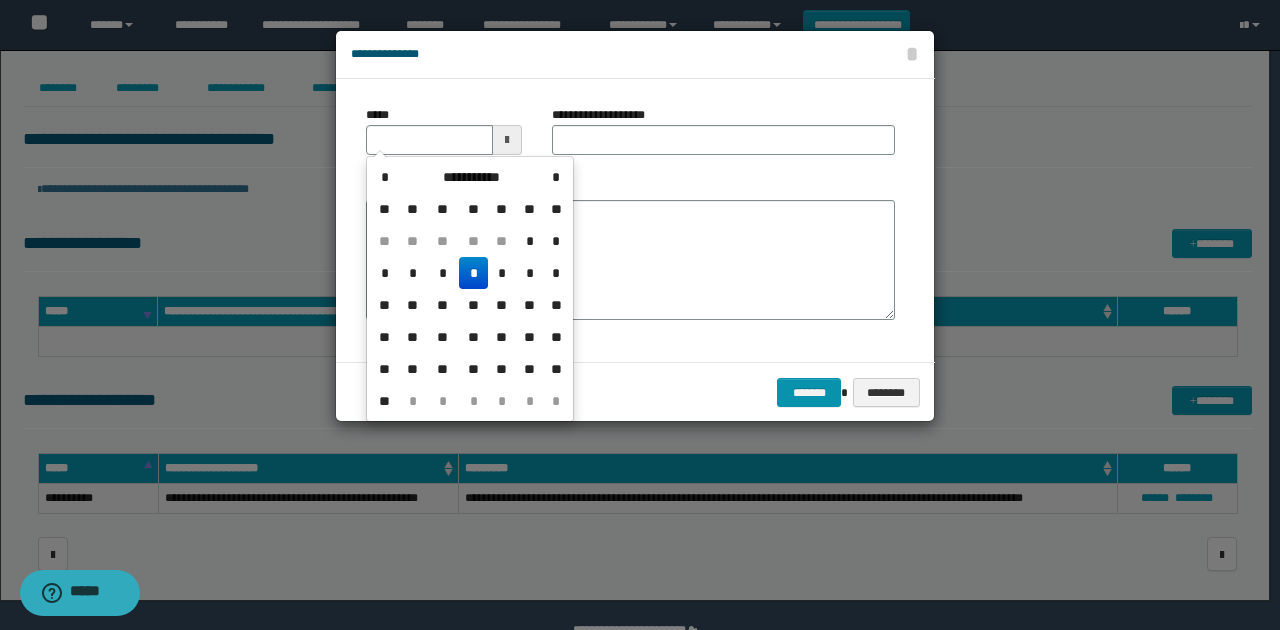 click on "*" at bounding box center (473, 273) 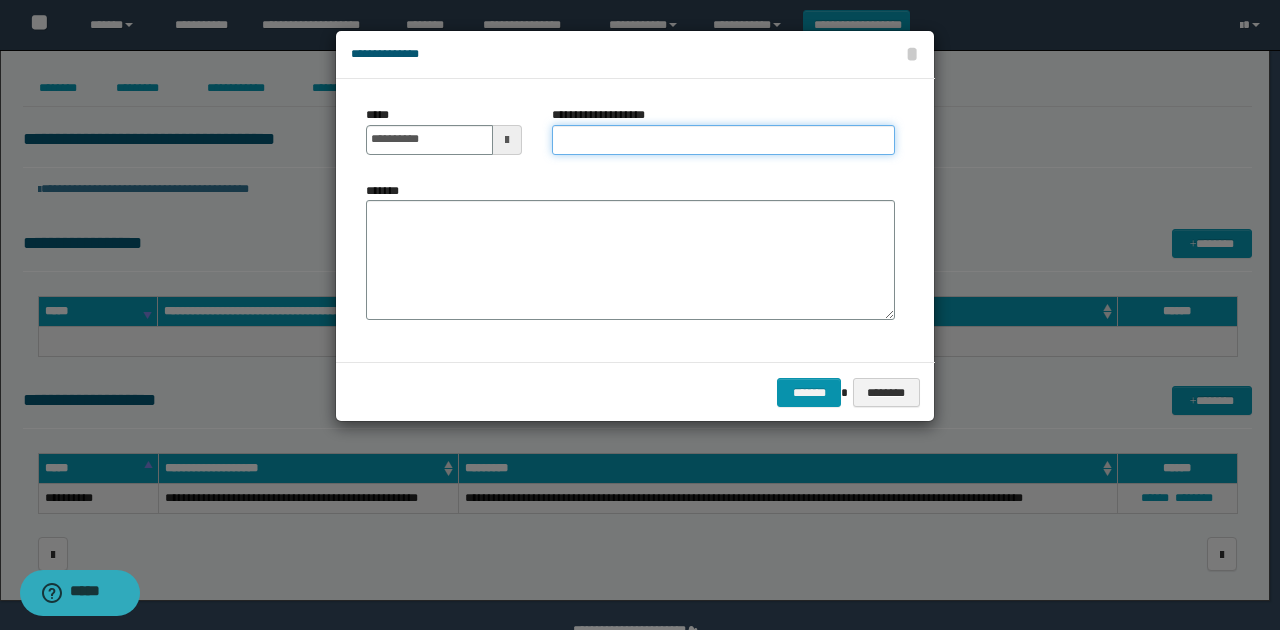 click on "**********" at bounding box center [723, 140] 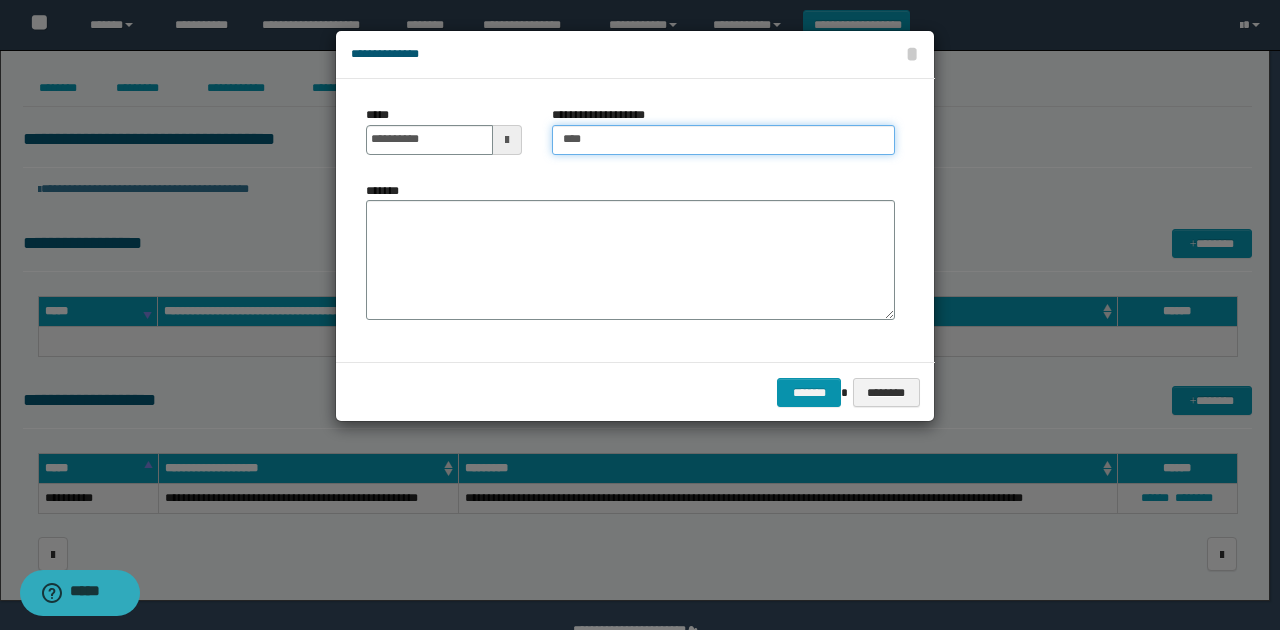 type on "**********" 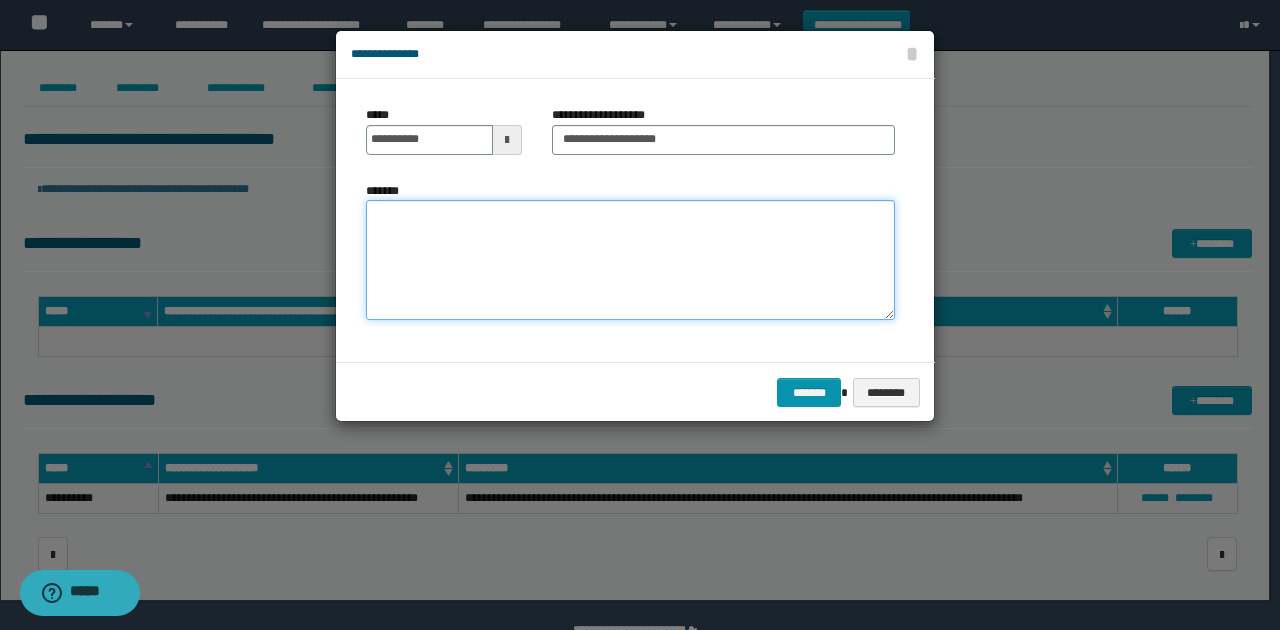click on "*******" at bounding box center [630, 260] 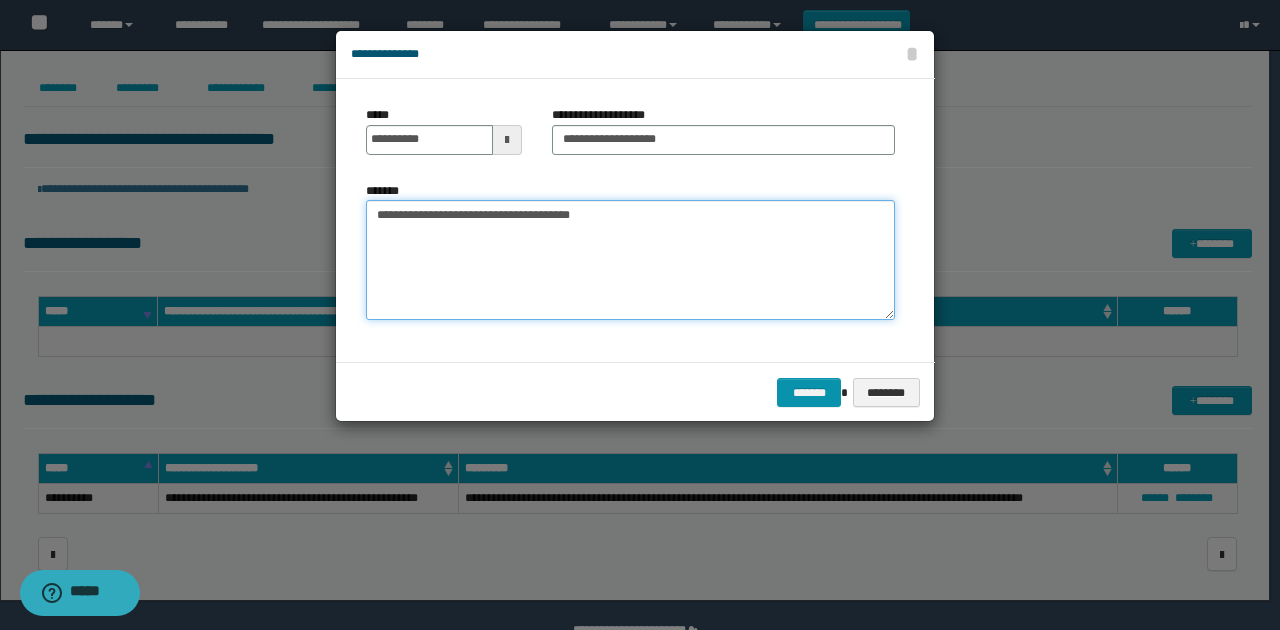 type on "**********" 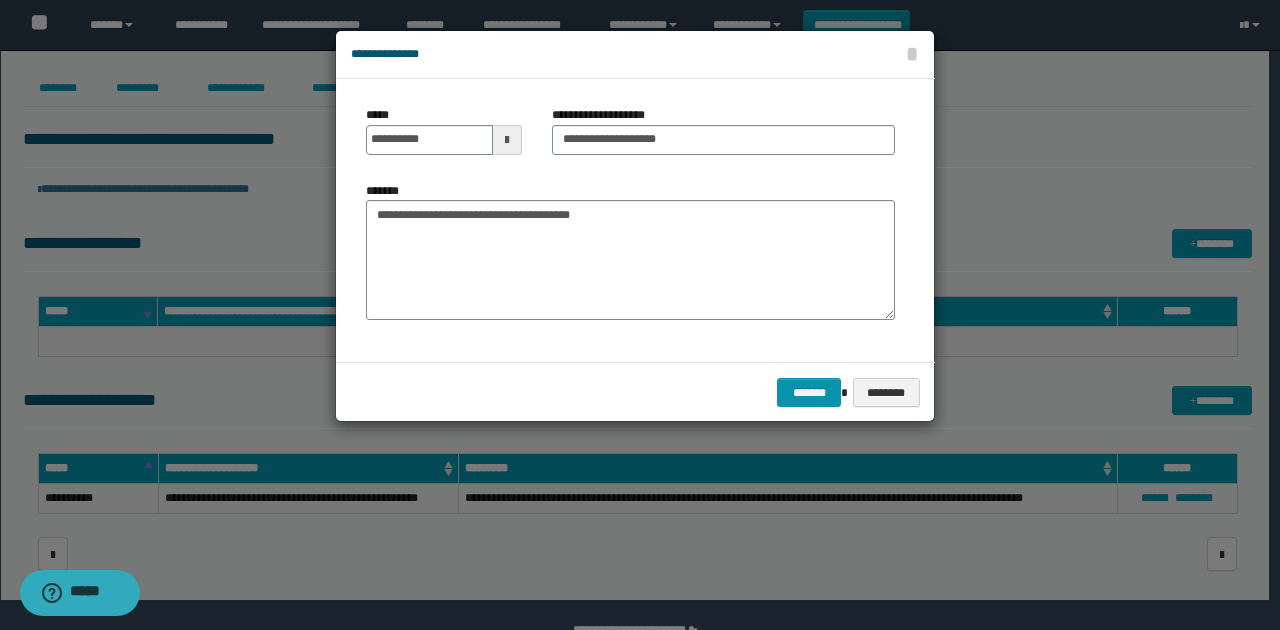 click on "*******
********" at bounding box center [635, 392] 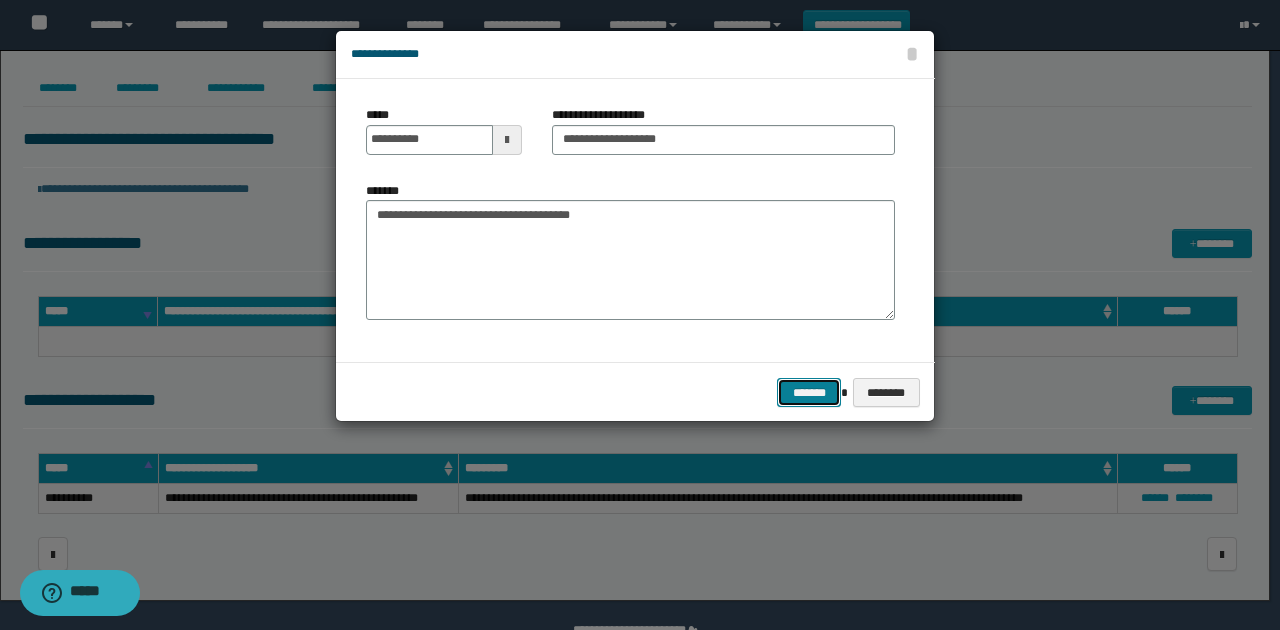 click on "*******" at bounding box center (809, 392) 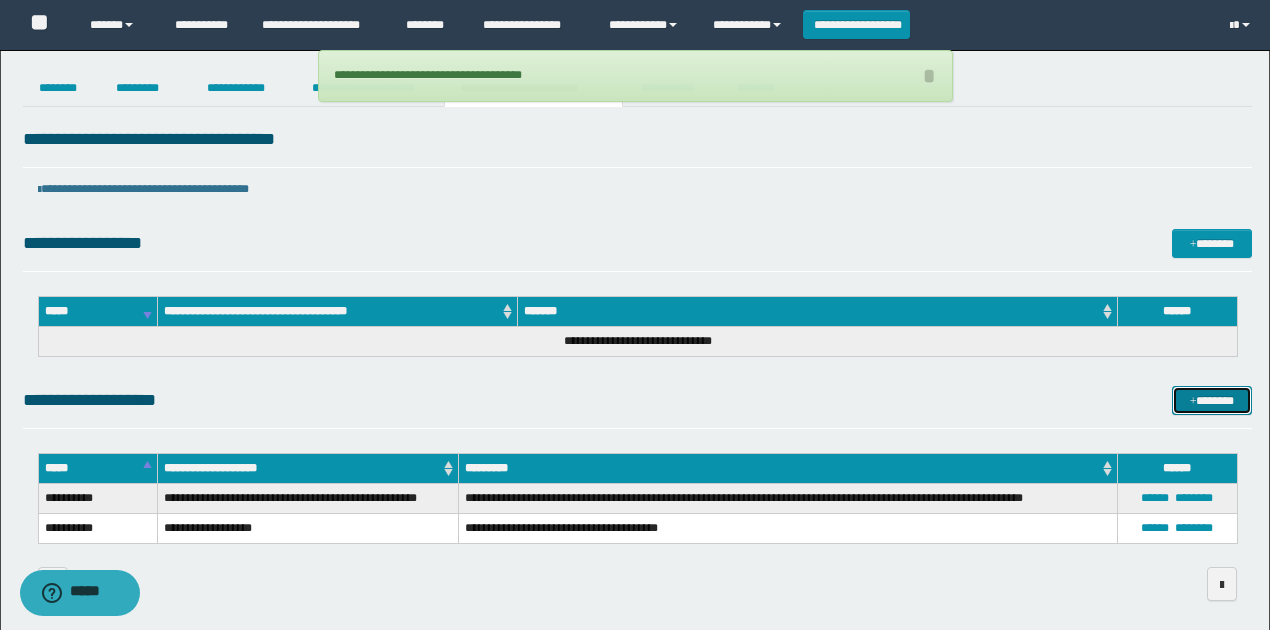 click on "*******" at bounding box center (1211, 400) 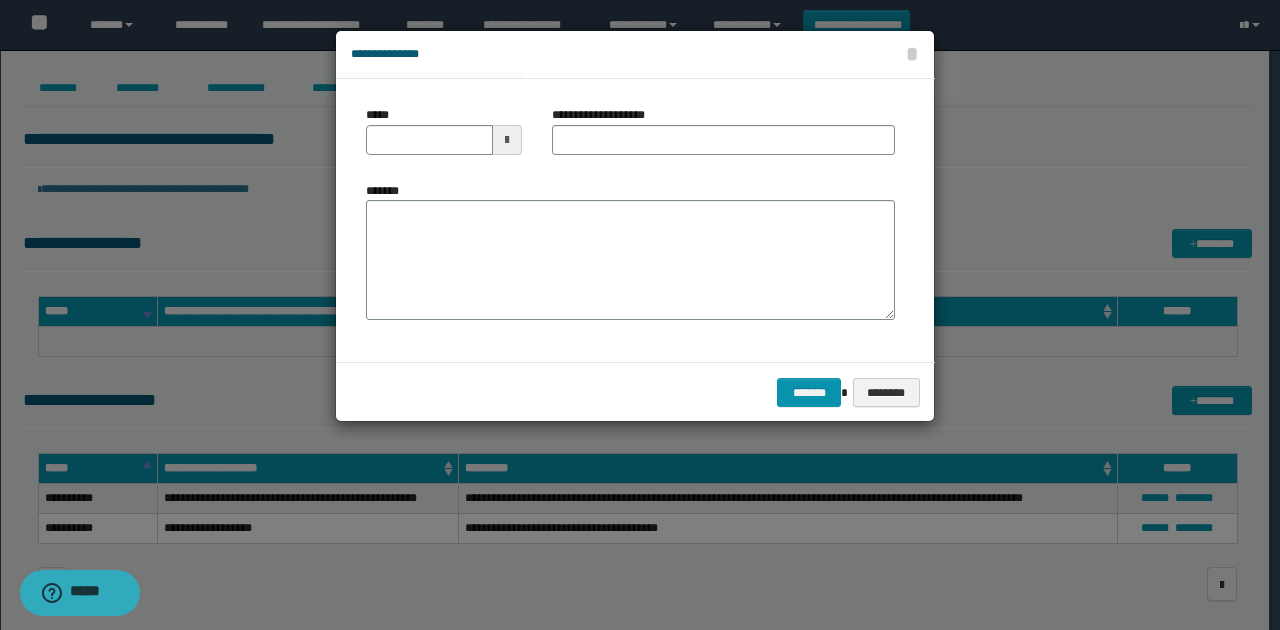 click at bounding box center (507, 140) 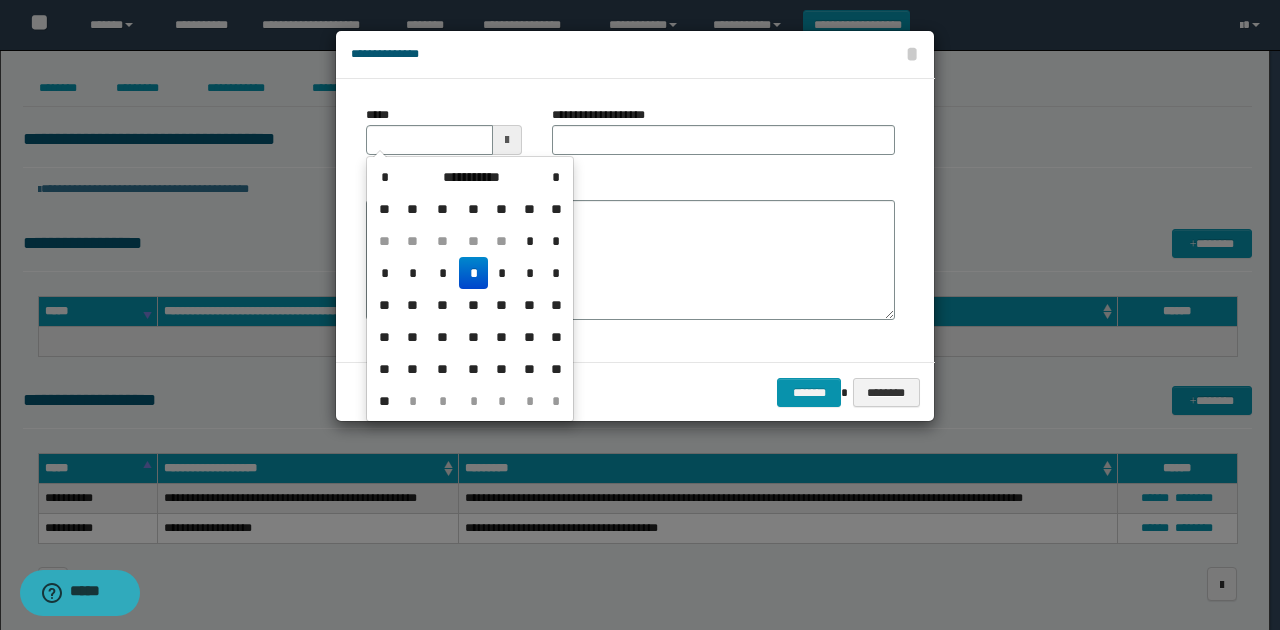click on "*" at bounding box center (473, 273) 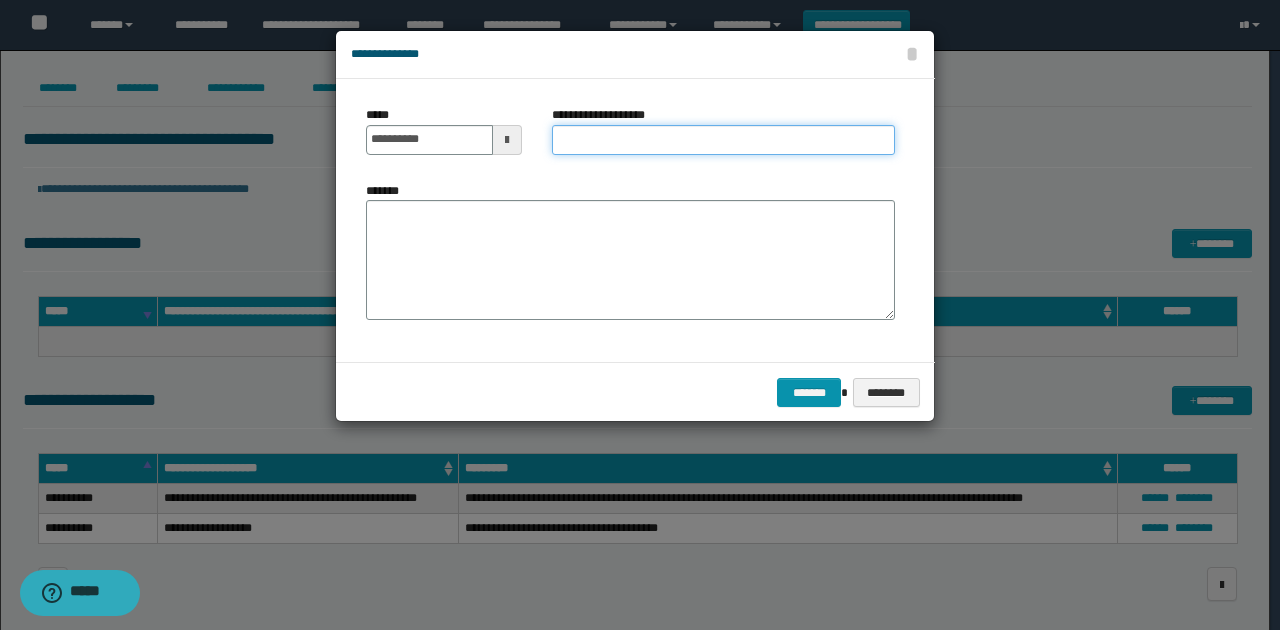 click on "**********" at bounding box center (723, 140) 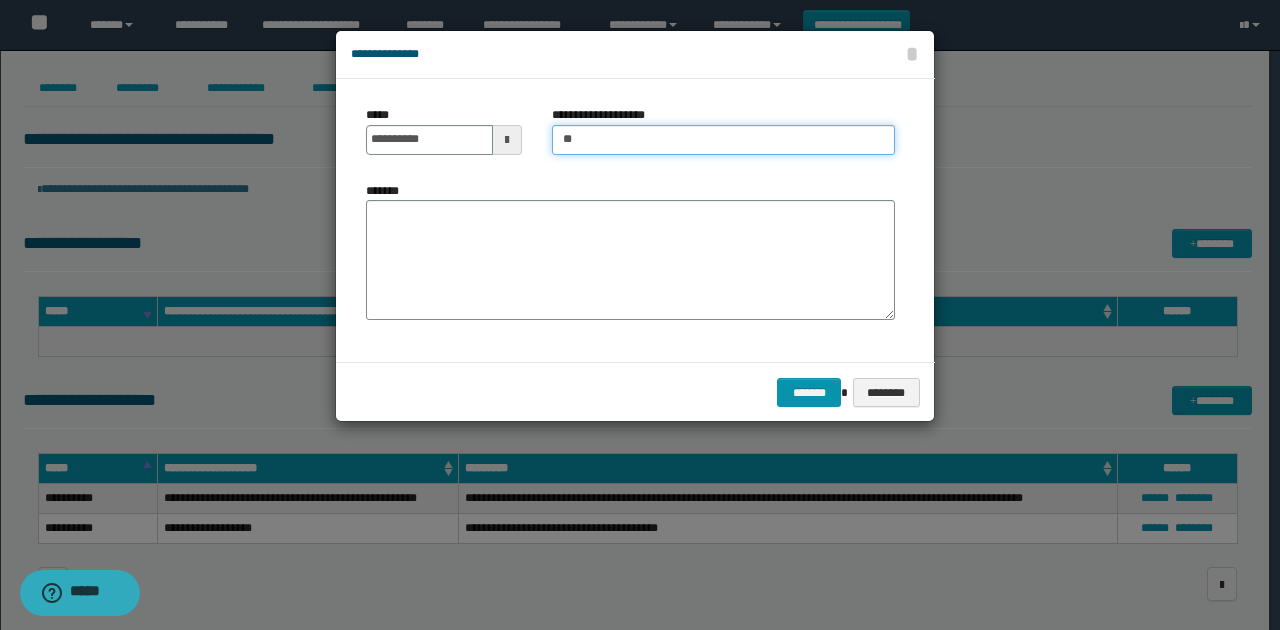 type on "***" 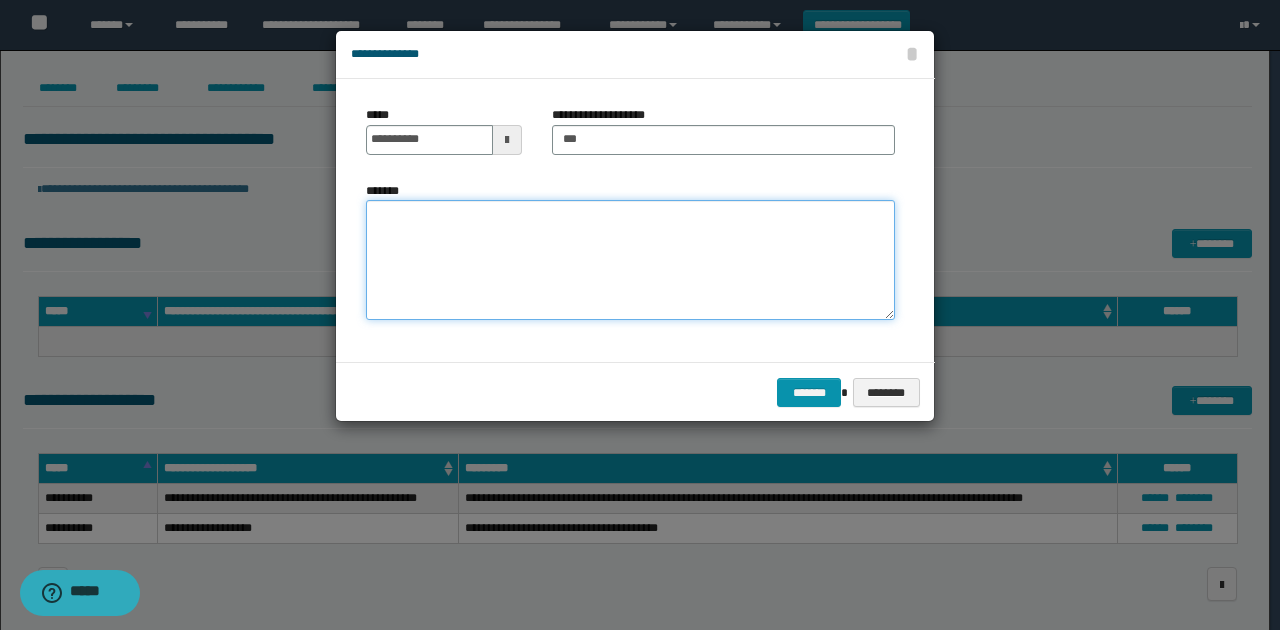 click on "*******" at bounding box center (630, 260) 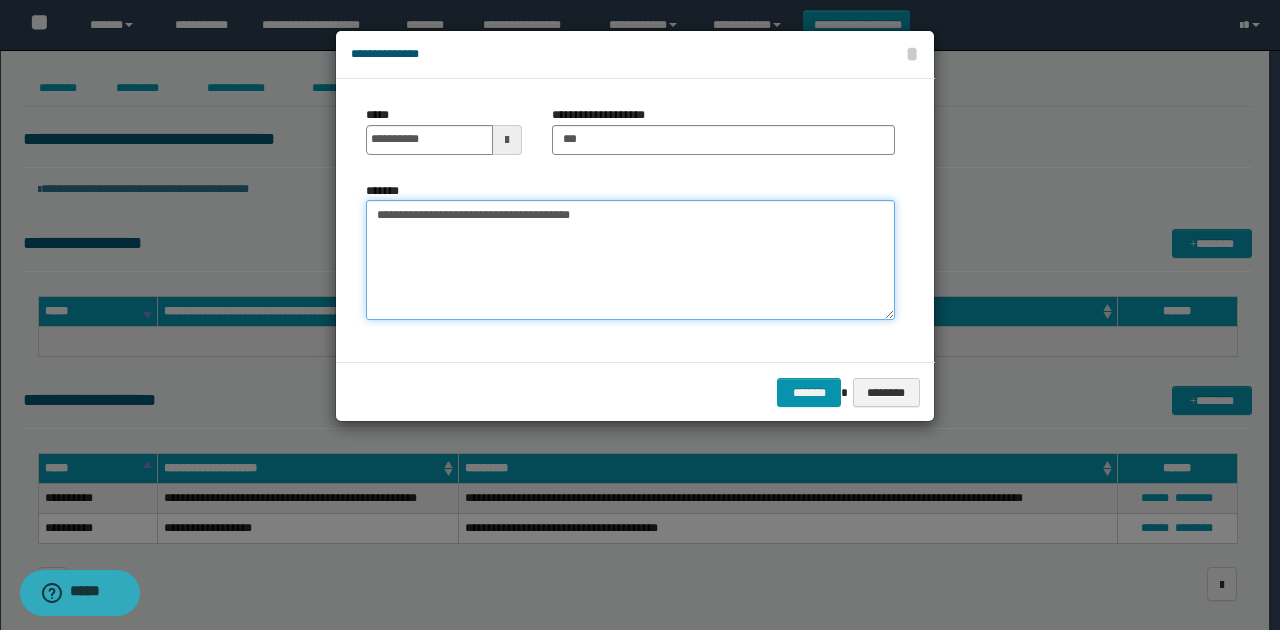 type on "**********" 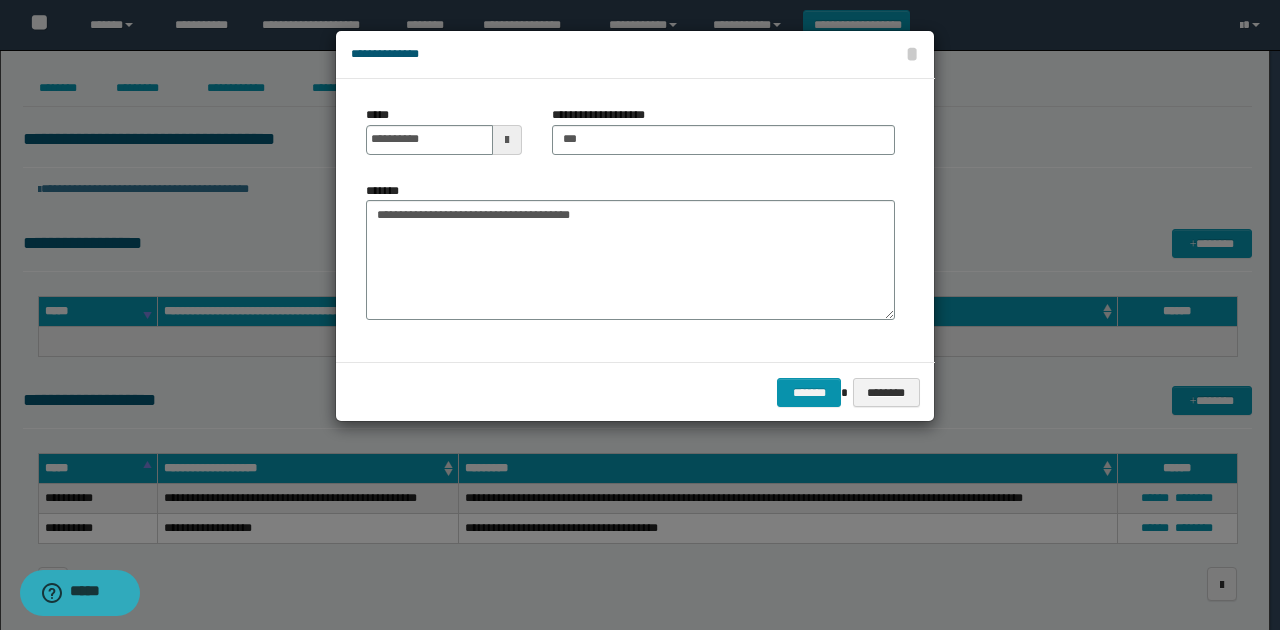 drag, startPoint x: 610, startPoint y: 379, endPoint x: 625, endPoint y: 387, distance: 17 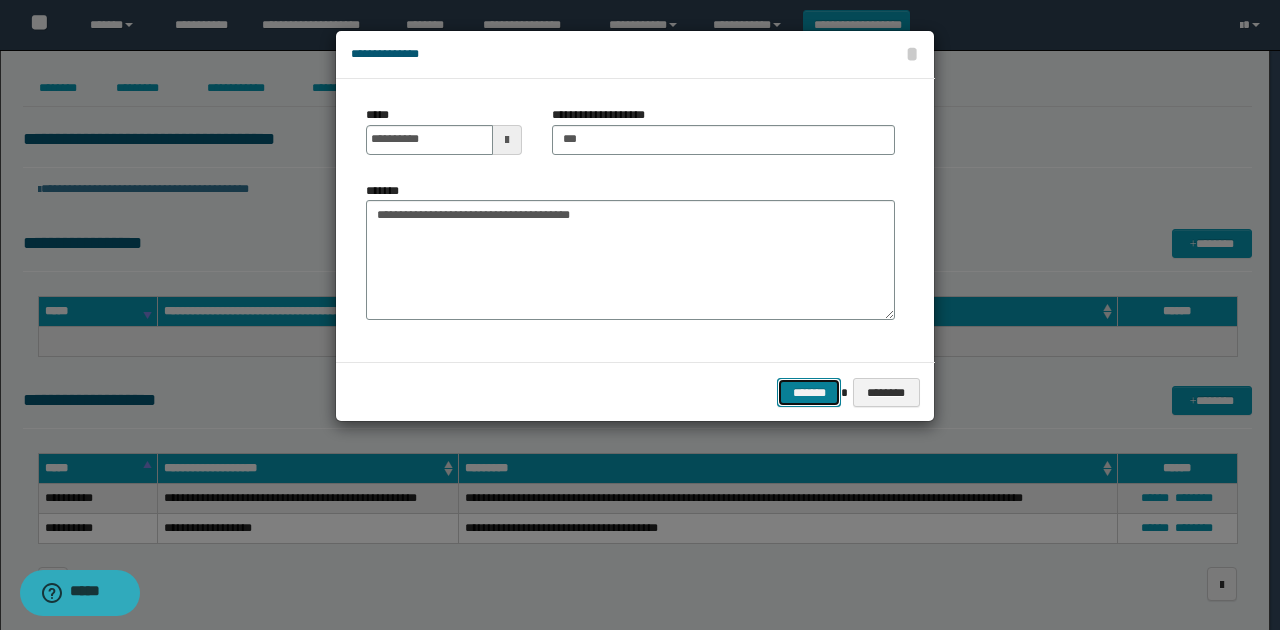 click on "*******" at bounding box center [809, 392] 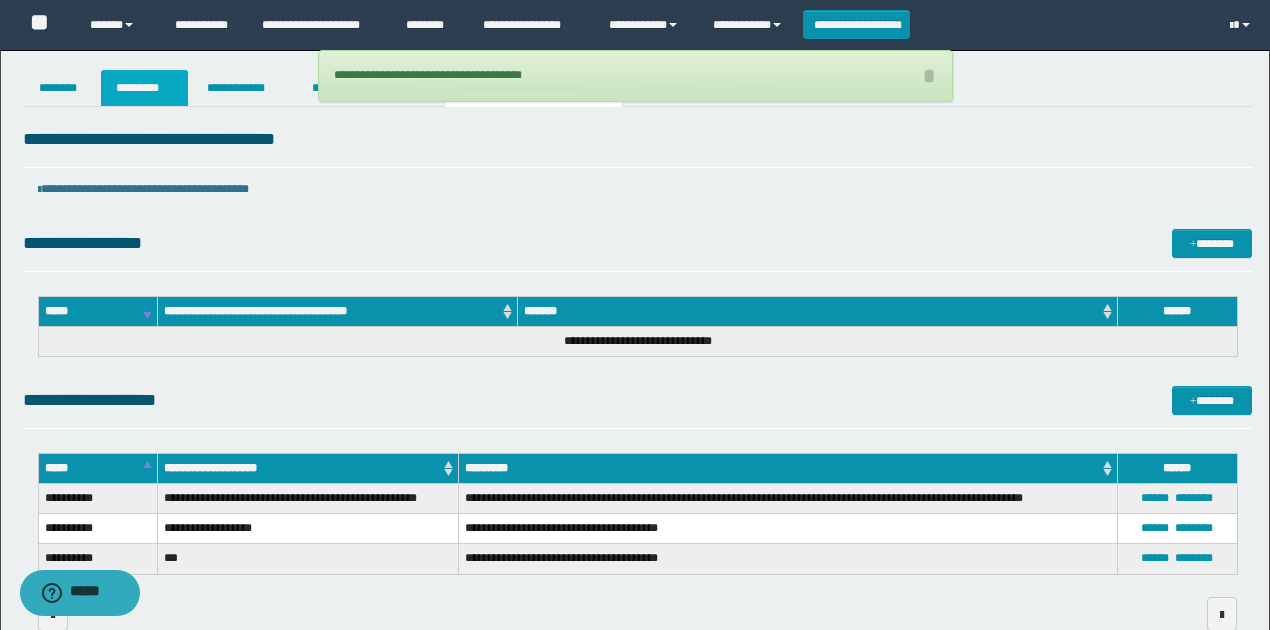 click on "*********" at bounding box center [144, 88] 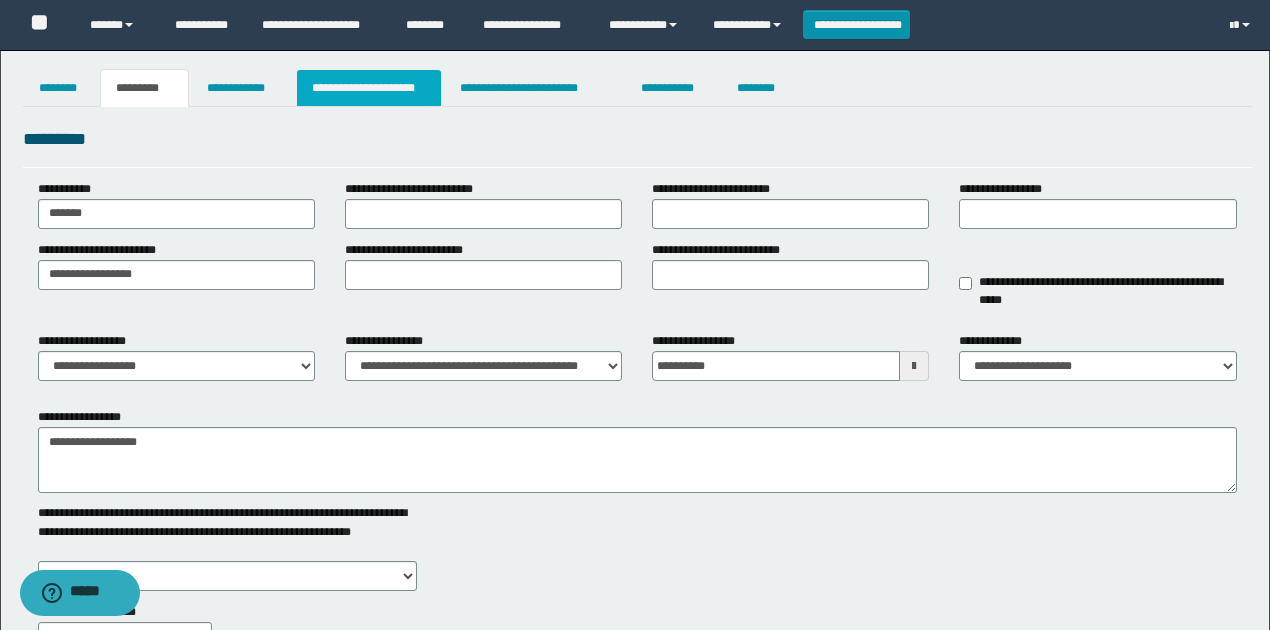 click on "**********" at bounding box center [369, 88] 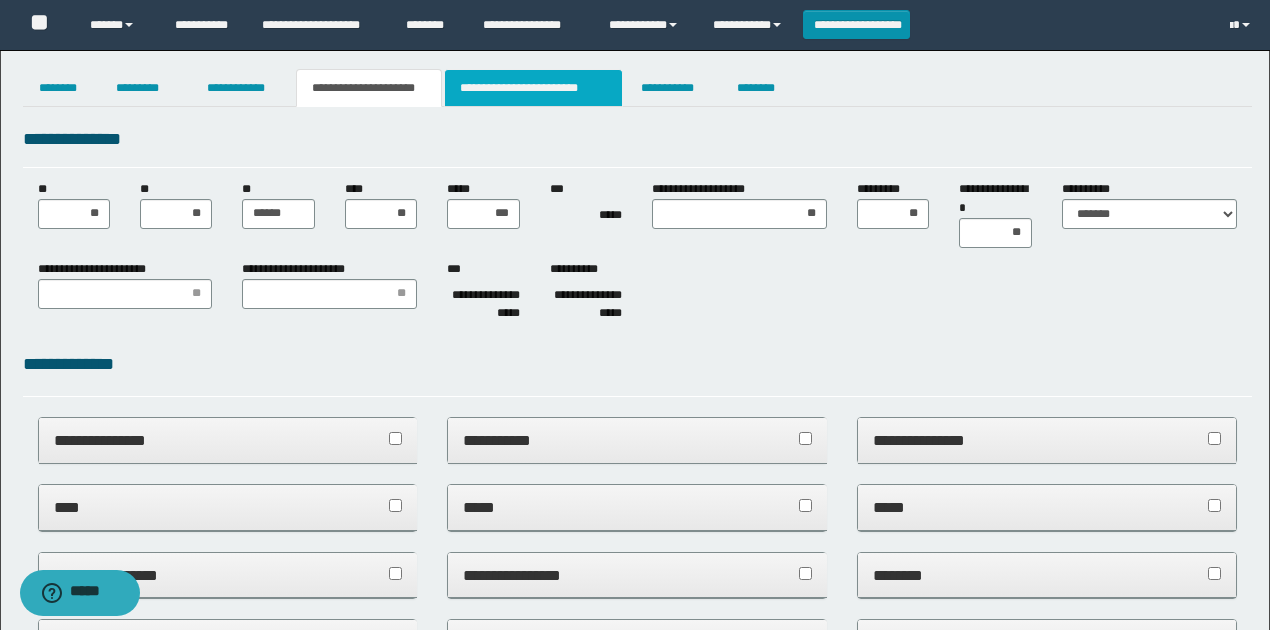 click on "**********" at bounding box center (533, 88) 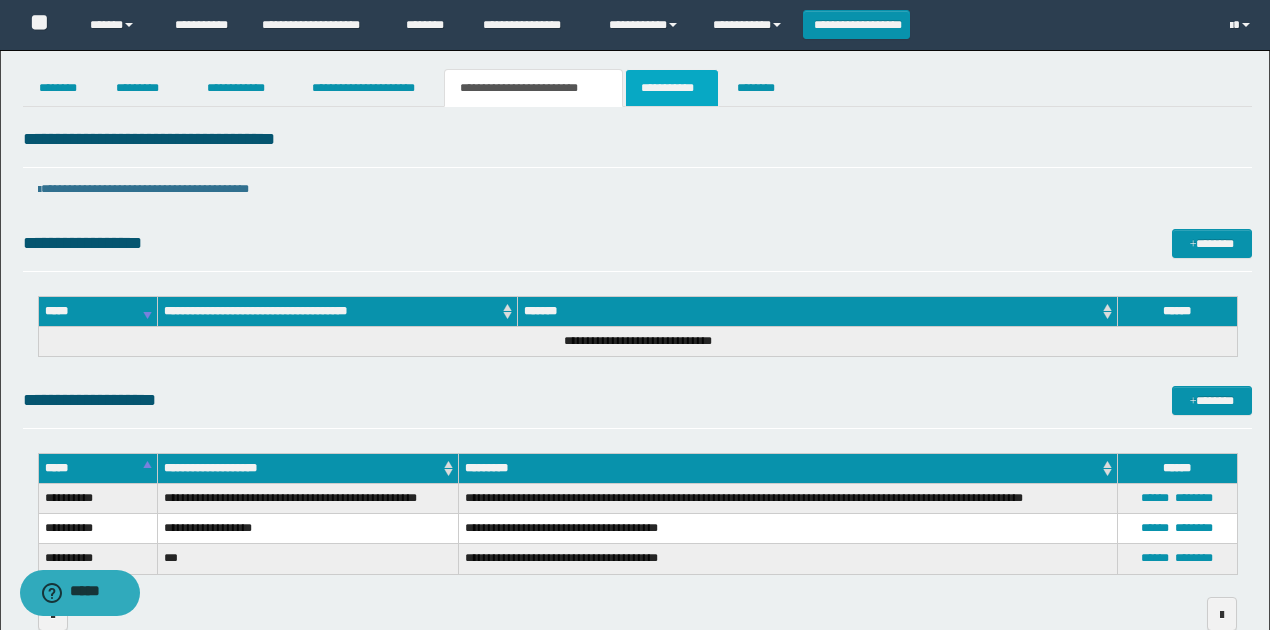click on "**********" at bounding box center (672, 88) 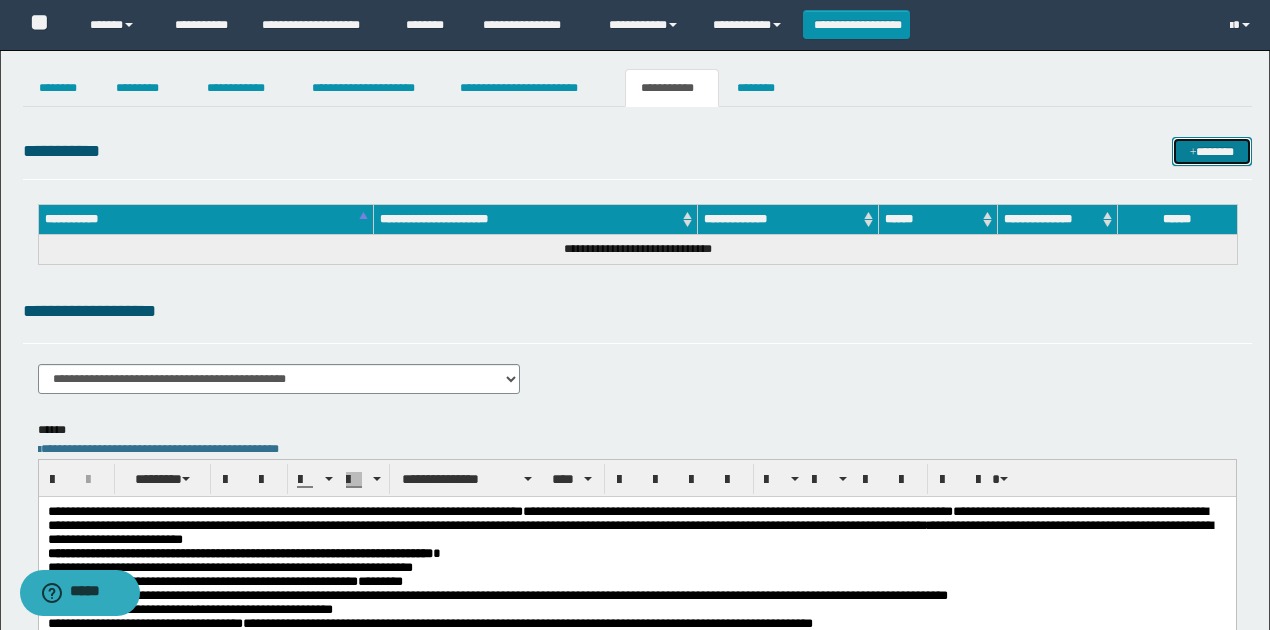 click on "*******" at bounding box center [1211, 151] 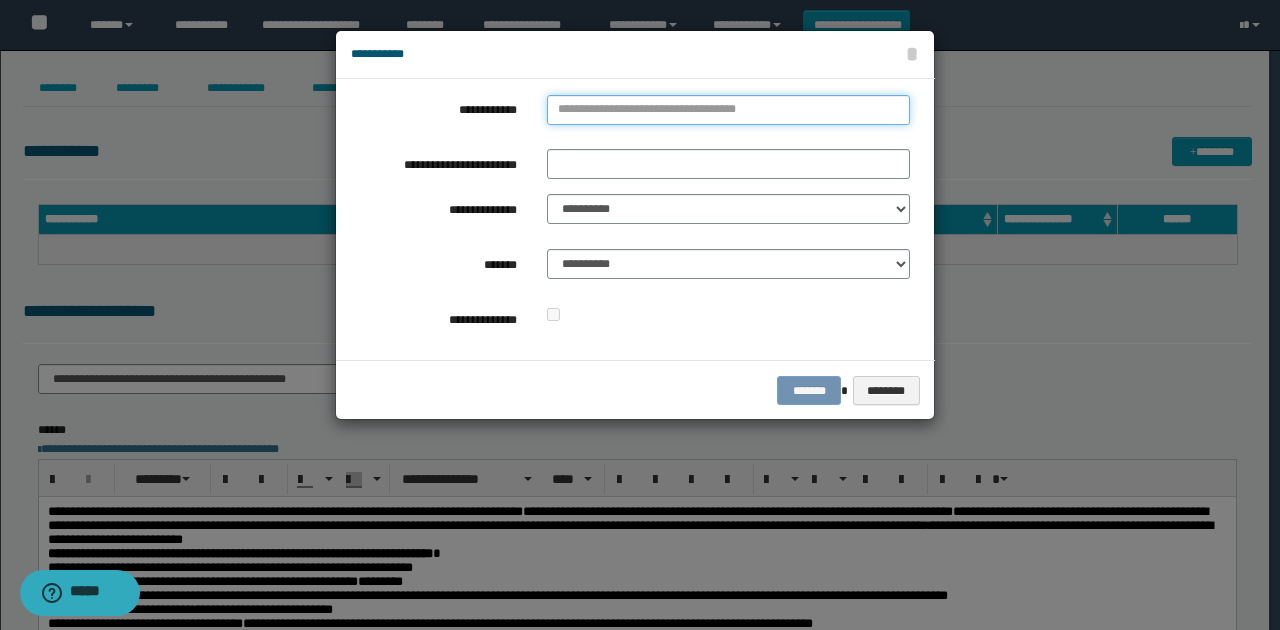 click on "**********" at bounding box center (728, 110) 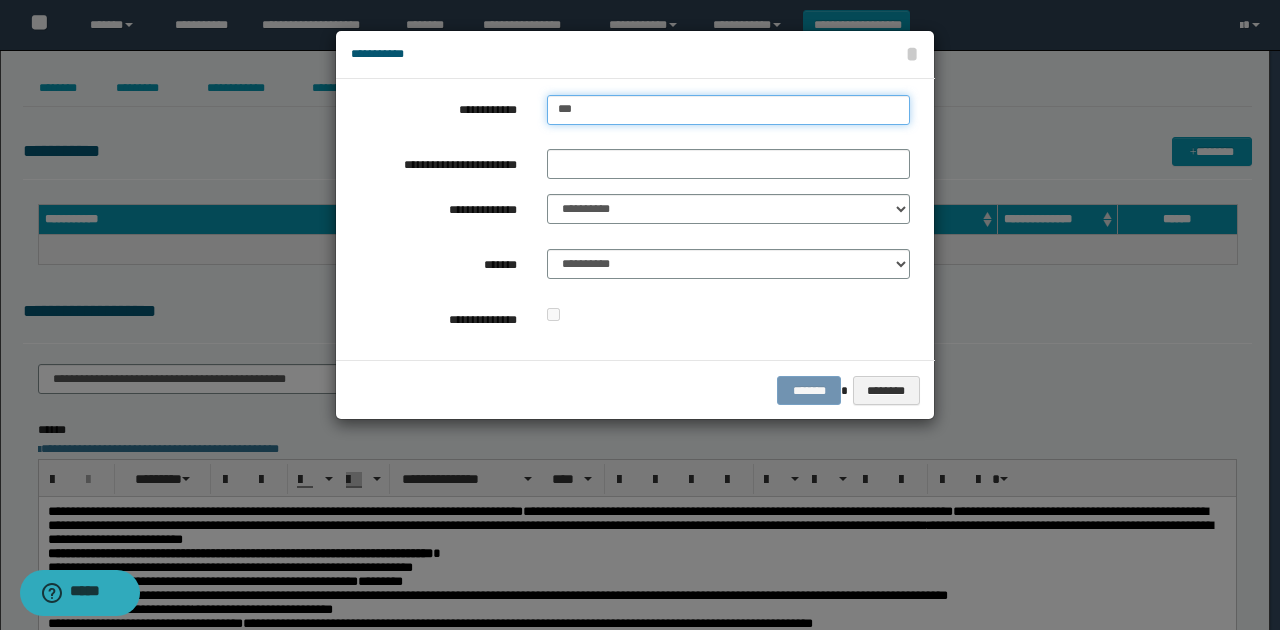 type on "****" 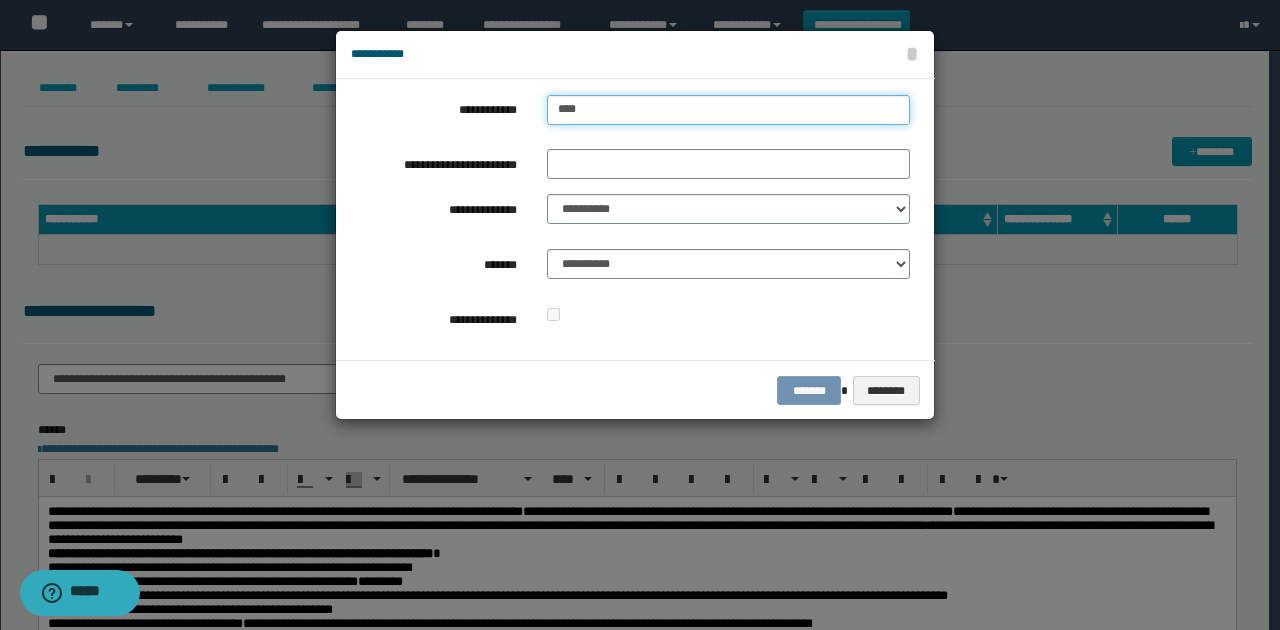 type on "****" 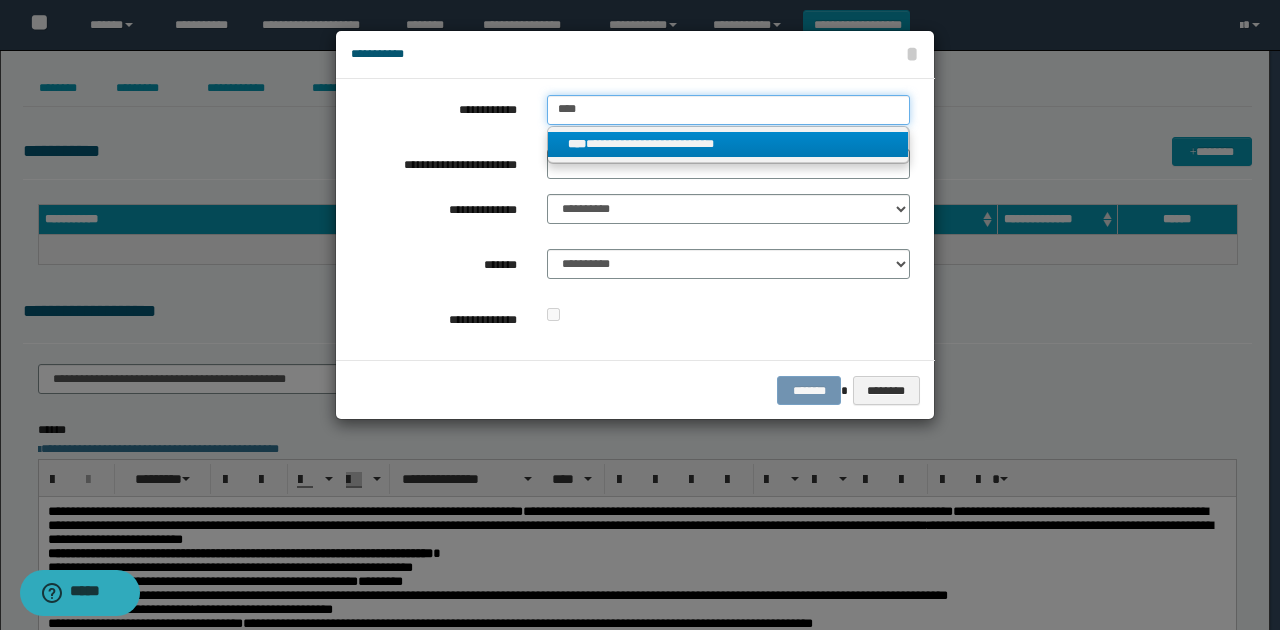 type on "****" 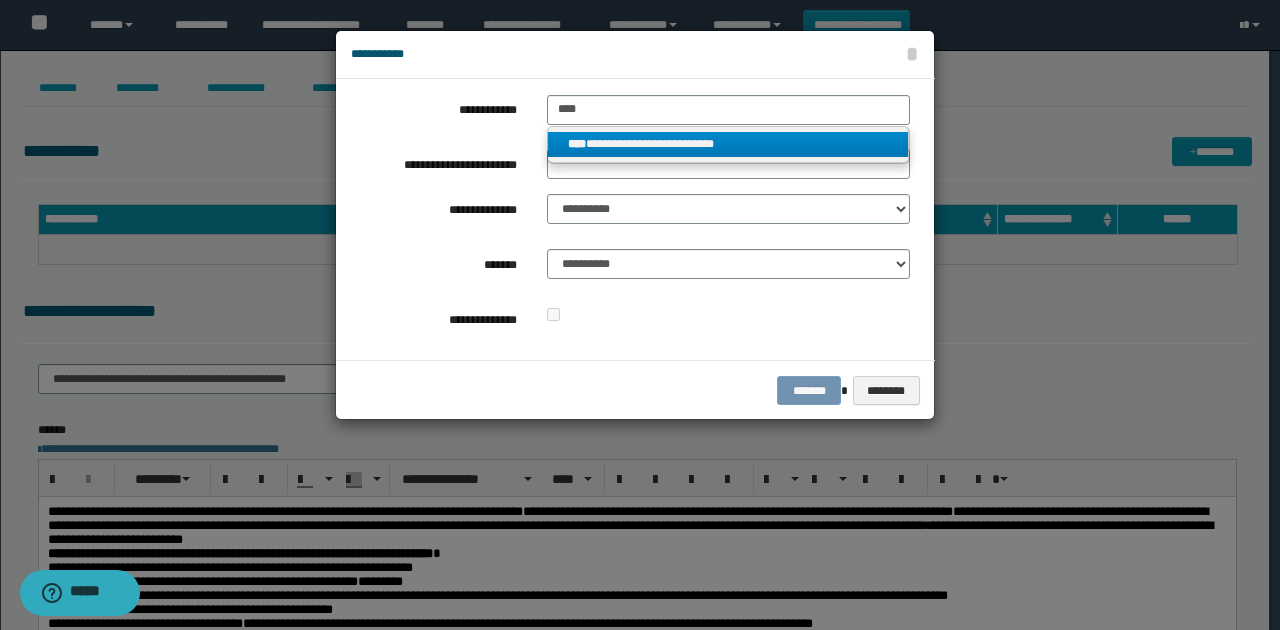 click on "**********" at bounding box center [728, 144] 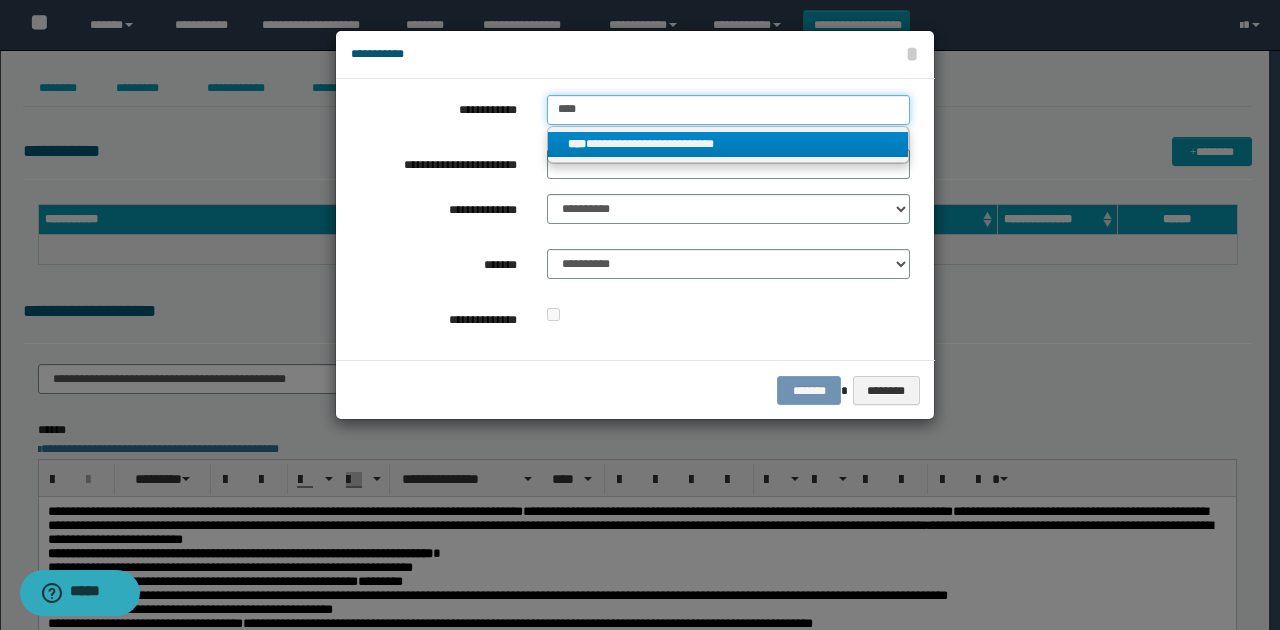 type 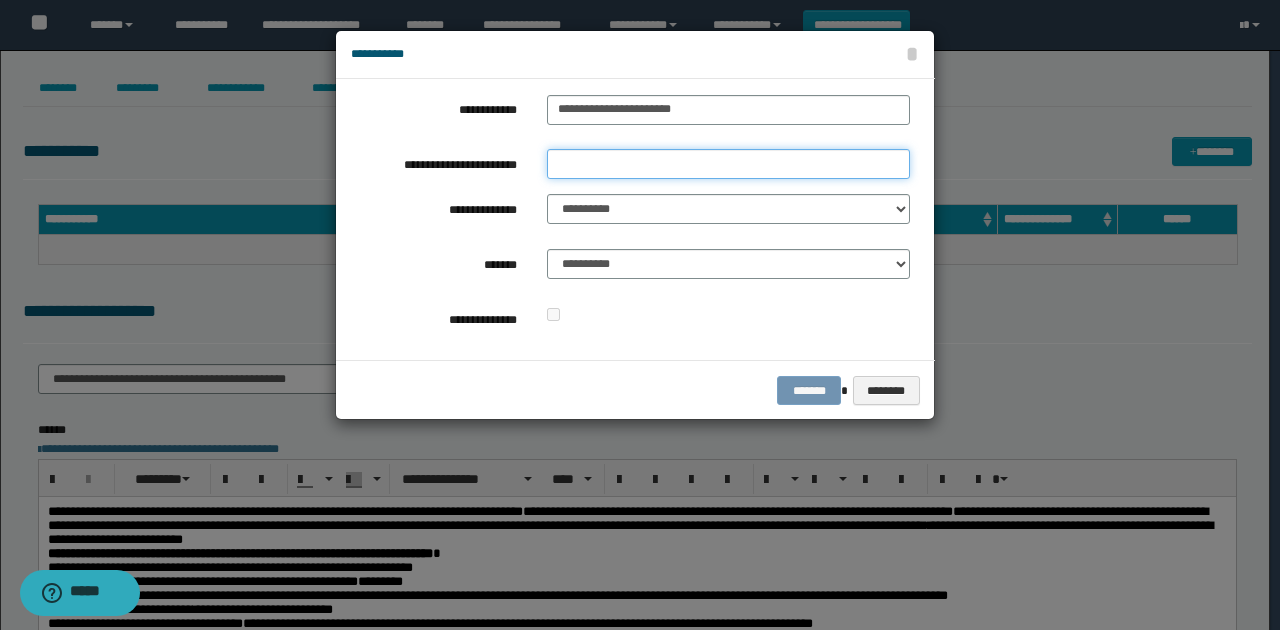 click on "**********" at bounding box center (728, 164) 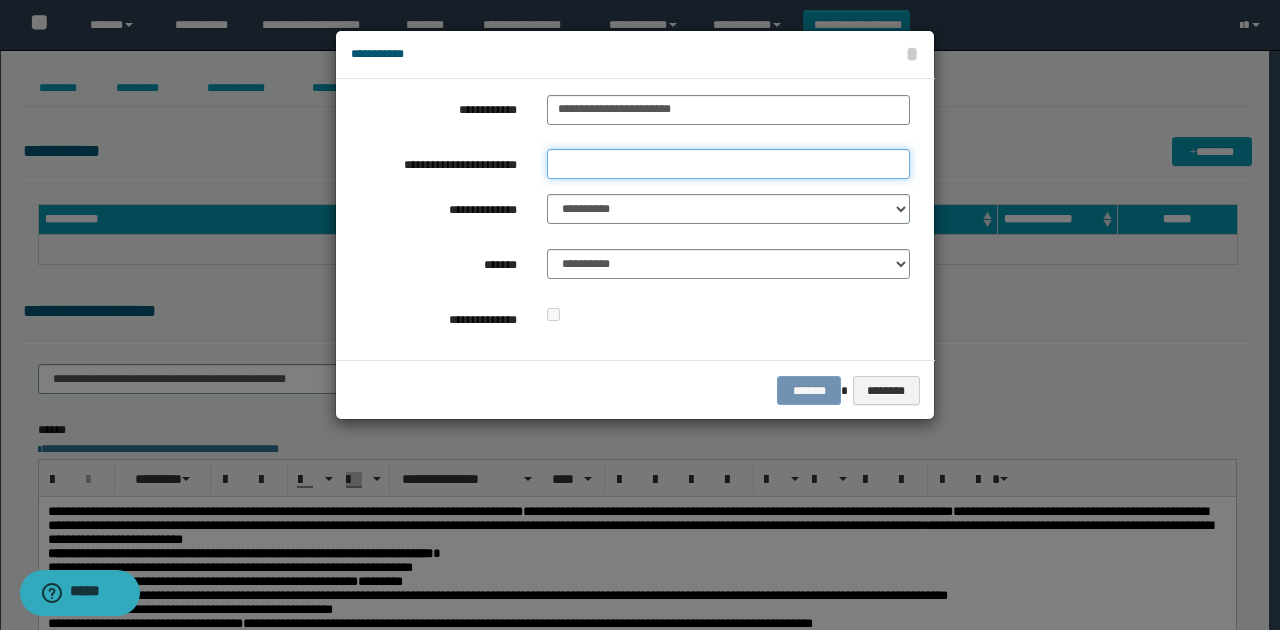 click on "**********" at bounding box center (728, 164) 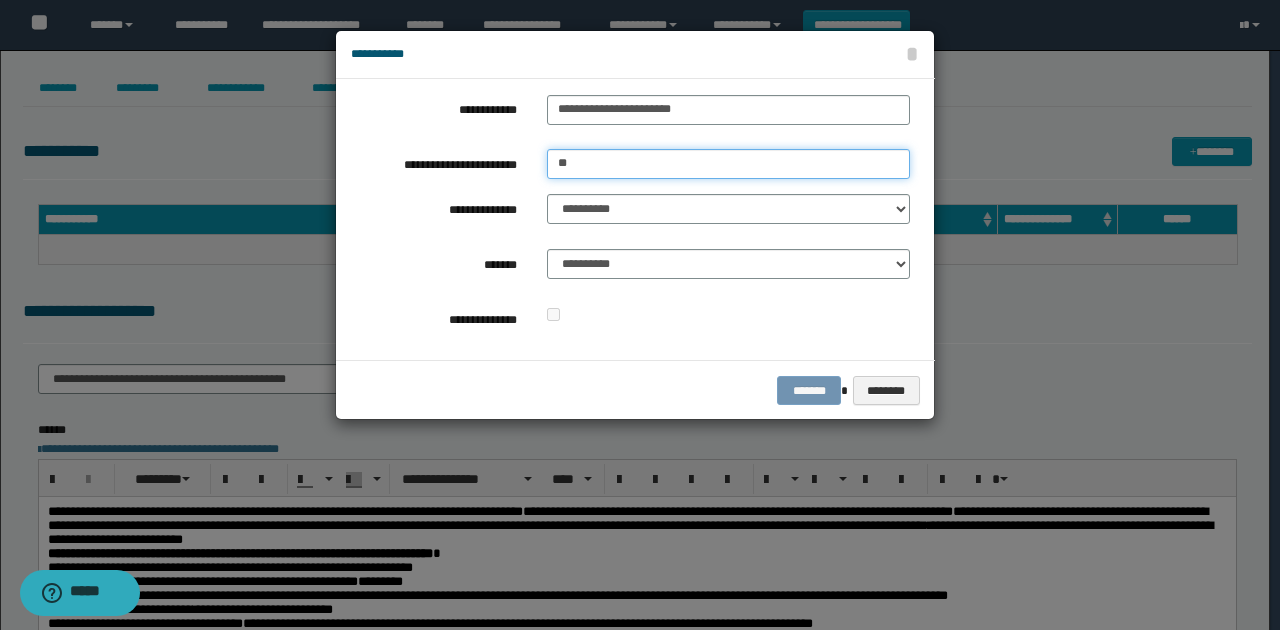 type on "*********" 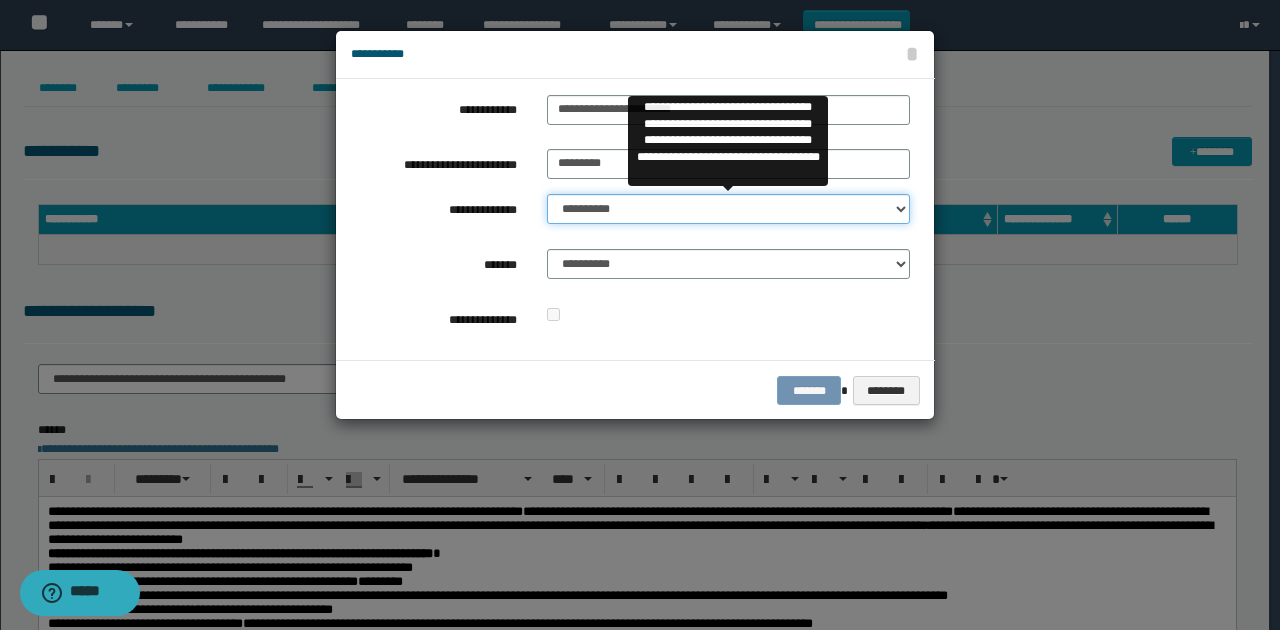 click on "**********" at bounding box center [728, 209] 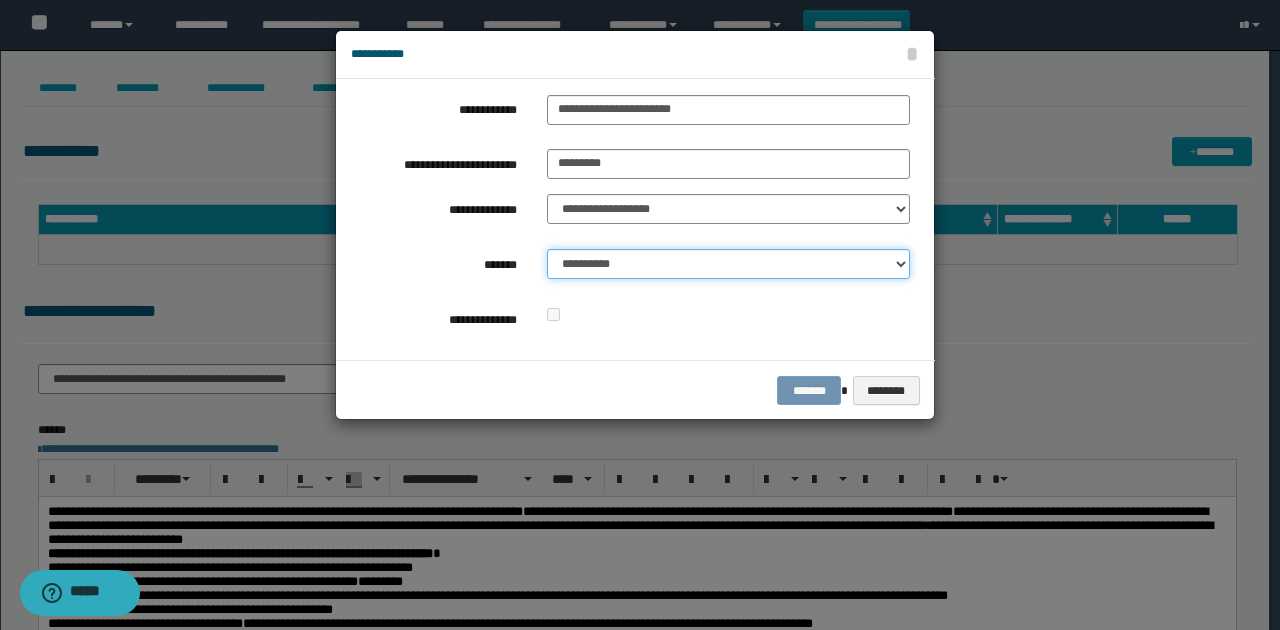 drag, startPoint x: 626, startPoint y: 263, endPoint x: 624, endPoint y: 274, distance: 11.18034 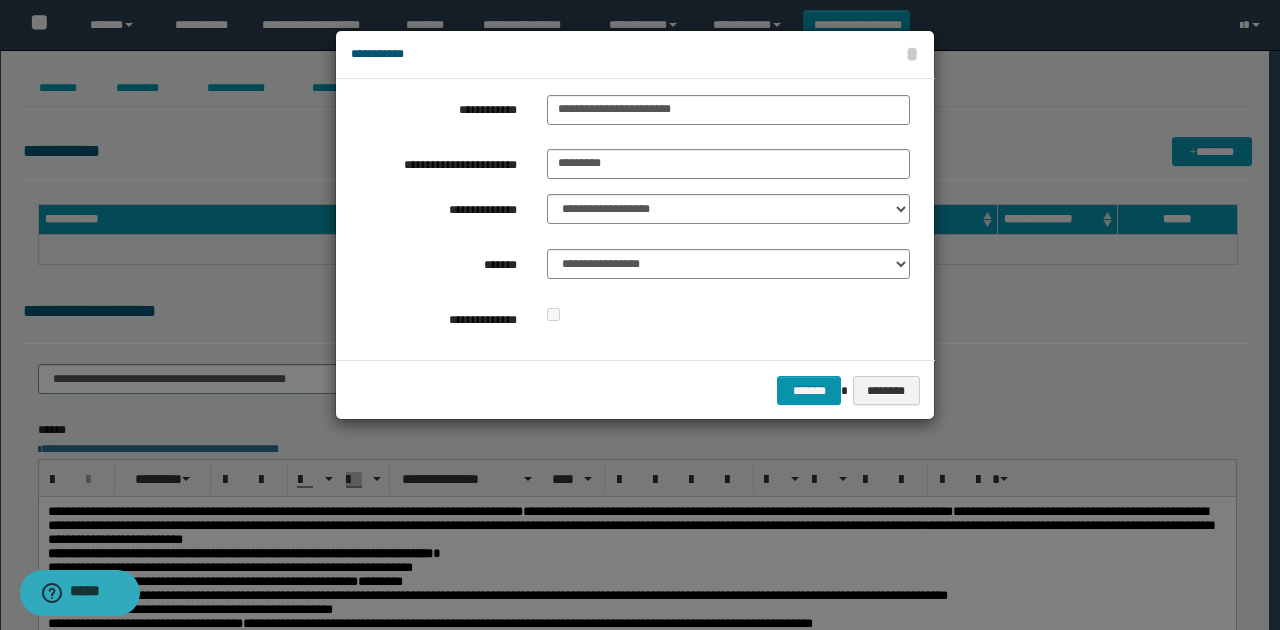 click at bounding box center (728, 315) 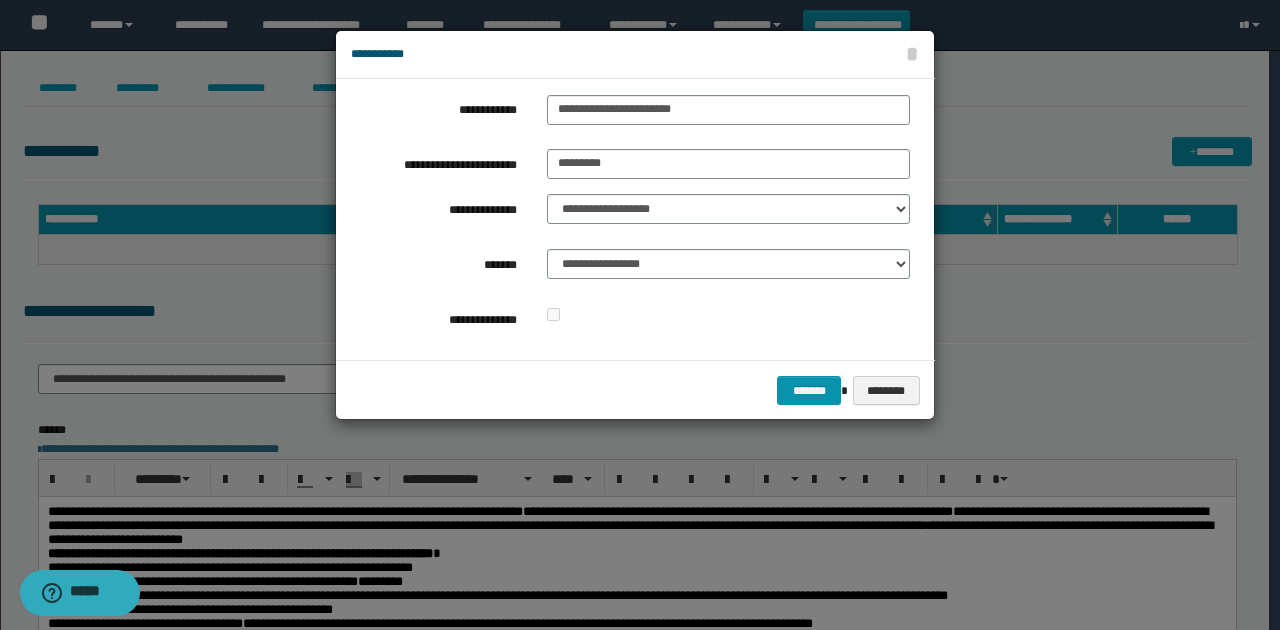 click on "*******
********" at bounding box center (635, 390) 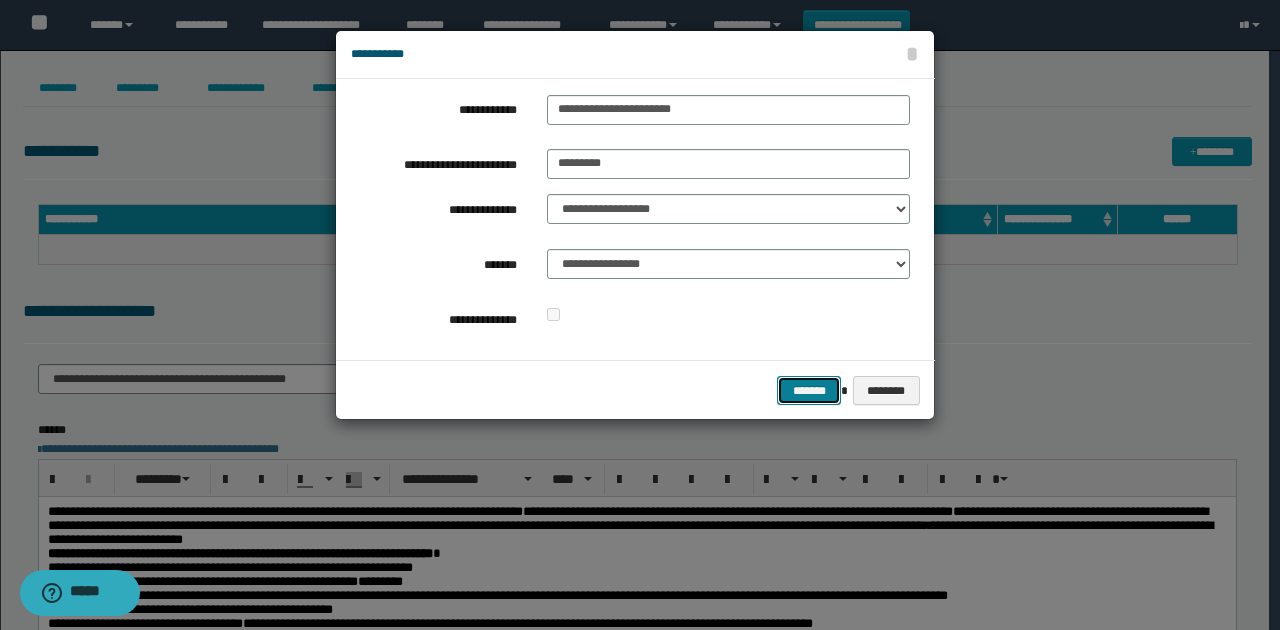 click on "*******" at bounding box center (809, 390) 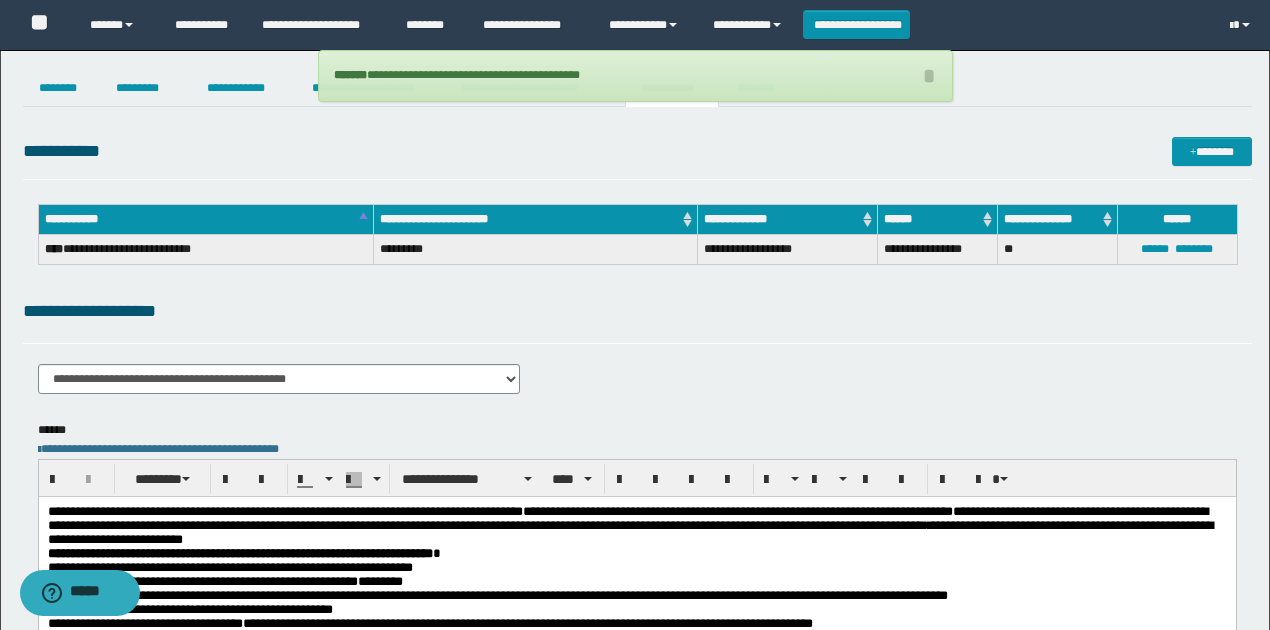 click on "**********" at bounding box center [637, 320] 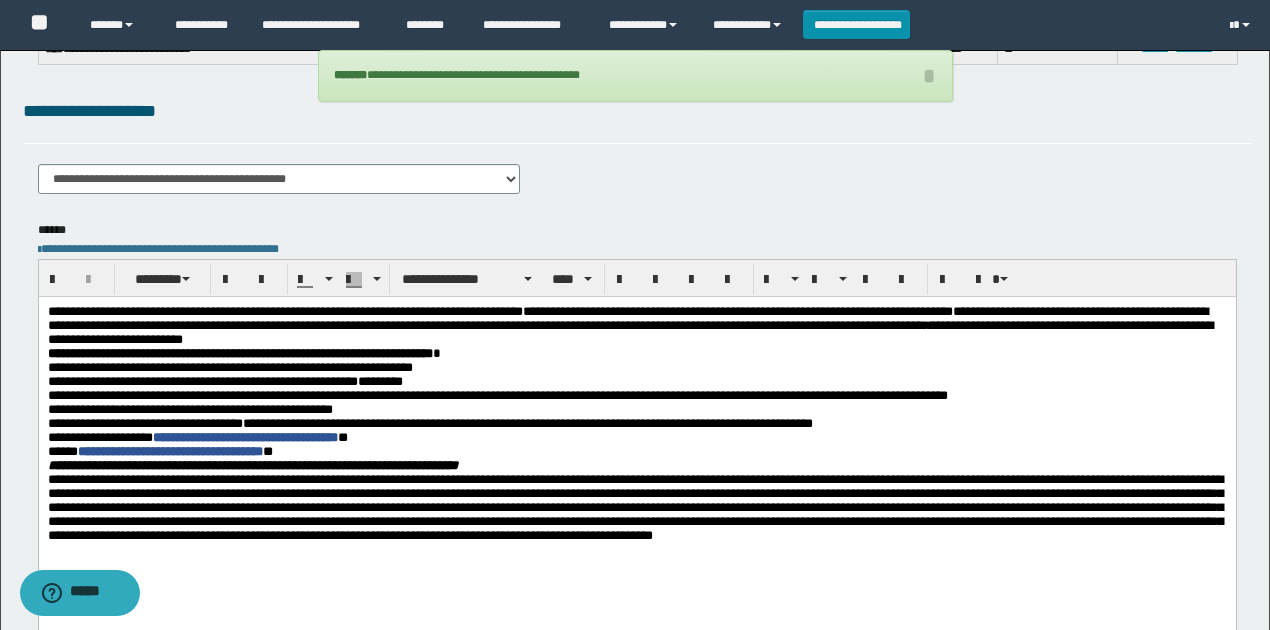 scroll, scrollTop: 0, scrollLeft: 0, axis: both 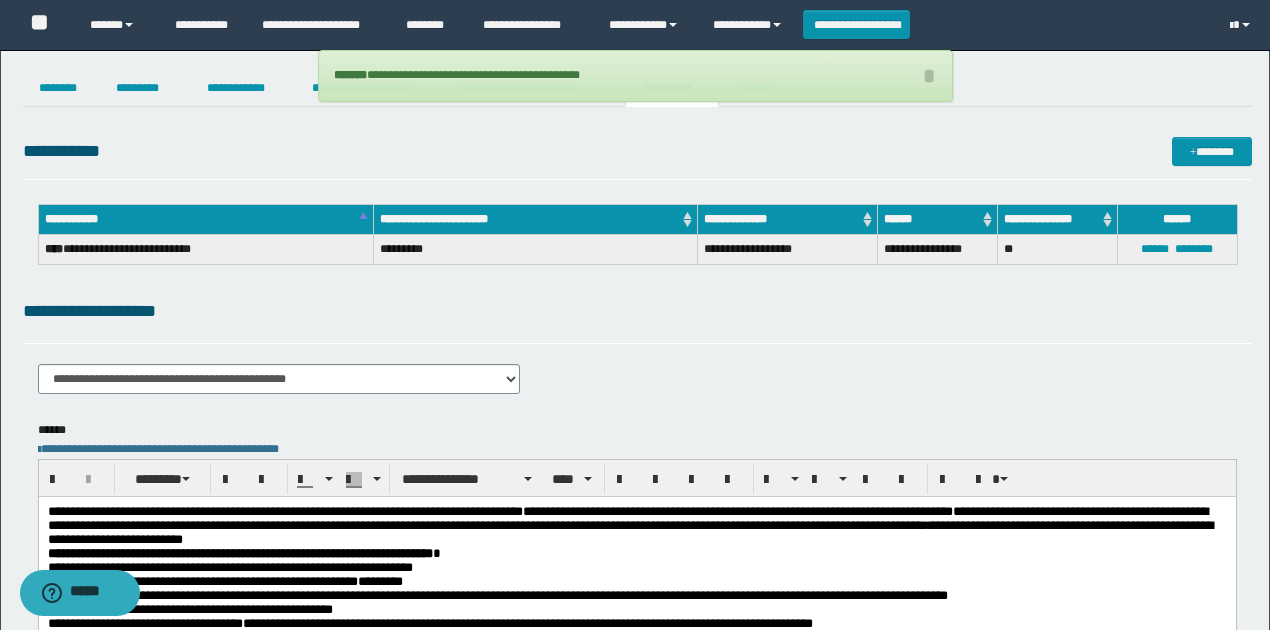 click on "**********" at bounding box center [637, 320] 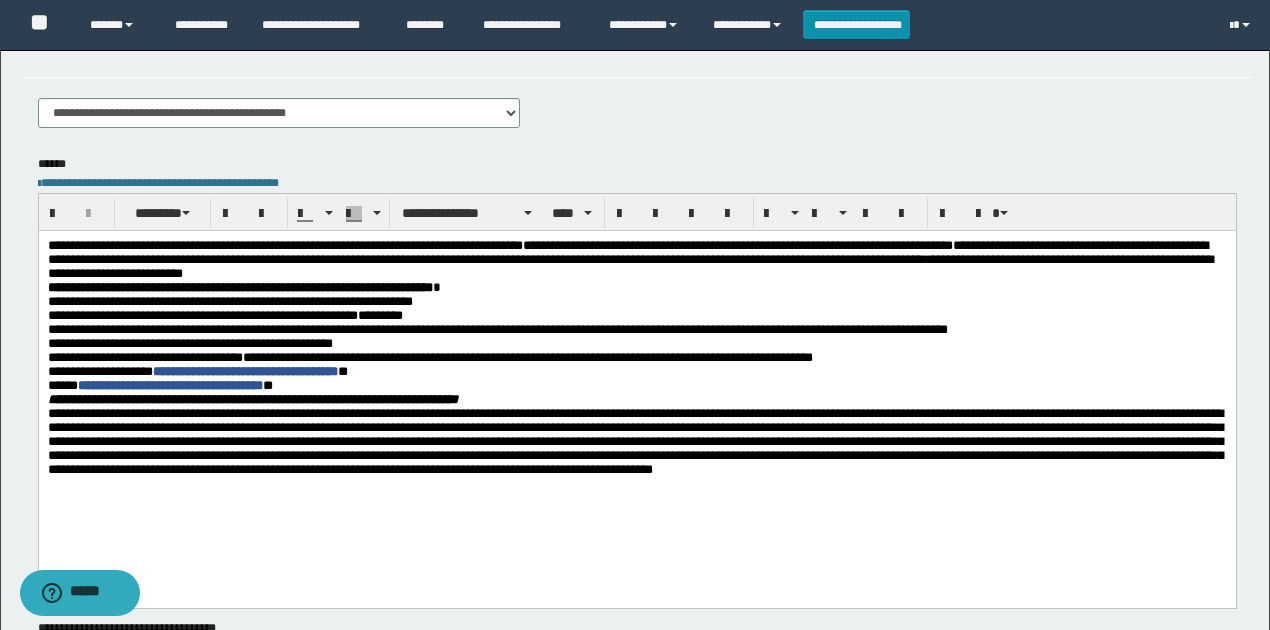 click on "**********" at bounding box center [497, 328] 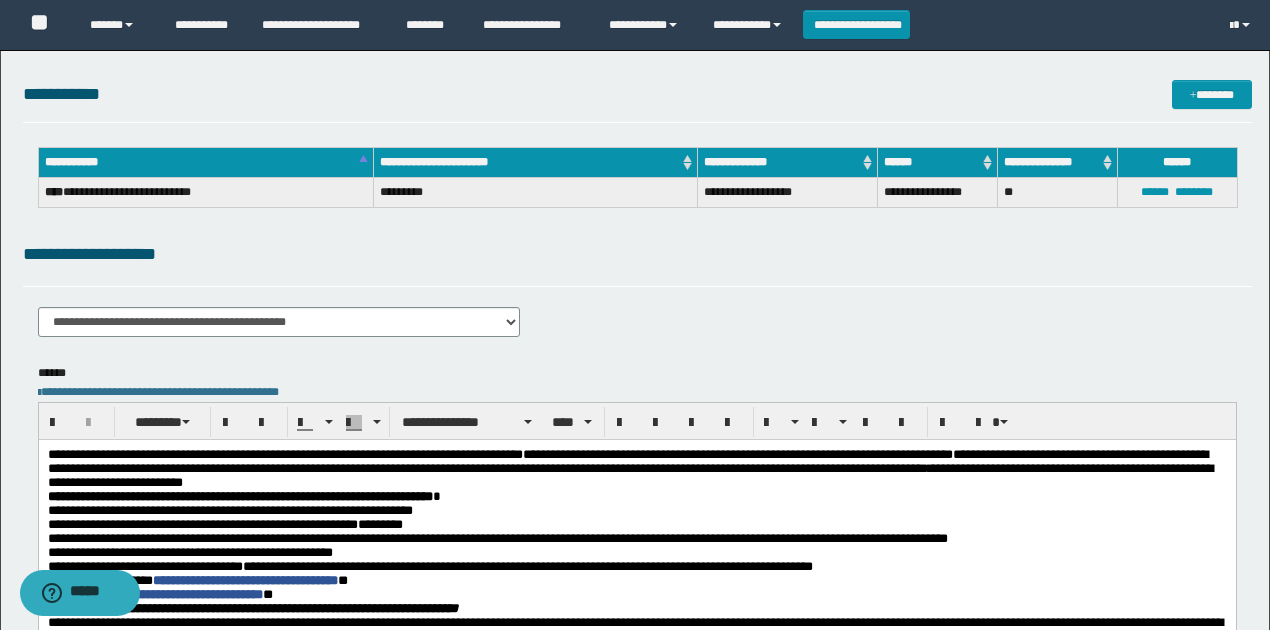 scroll, scrollTop: 0, scrollLeft: 0, axis: both 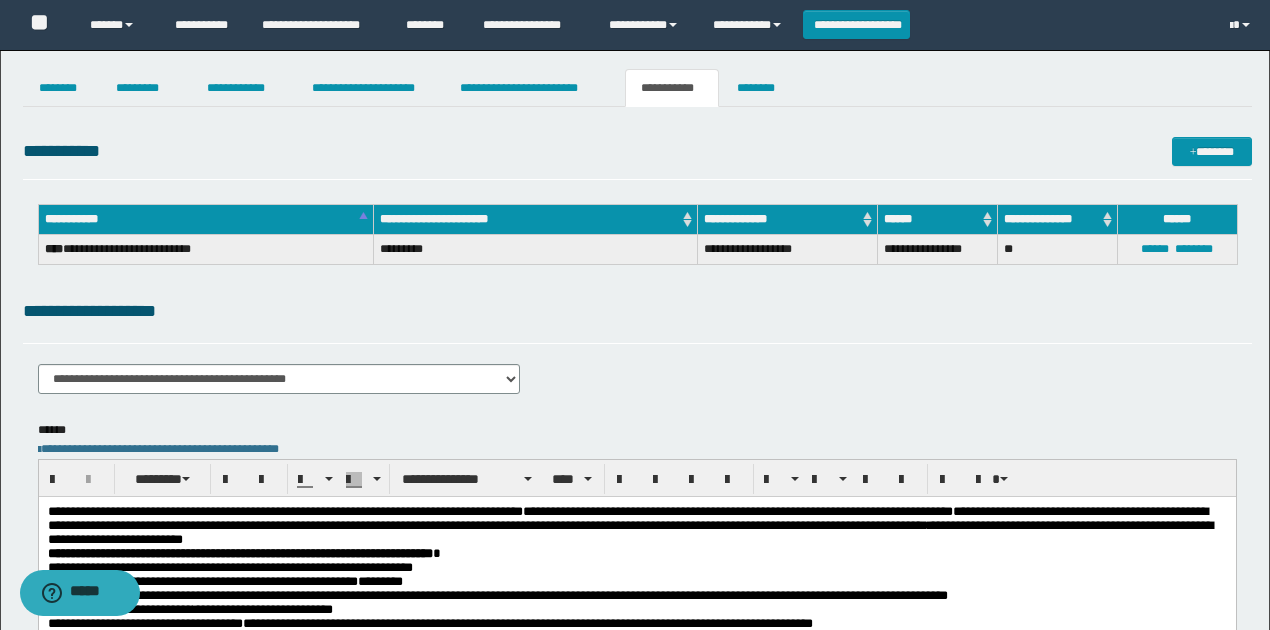 click on "**********" at bounding box center [635, 547] 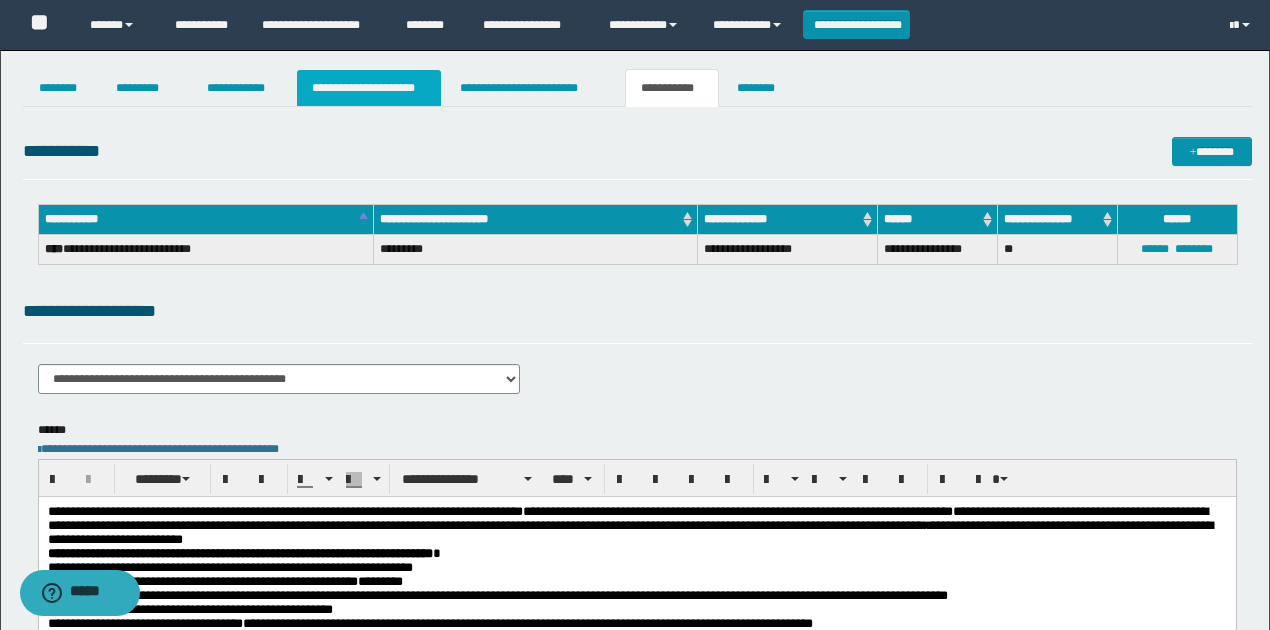 click on "**********" at bounding box center [369, 88] 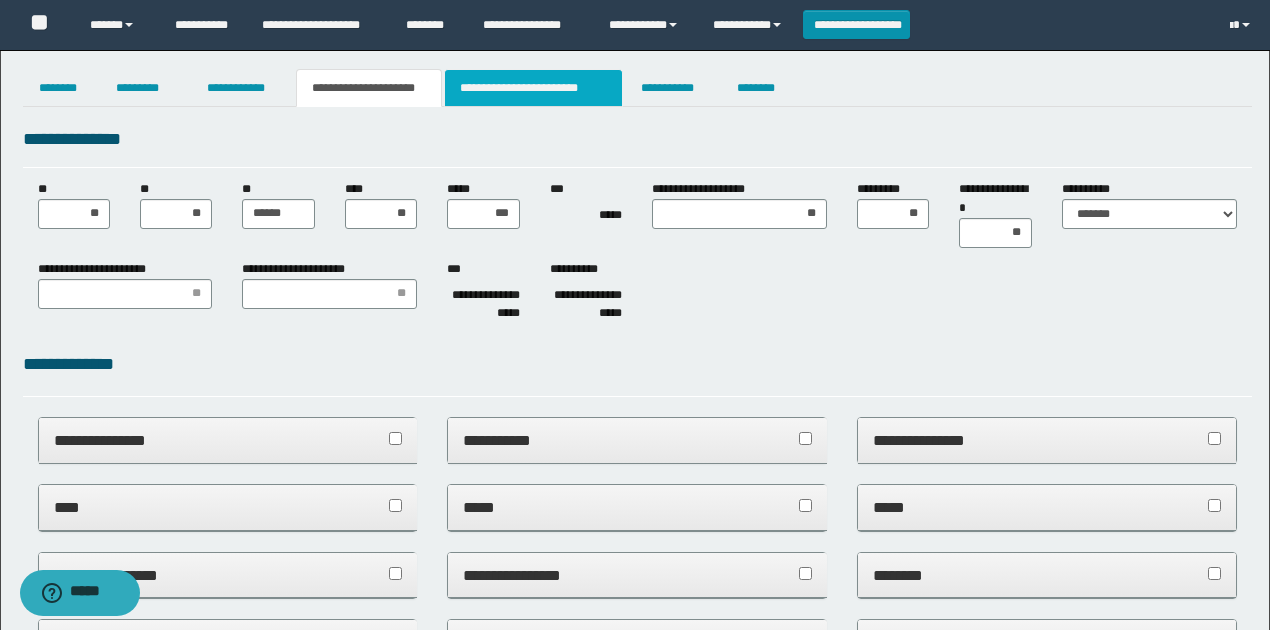 click on "**********" at bounding box center (533, 88) 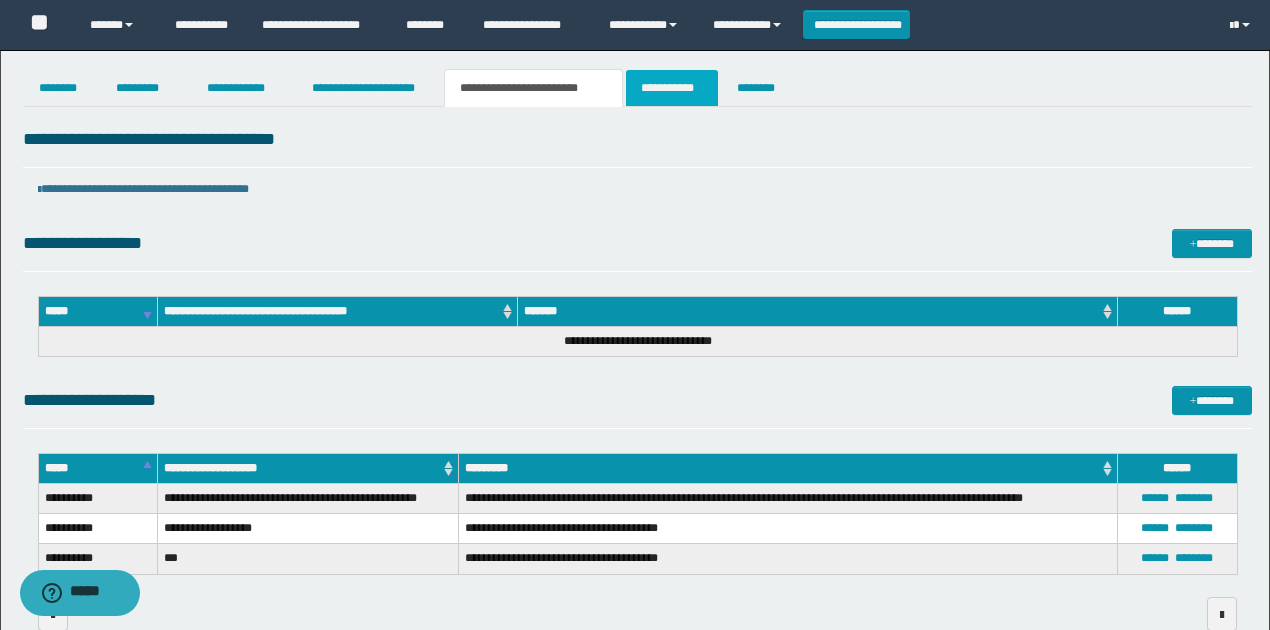 click on "**********" at bounding box center [672, 88] 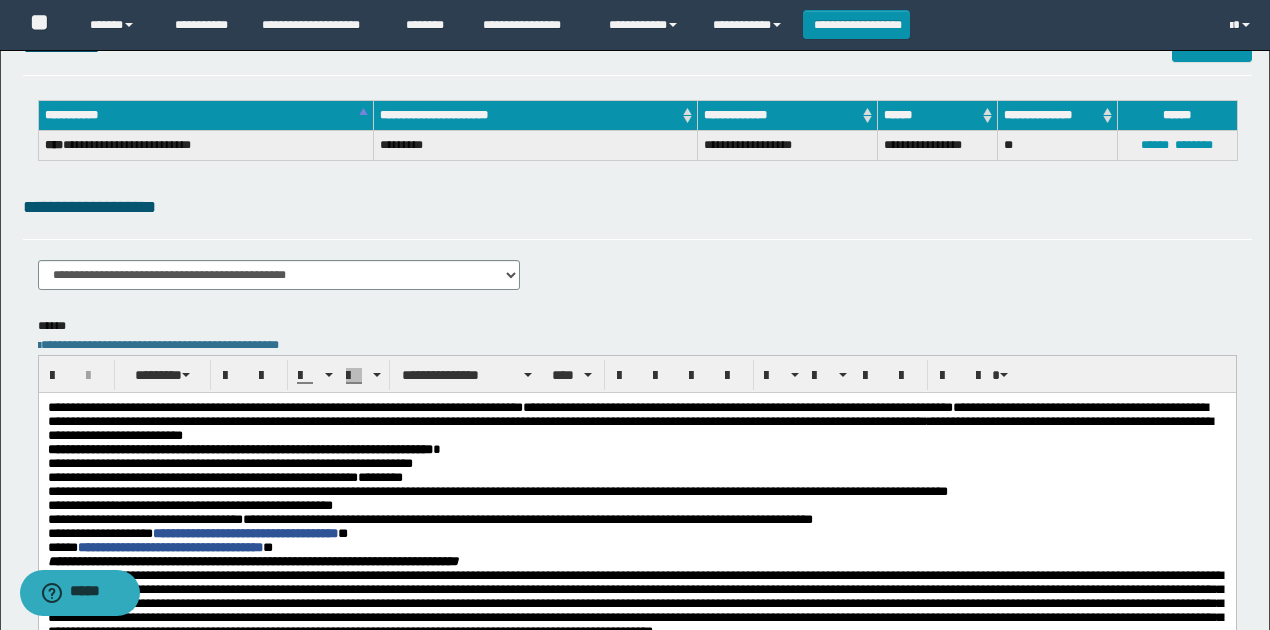scroll, scrollTop: 266, scrollLeft: 0, axis: vertical 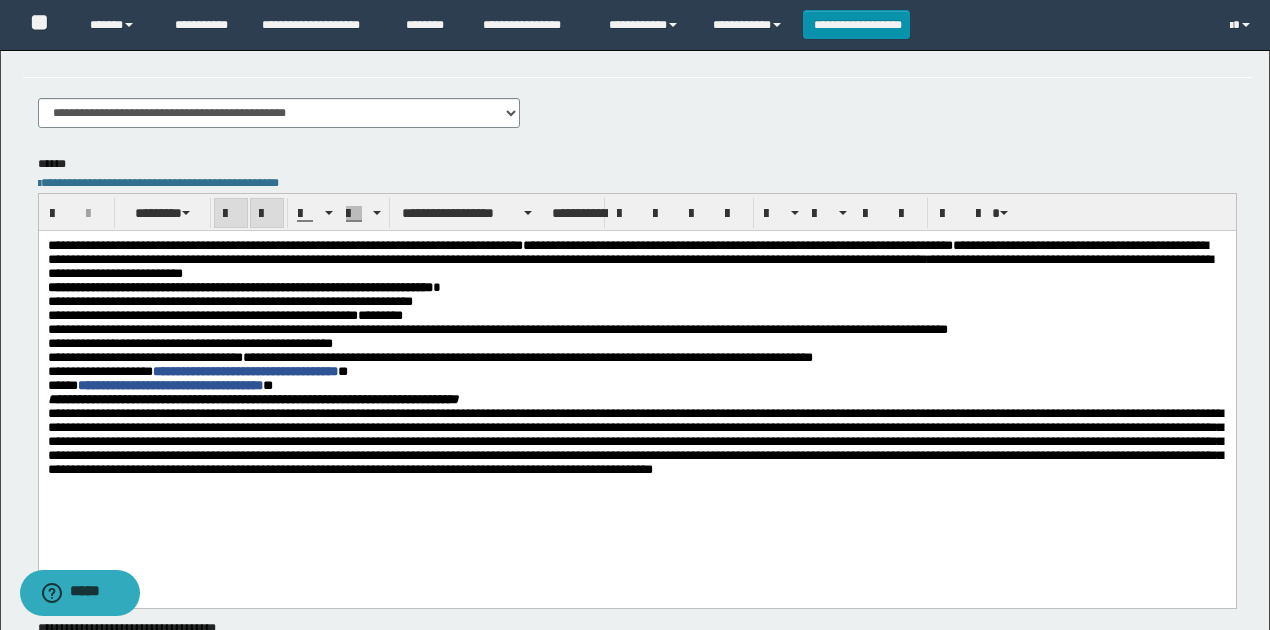click on "**********" at bounding box center [252, 398] 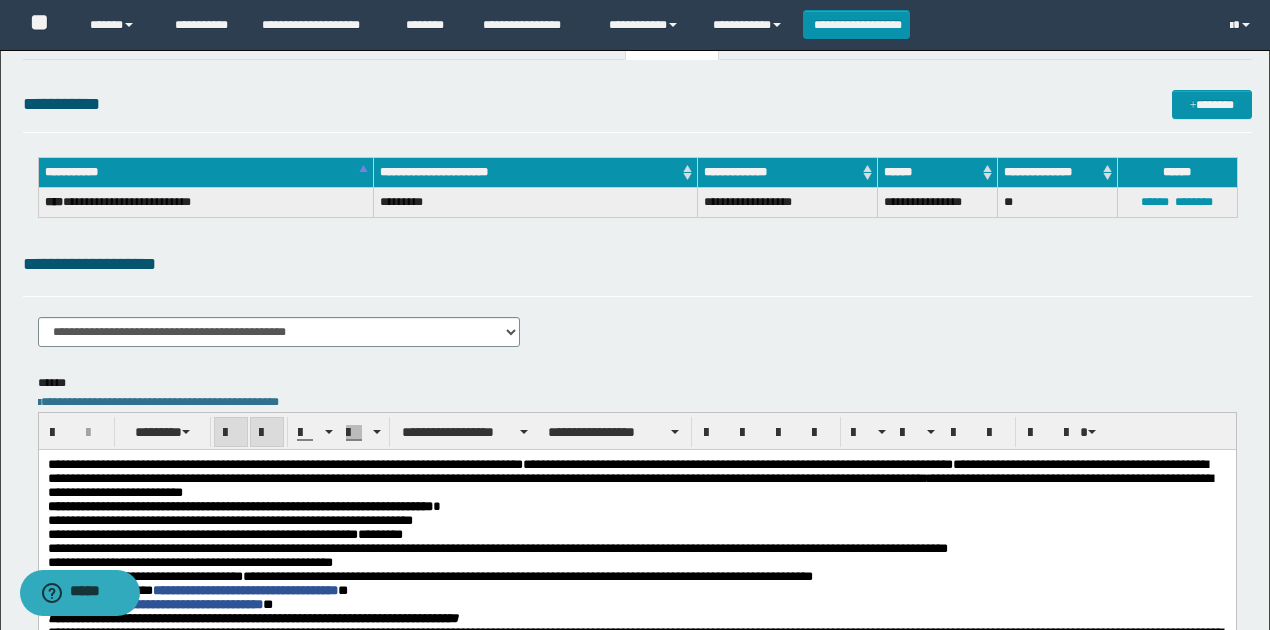 scroll, scrollTop: 0, scrollLeft: 0, axis: both 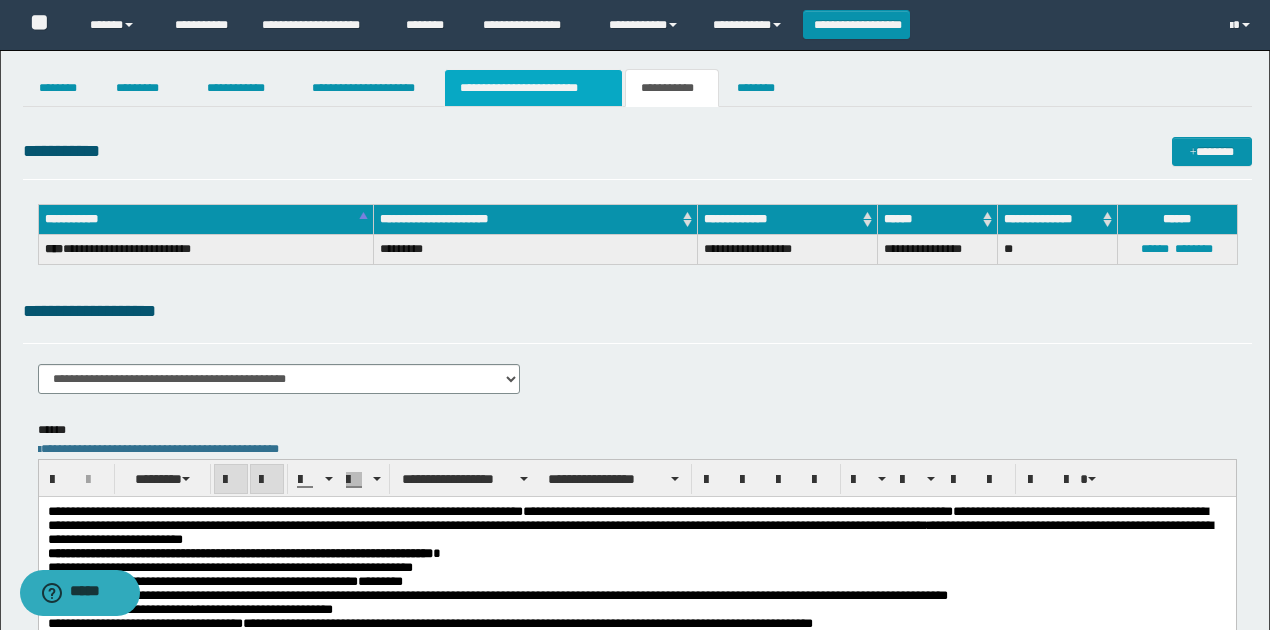 click on "**********" at bounding box center (533, 88) 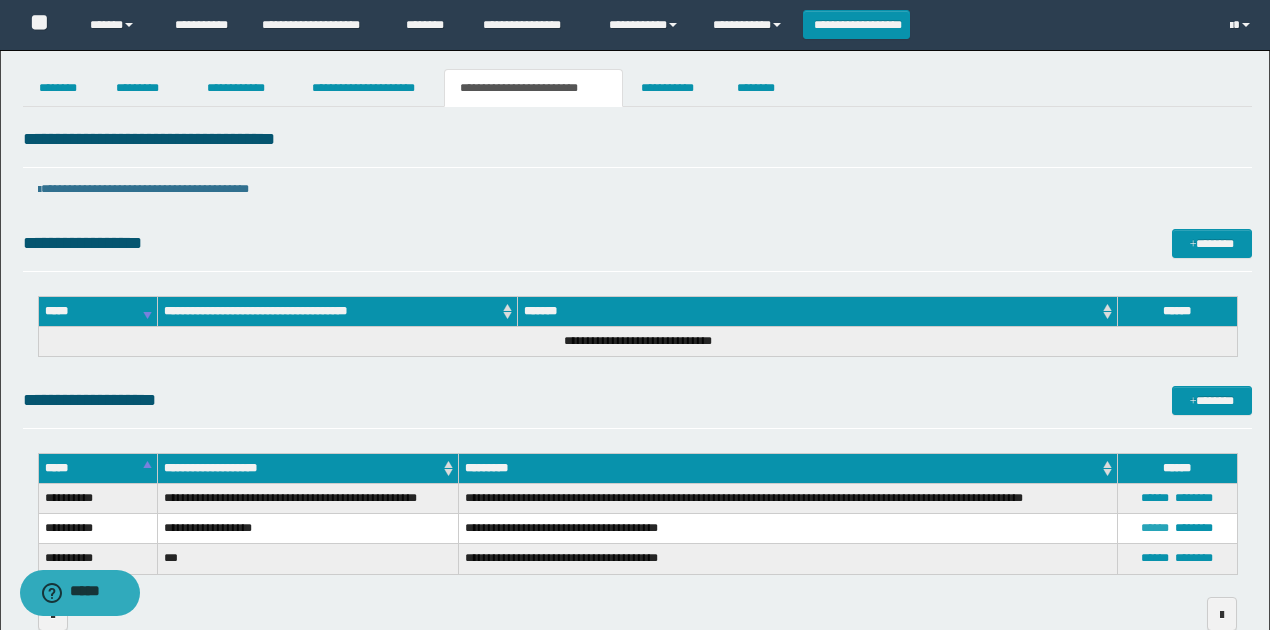click on "******" at bounding box center [1155, 528] 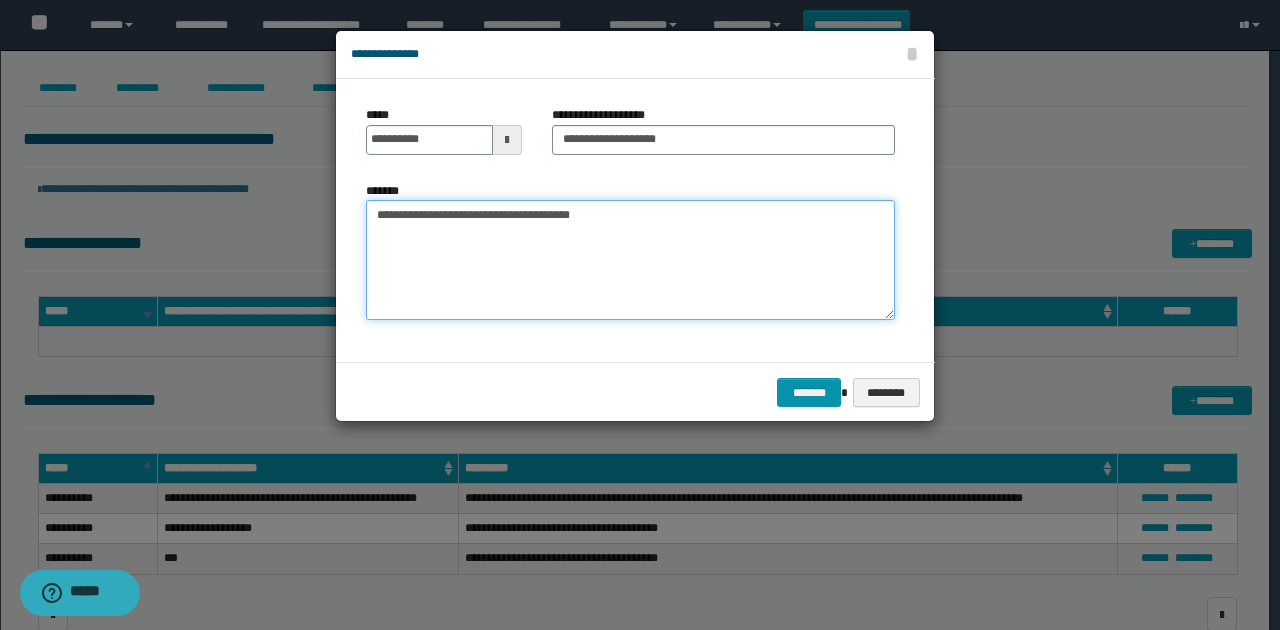 click on "**********" at bounding box center [630, 260] 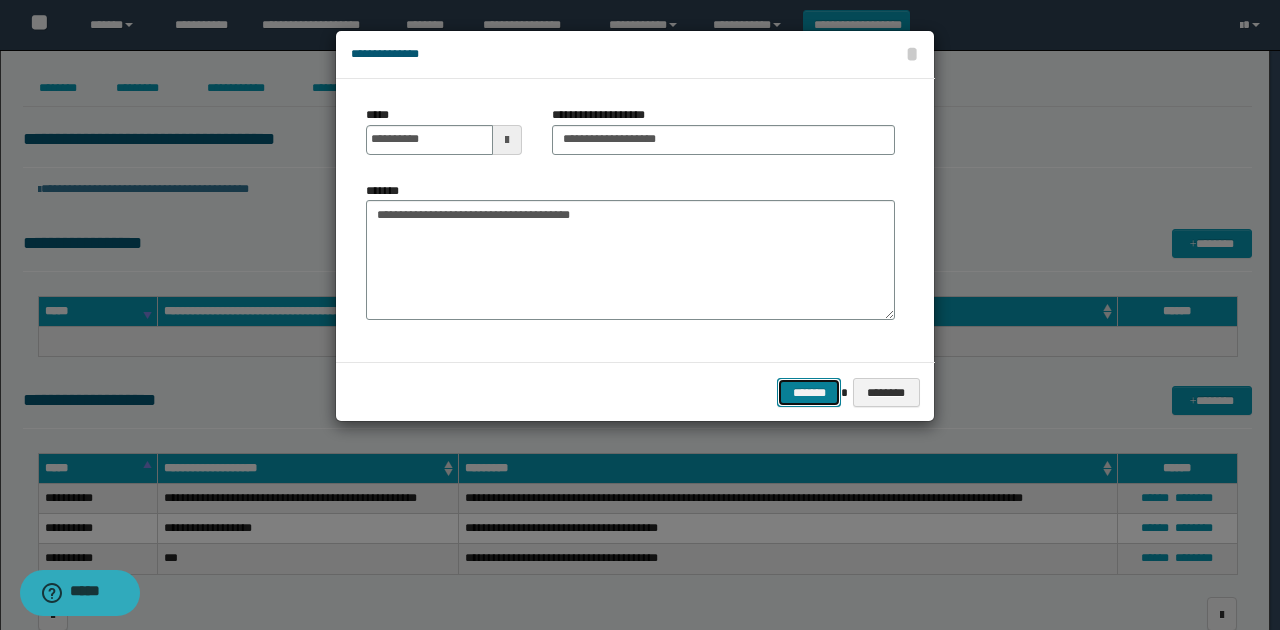 click on "*******" at bounding box center [809, 392] 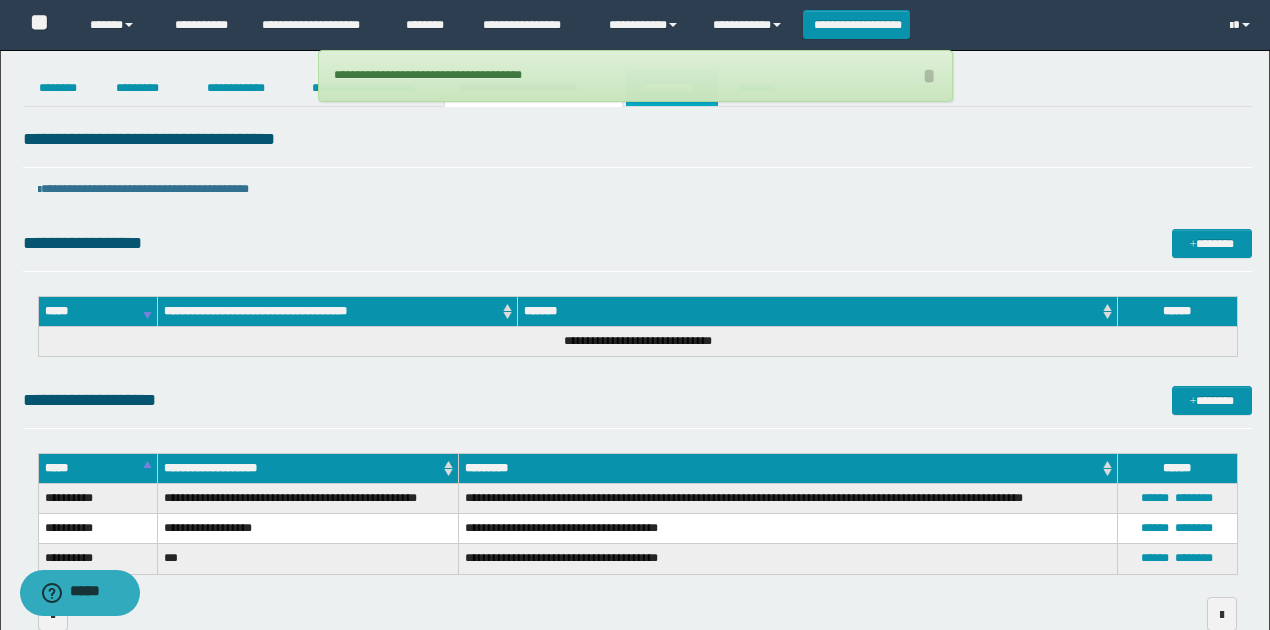 click on "**********" at bounding box center [672, 88] 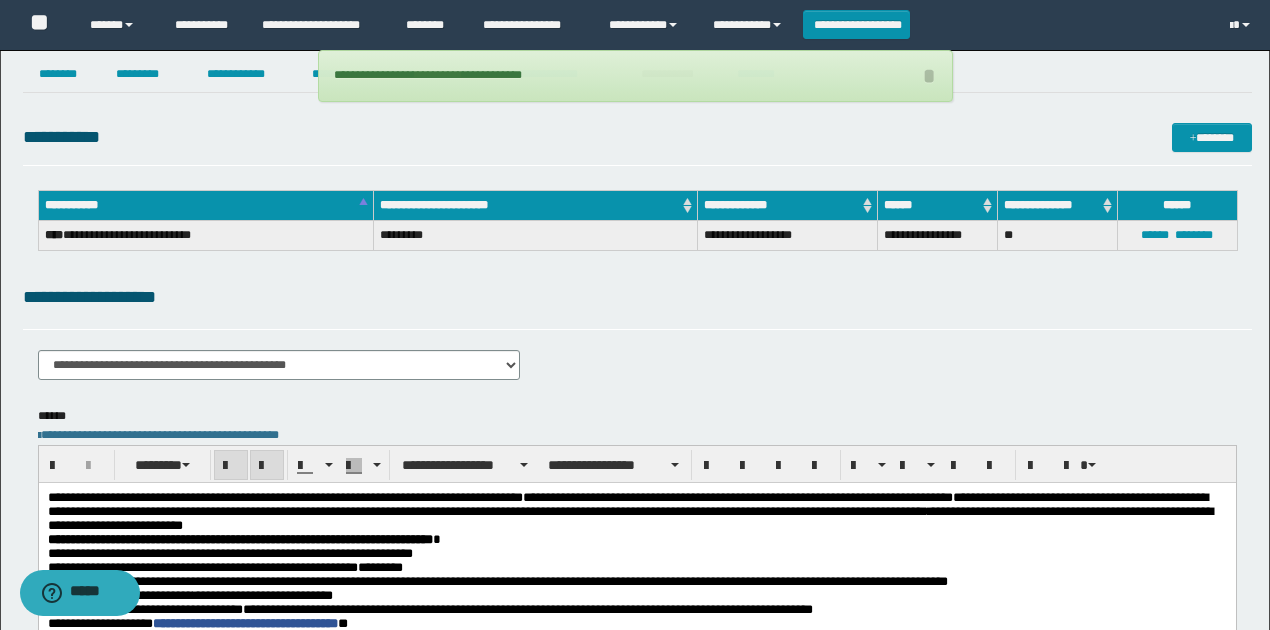 scroll, scrollTop: 200, scrollLeft: 0, axis: vertical 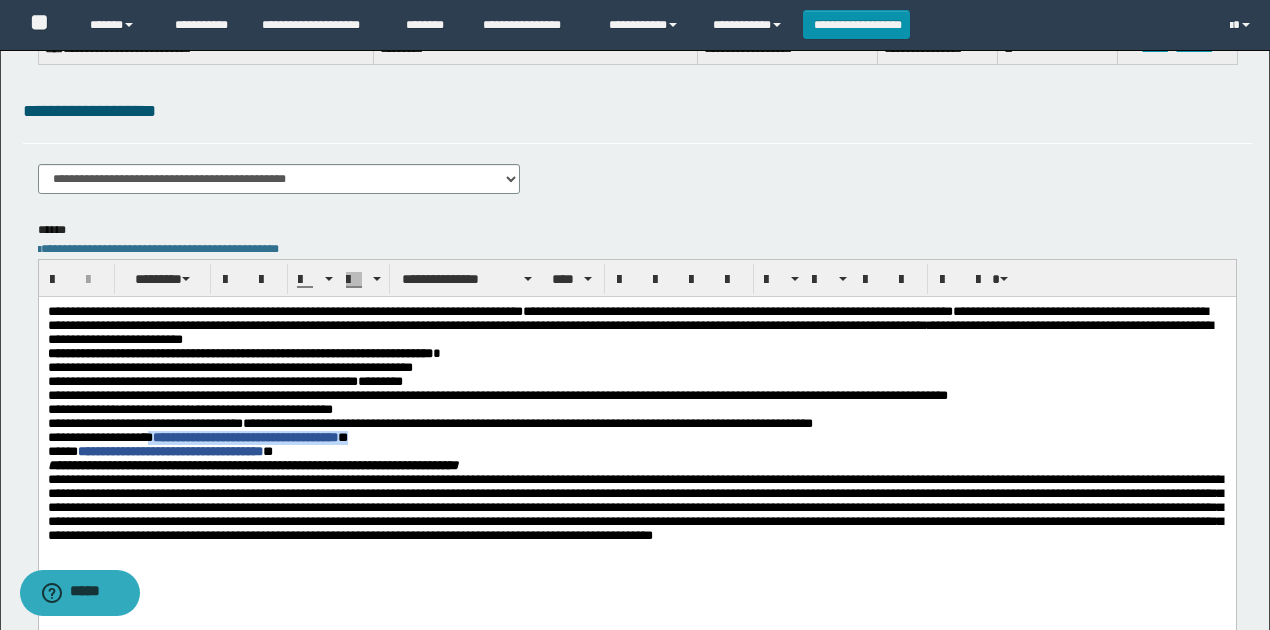 drag, startPoint x: 173, startPoint y: 448, endPoint x: 398, endPoint y: 452, distance: 225.03555 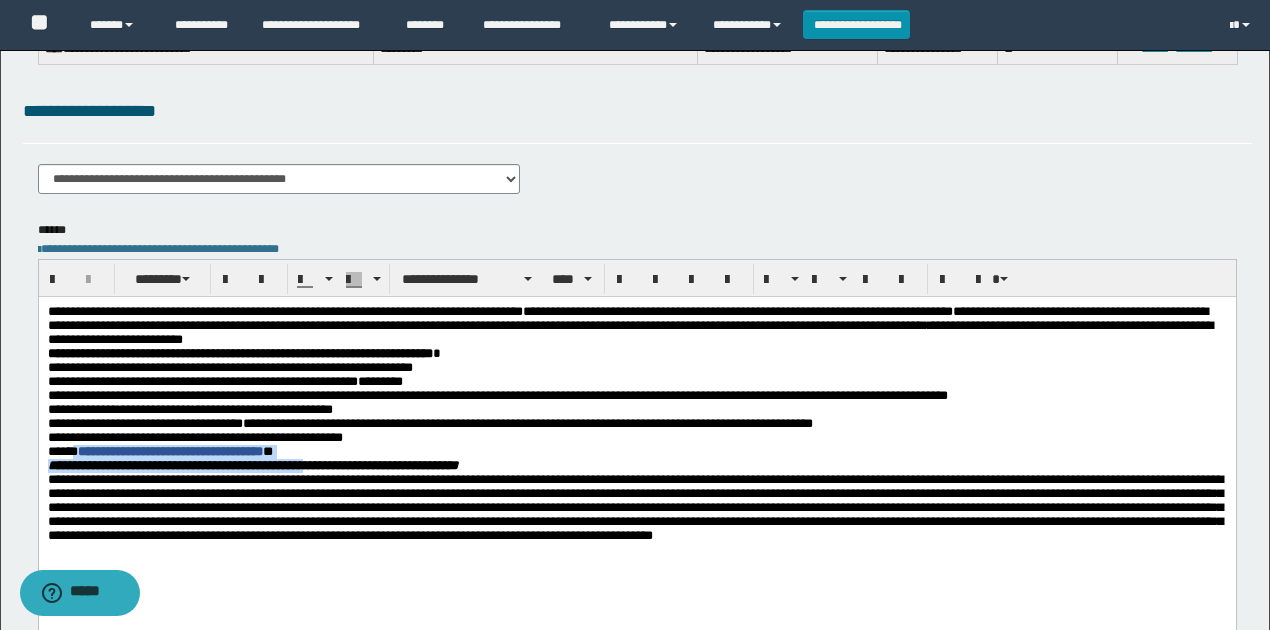 drag, startPoint x: 80, startPoint y: 464, endPoint x: 334, endPoint y: 473, distance: 254.1594 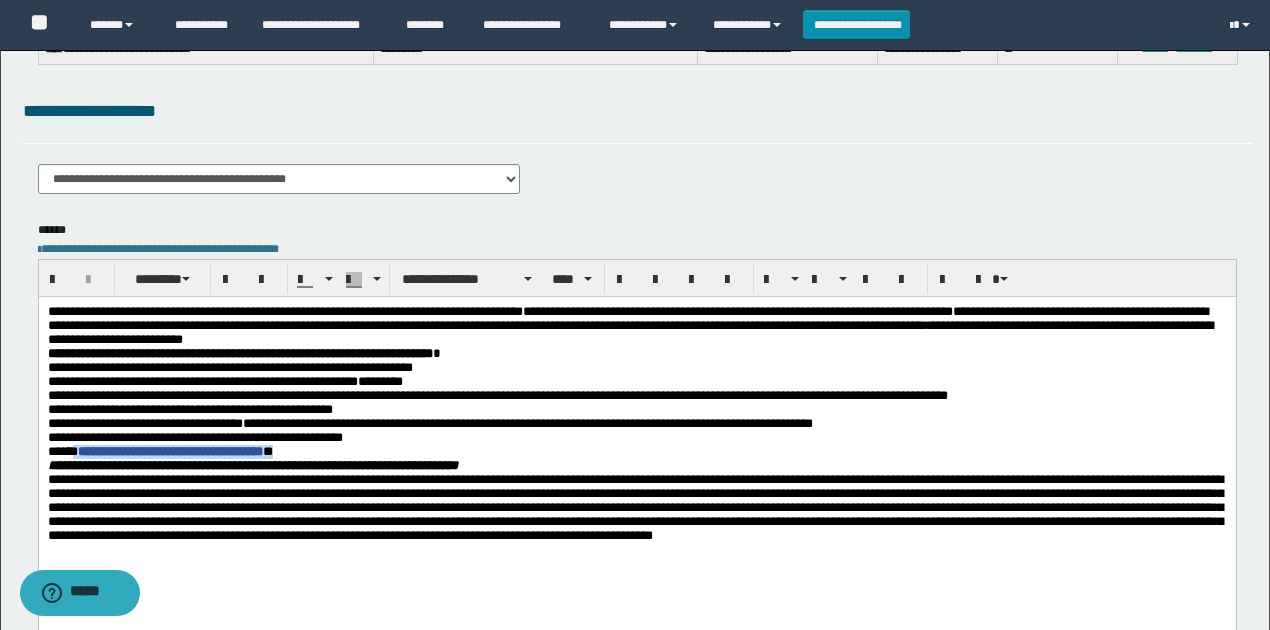 drag, startPoint x: 304, startPoint y: 466, endPoint x: 79, endPoint y: 465, distance: 225.00223 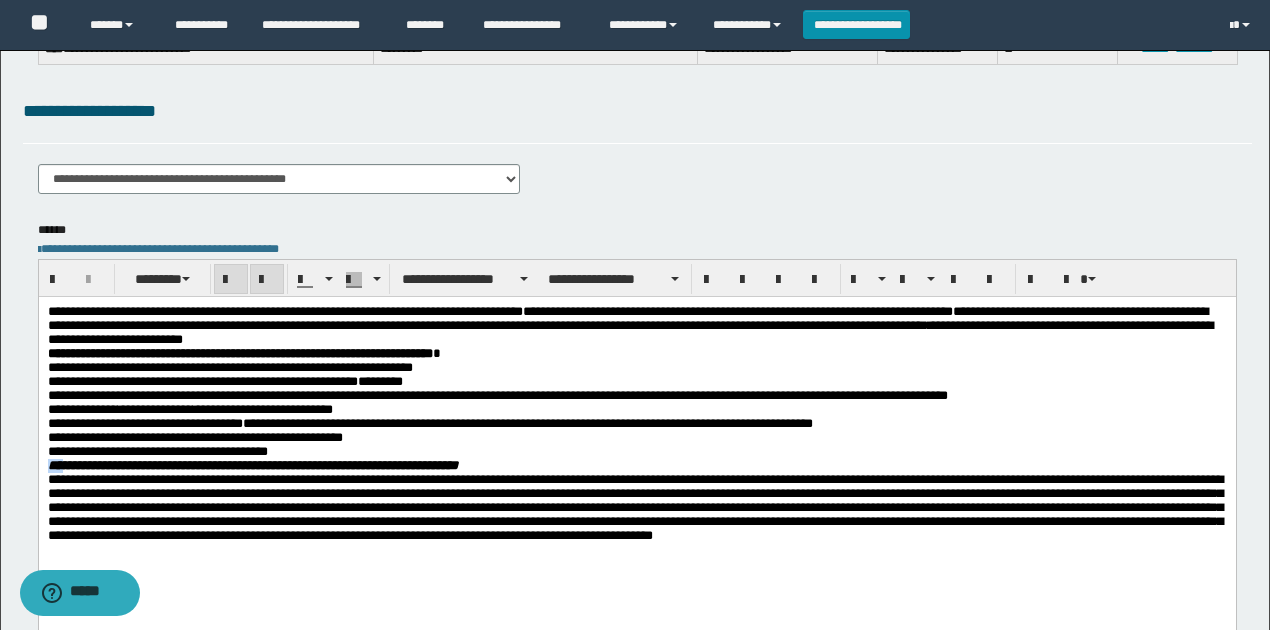 drag, startPoint x: 65, startPoint y: 476, endPoint x: 43, endPoint y: 478, distance: 22.090721 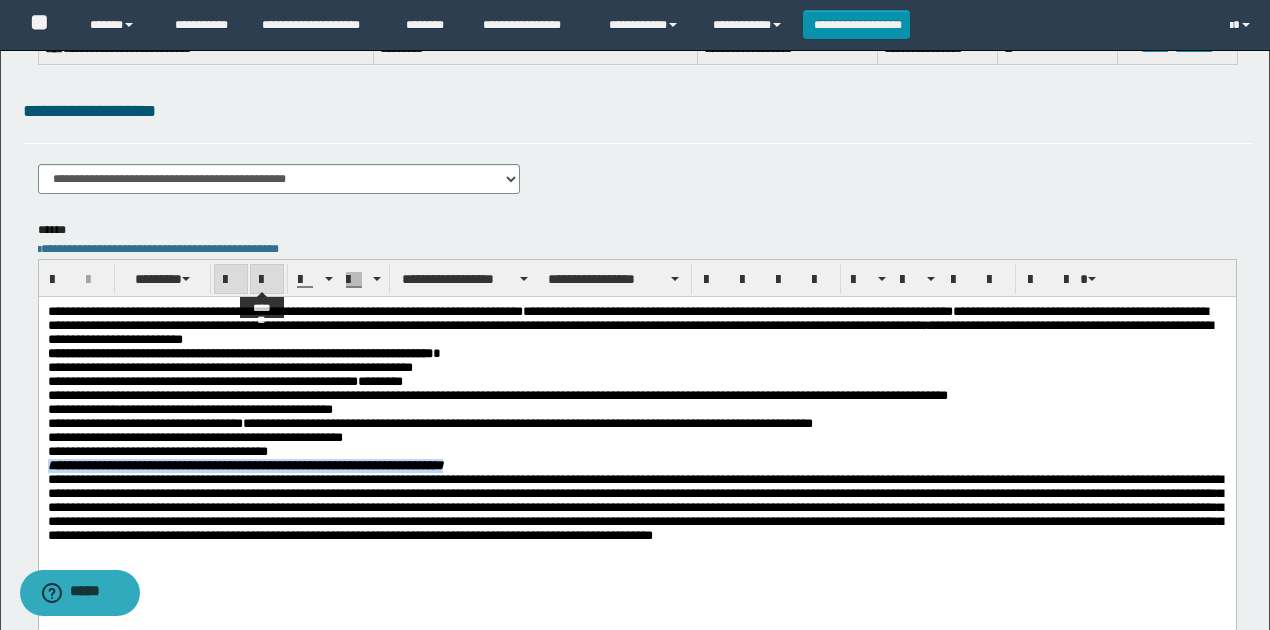 click at bounding box center (267, 279) 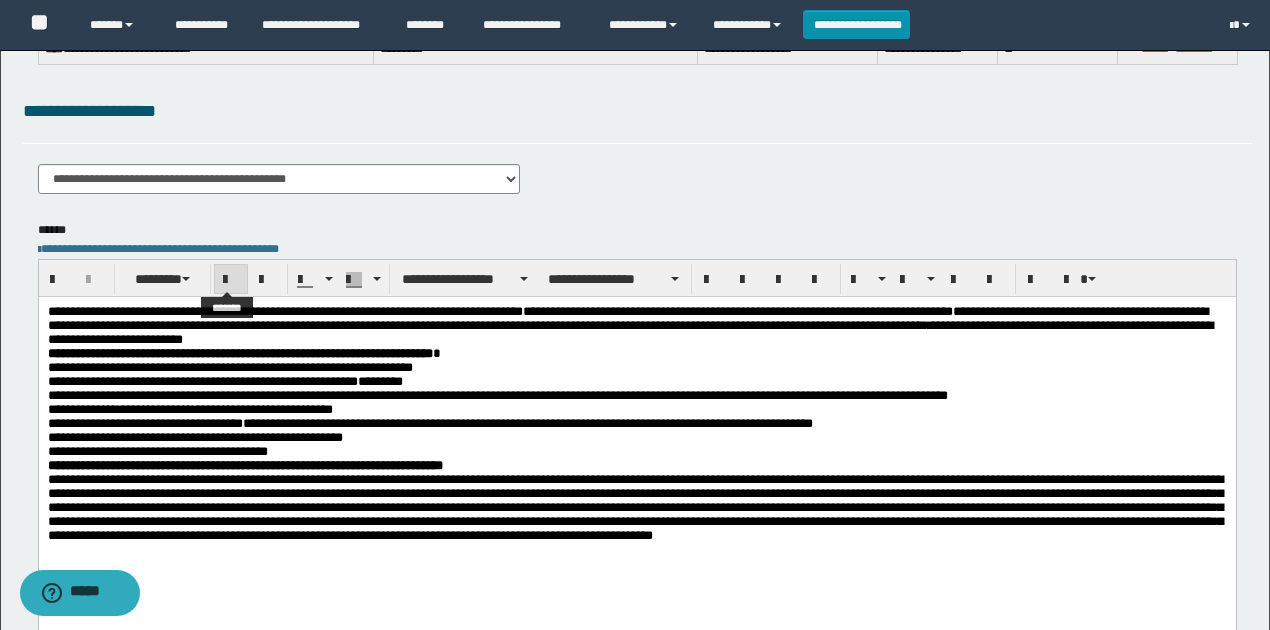 click at bounding box center (231, 280) 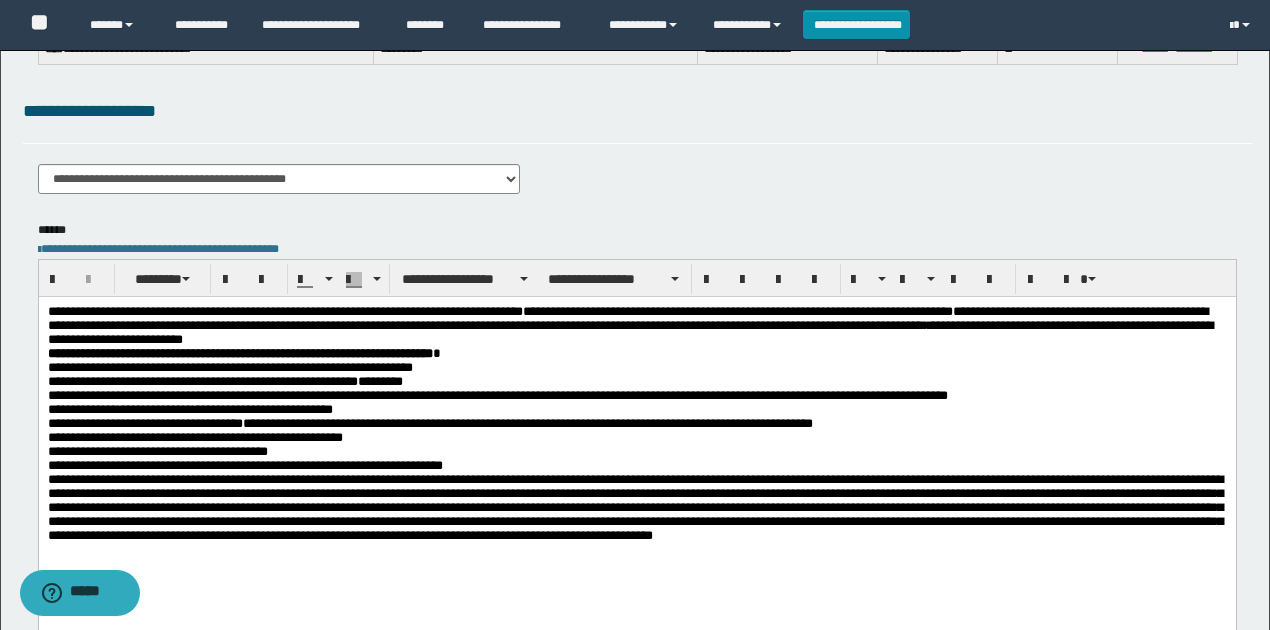 click on "**********" at bounding box center (239, 352) 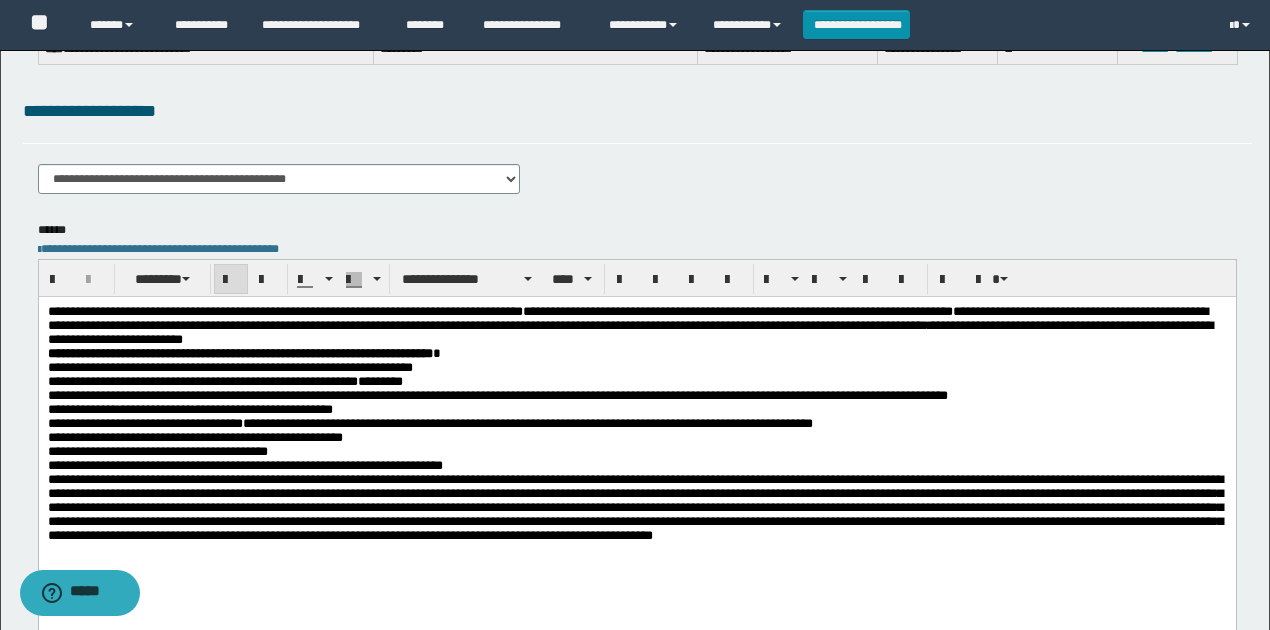 click on "**********" at bounding box center (429, 422) 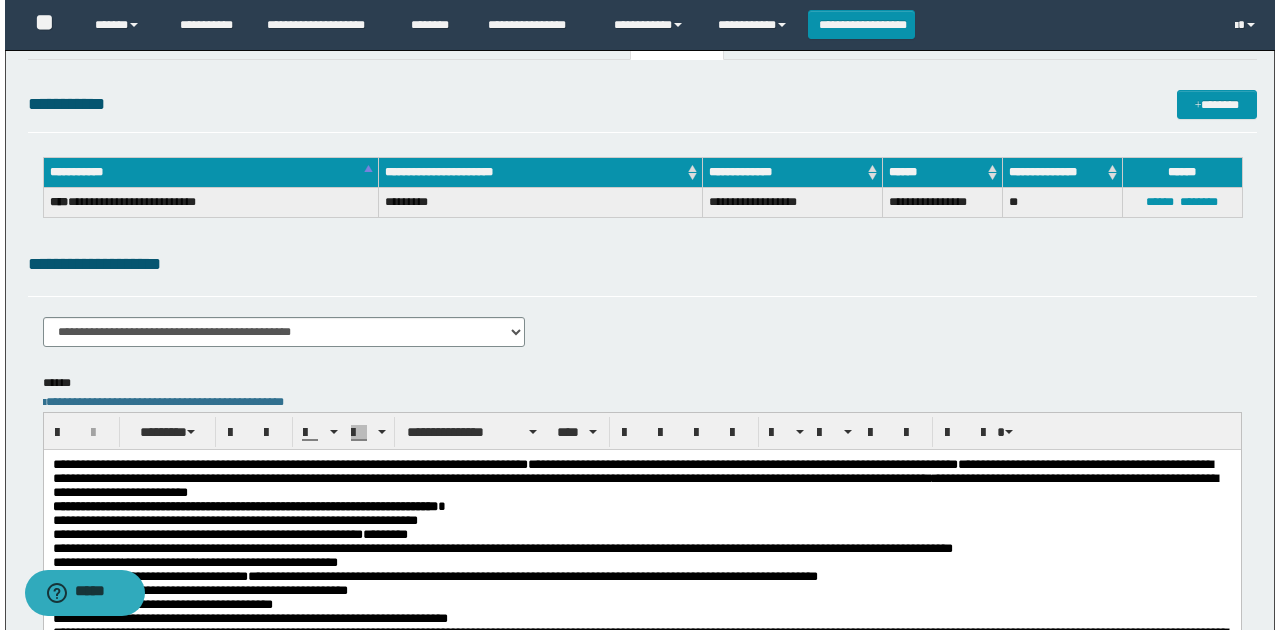 scroll, scrollTop: 0, scrollLeft: 0, axis: both 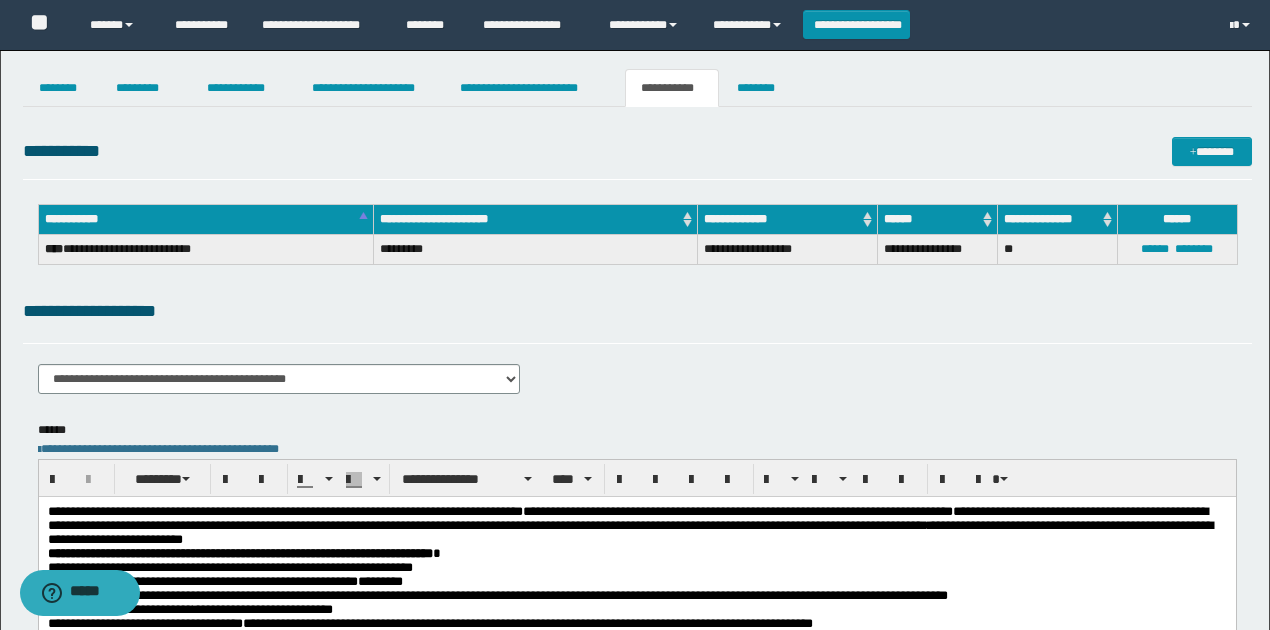 drag, startPoint x: 631, startPoint y: 276, endPoint x: 596, endPoint y: 149, distance: 131.73459 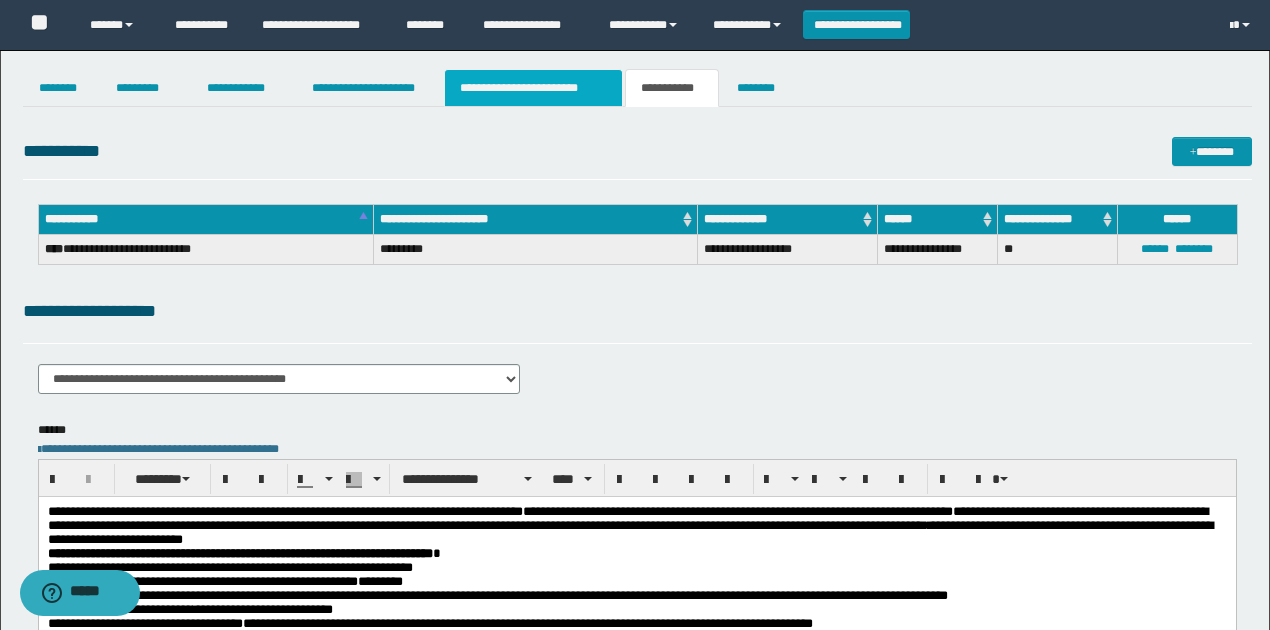 click on "**********" at bounding box center (533, 88) 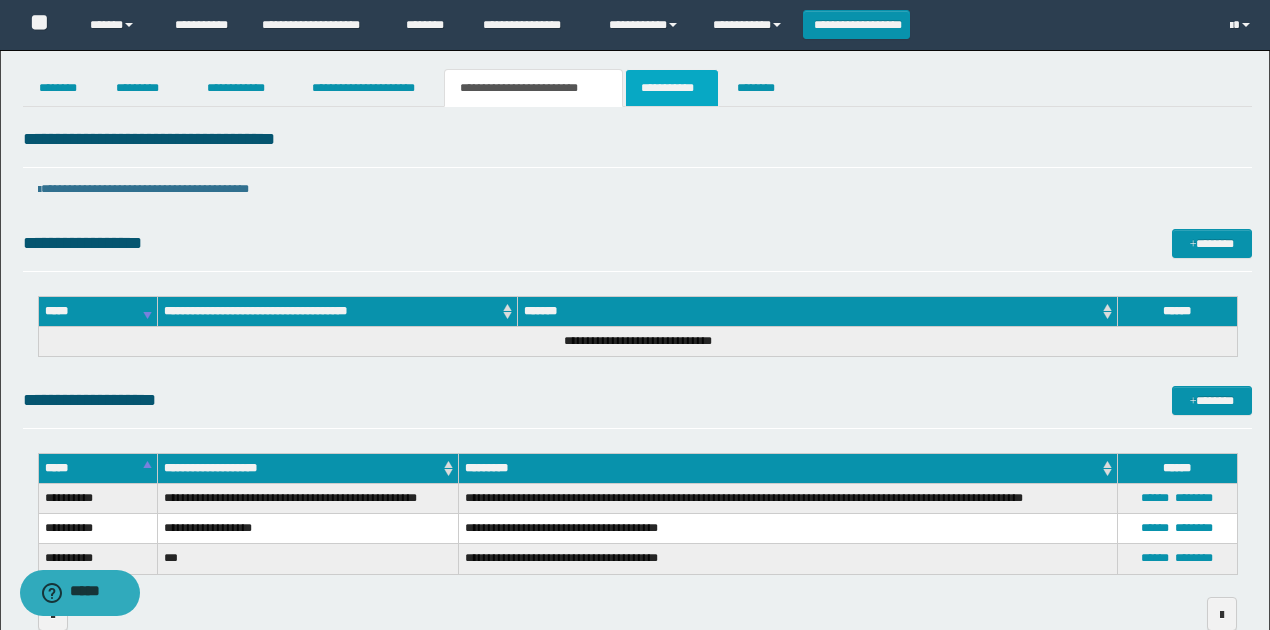 click on "**********" at bounding box center [672, 88] 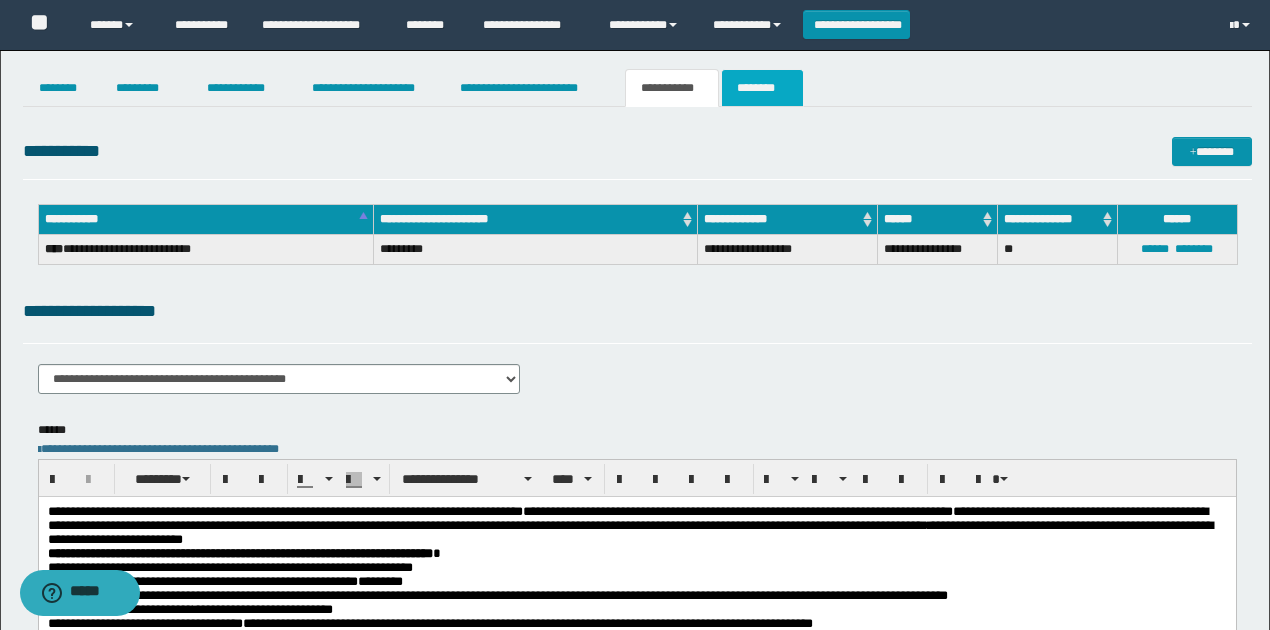 click on "********" at bounding box center (762, 88) 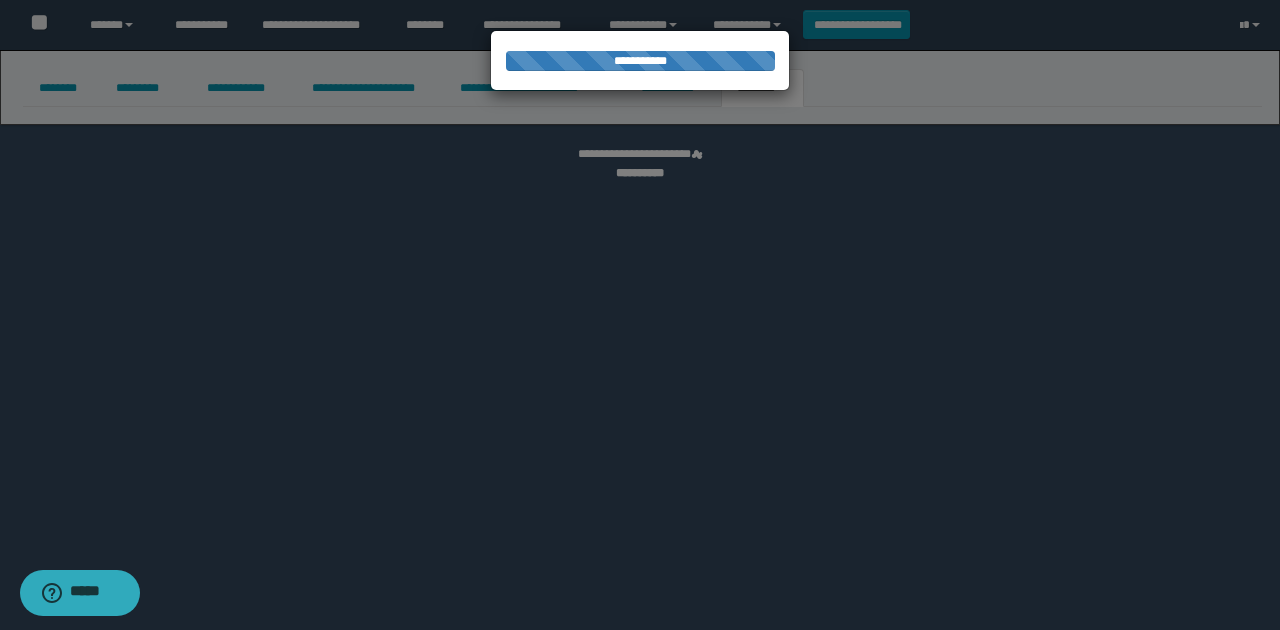 select 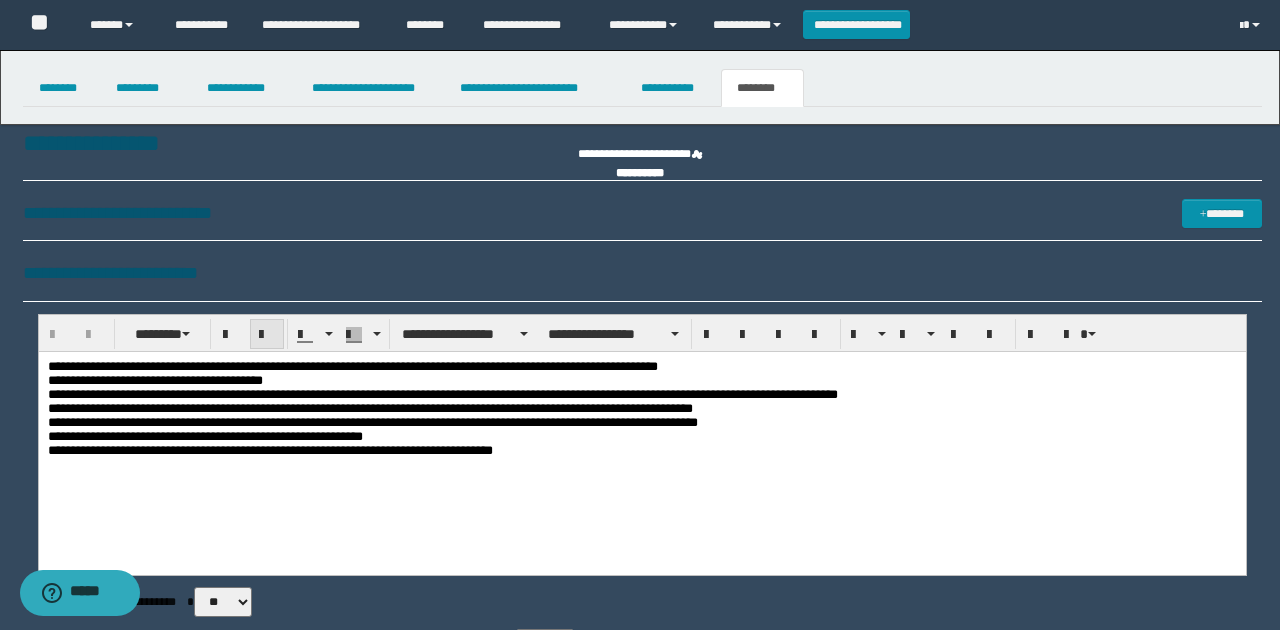 scroll, scrollTop: 0, scrollLeft: 0, axis: both 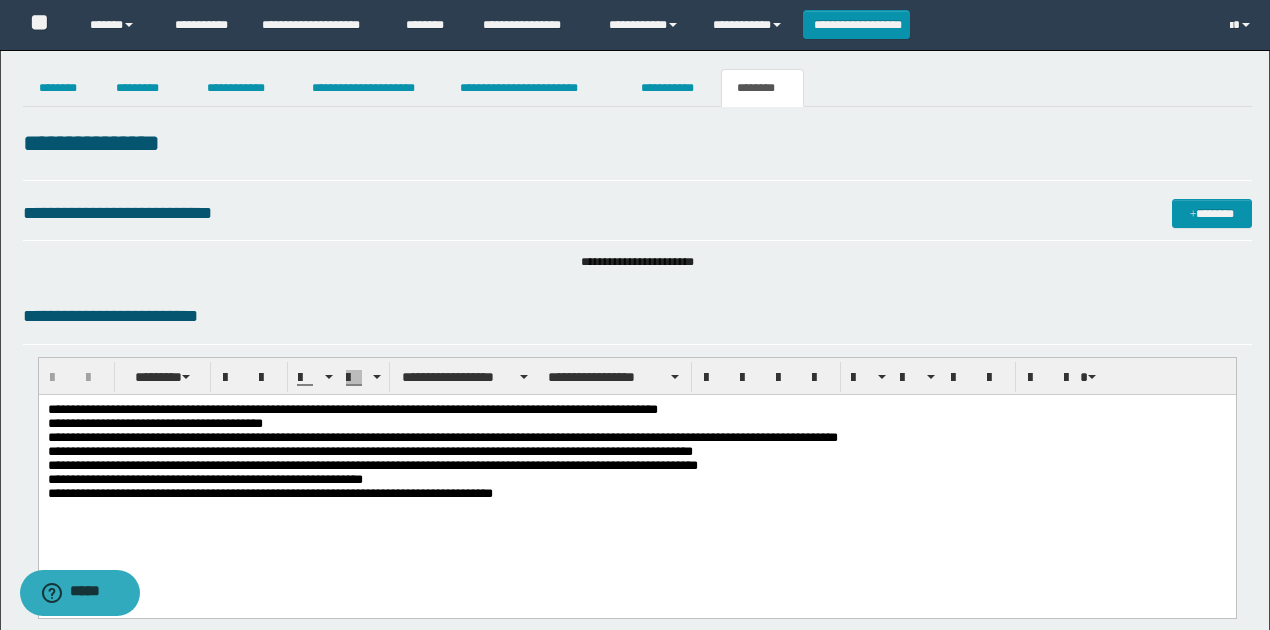 drag, startPoint x: 372, startPoint y: 410, endPoint x: 472, endPoint y: 405, distance: 100.12492 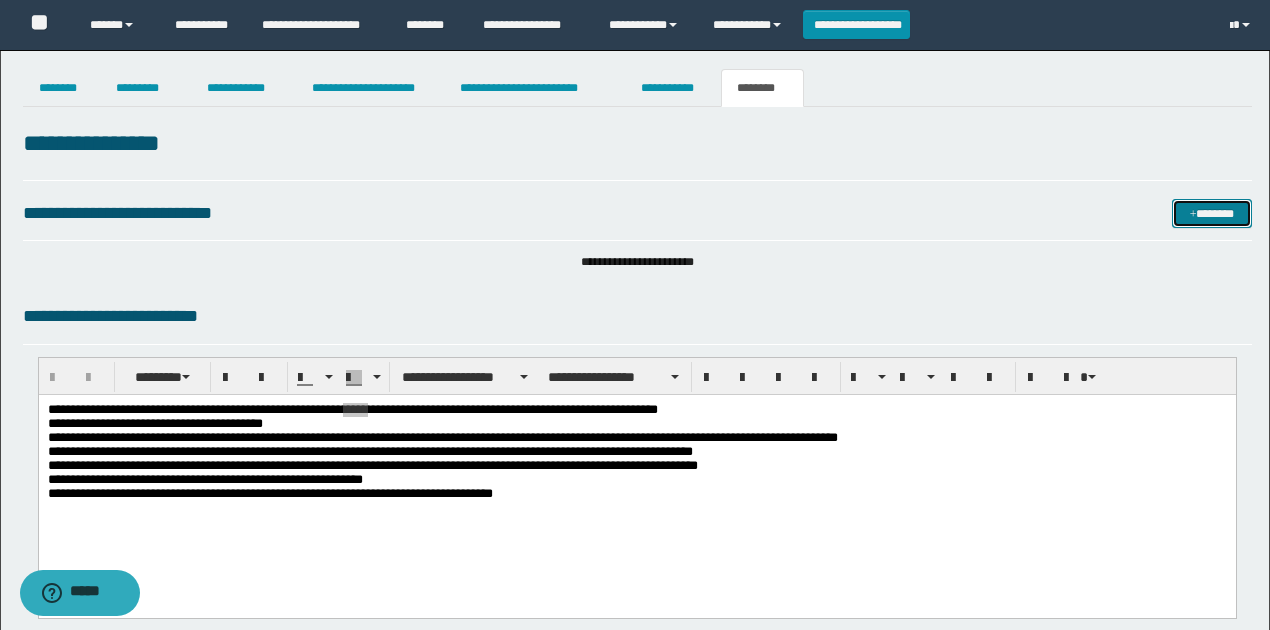 click on "*******" at bounding box center (1211, 213) 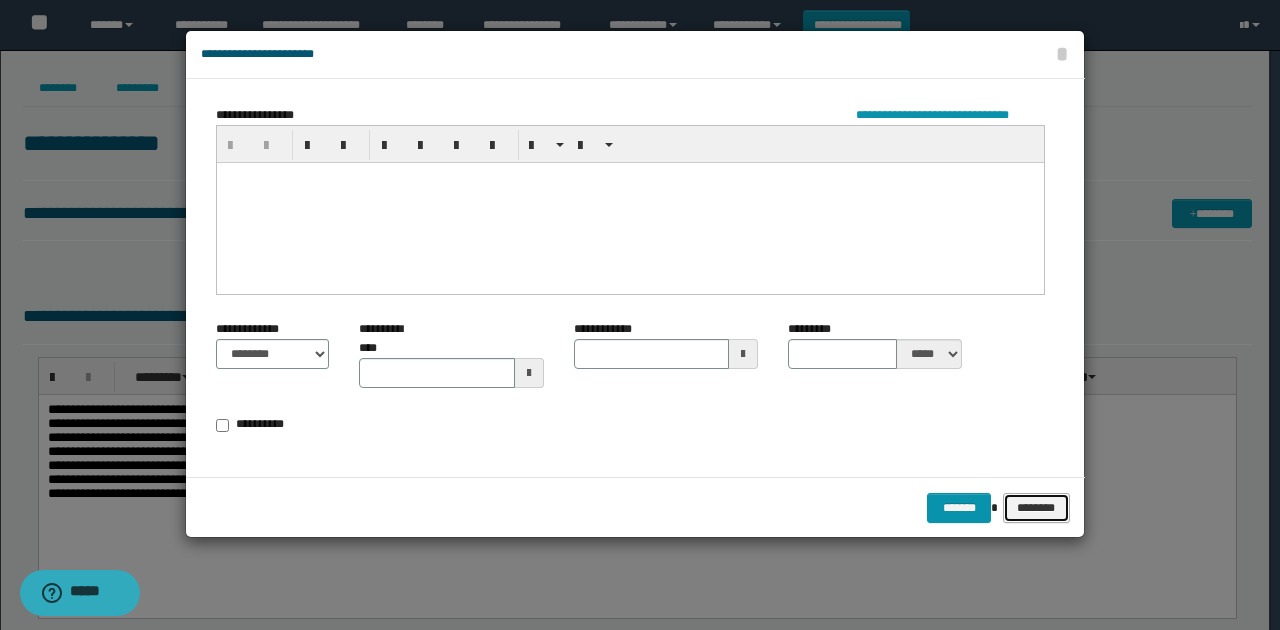 click on "********" at bounding box center (1036, 507) 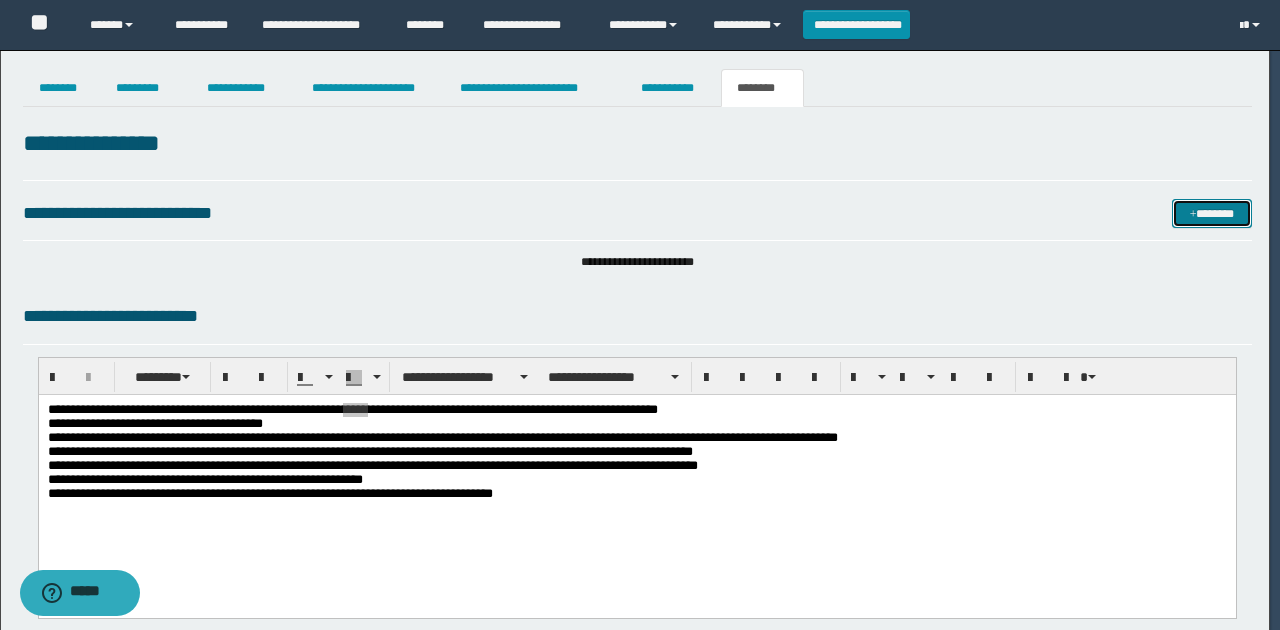 type 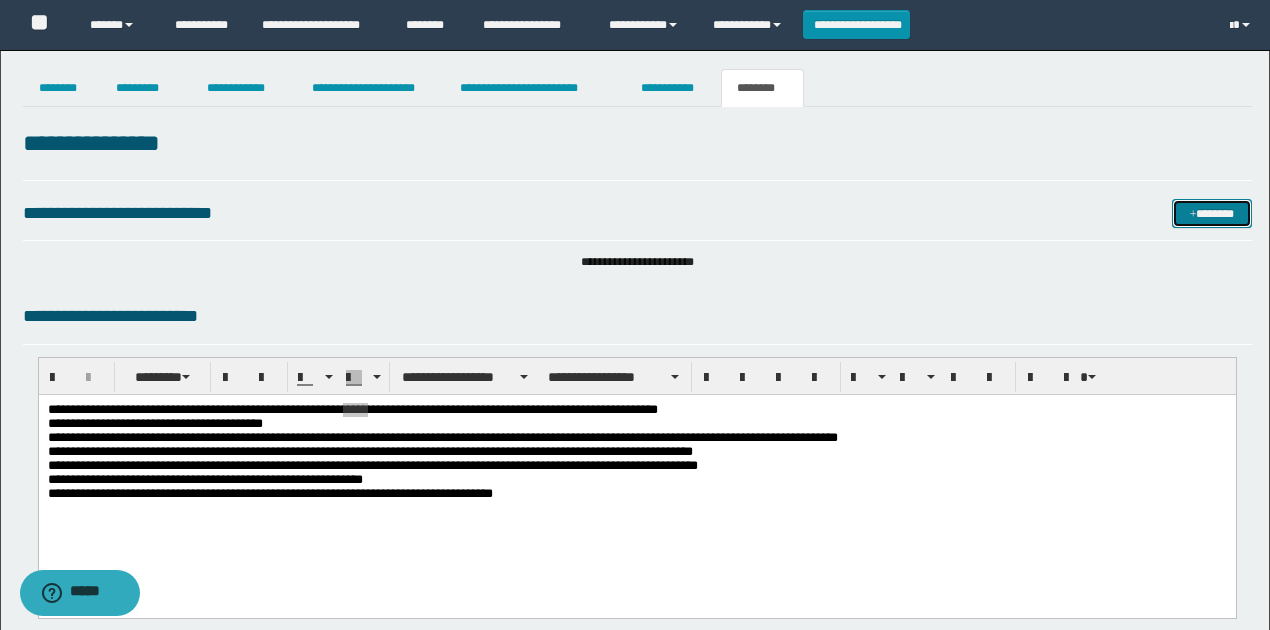 click on "*******" at bounding box center [1211, 213] 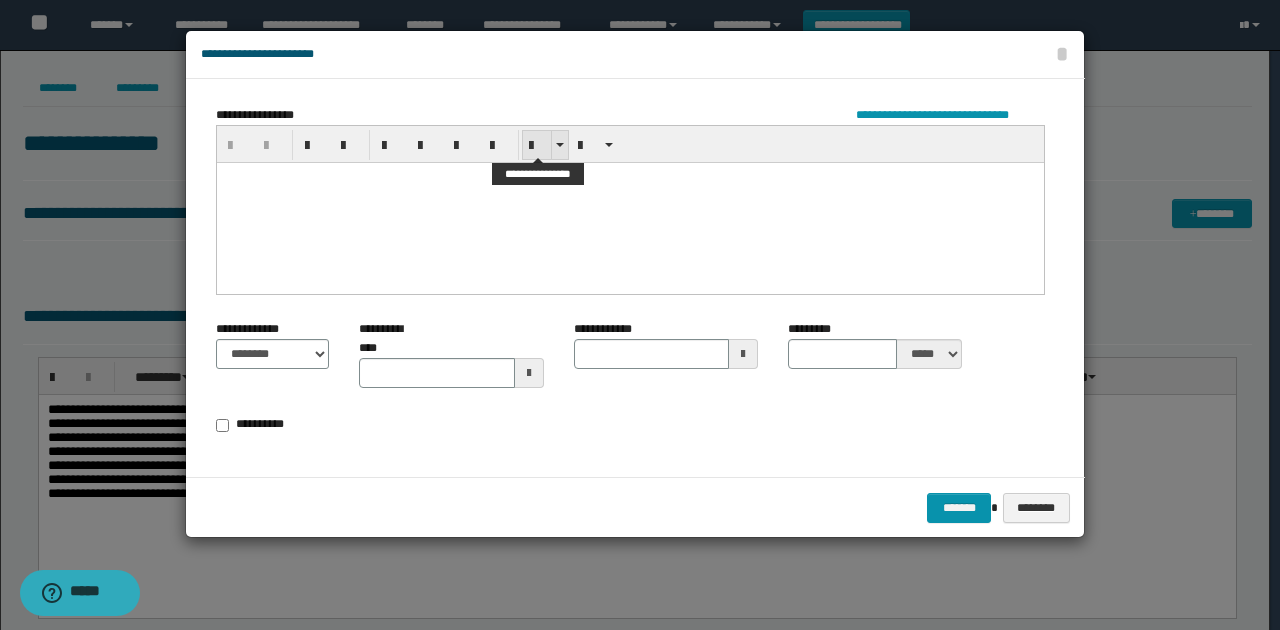 click at bounding box center [537, 146] 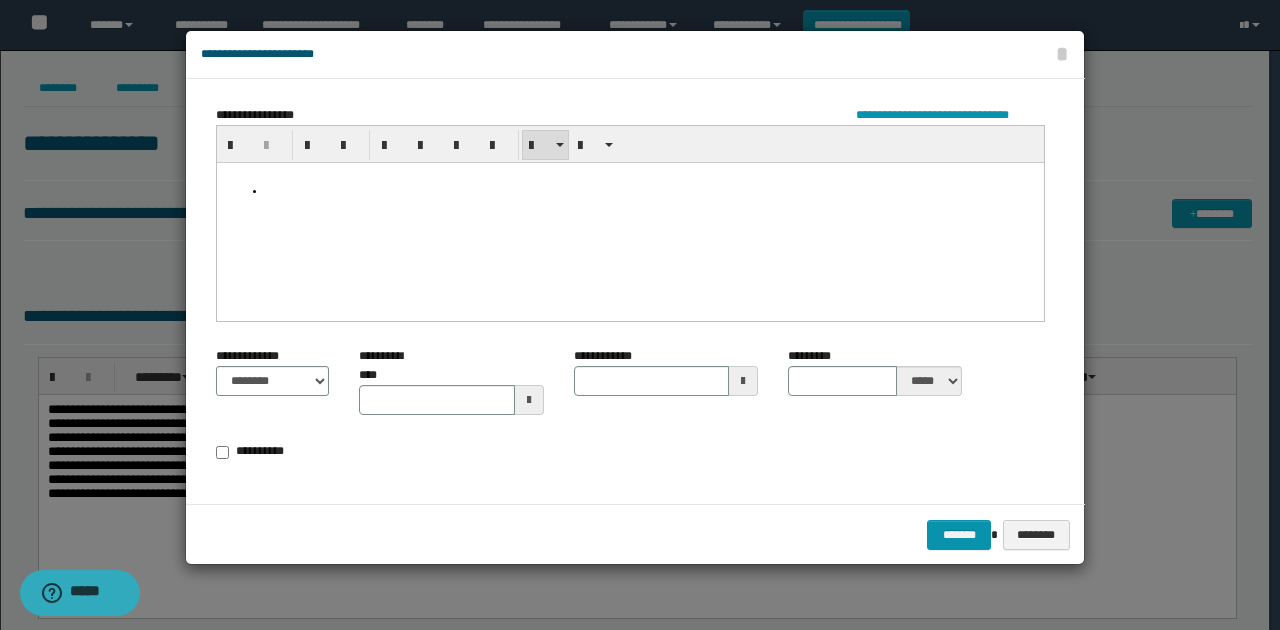 paste 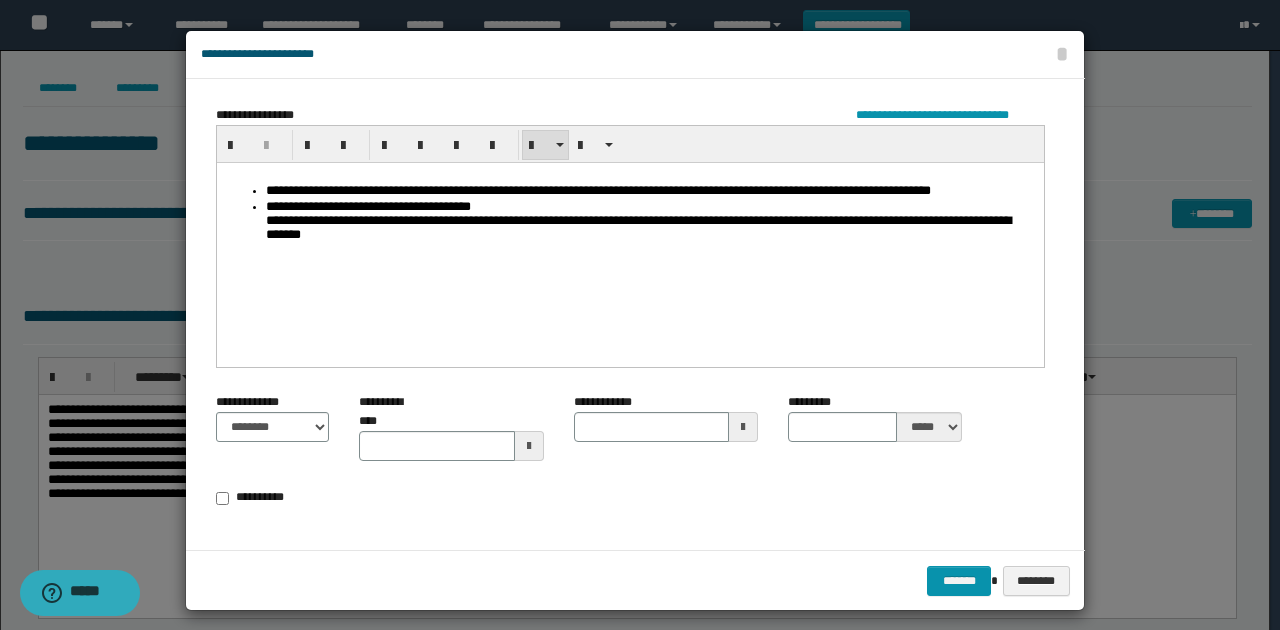 click on "**********" at bounding box center (650, 222) 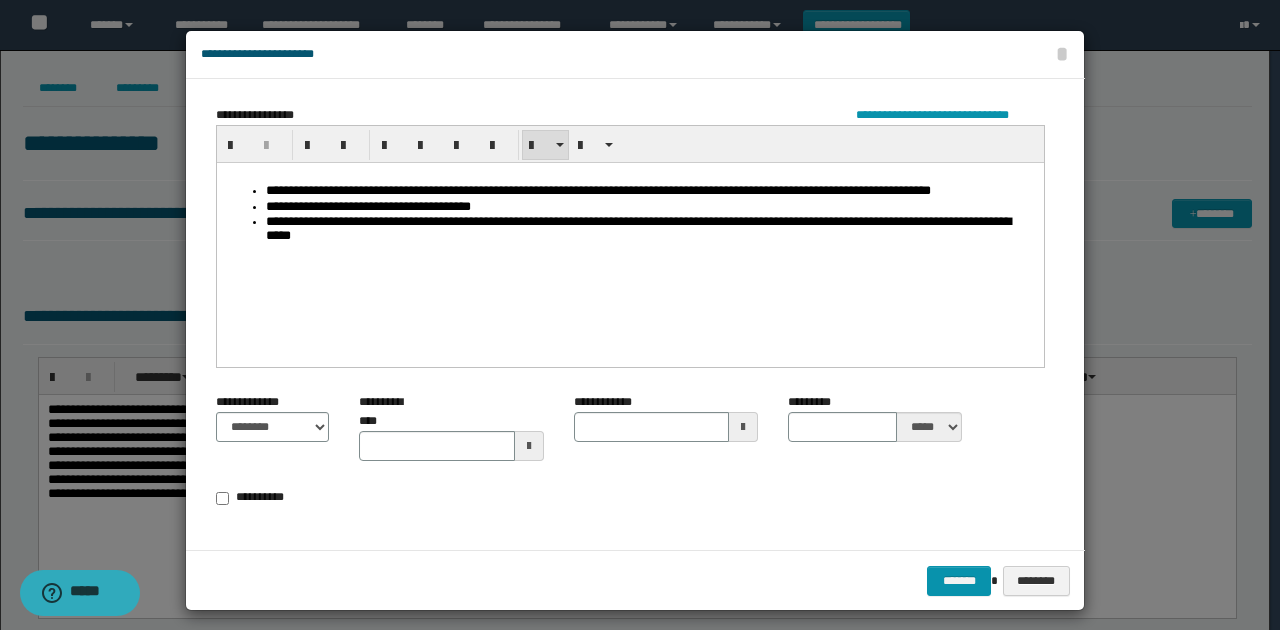 click on "**********" at bounding box center (650, 229) 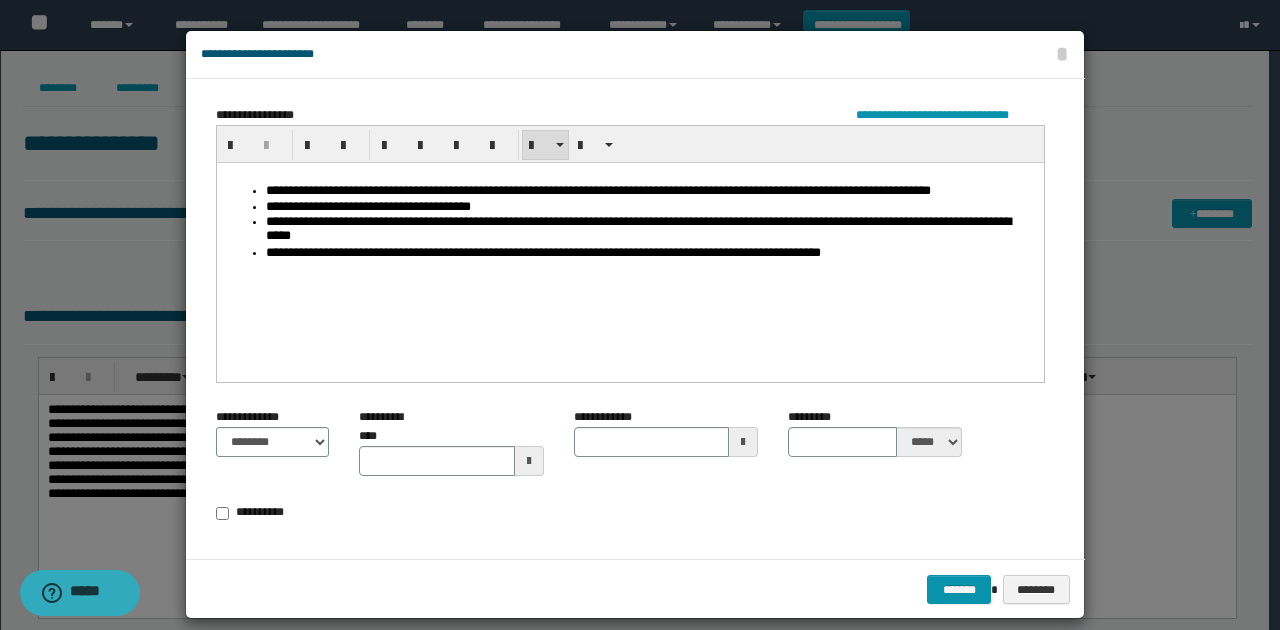 type 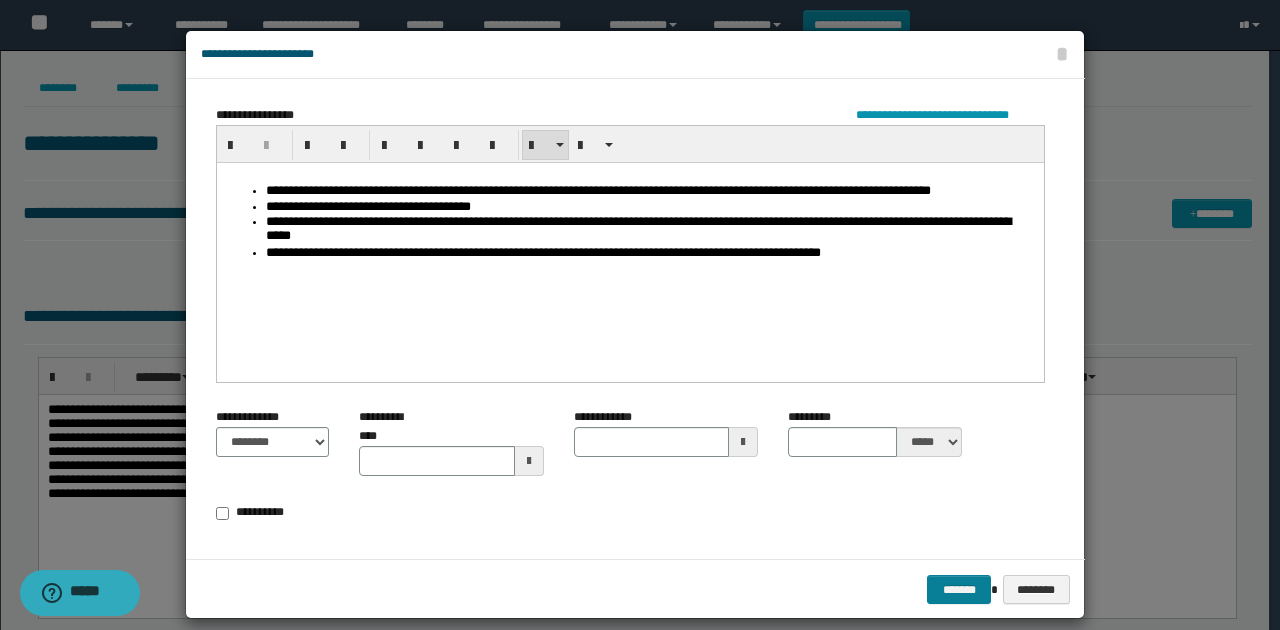 click on "*******" at bounding box center [959, 589] 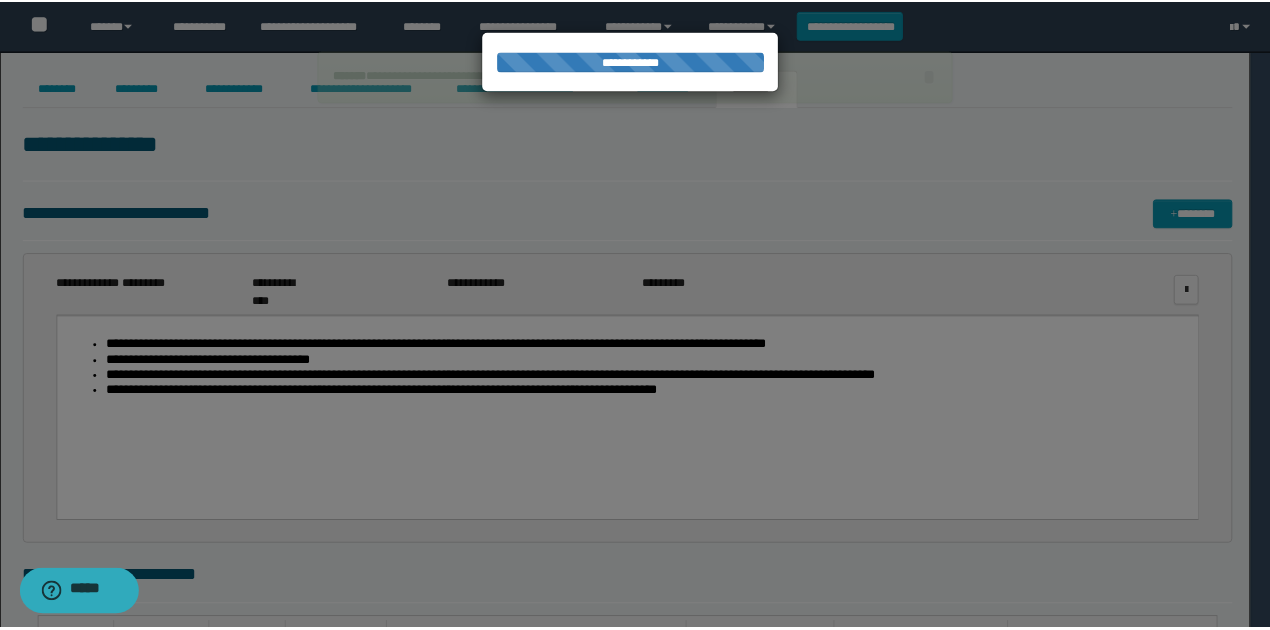 scroll, scrollTop: 0, scrollLeft: 0, axis: both 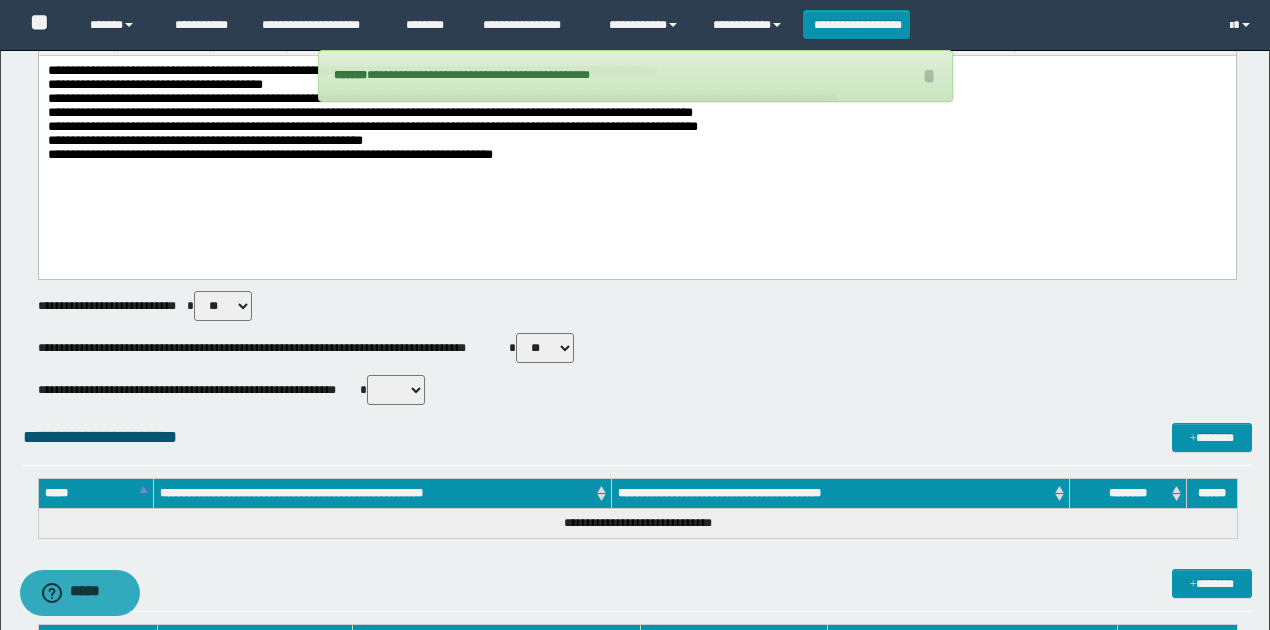 drag, startPoint x: 403, startPoint y: 378, endPoint x: 398, endPoint y: 402, distance: 24.5153 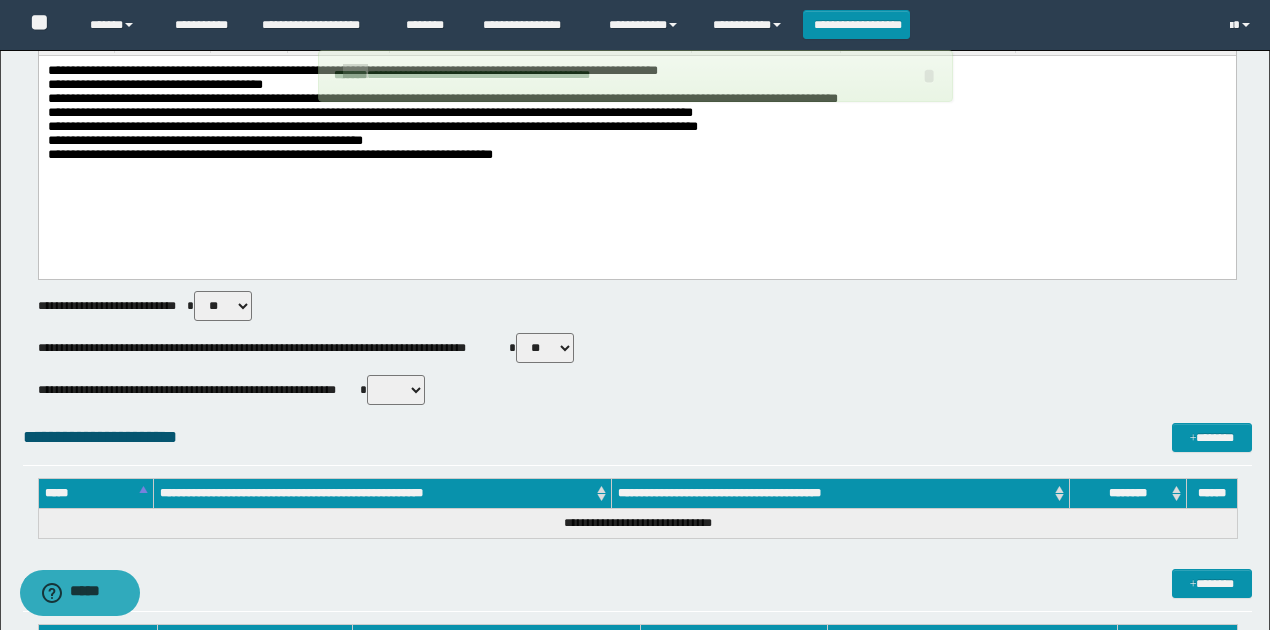 select on "*****" 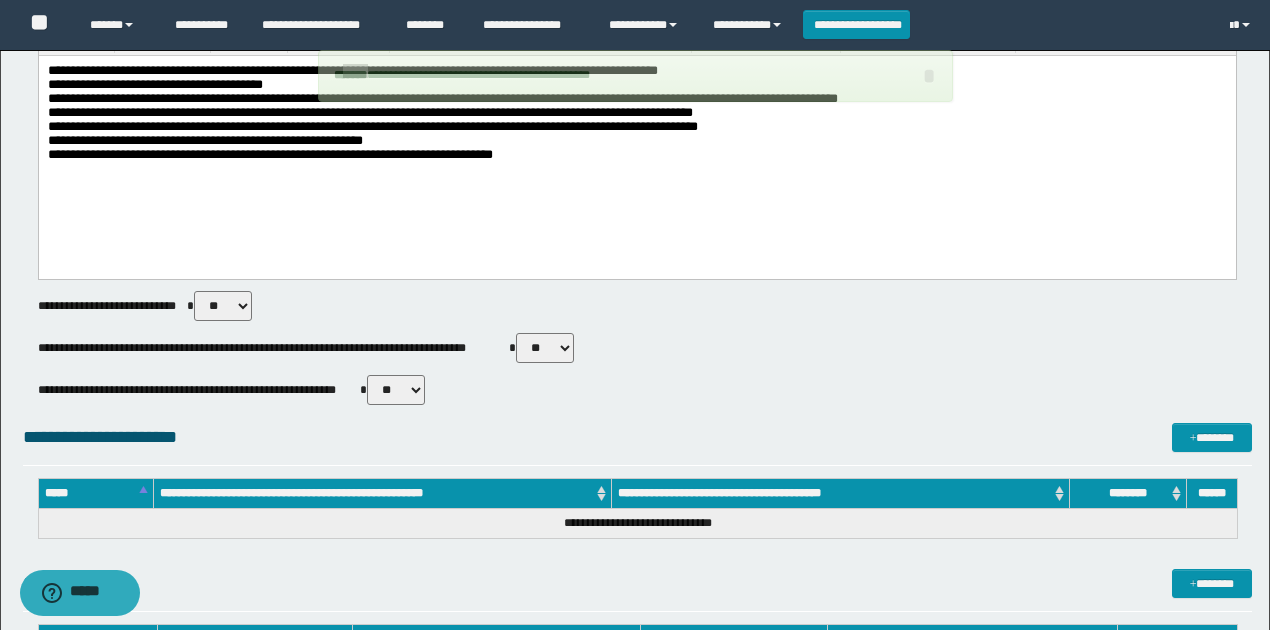 click on "**
**" at bounding box center (396, 390) 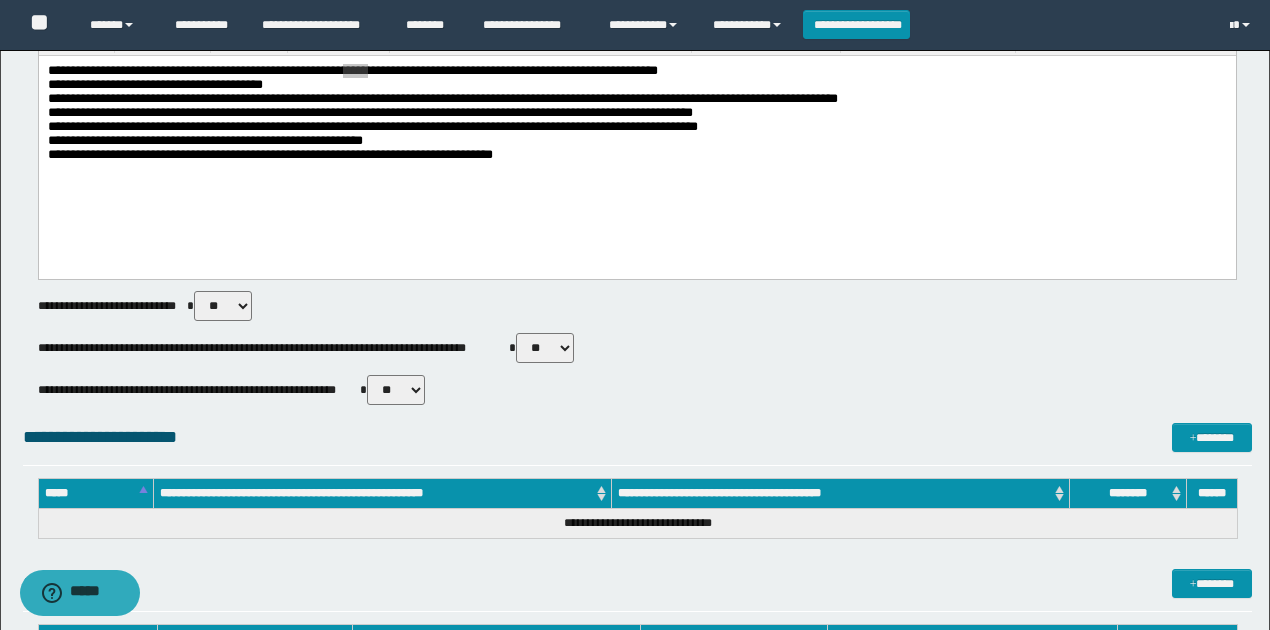 click on "**********" at bounding box center (637, 341) 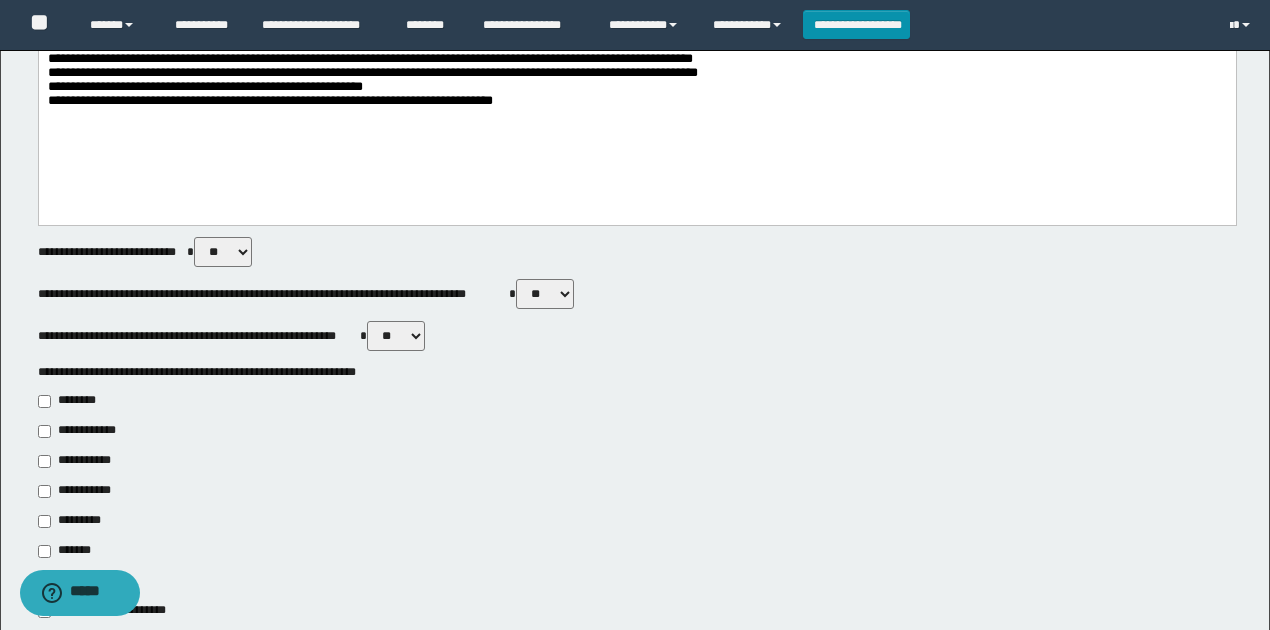 scroll, scrollTop: 733, scrollLeft: 0, axis: vertical 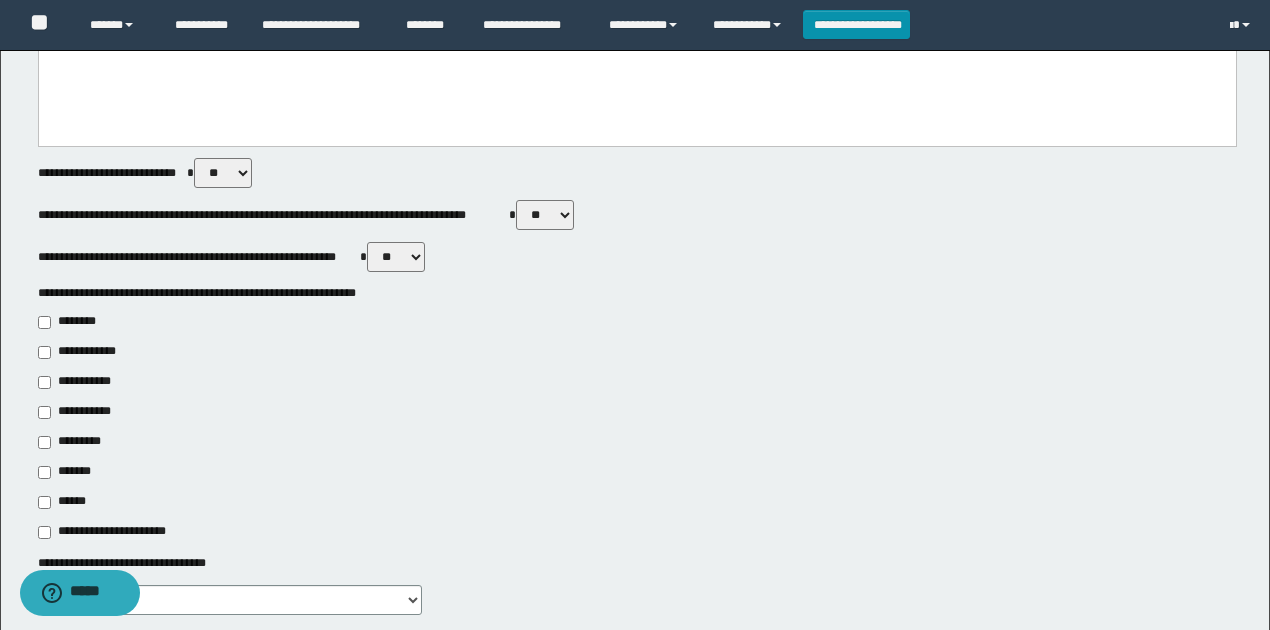 click on "**********" at bounding box center [81, 382] 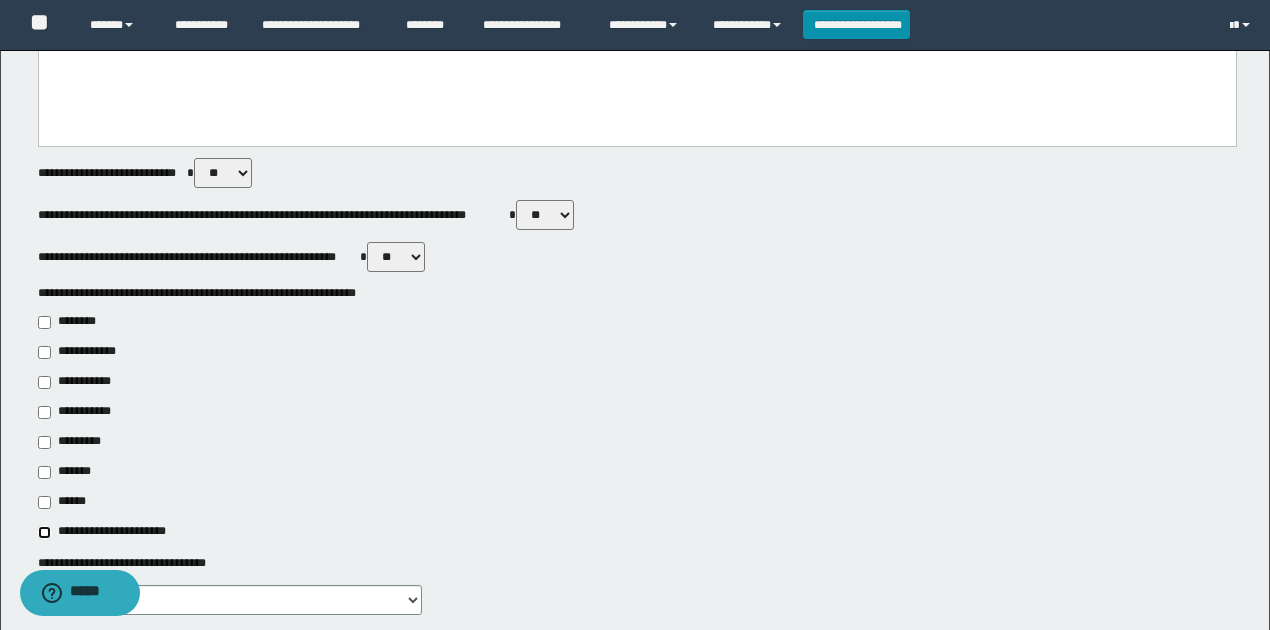 type on "**********" 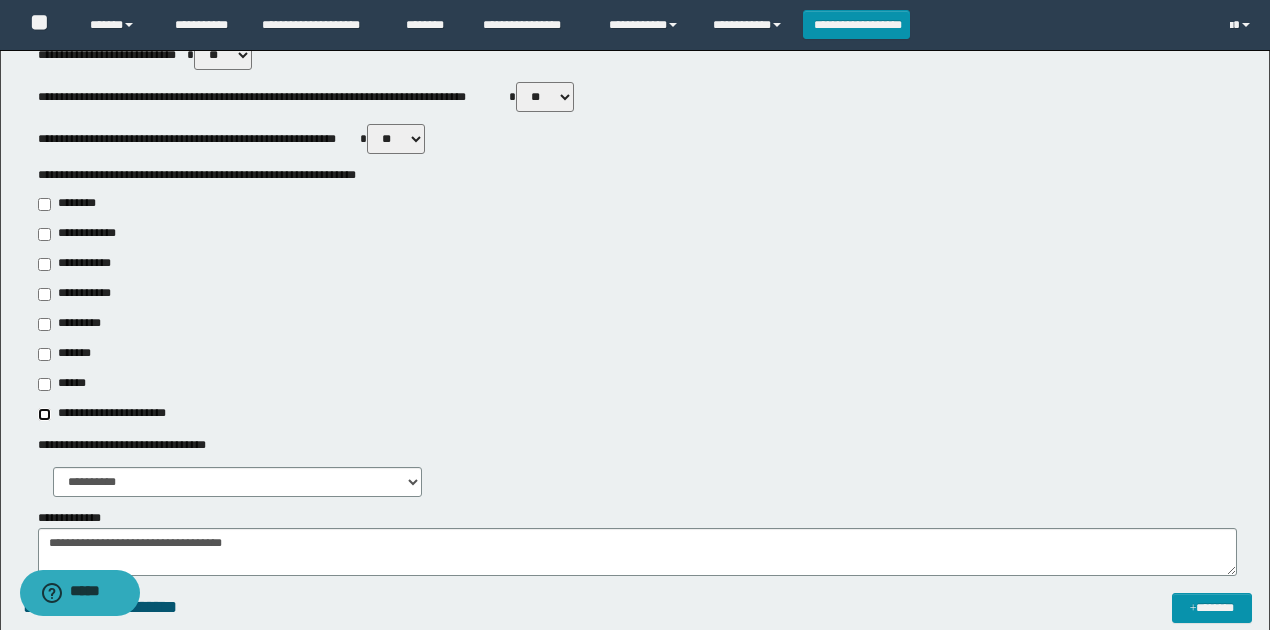 scroll, scrollTop: 1000, scrollLeft: 0, axis: vertical 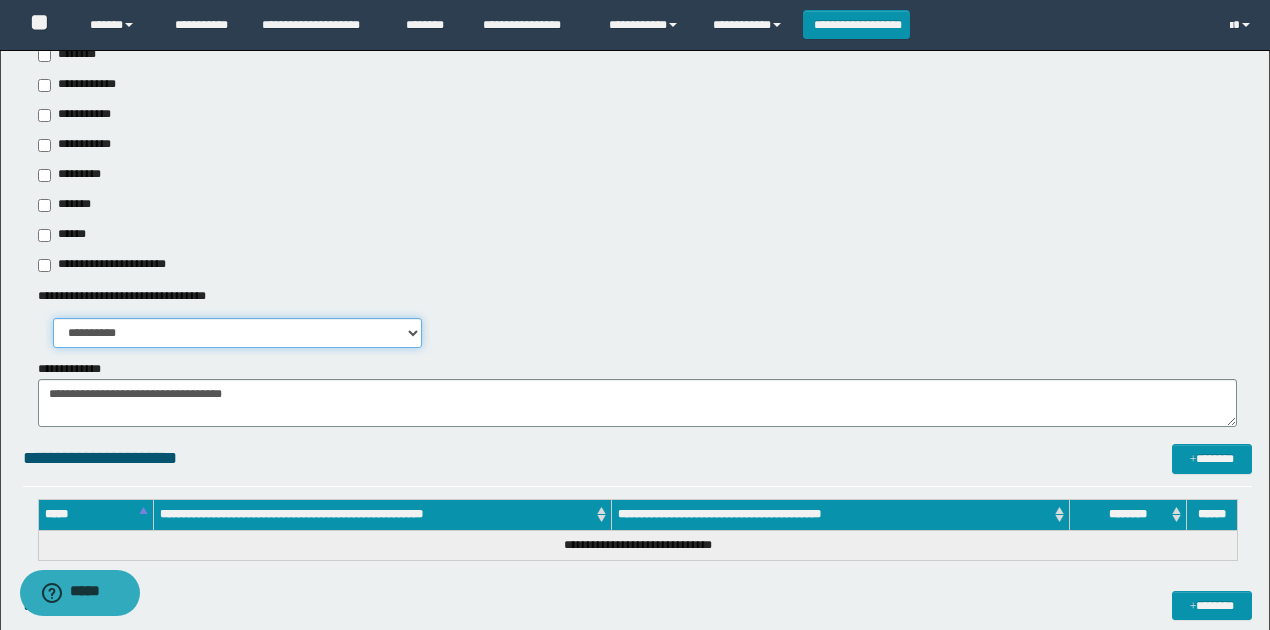 click on "**********" at bounding box center [238, 333] 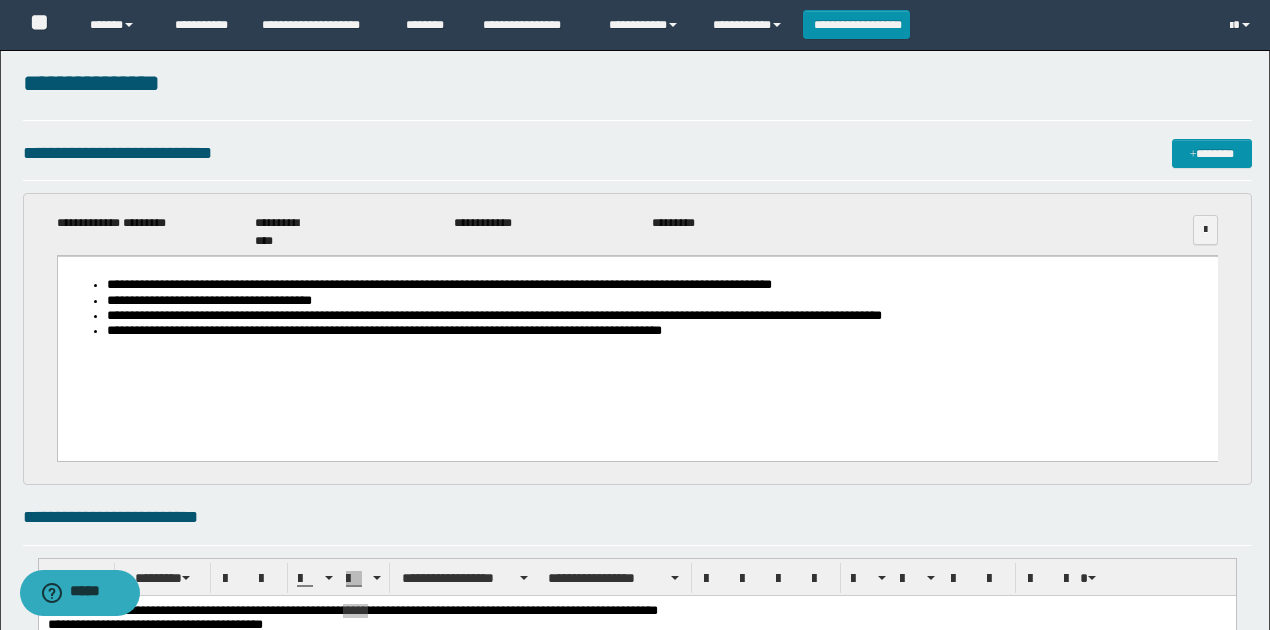 scroll, scrollTop: 0, scrollLeft: 0, axis: both 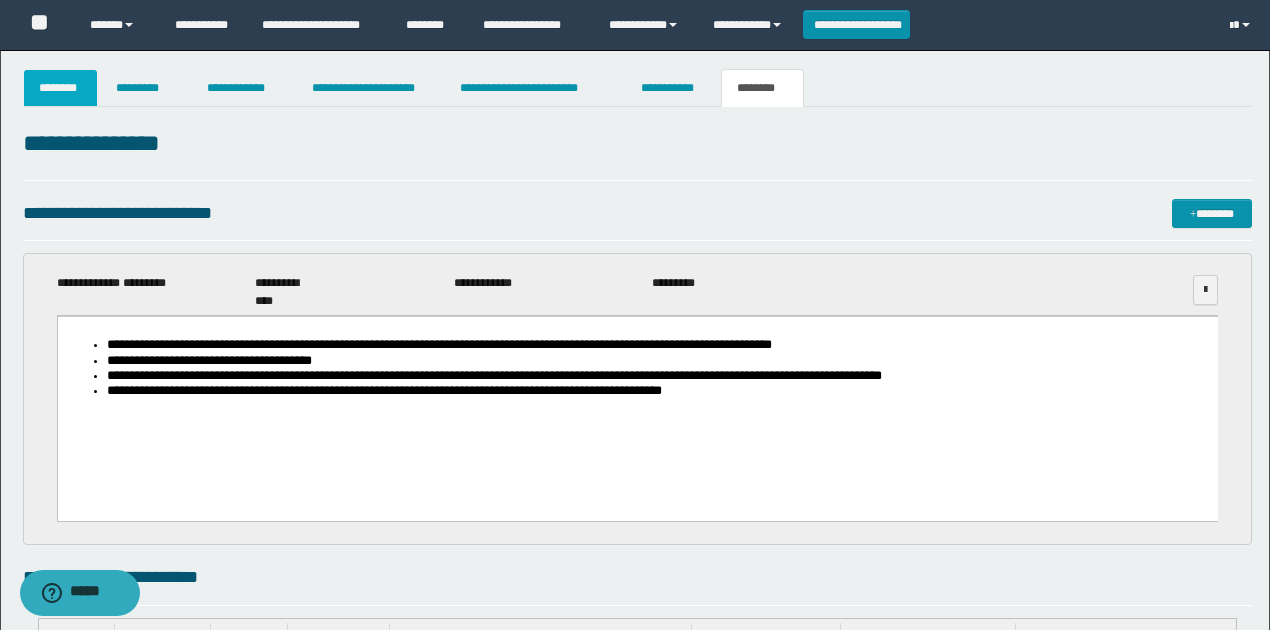 click on "********" at bounding box center (61, 88) 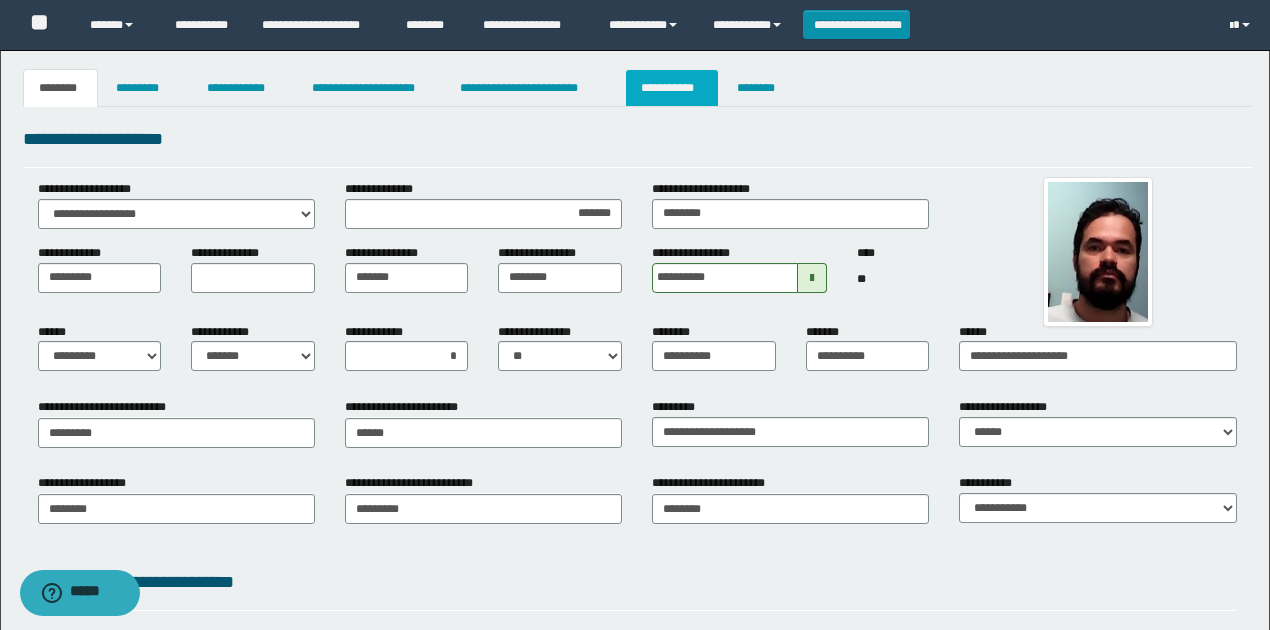 click on "**********" at bounding box center [672, 88] 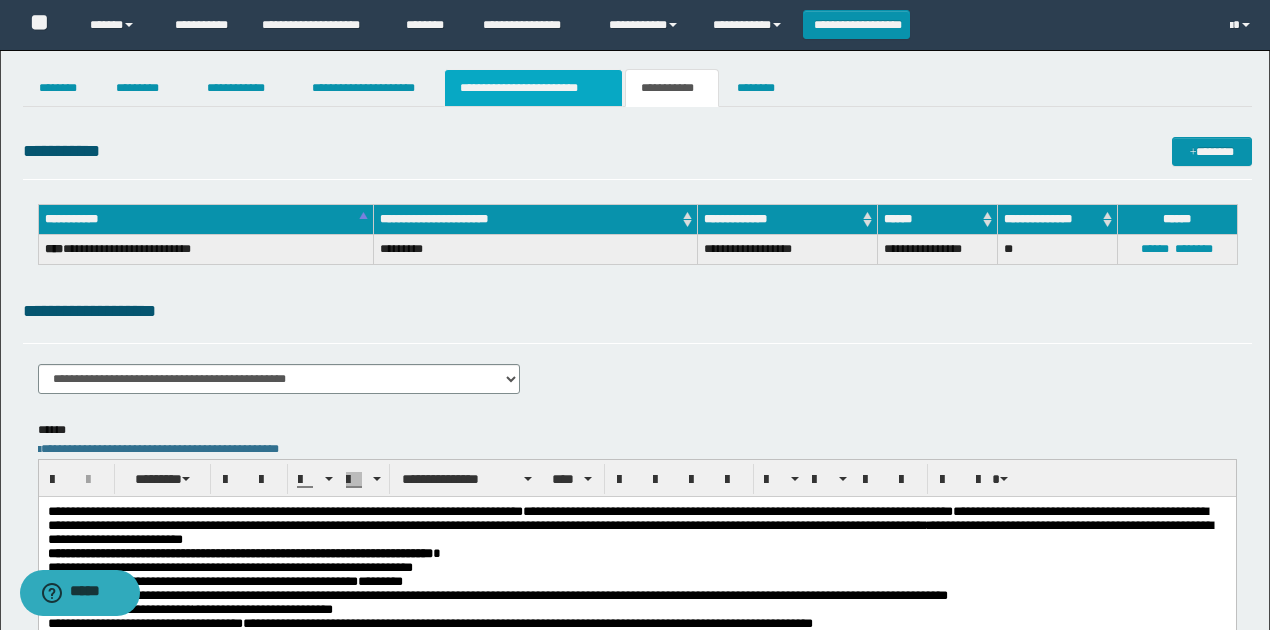 click on "**********" at bounding box center [533, 88] 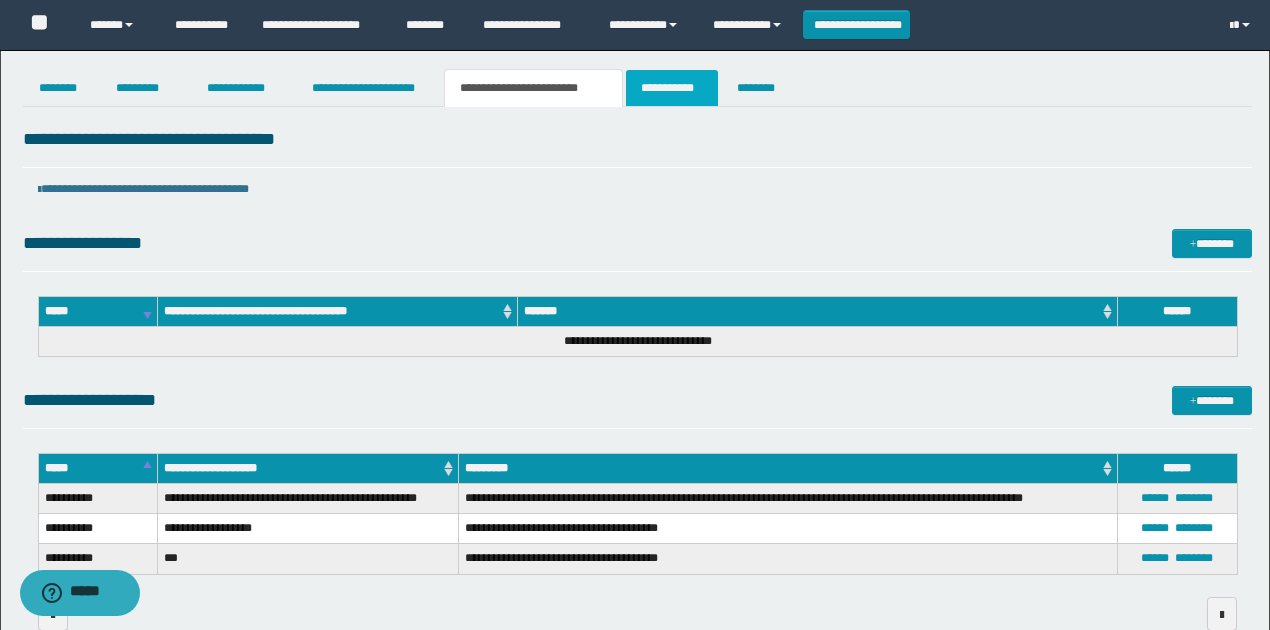 click on "**********" at bounding box center (672, 88) 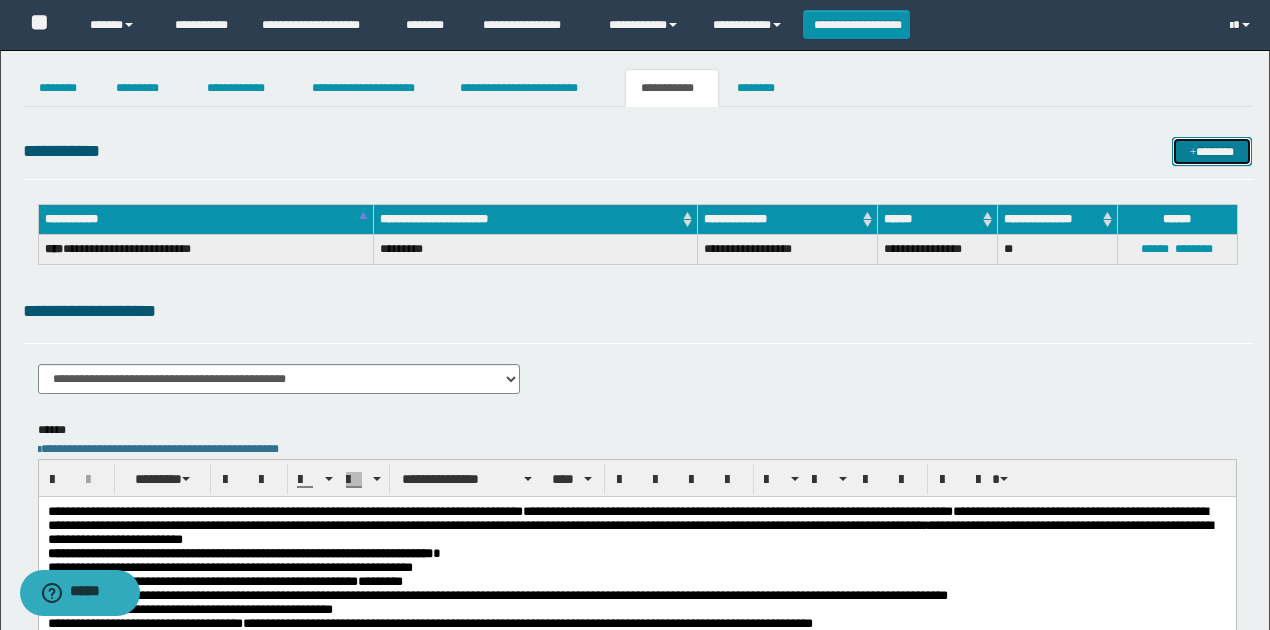 click on "*******" at bounding box center [1211, 151] 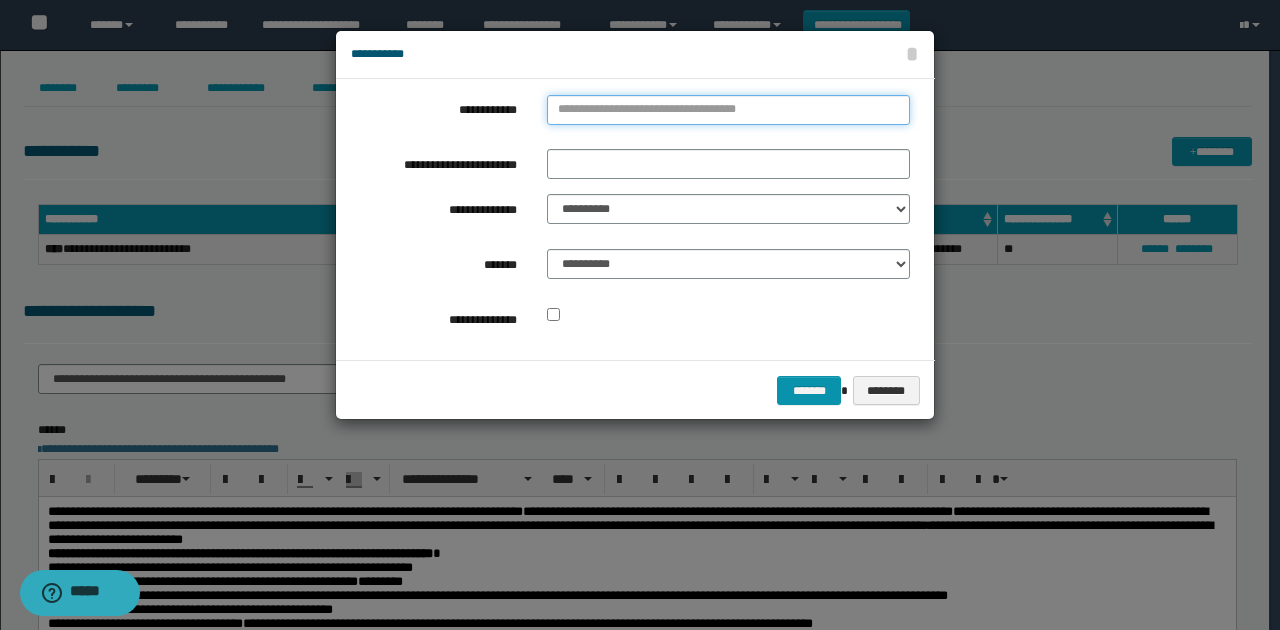 type on "**********" 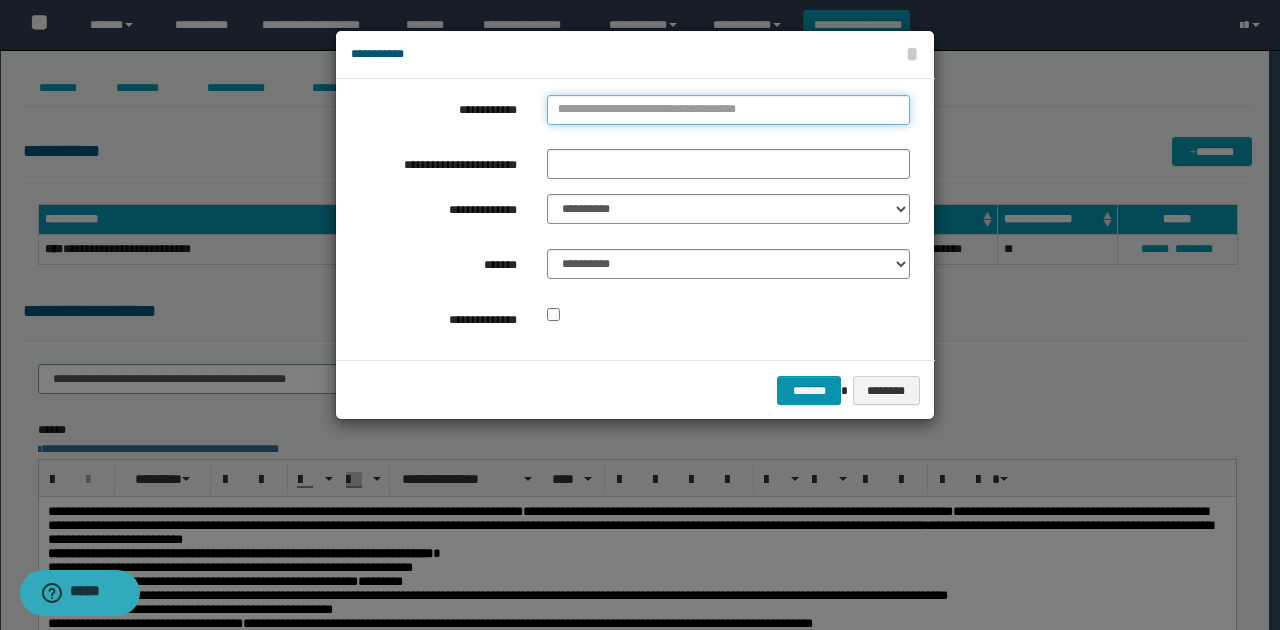 click on "**********" at bounding box center [728, 110] 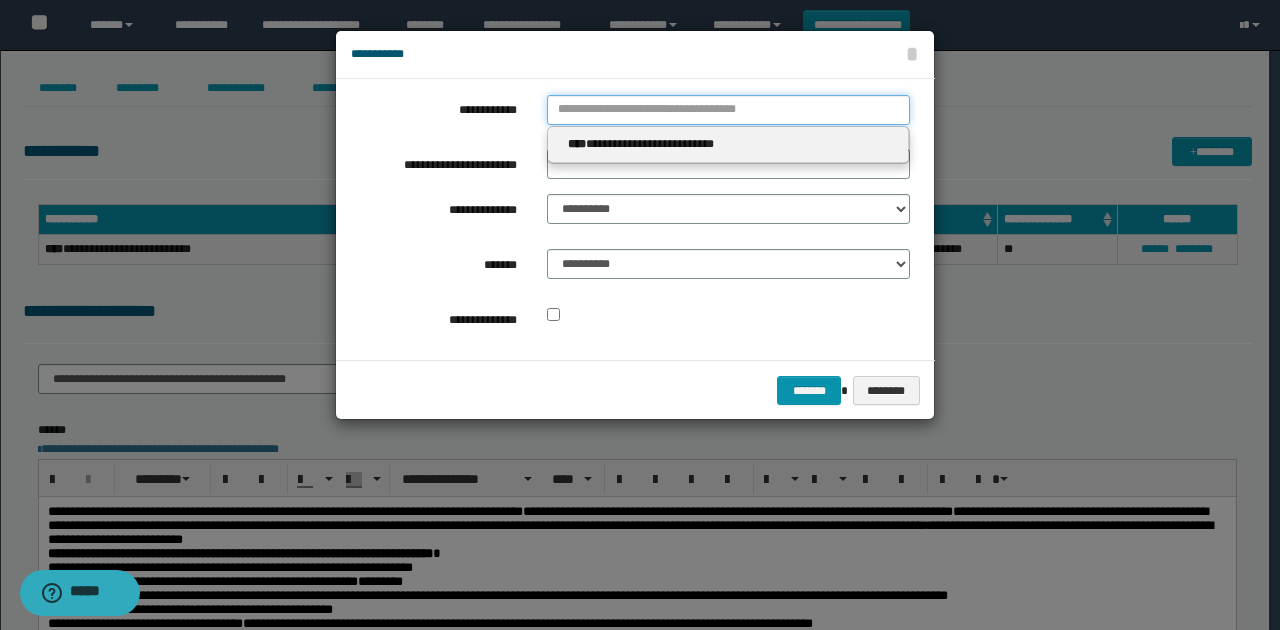 type 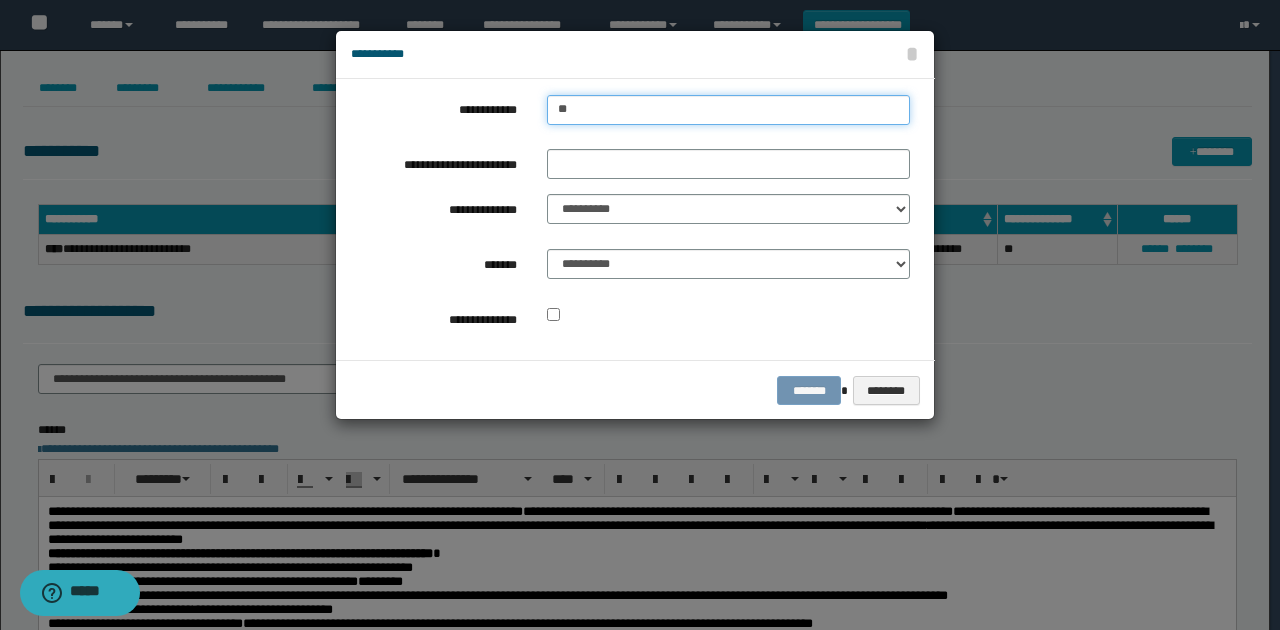 type on "***" 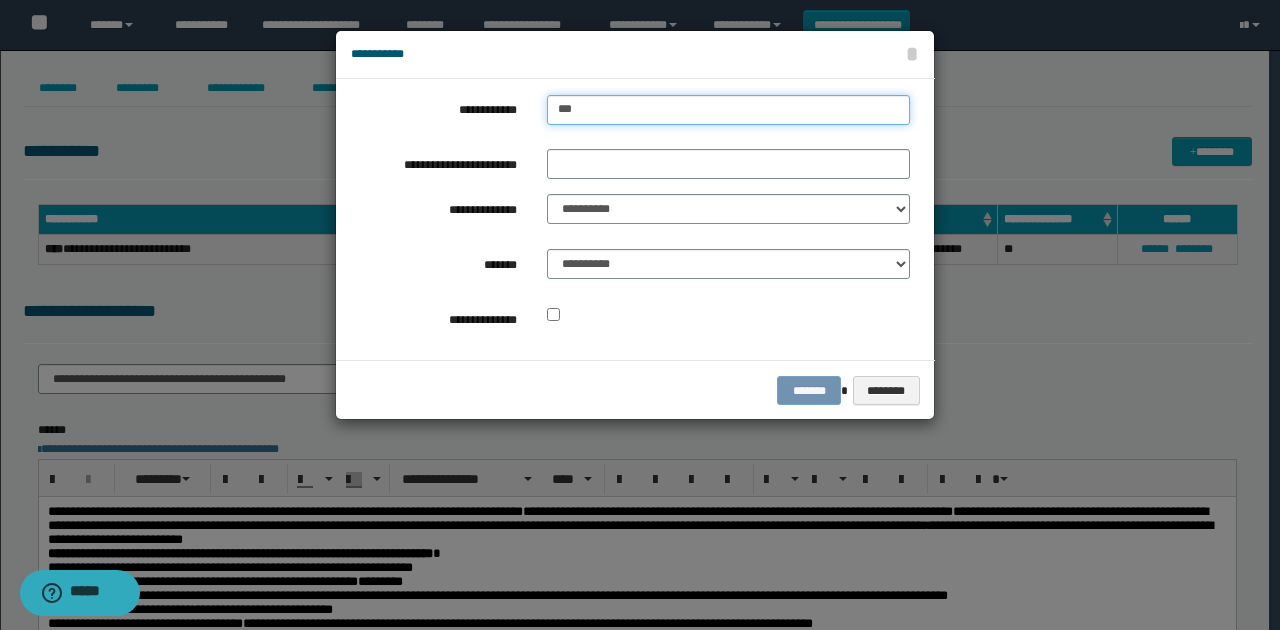 type on "***" 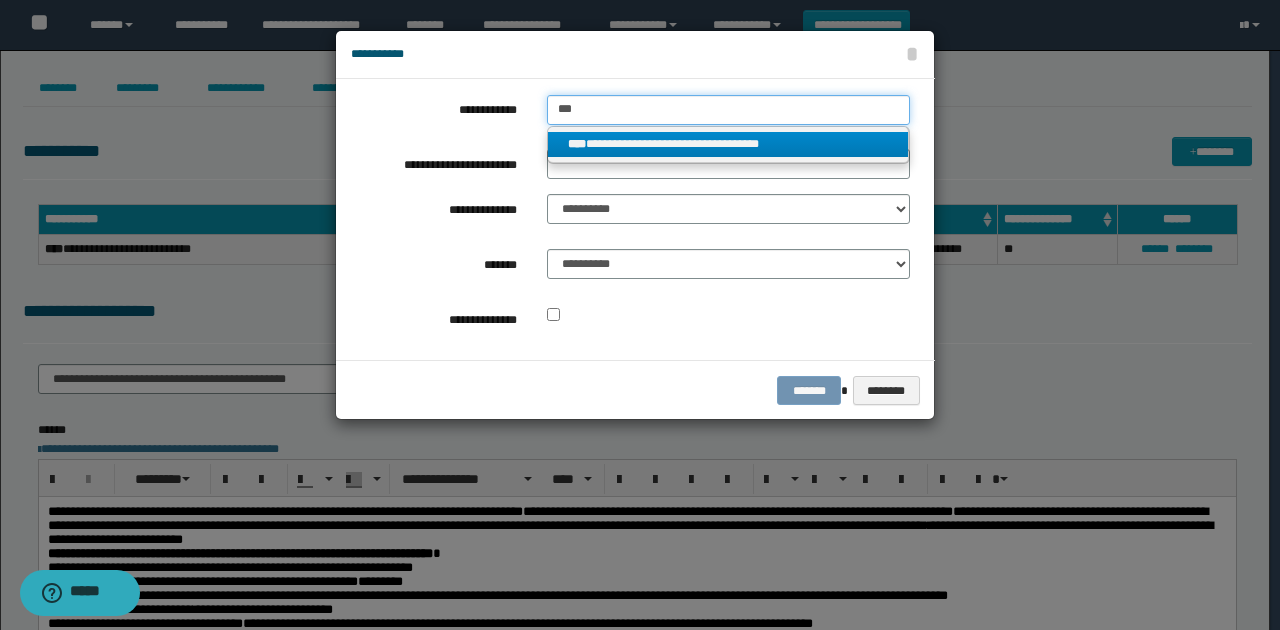 type on "***" 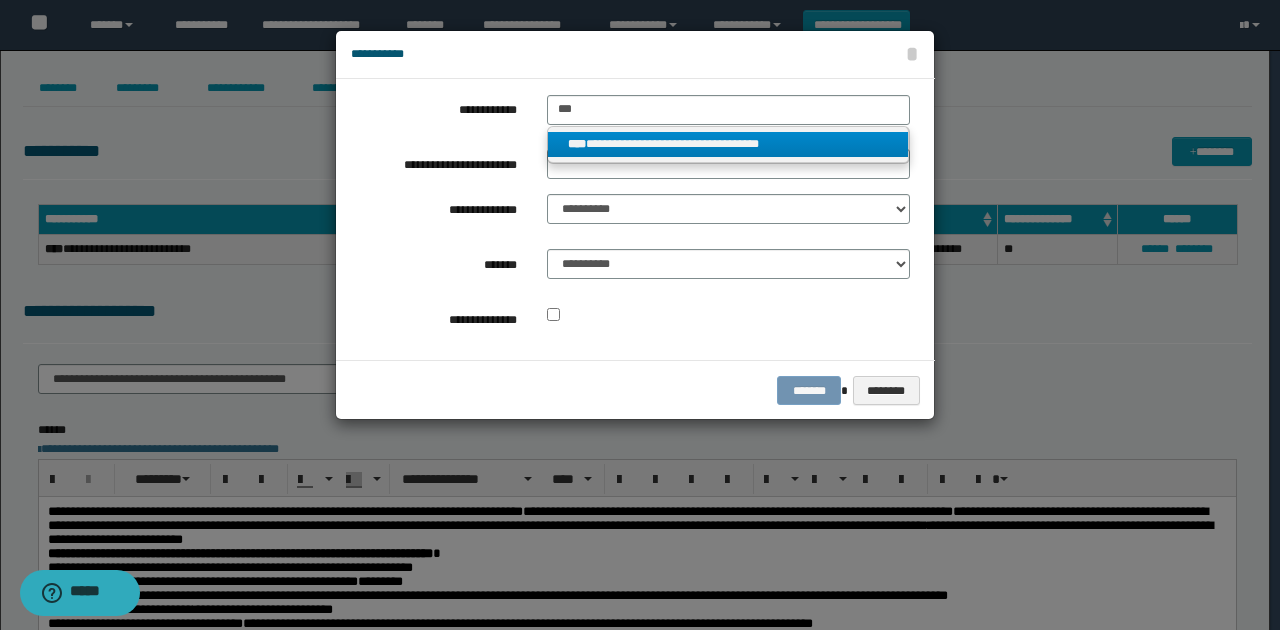 click on "**********" at bounding box center [728, 144] 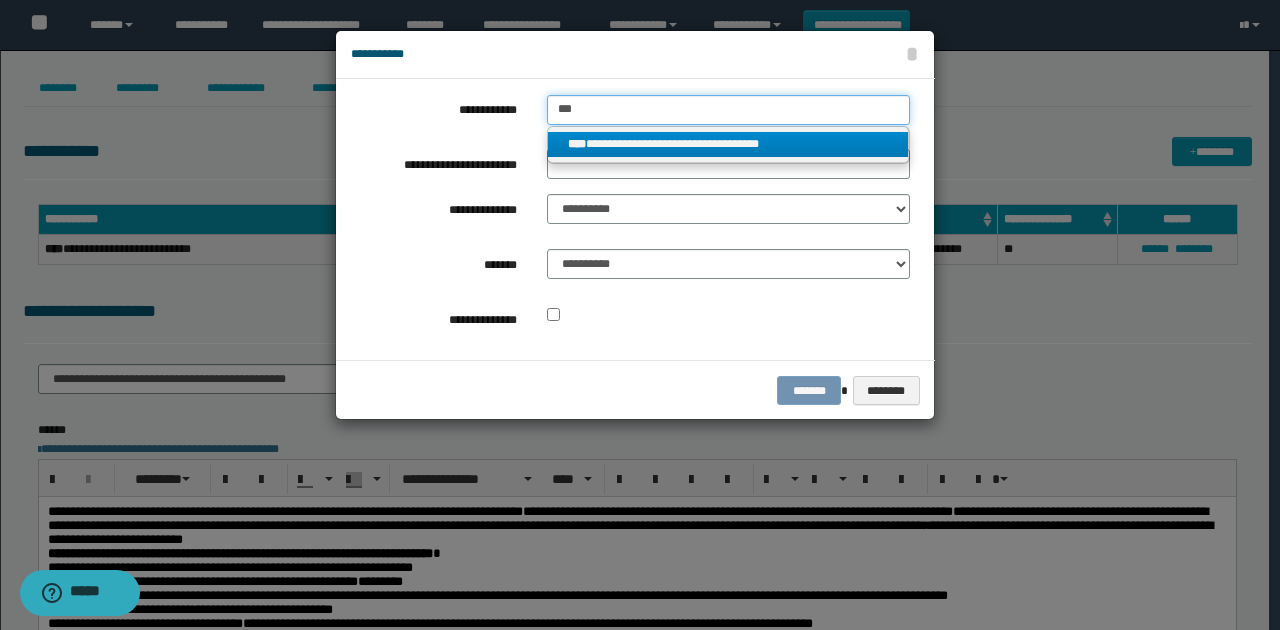 type 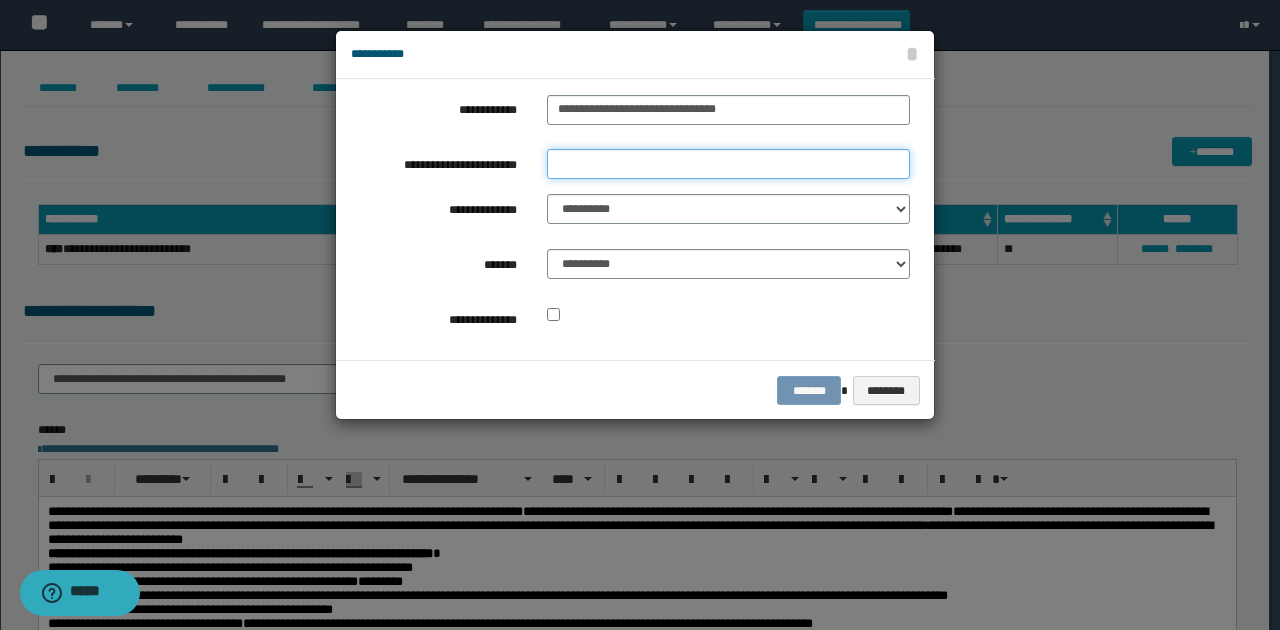 click on "**********" at bounding box center (728, 164) 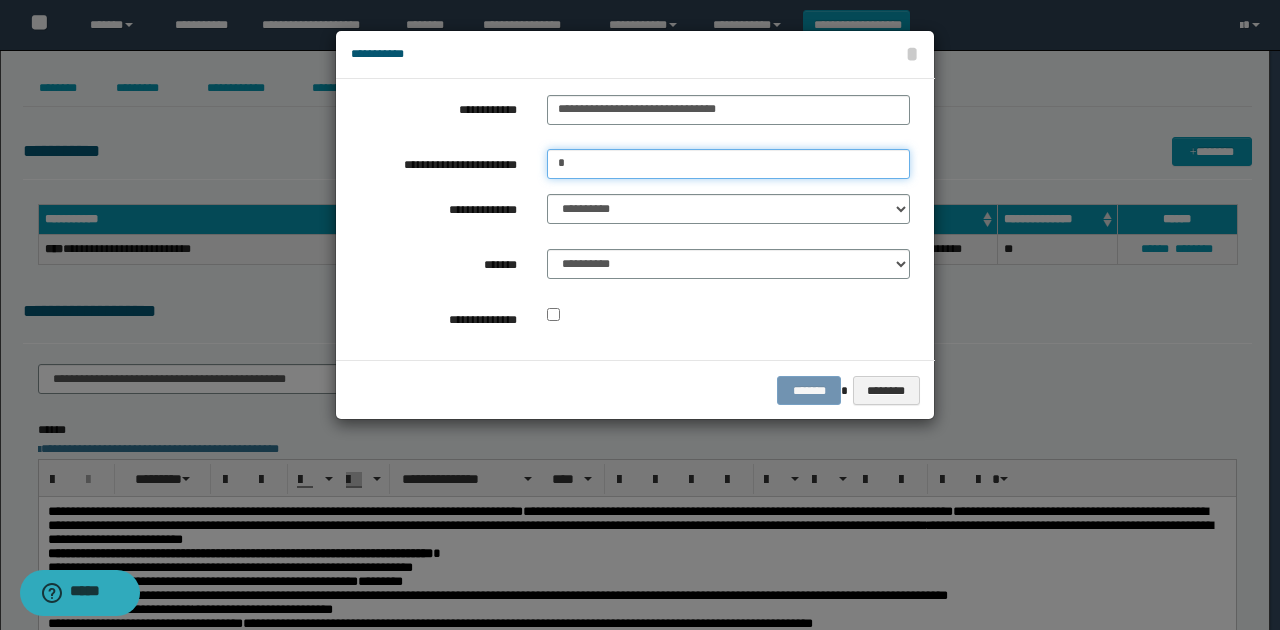 type on "*********" 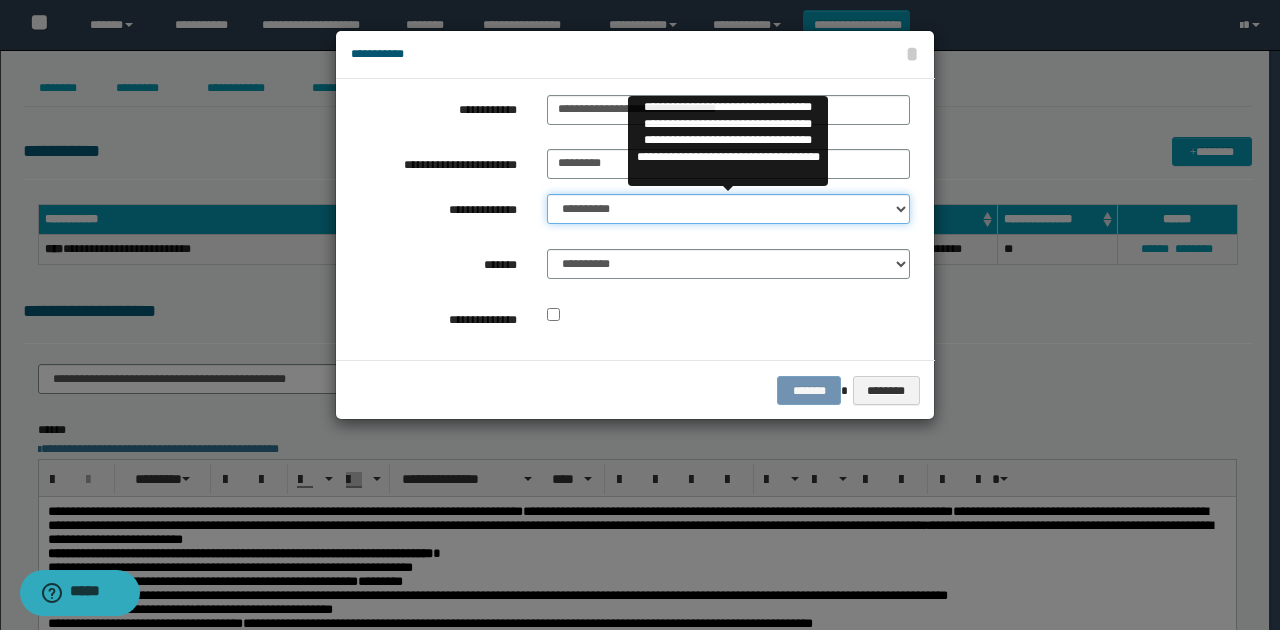 drag, startPoint x: 650, startPoint y: 206, endPoint x: 651, endPoint y: 220, distance: 14.035668 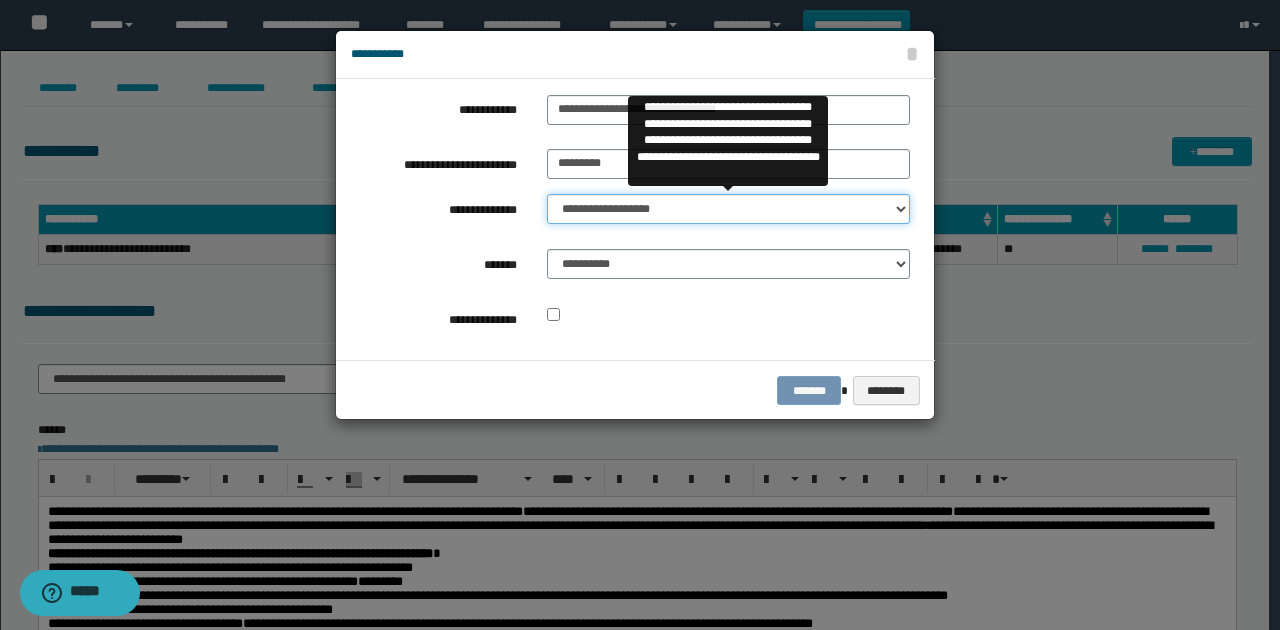 click on "**********" at bounding box center (728, 209) 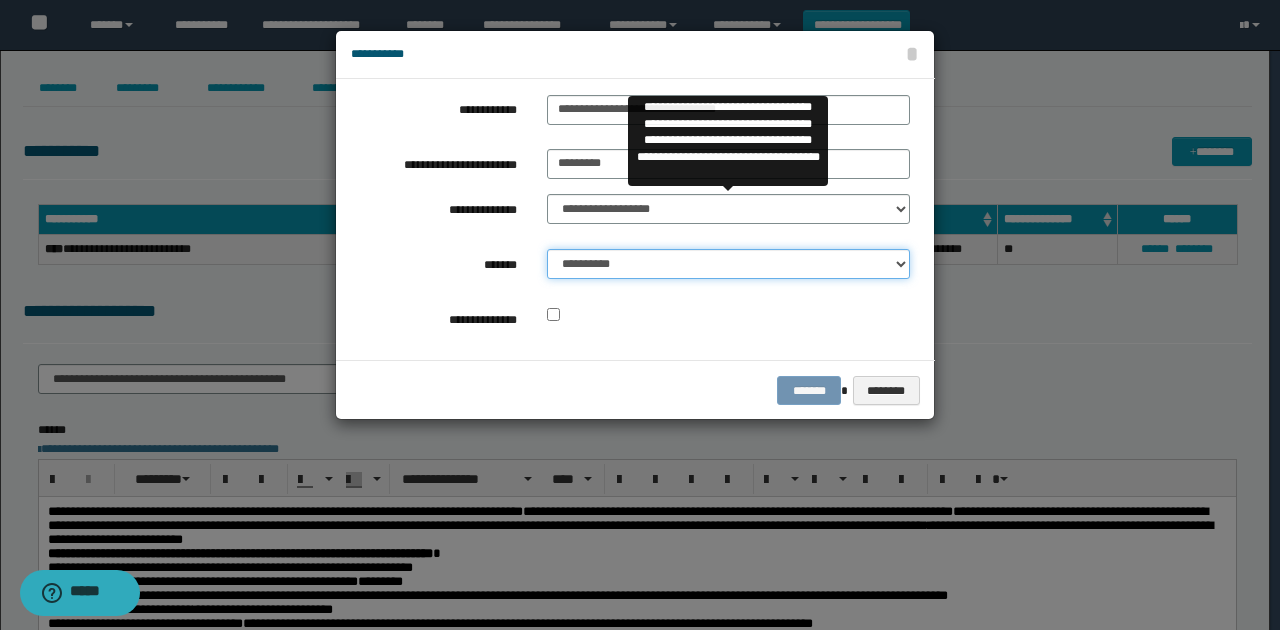 click on "**********" at bounding box center (728, 264) 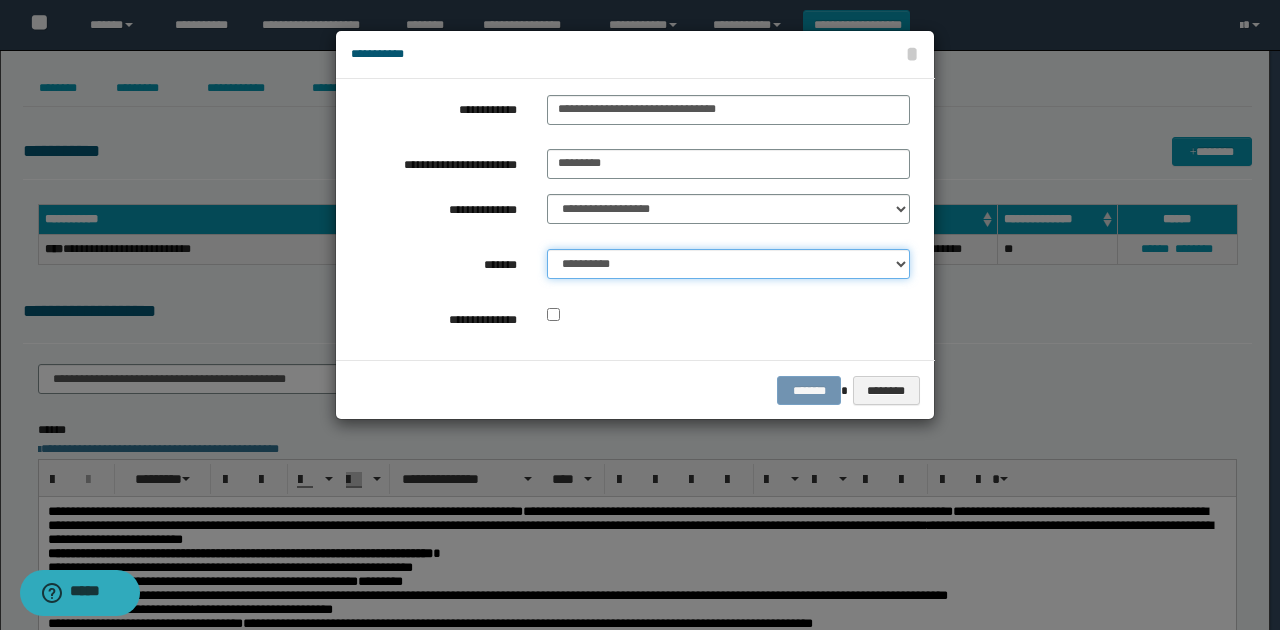 select on "*" 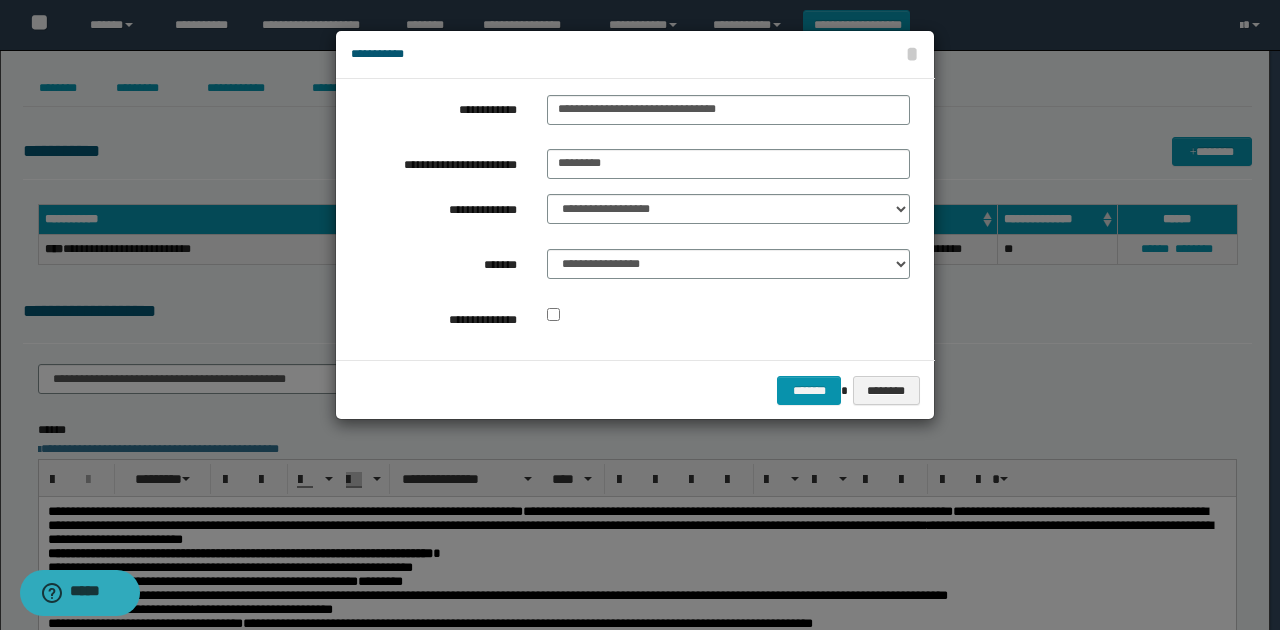 click on "**********" at bounding box center (630, 219) 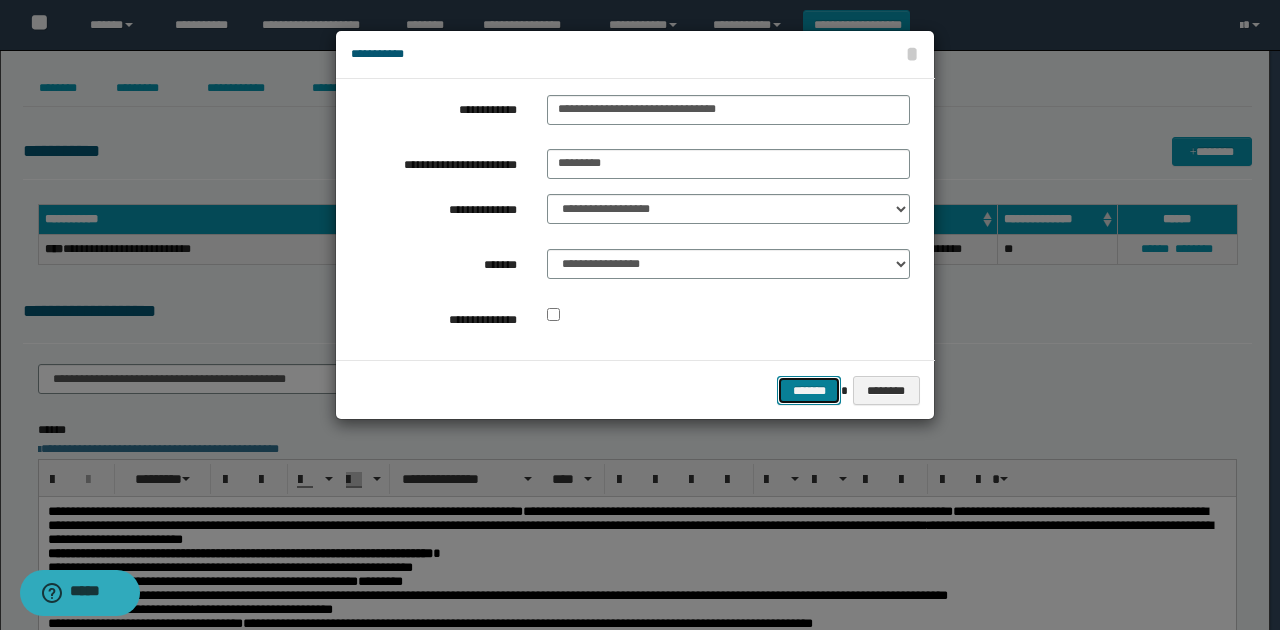 click on "*******" at bounding box center (809, 390) 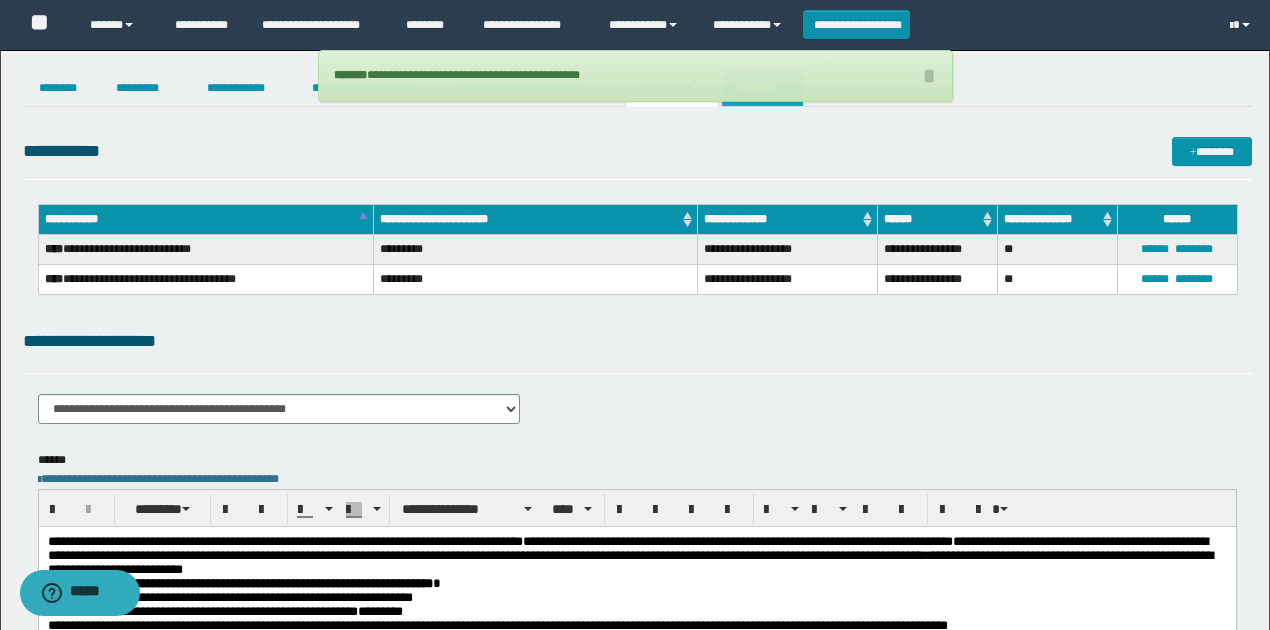 click on "********" at bounding box center (762, 88) 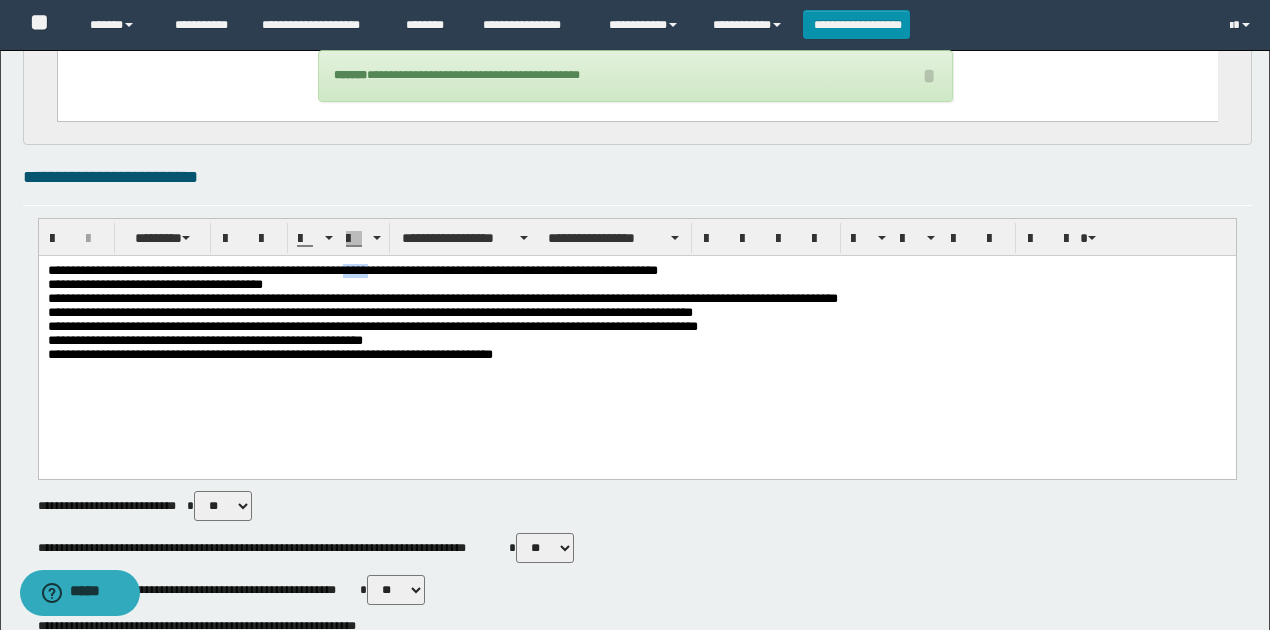 click on "**********" at bounding box center (637, 317) 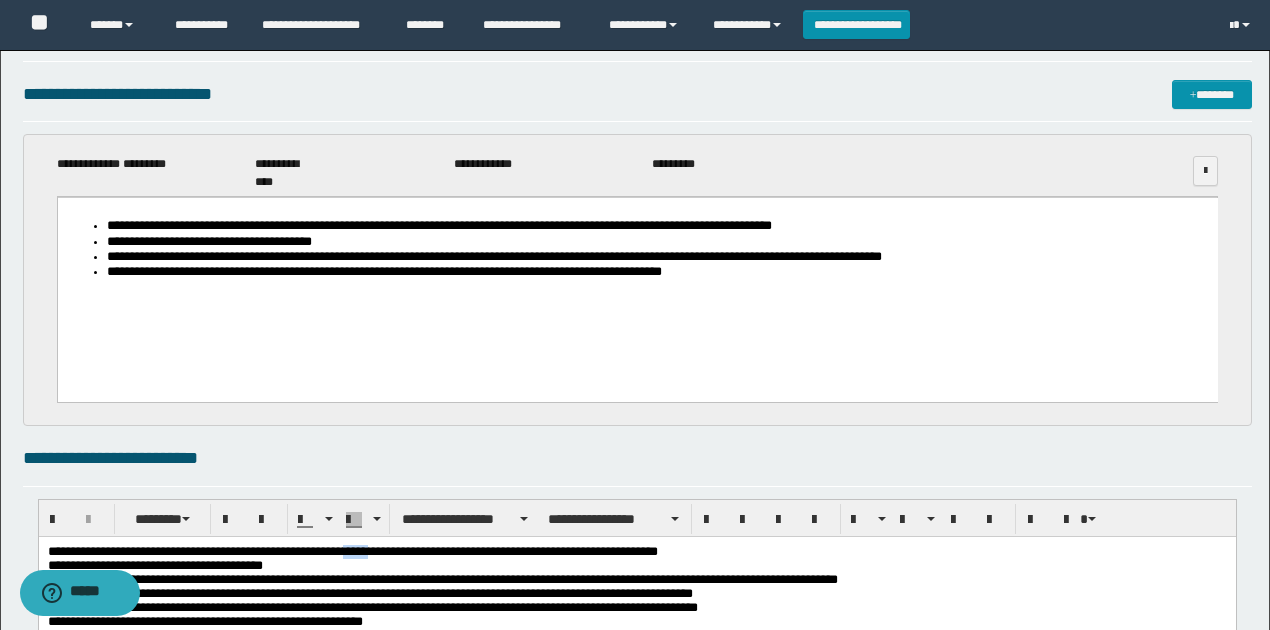 scroll, scrollTop: 0, scrollLeft: 0, axis: both 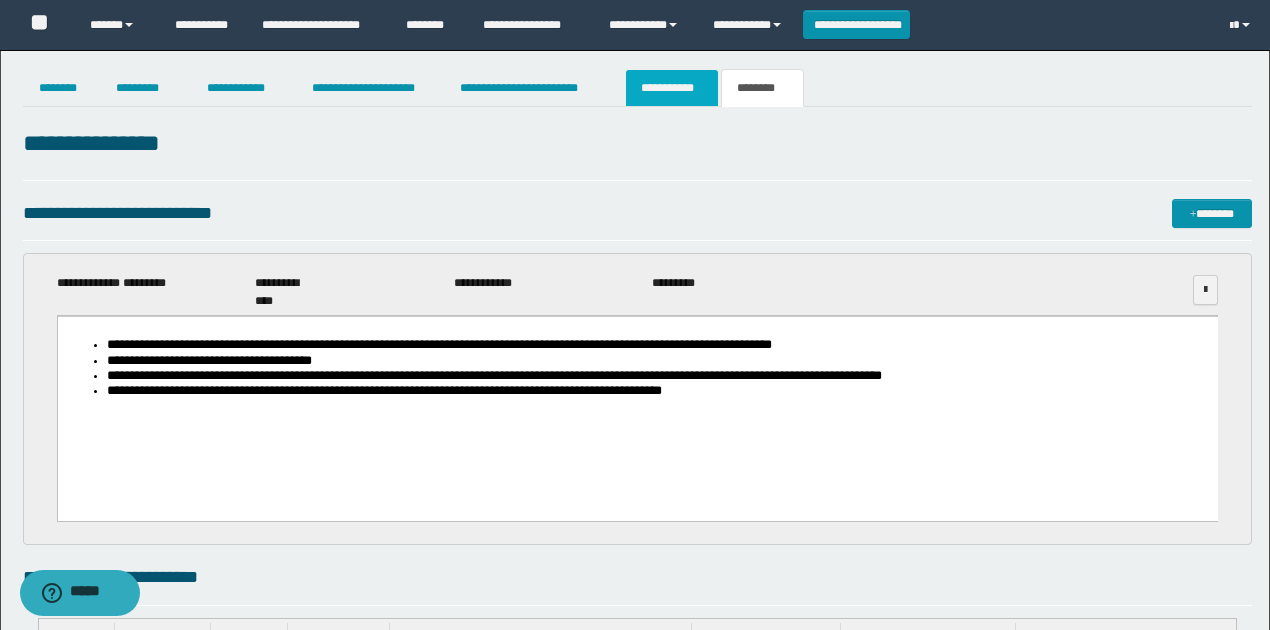 click on "**********" at bounding box center [672, 88] 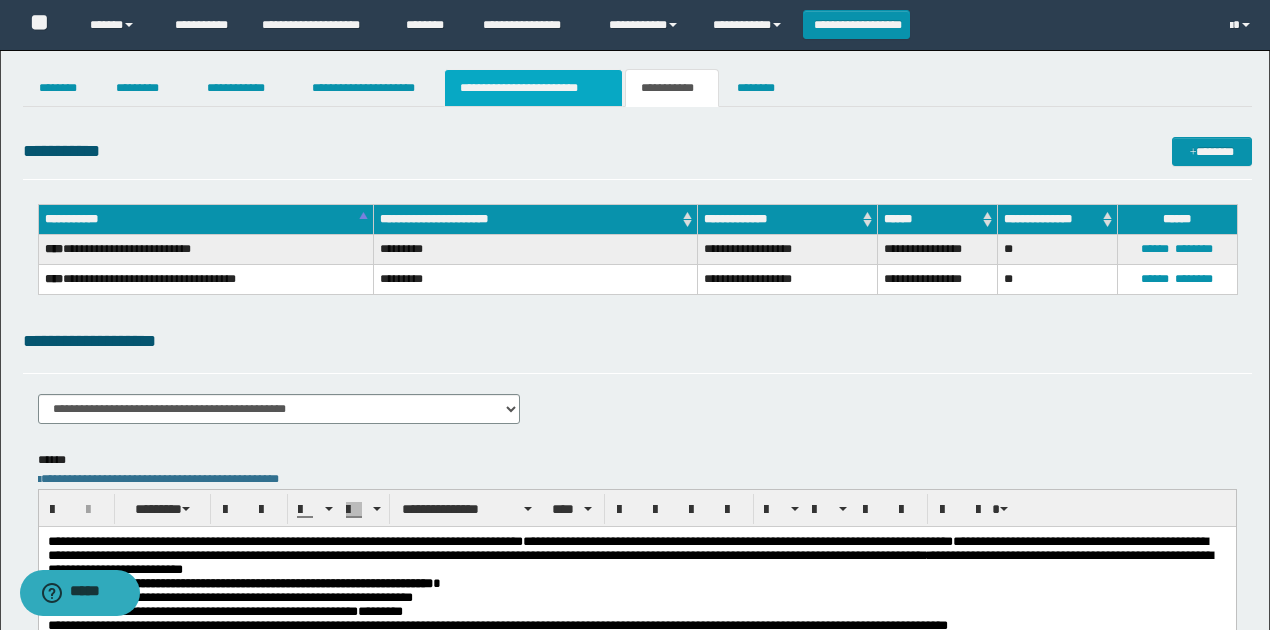click on "**********" at bounding box center (533, 88) 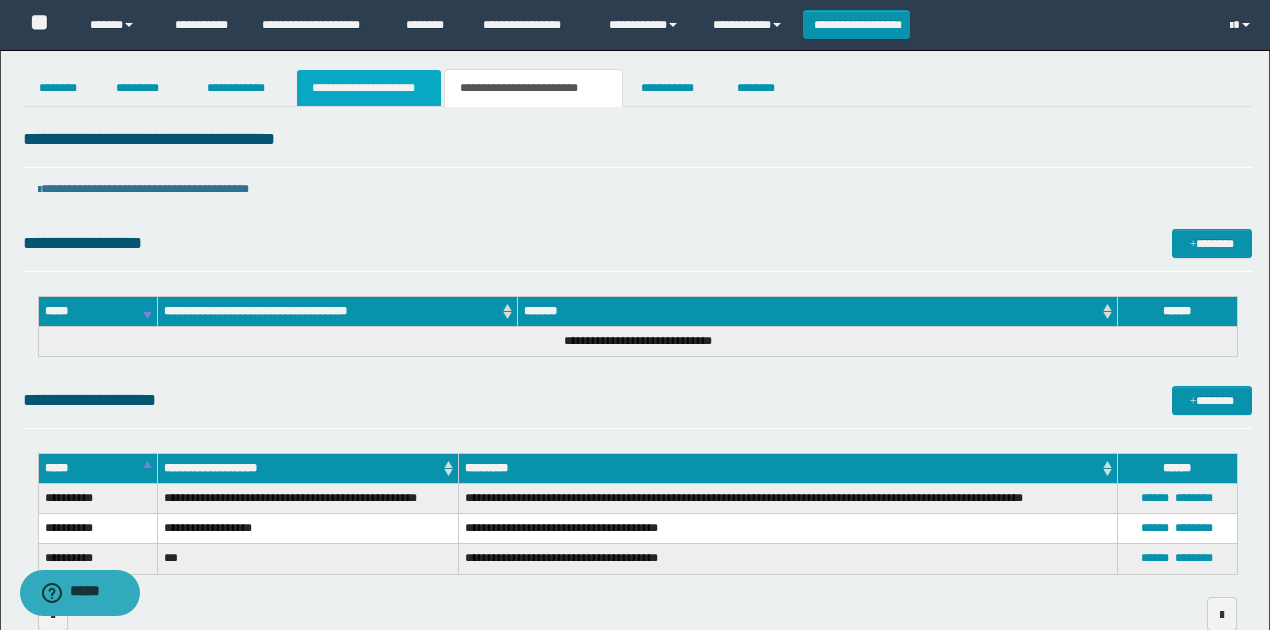 click on "**********" at bounding box center [369, 88] 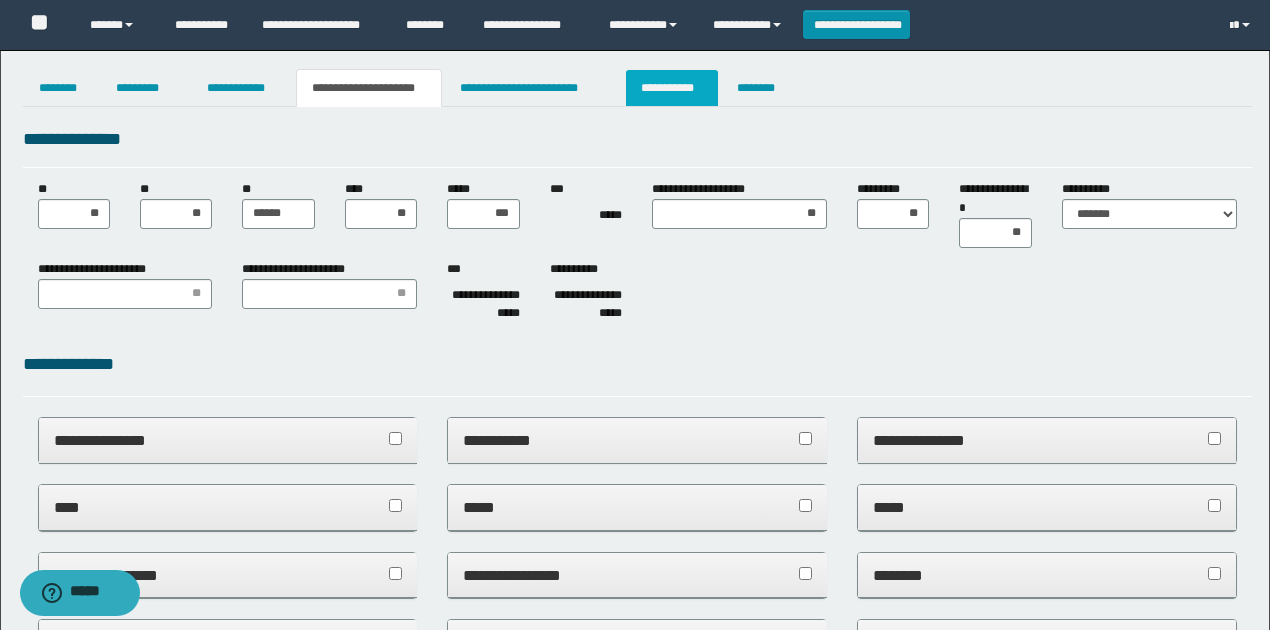 click on "**********" at bounding box center (672, 88) 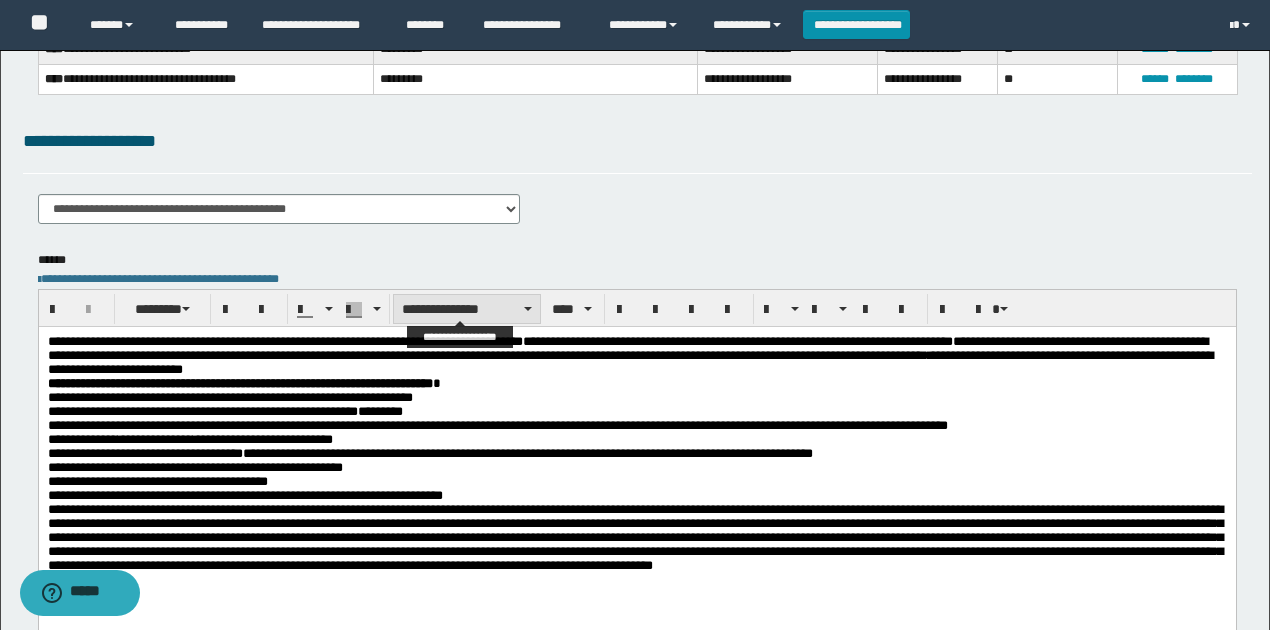 scroll, scrollTop: 0, scrollLeft: 0, axis: both 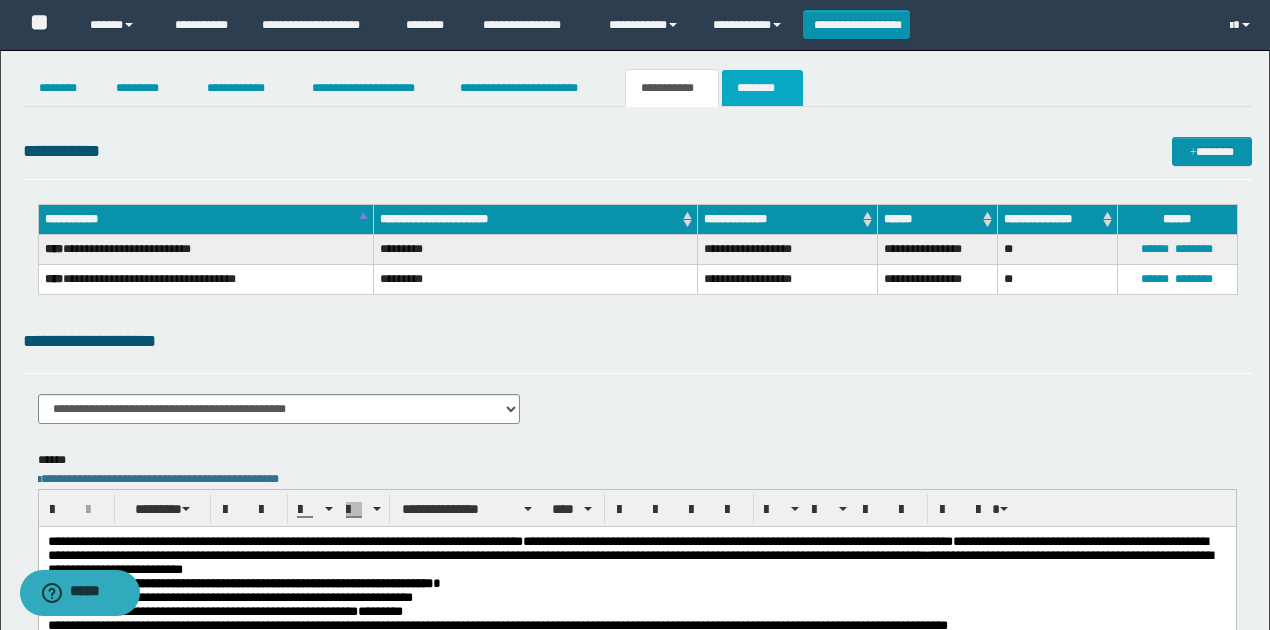 click on "********" at bounding box center (762, 88) 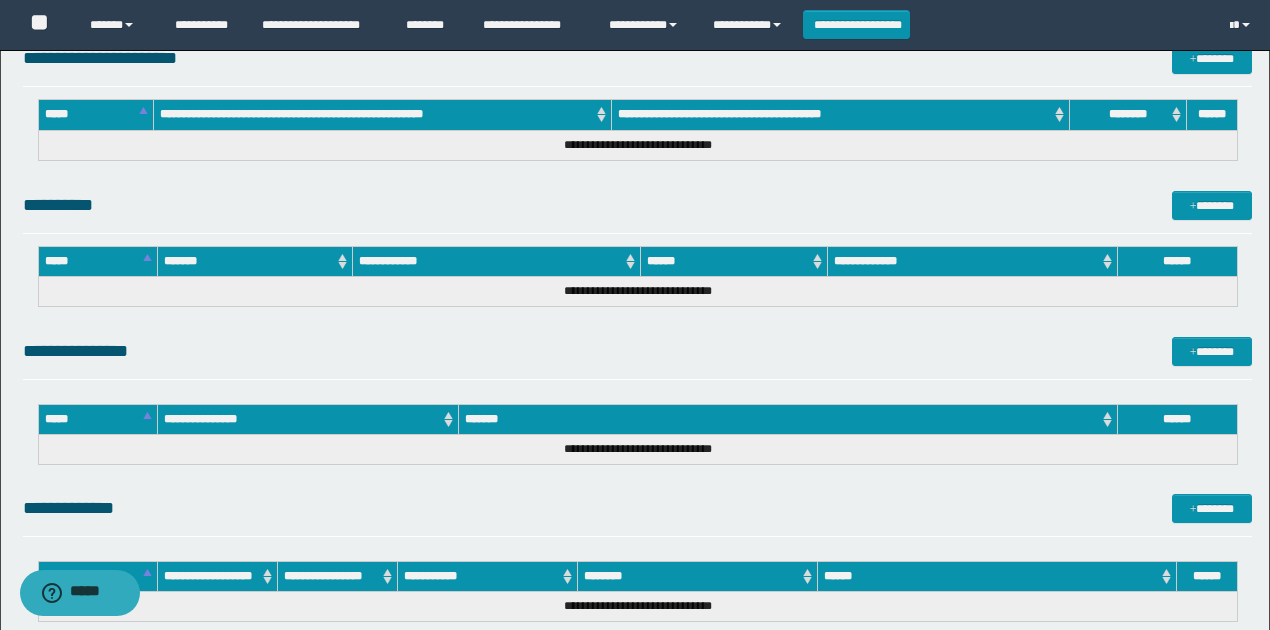 scroll, scrollTop: 1656, scrollLeft: 0, axis: vertical 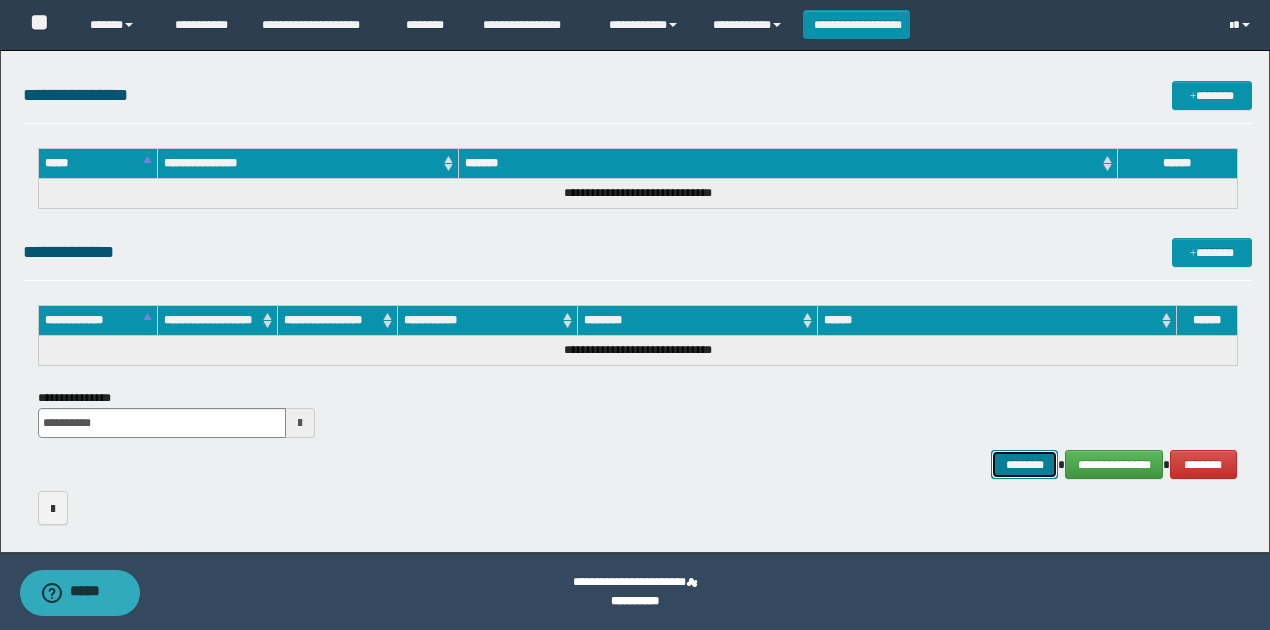click on "********" at bounding box center [1024, 464] 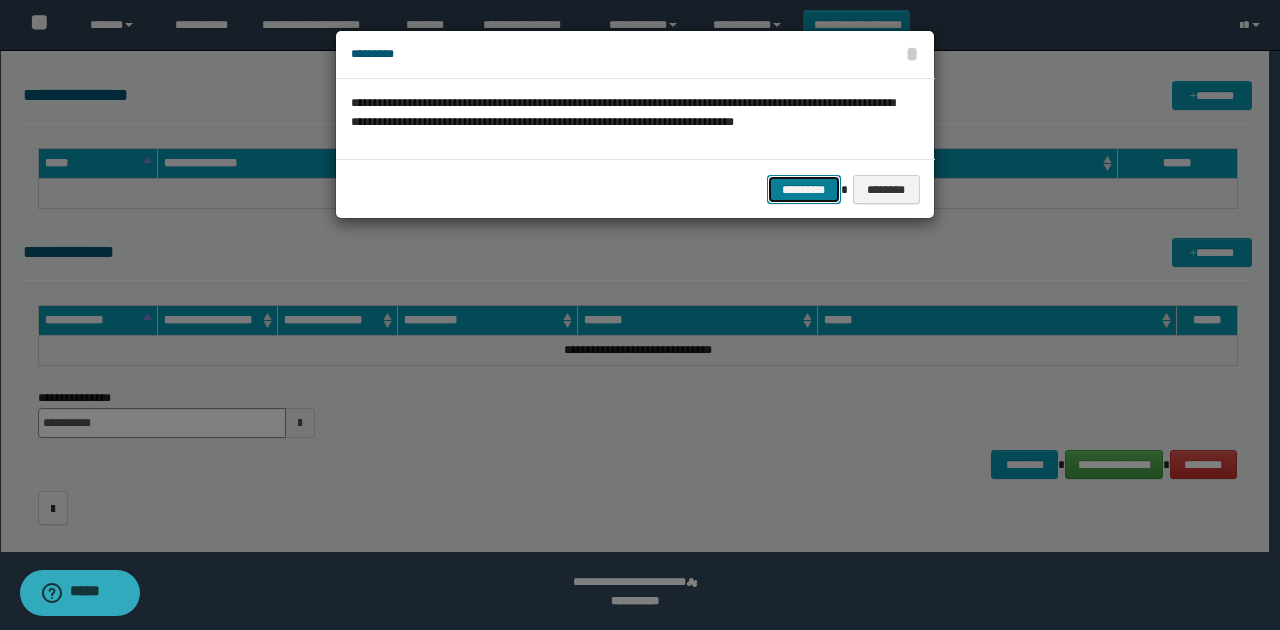 click on "*********" at bounding box center (804, 189) 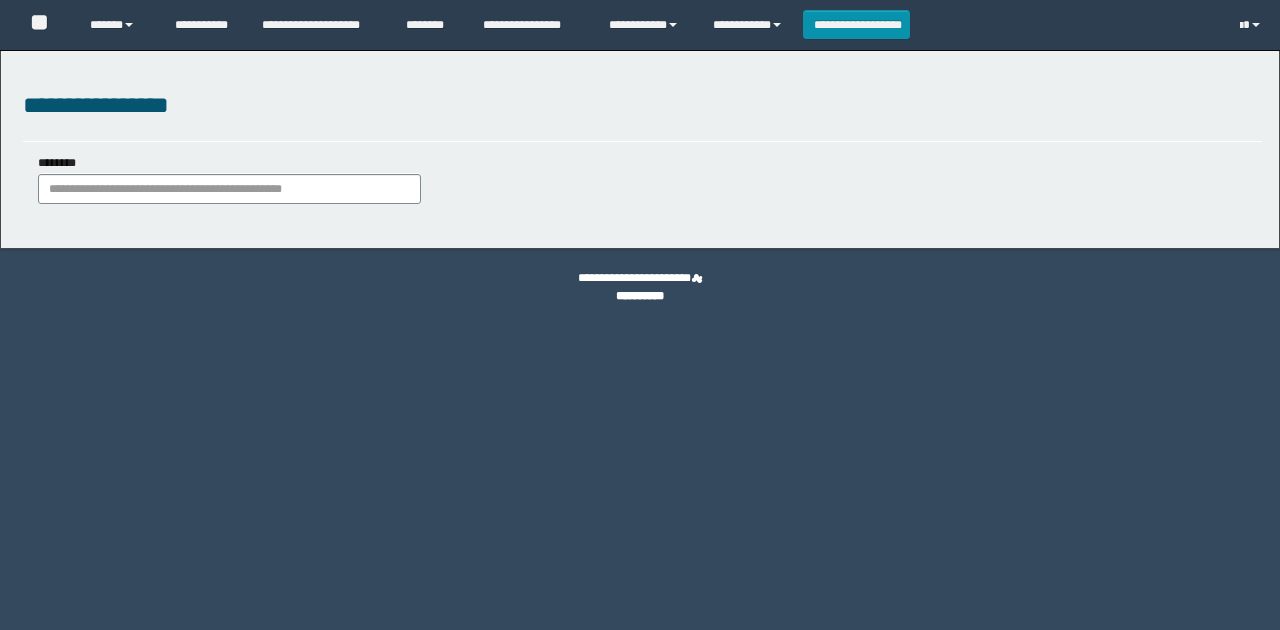 scroll, scrollTop: 0, scrollLeft: 0, axis: both 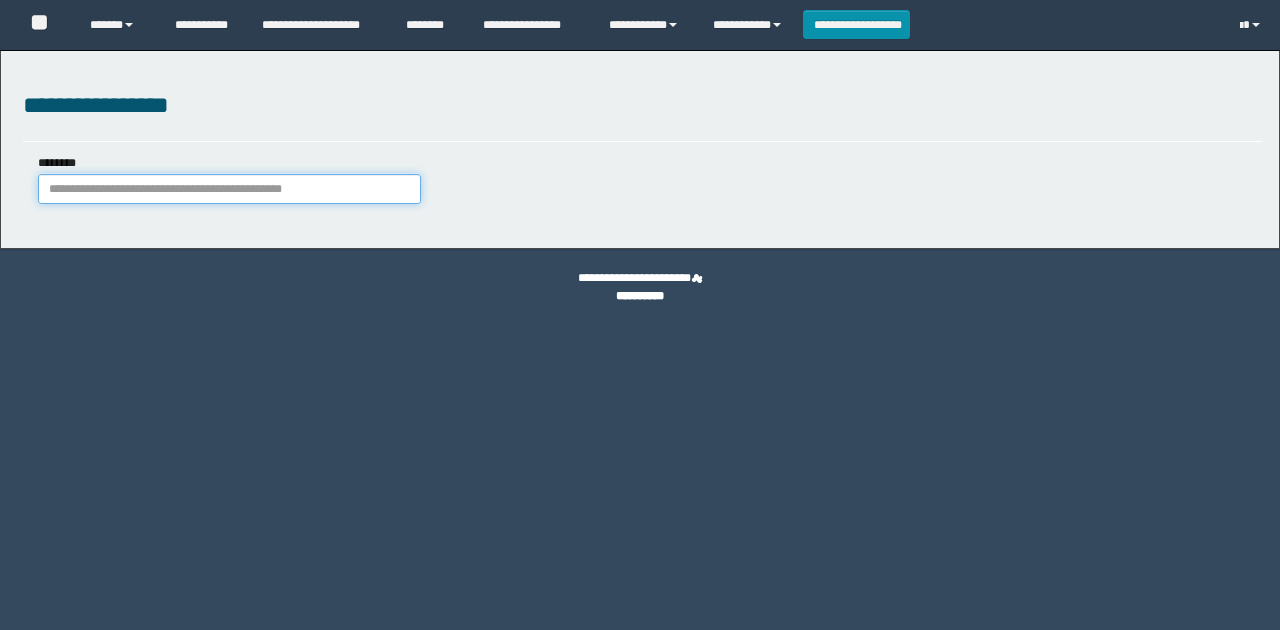 click on "********" at bounding box center (229, 189) 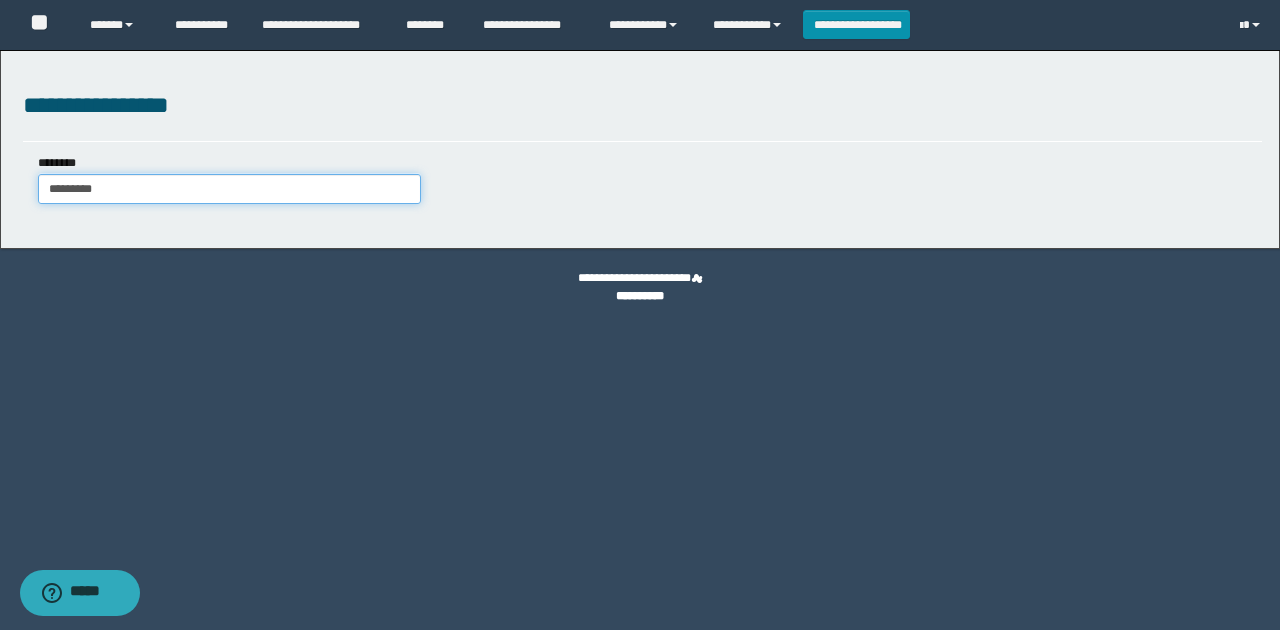 type on "********" 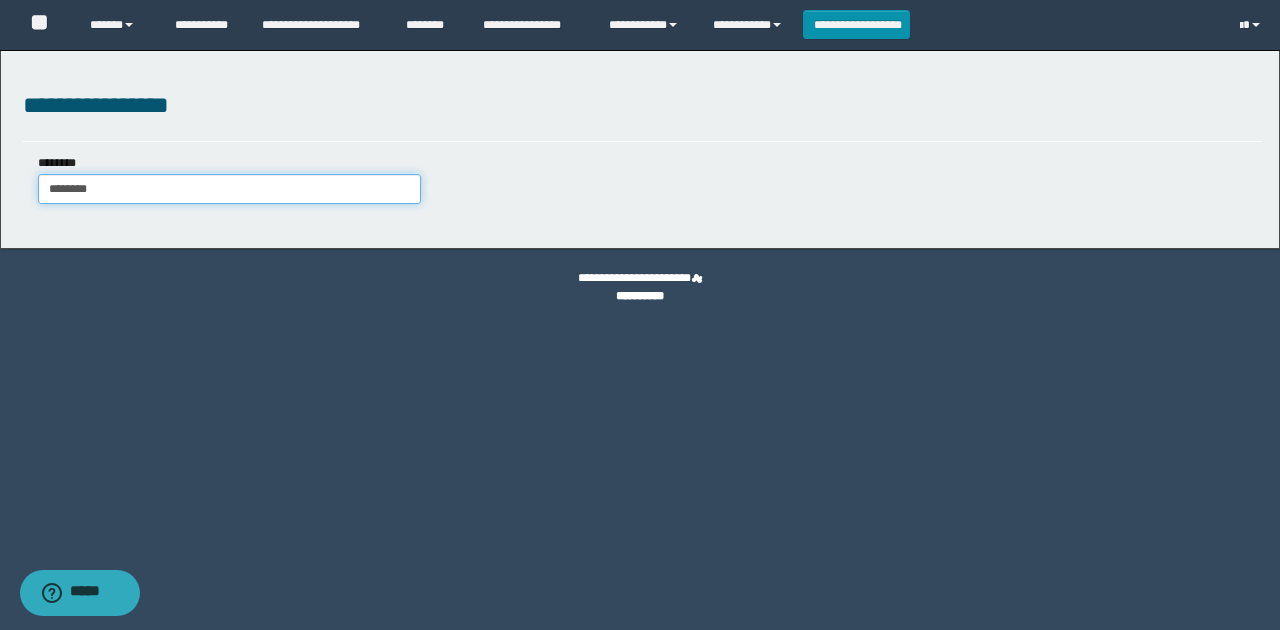 type on "********" 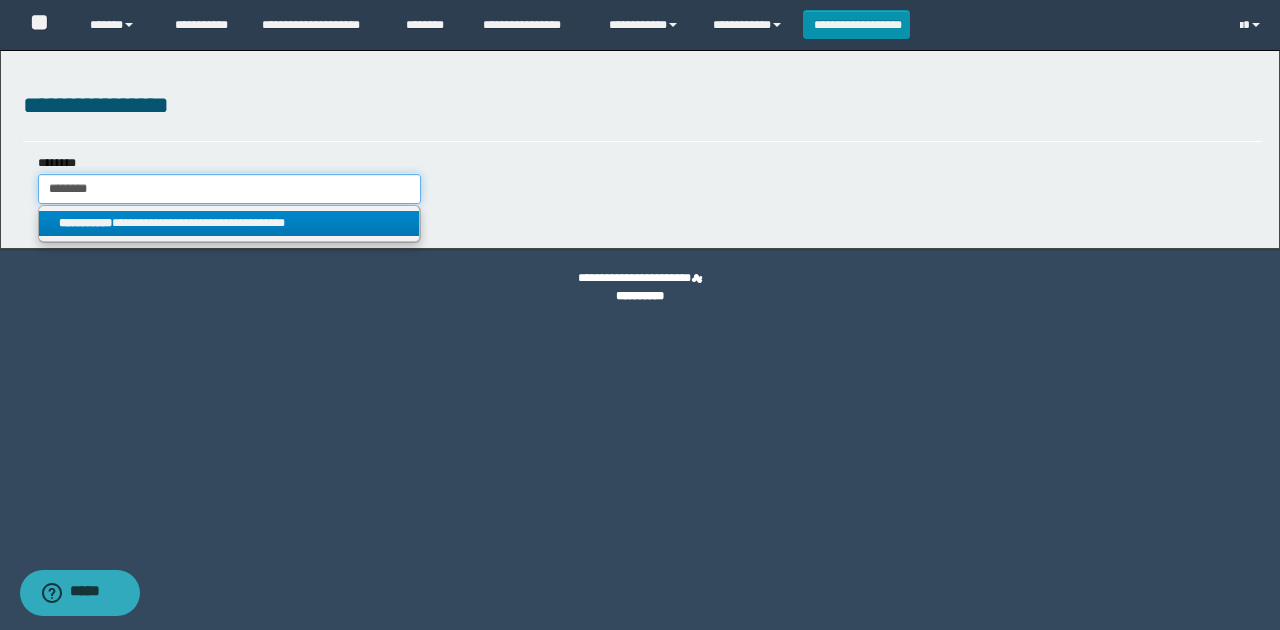 type on "********" 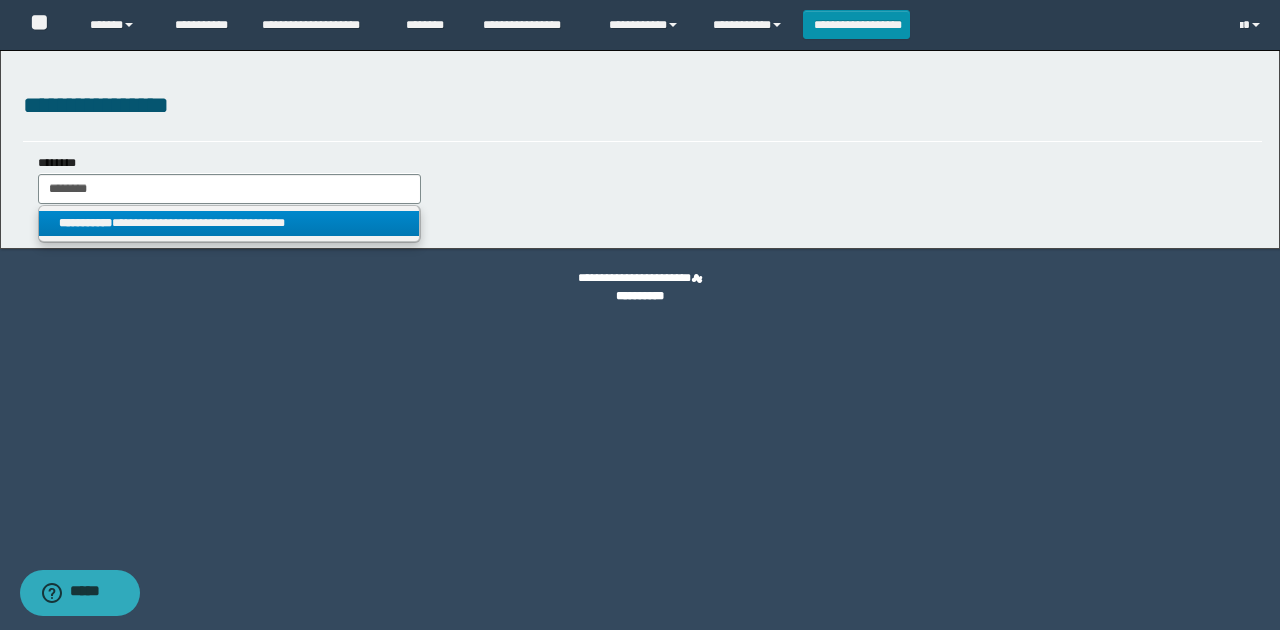 click on "**********" at bounding box center [229, 223] 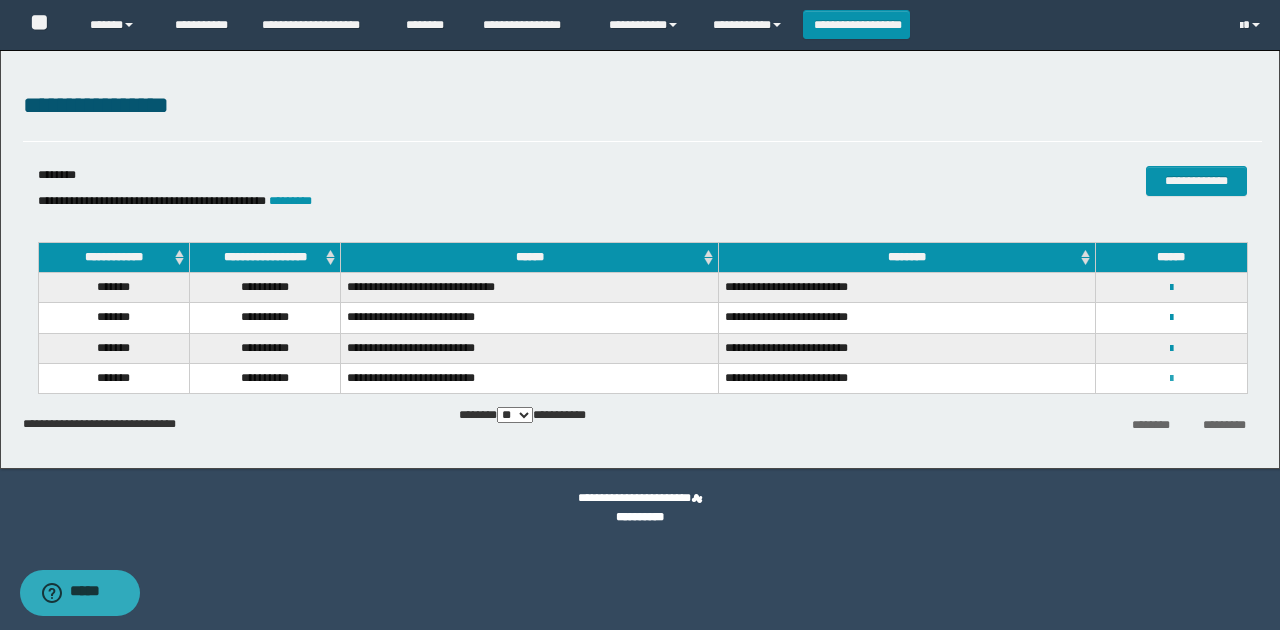 click at bounding box center (1171, 379) 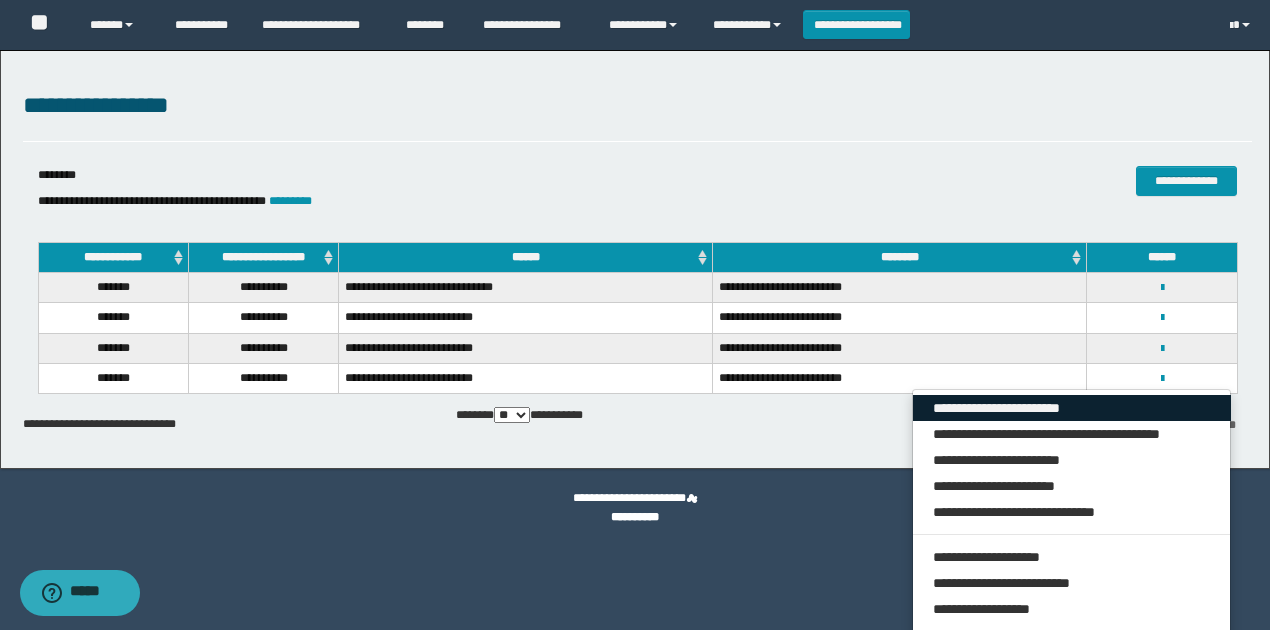 click on "**********" at bounding box center (1072, 408) 